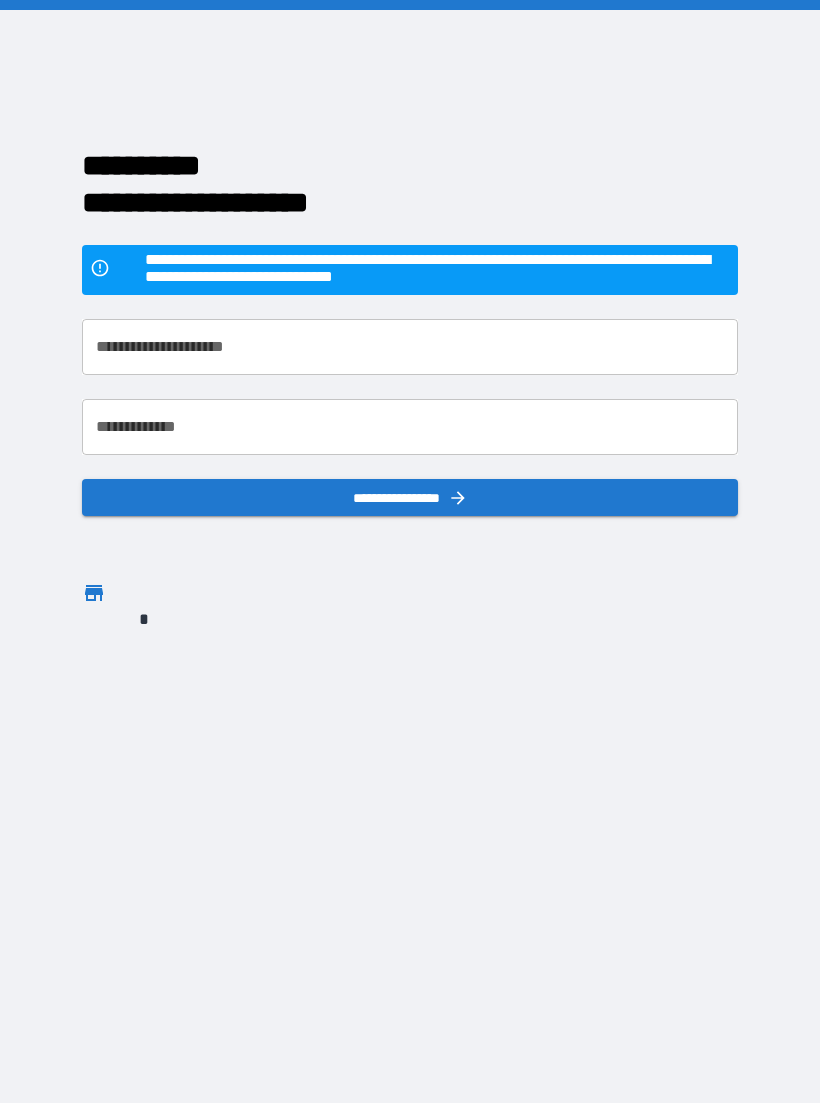 scroll, scrollTop: 34, scrollLeft: 0, axis: vertical 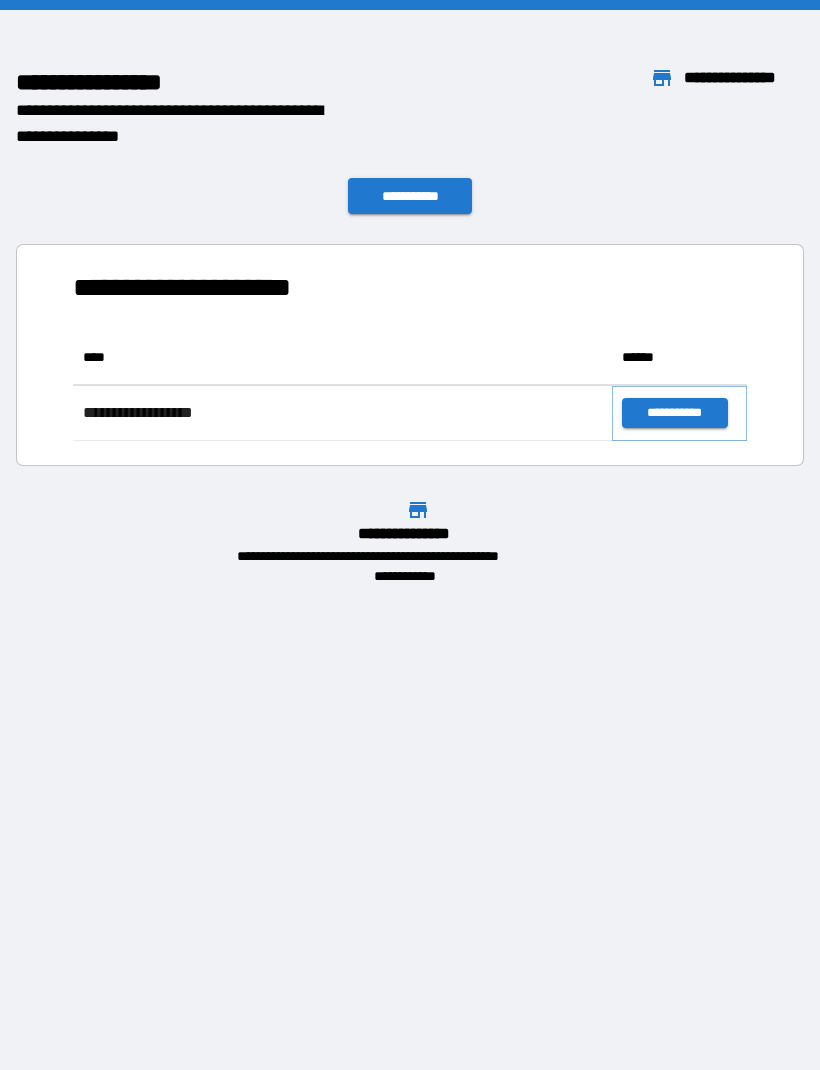 click on "**********" at bounding box center [674, 413] 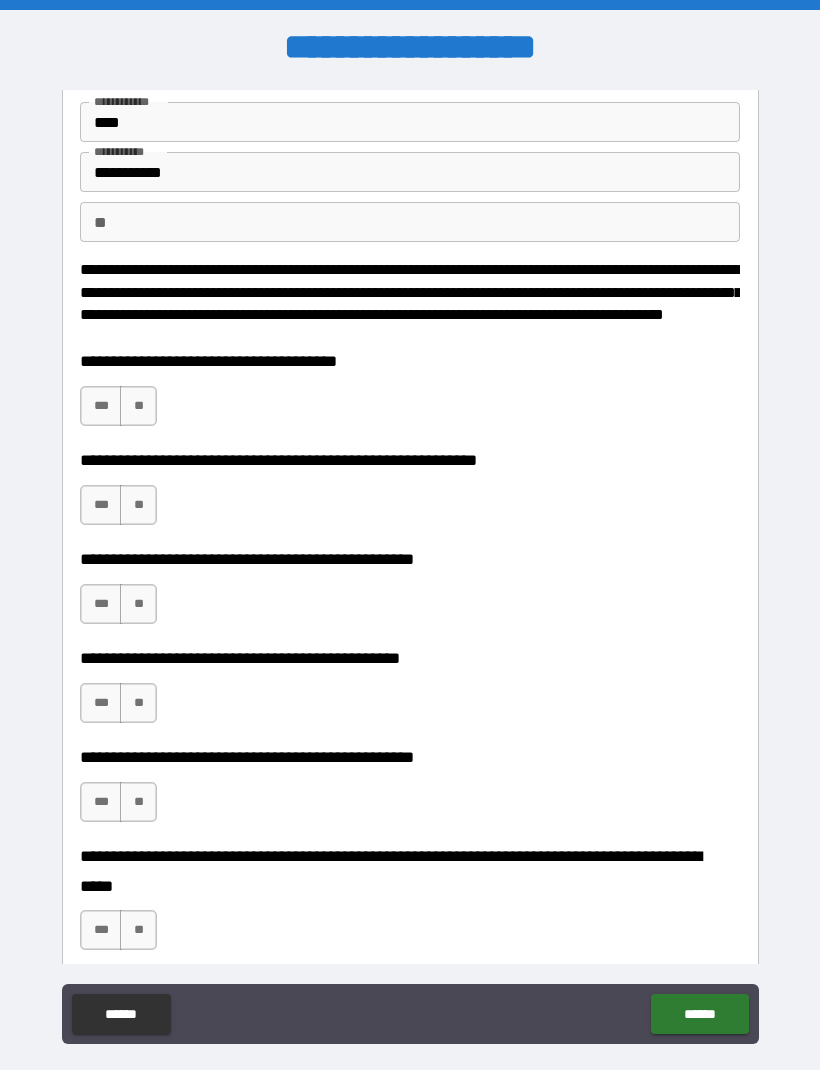 scroll, scrollTop: 103, scrollLeft: 0, axis: vertical 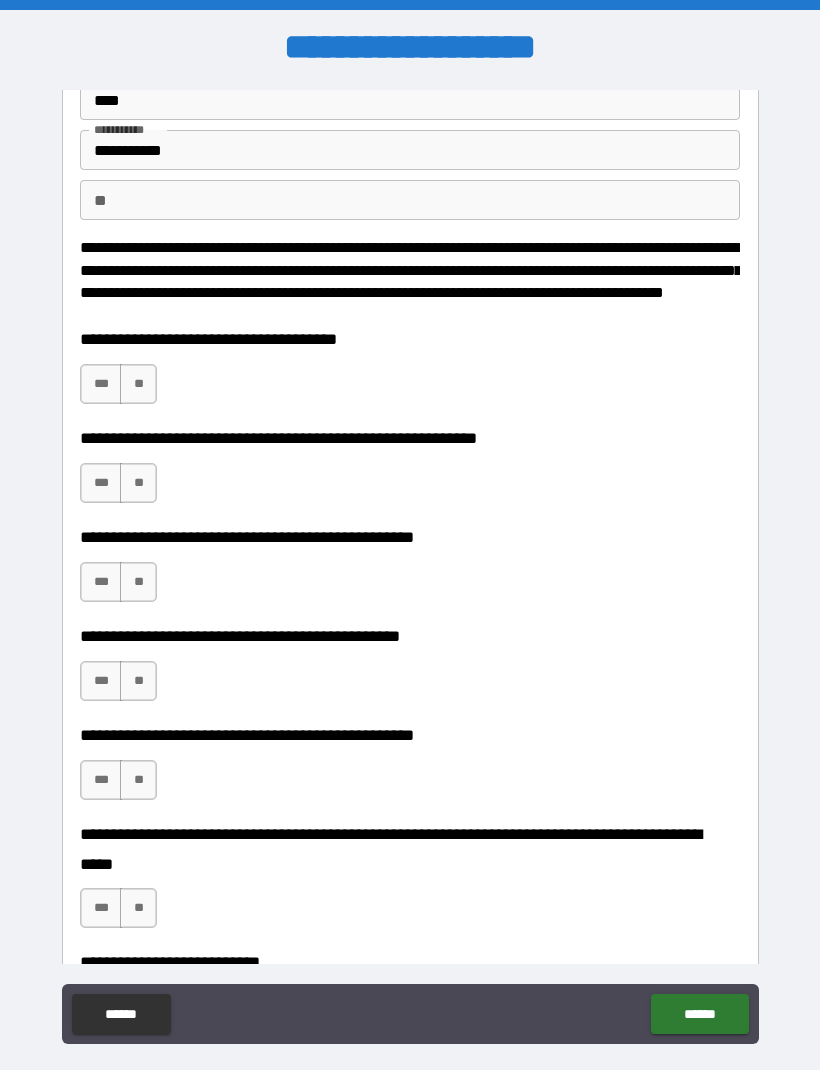 click on "**" at bounding box center [138, 384] 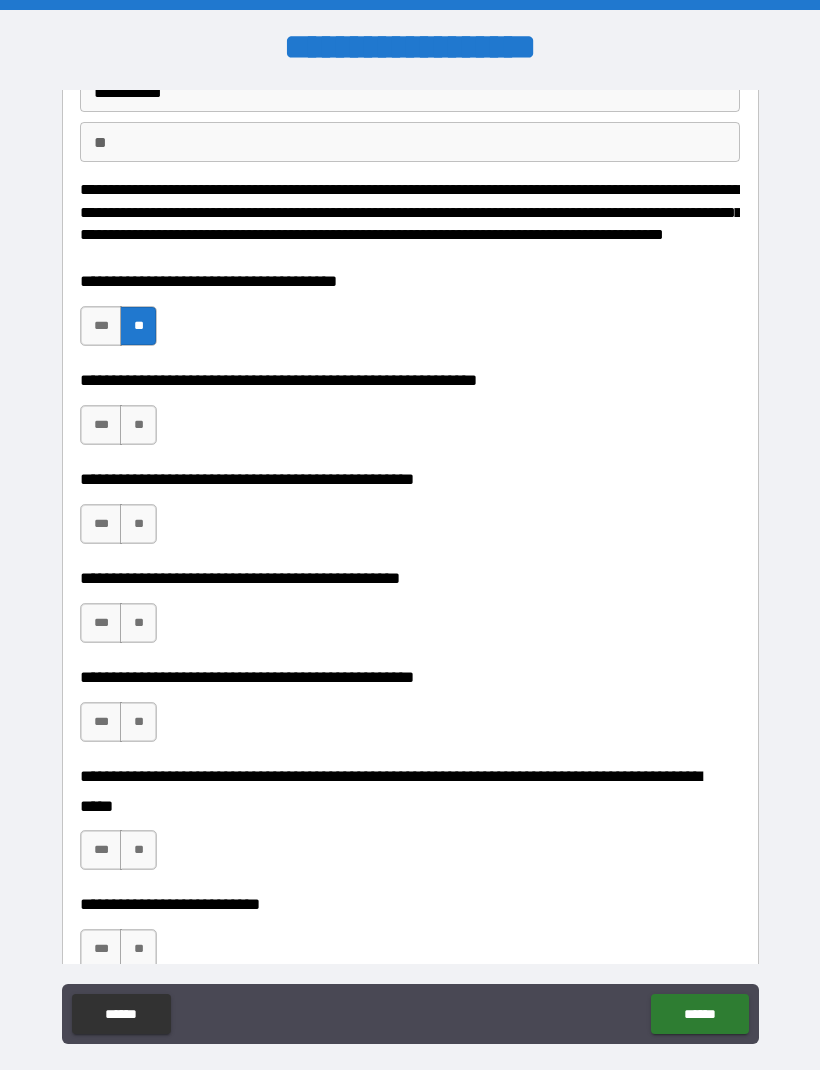 scroll, scrollTop: 165, scrollLeft: 0, axis: vertical 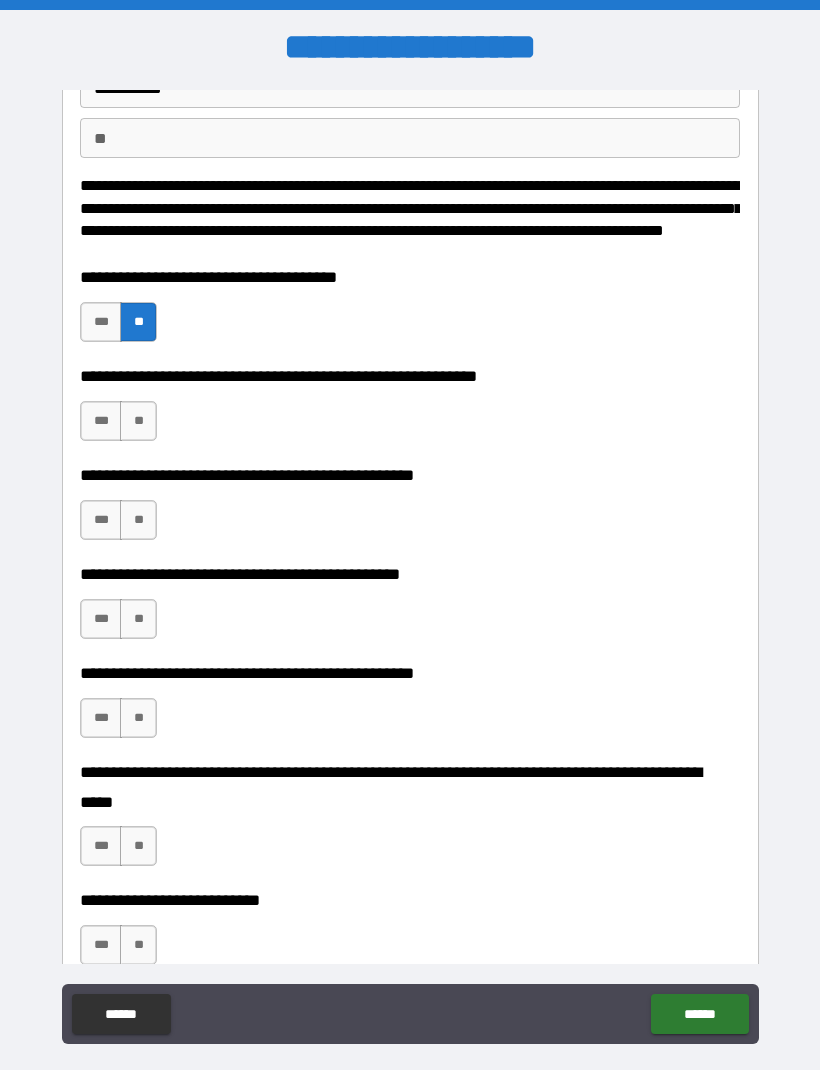 click on "***" at bounding box center [101, 421] 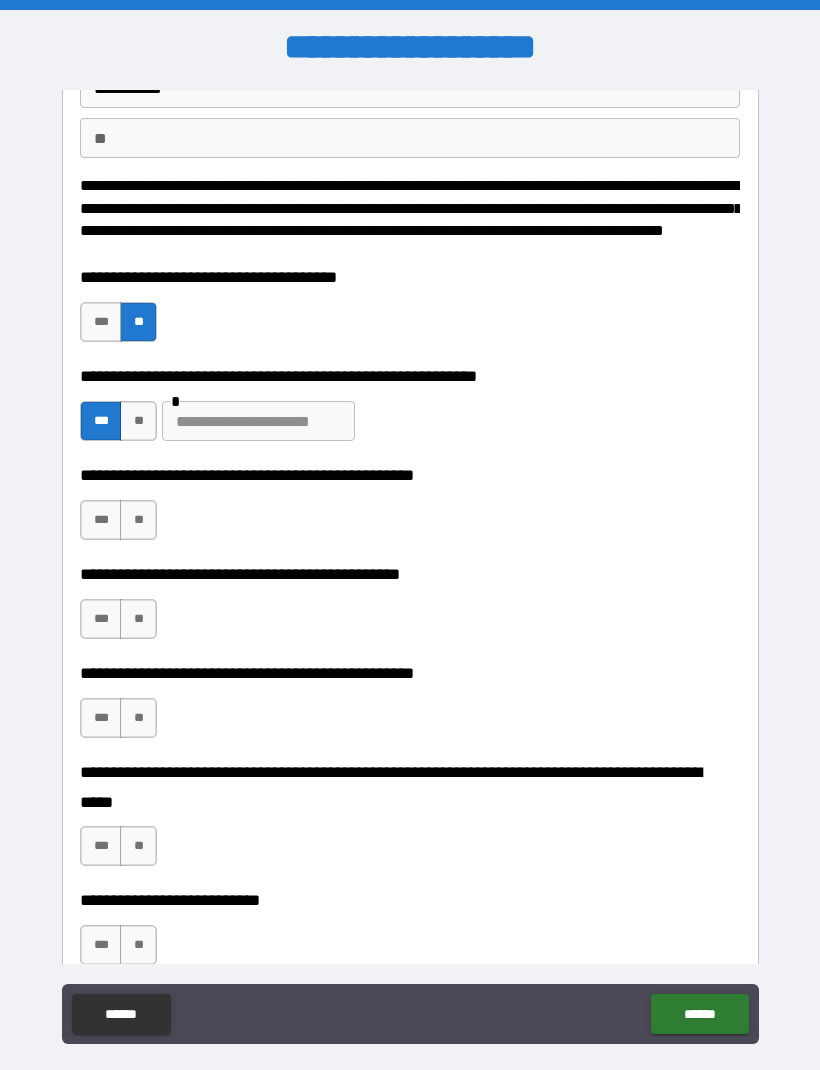 click at bounding box center [258, 421] 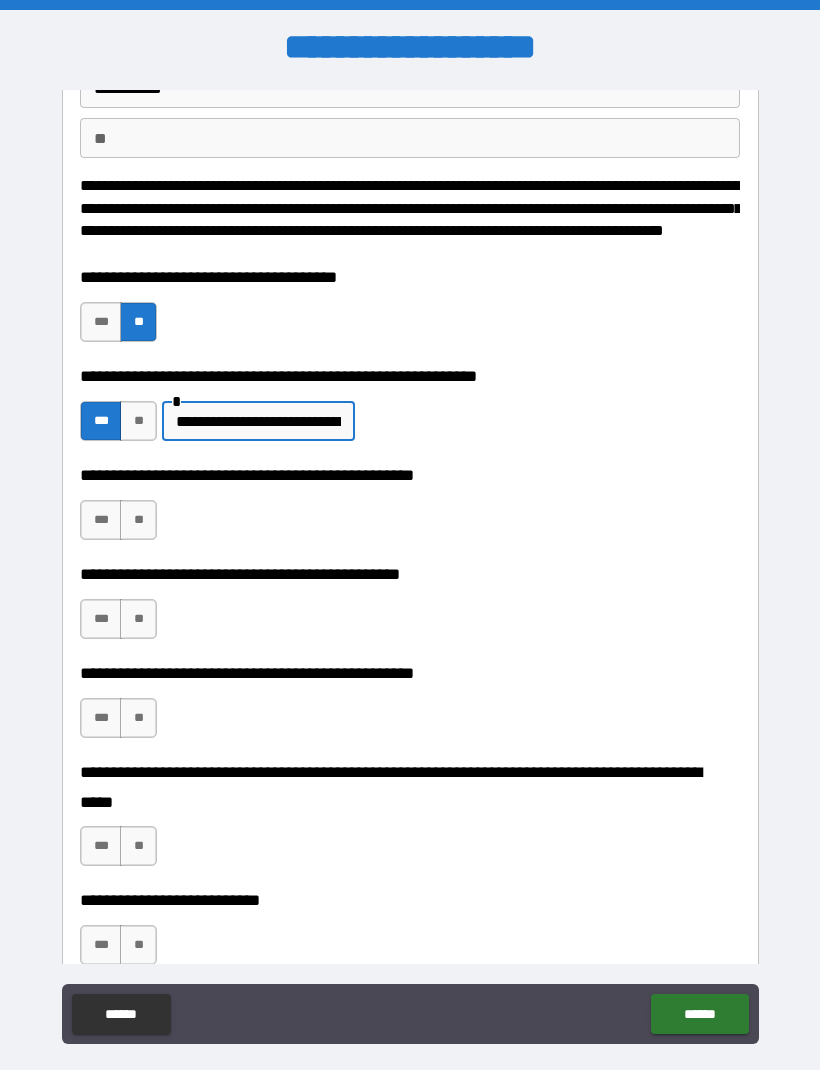 type on "**********" 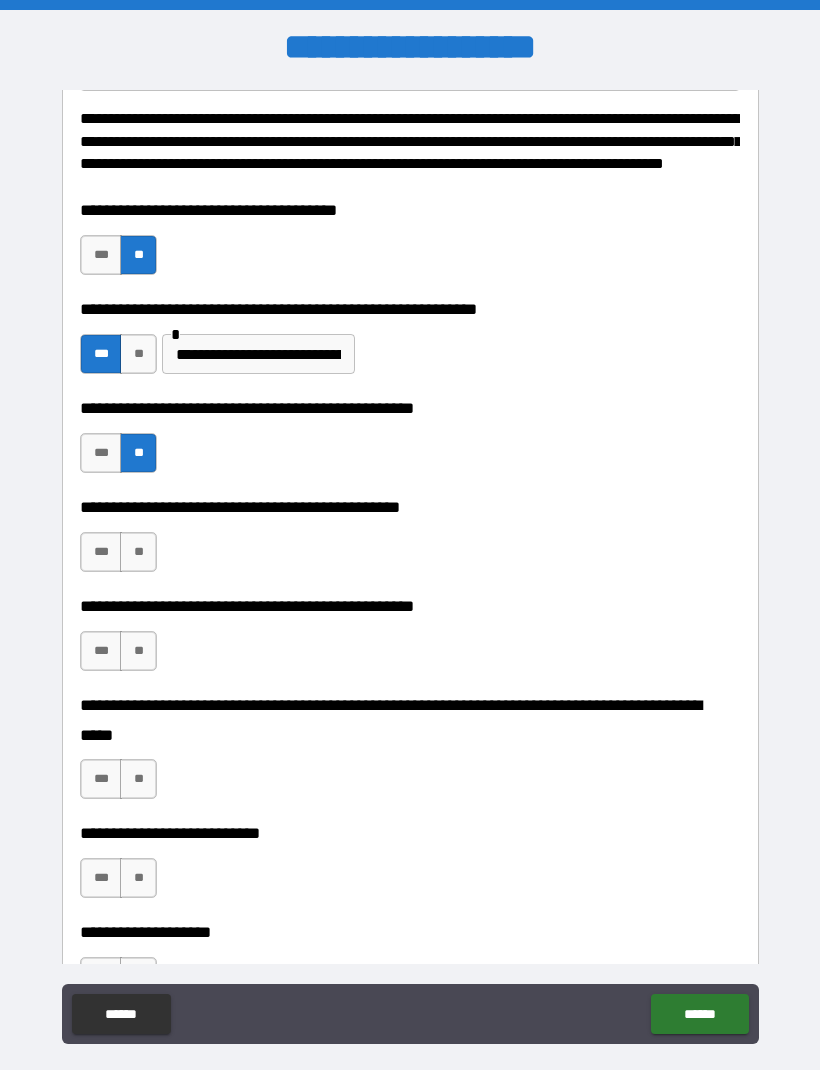 scroll, scrollTop: 234, scrollLeft: 0, axis: vertical 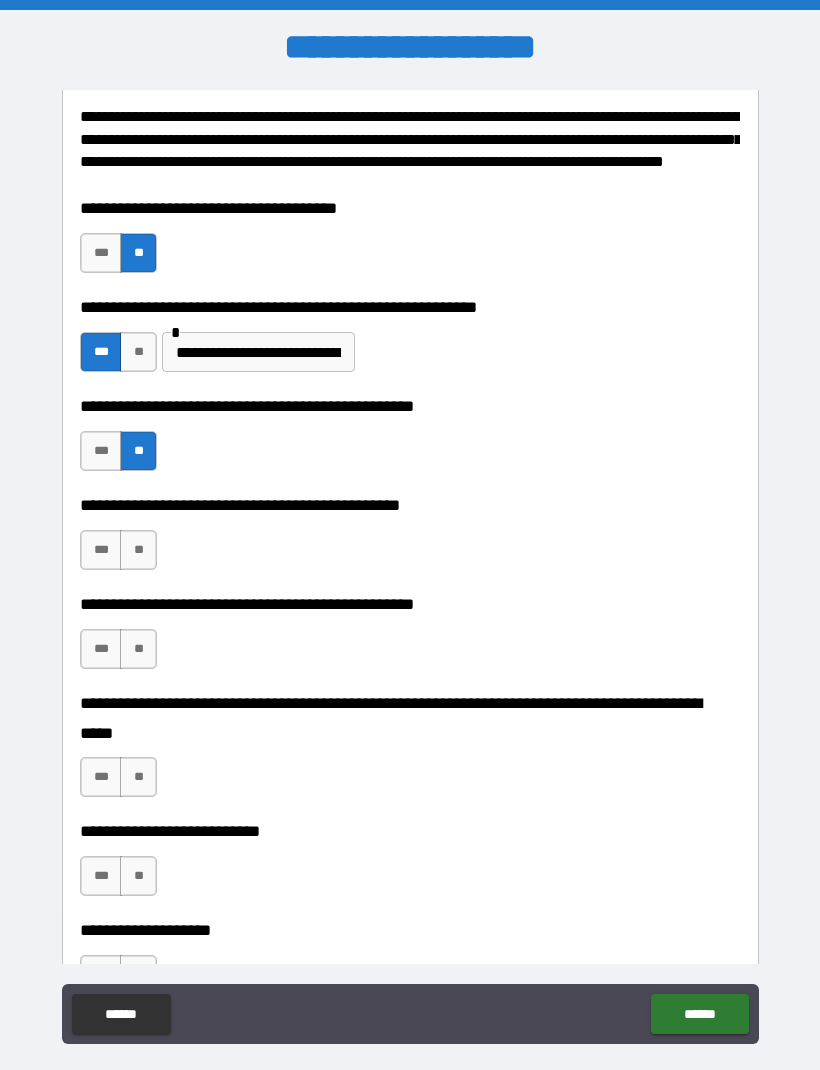 click on "***" at bounding box center (101, 550) 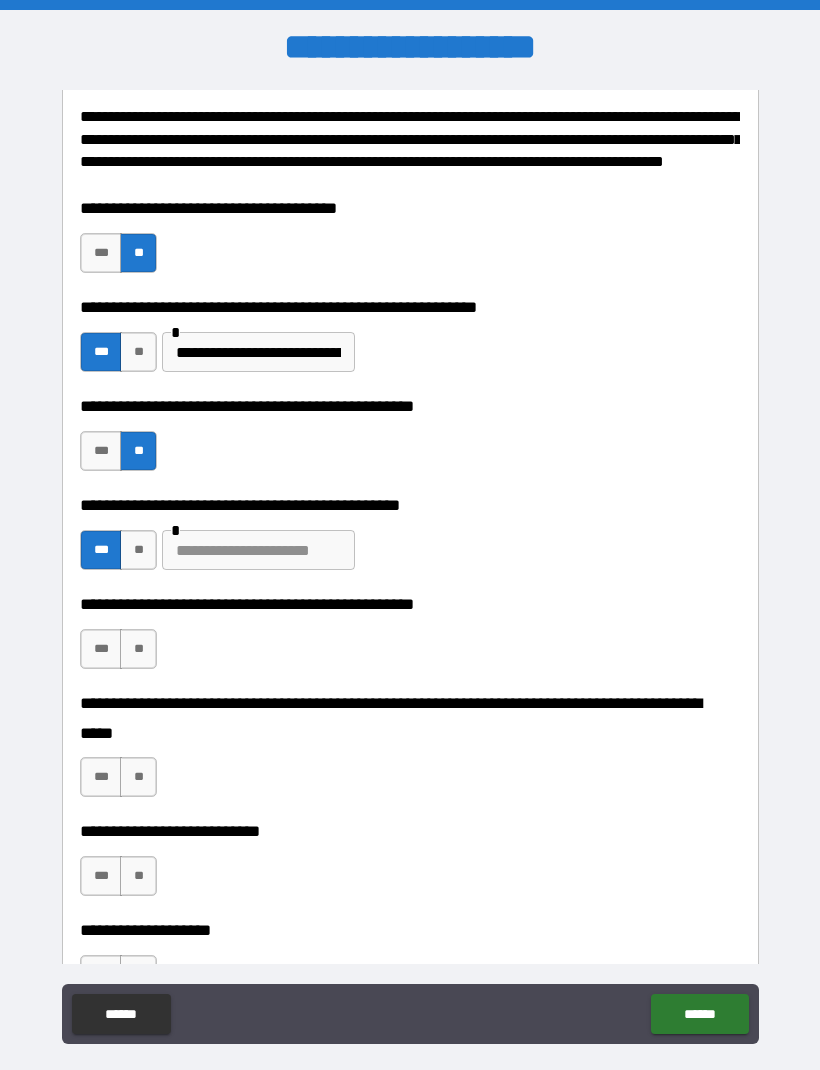 click at bounding box center (258, 550) 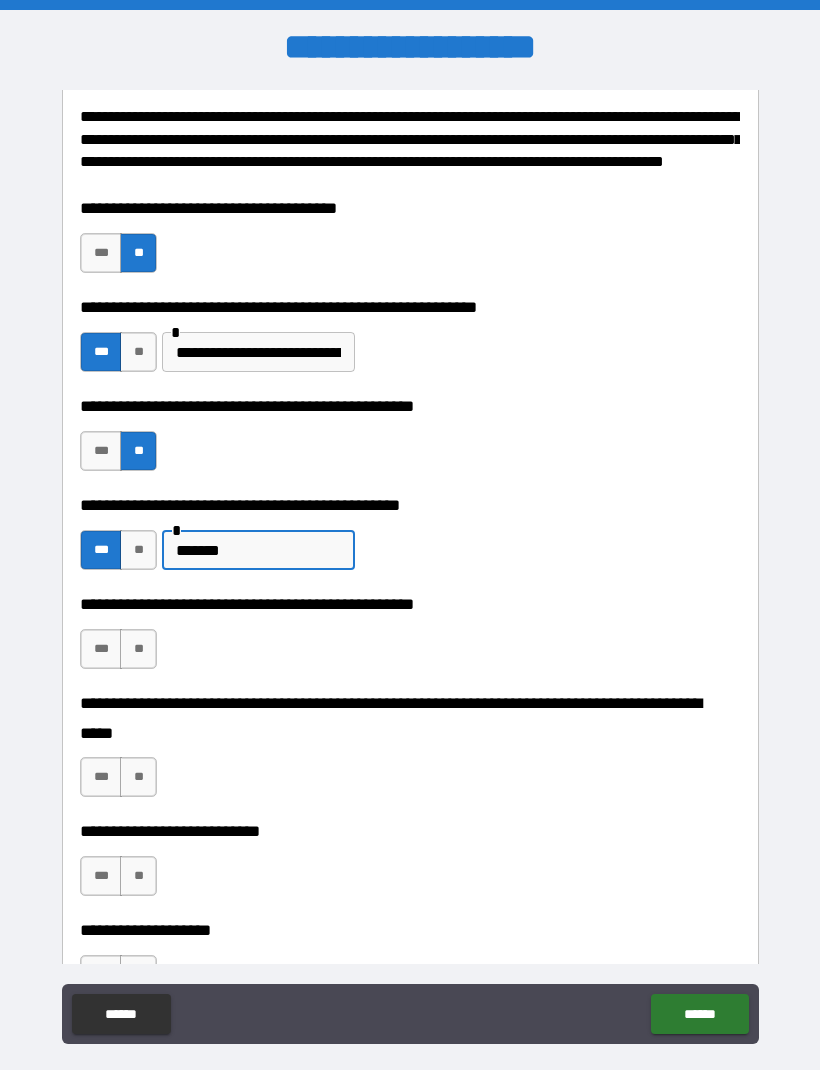 type on "*******" 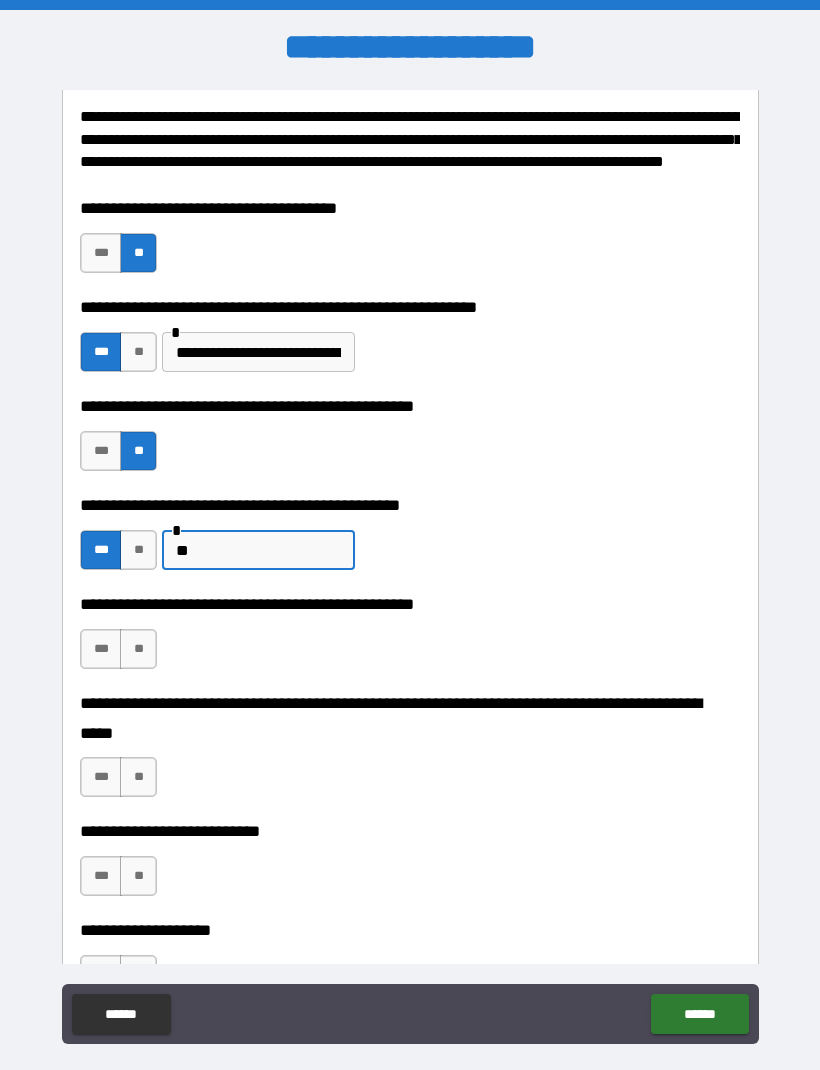 type on "*" 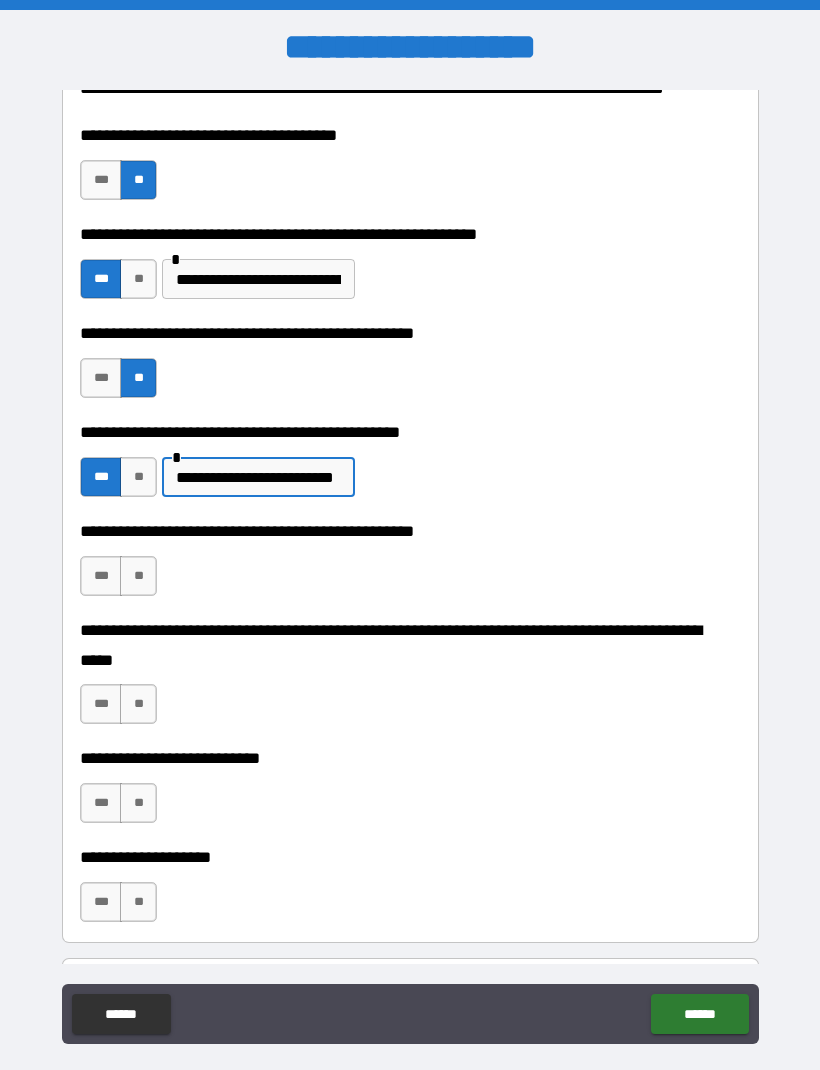 scroll, scrollTop: 309, scrollLeft: 0, axis: vertical 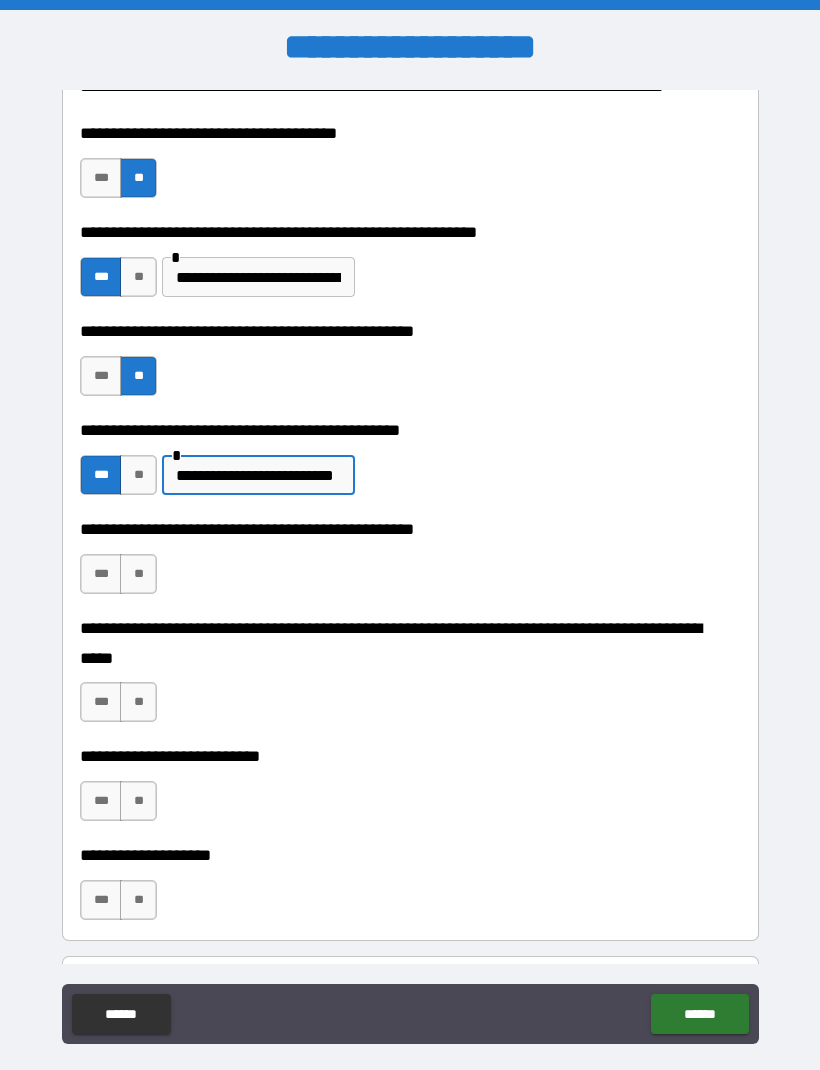 type on "**********" 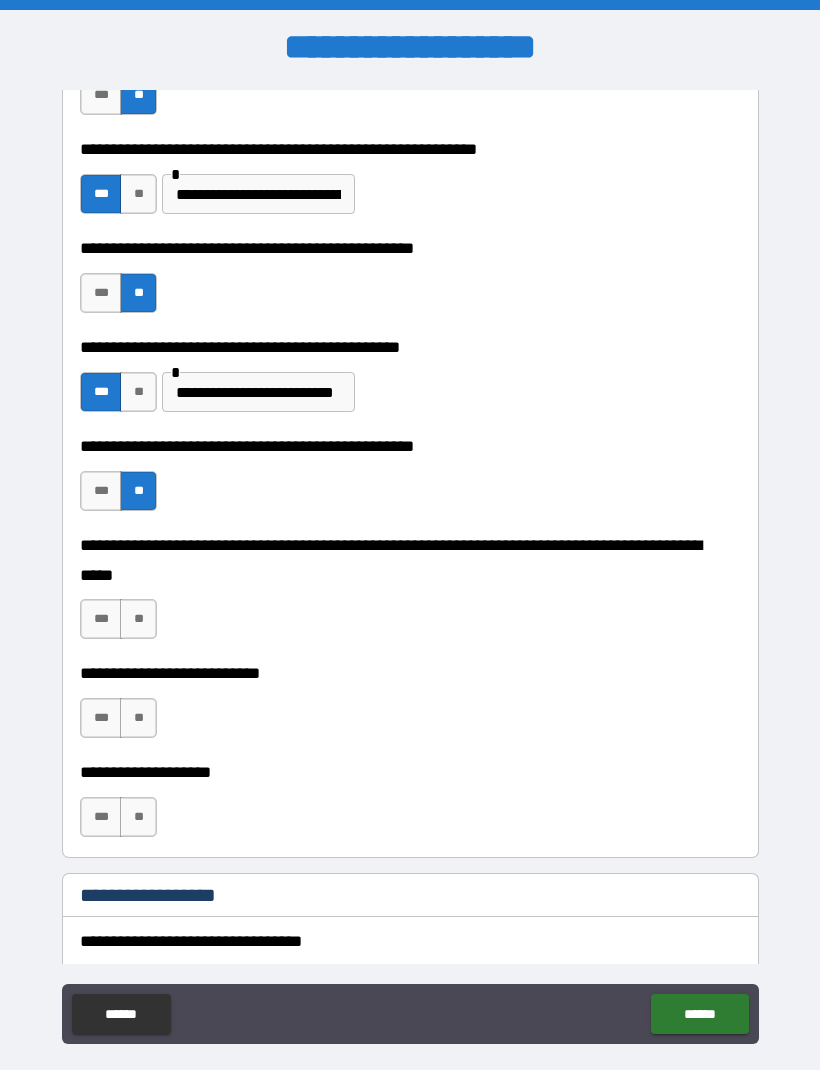 scroll, scrollTop: 394, scrollLeft: 0, axis: vertical 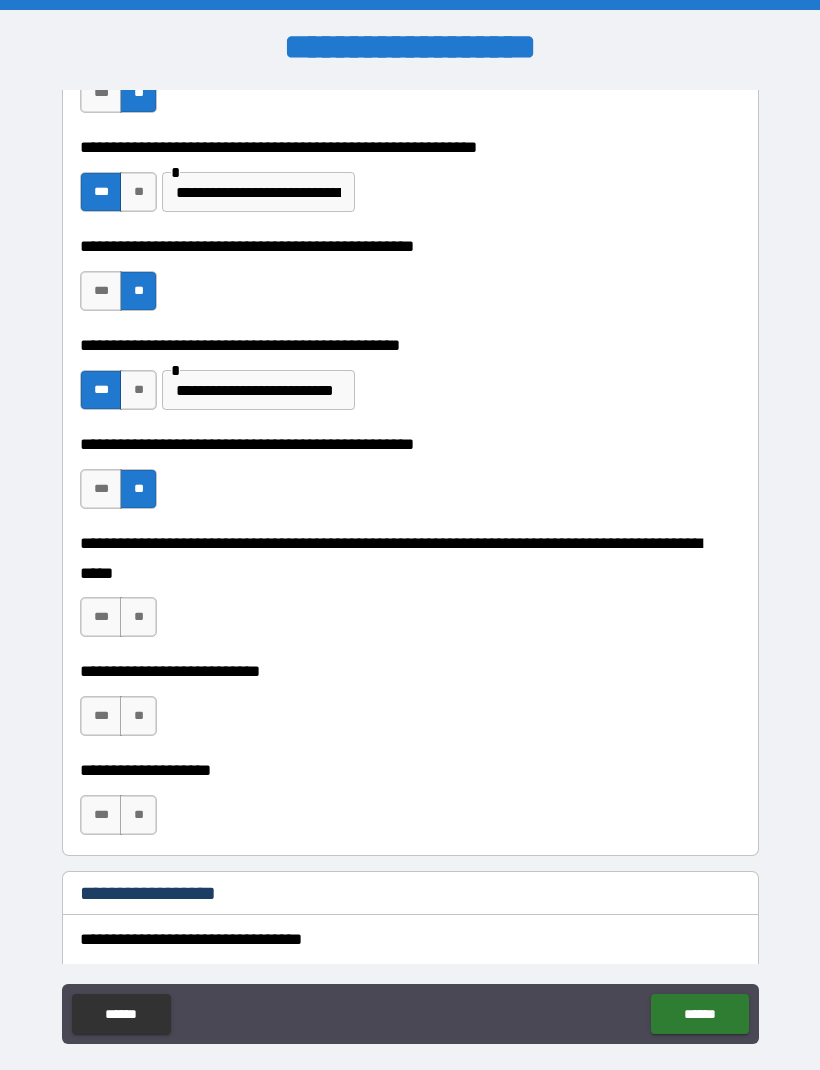 click on "**" at bounding box center [138, 617] 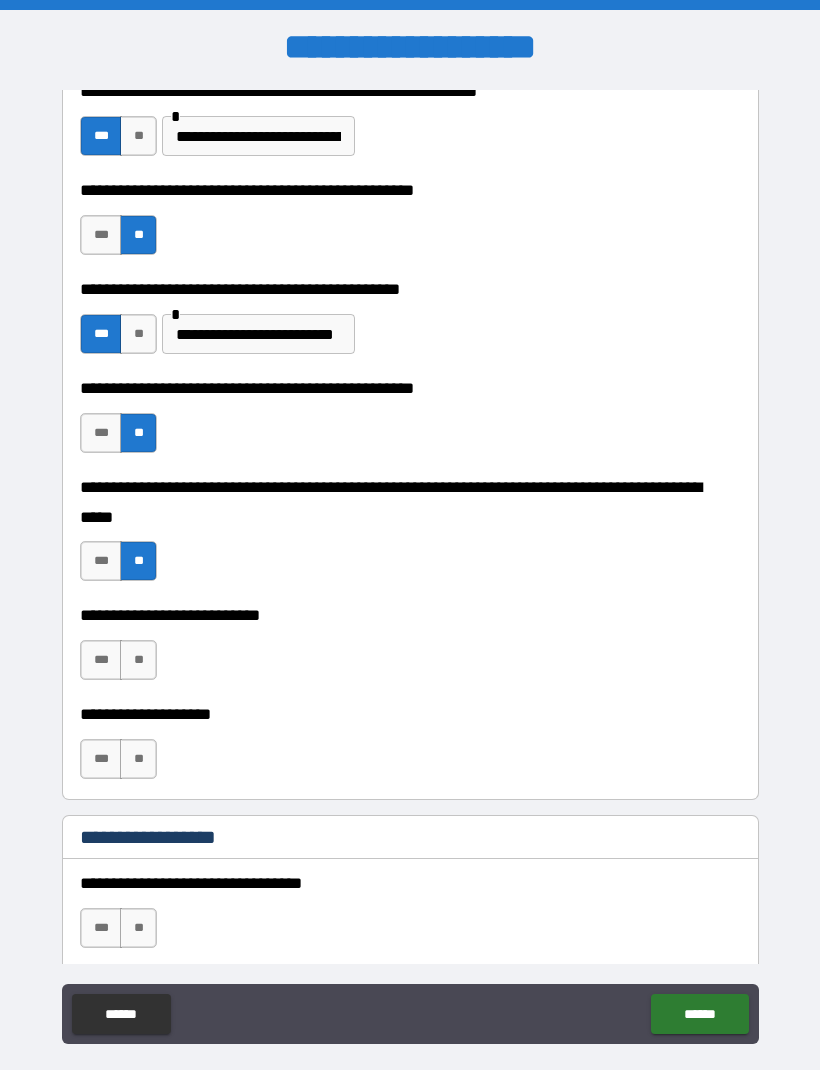 click on "**" at bounding box center (138, 660) 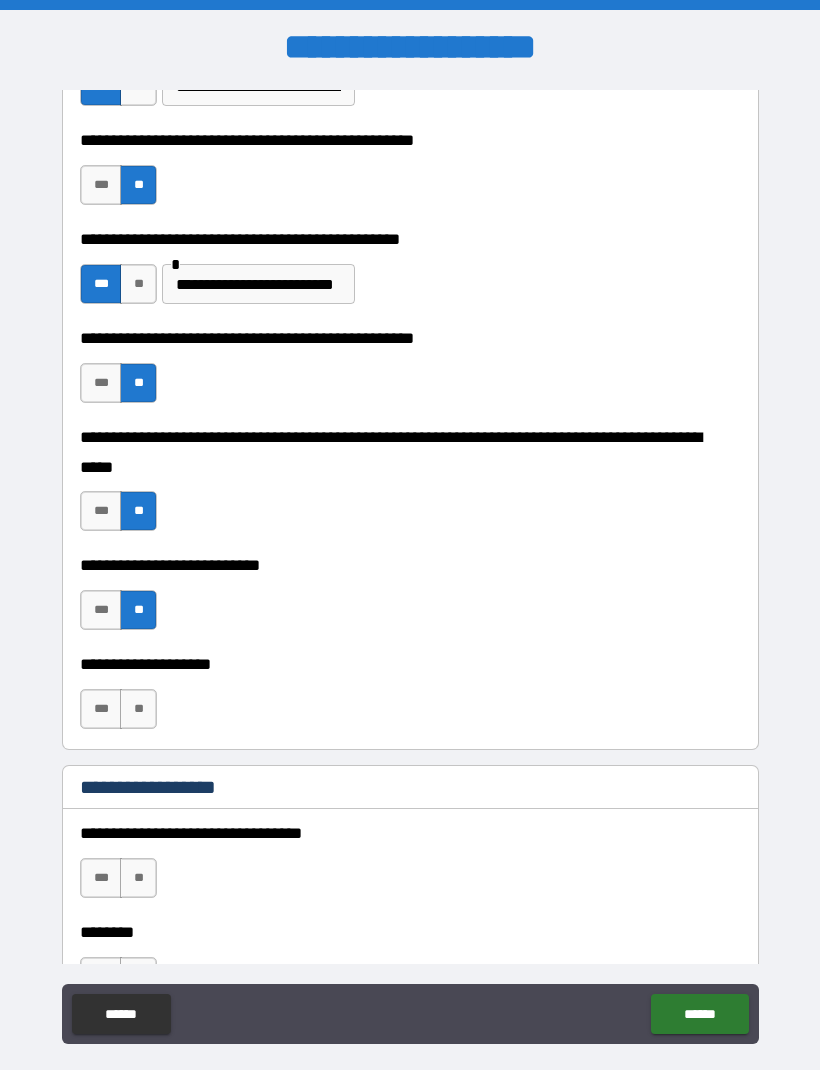 click on "**" at bounding box center (138, 709) 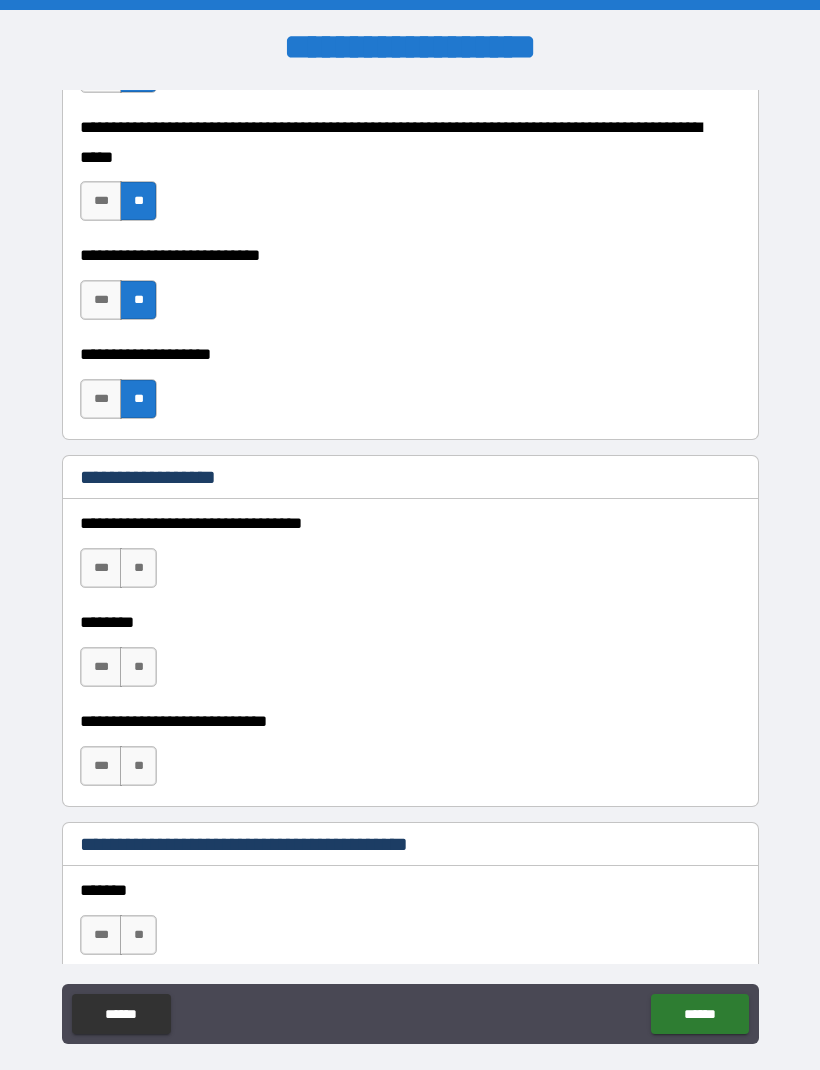 scroll, scrollTop: 822, scrollLeft: 0, axis: vertical 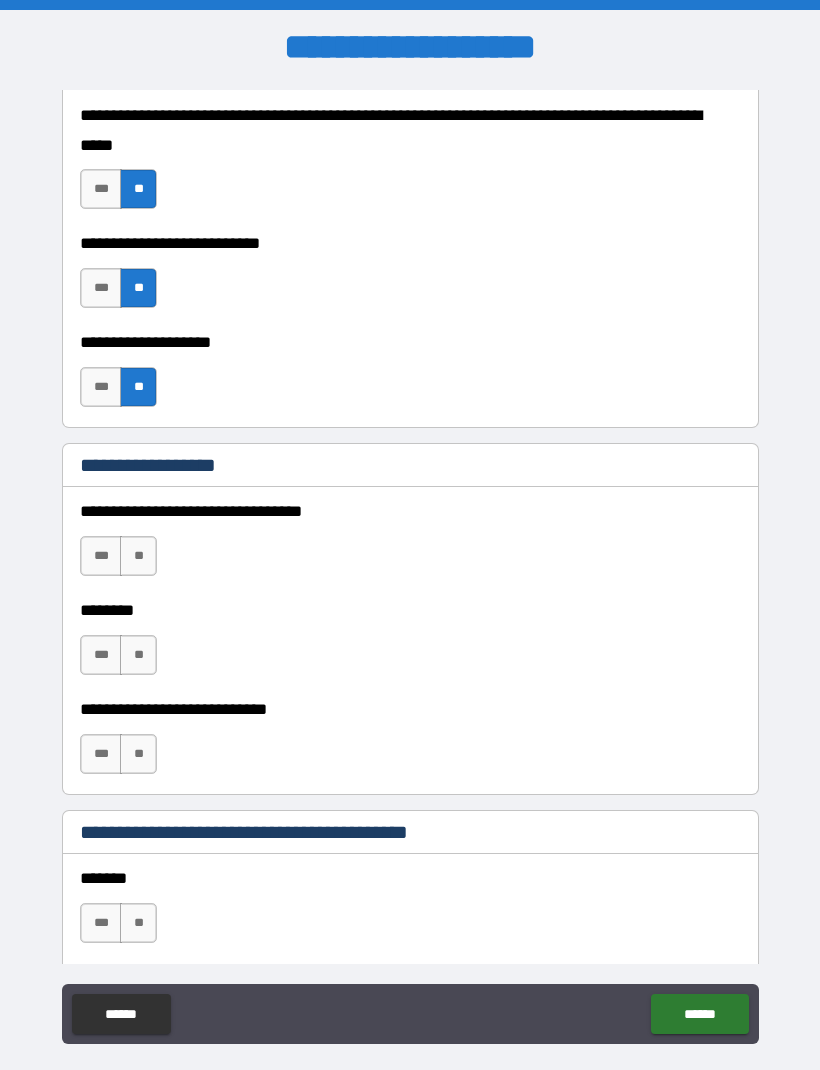 click on "**" at bounding box center [138, 556] 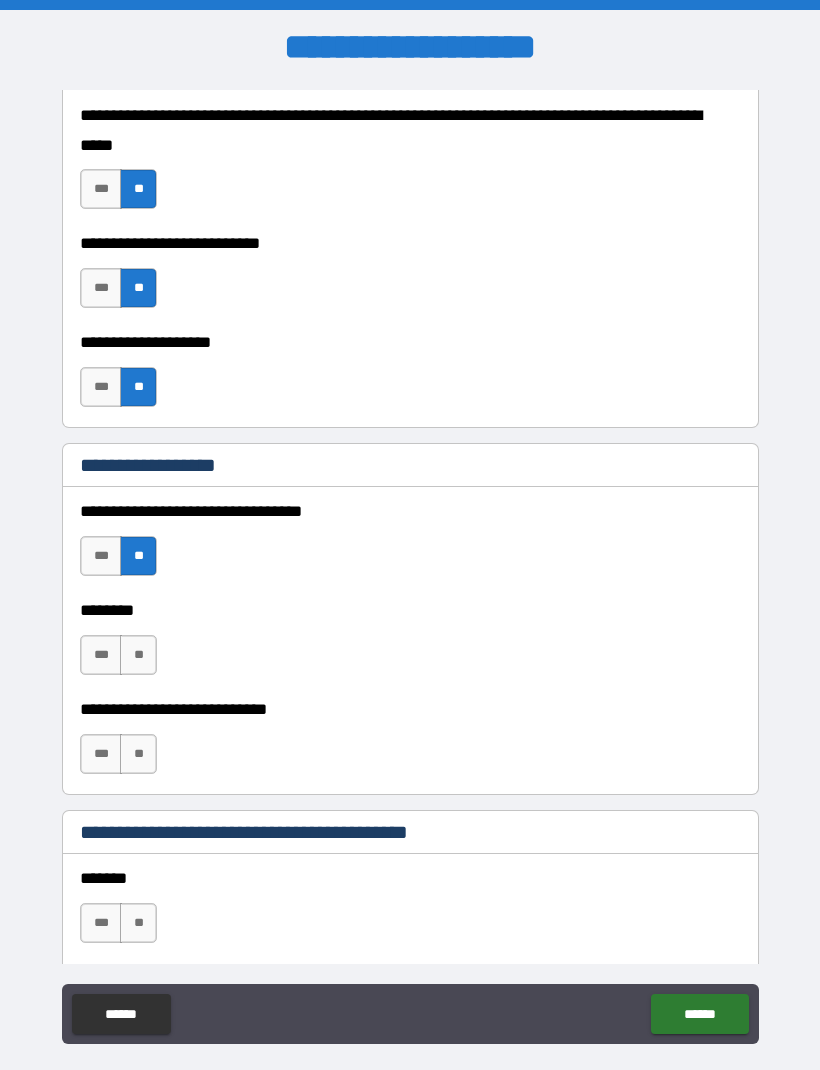 click on "**" at bounding box center (138, 655) 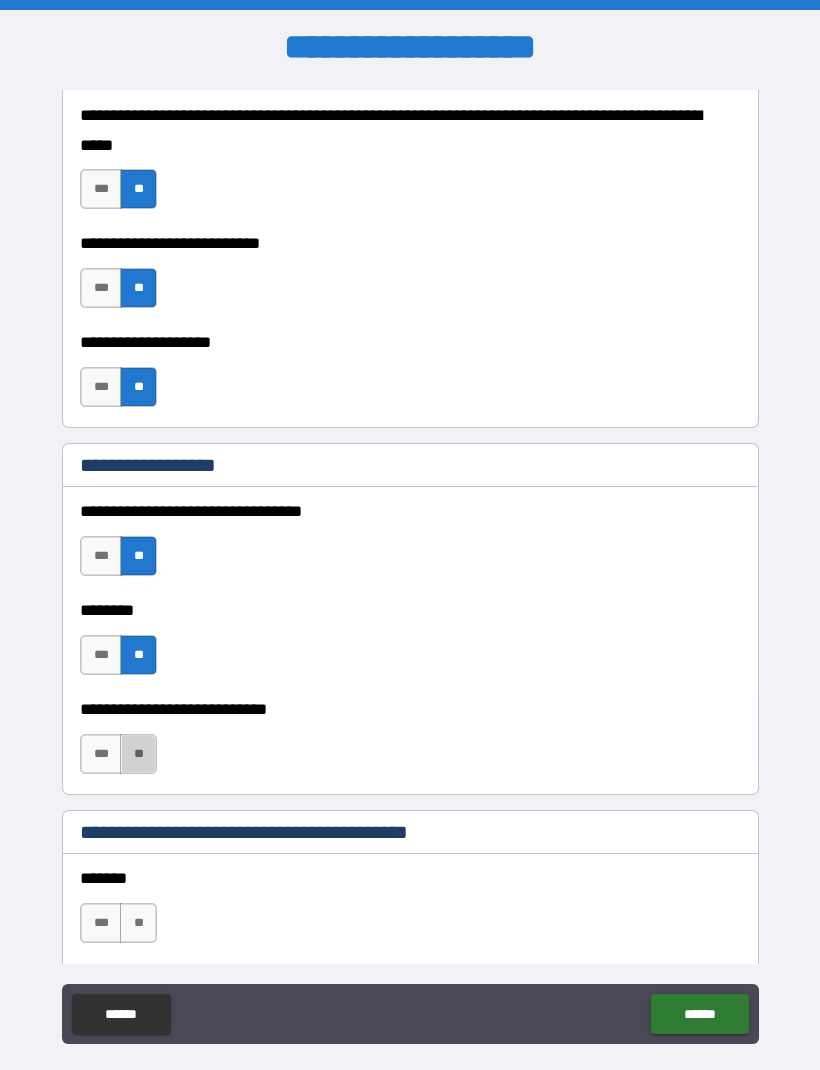 click on "**" at bounding box center (138, 754) 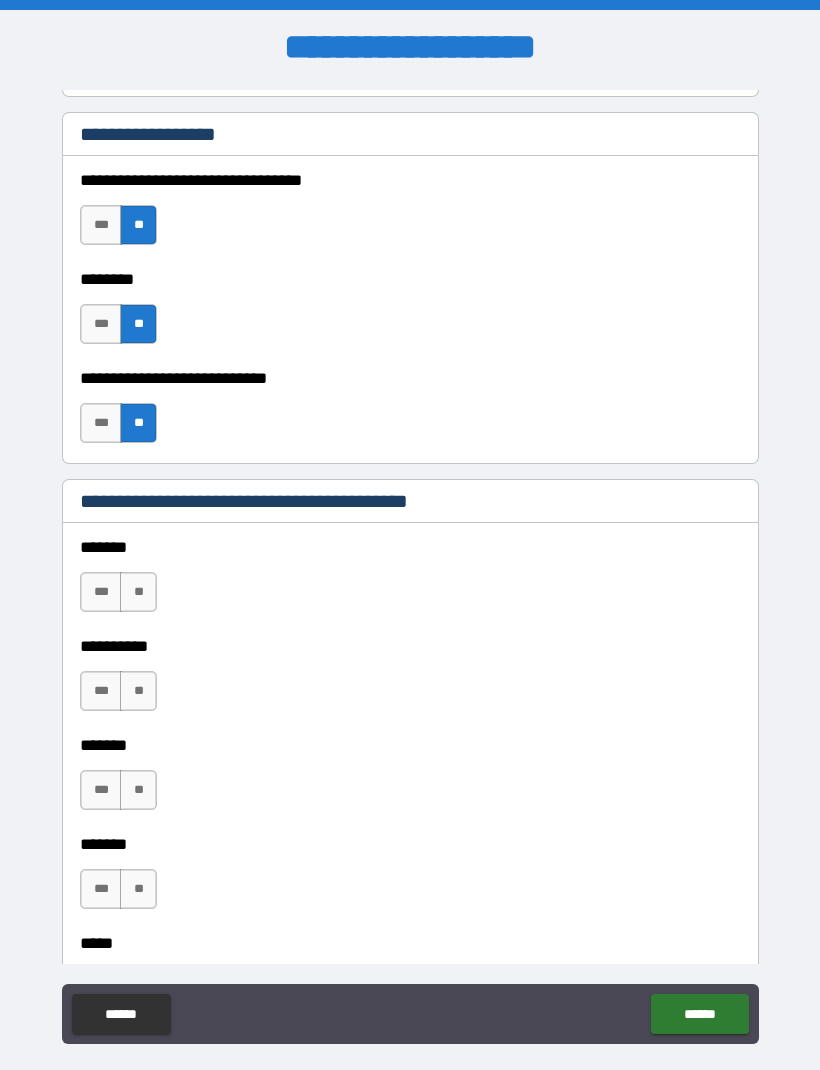scroll, scrollTop: 1170, scrollLeft: 0, axis: vertical 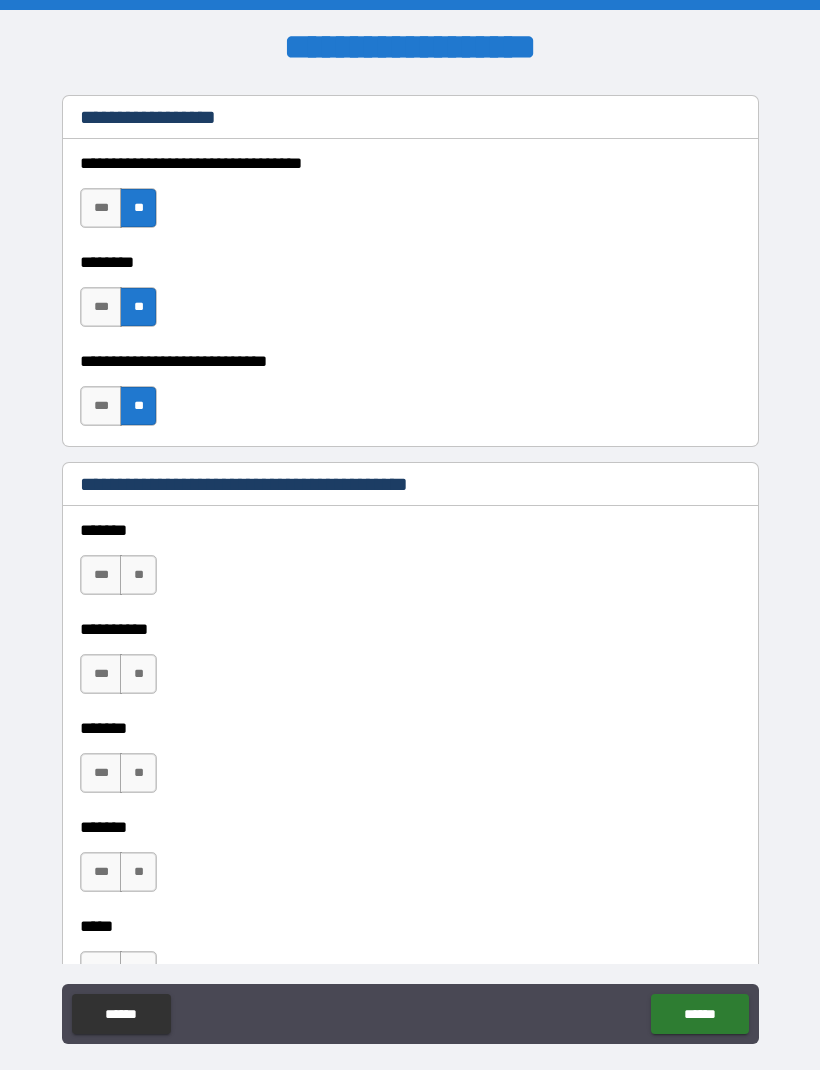 click on "**" at bounding box center [138, 575] 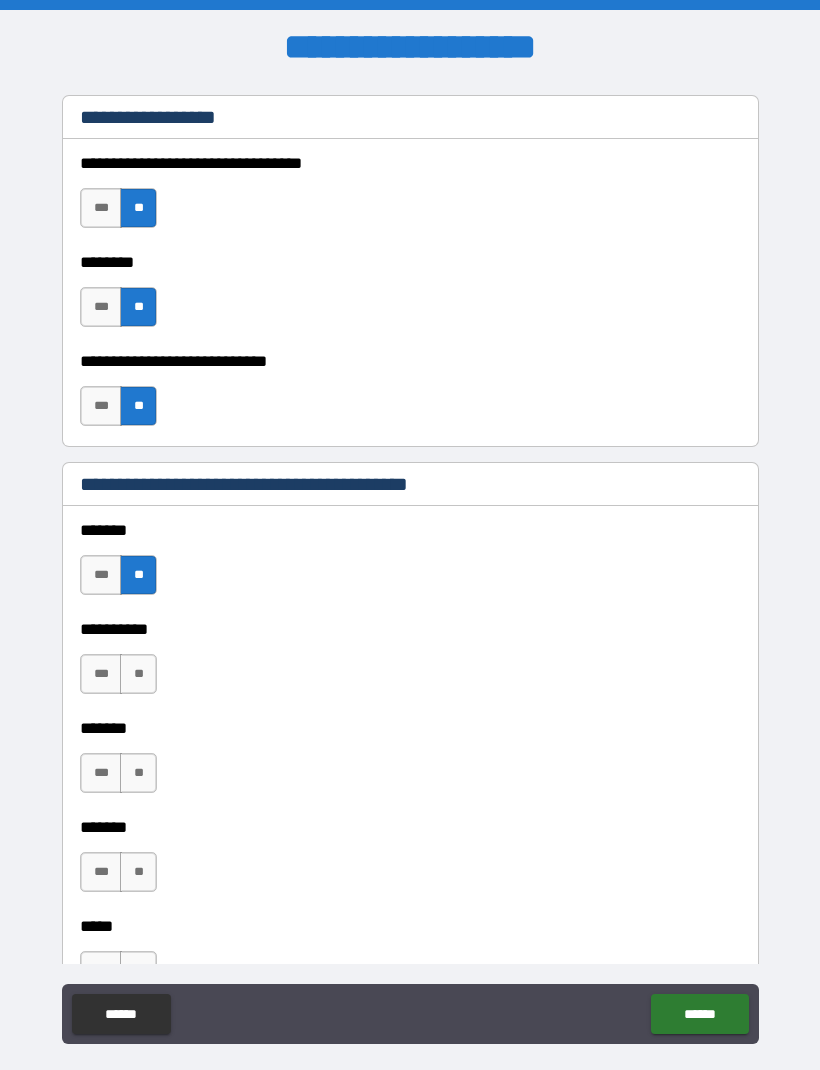 click on "**" at bounding box center [138, 674] 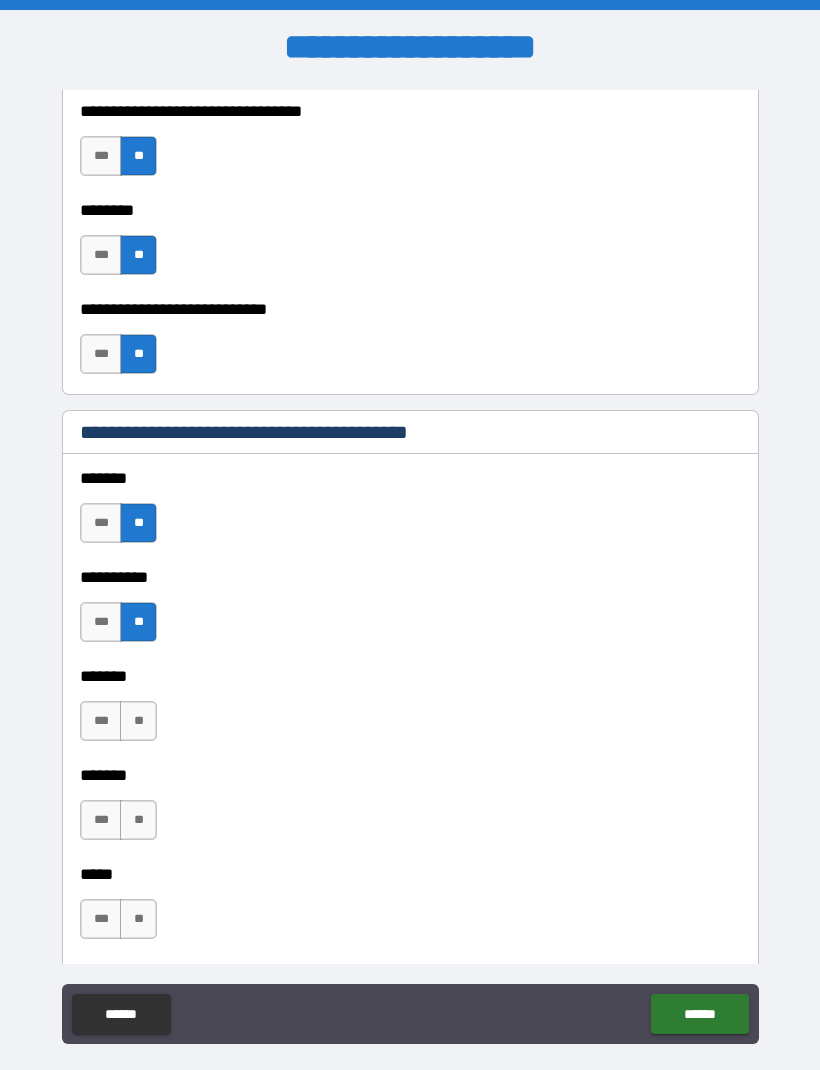 click on "**" at bounding box center (138, 721) 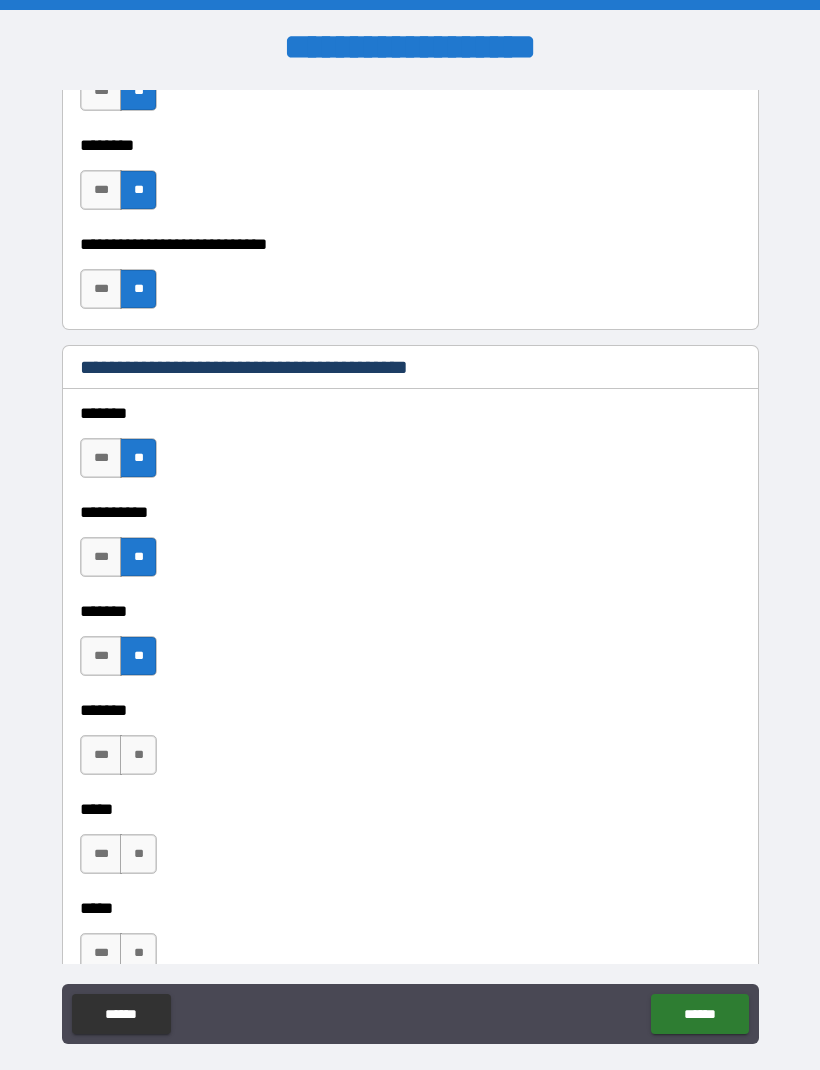 click on "**" at bounding box center (138, 755) 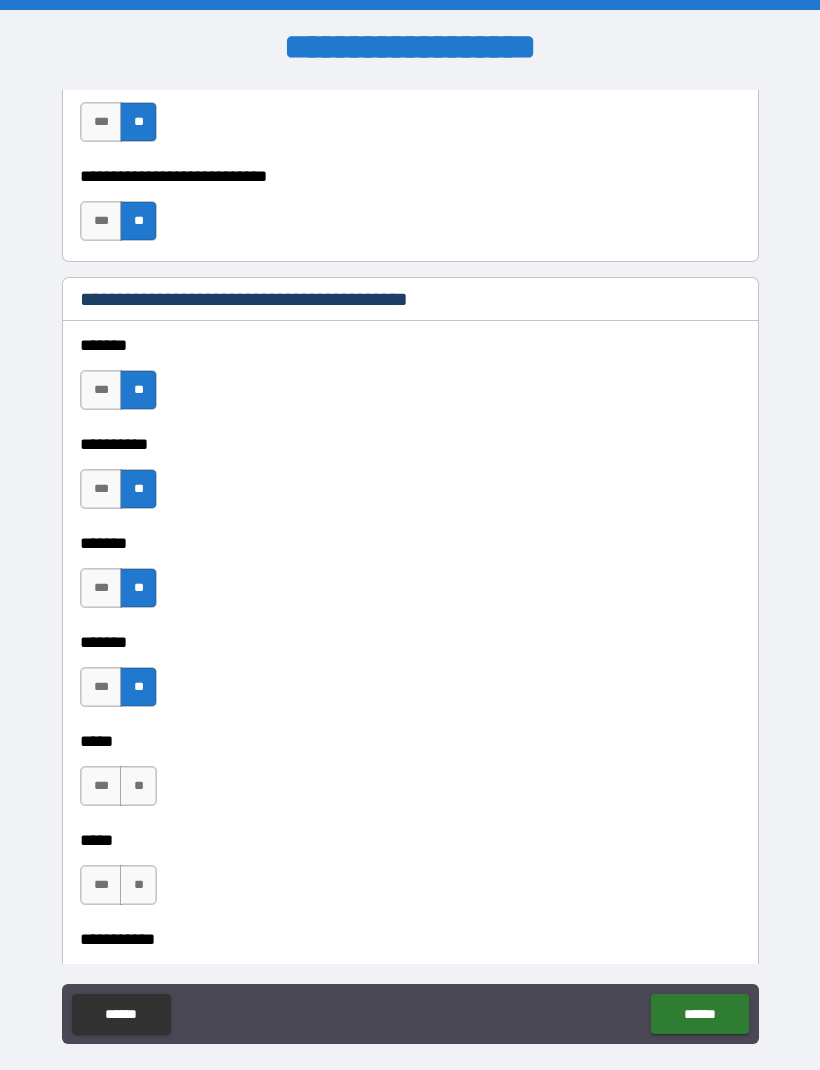 click on "**" at bounding box center (138, 786) 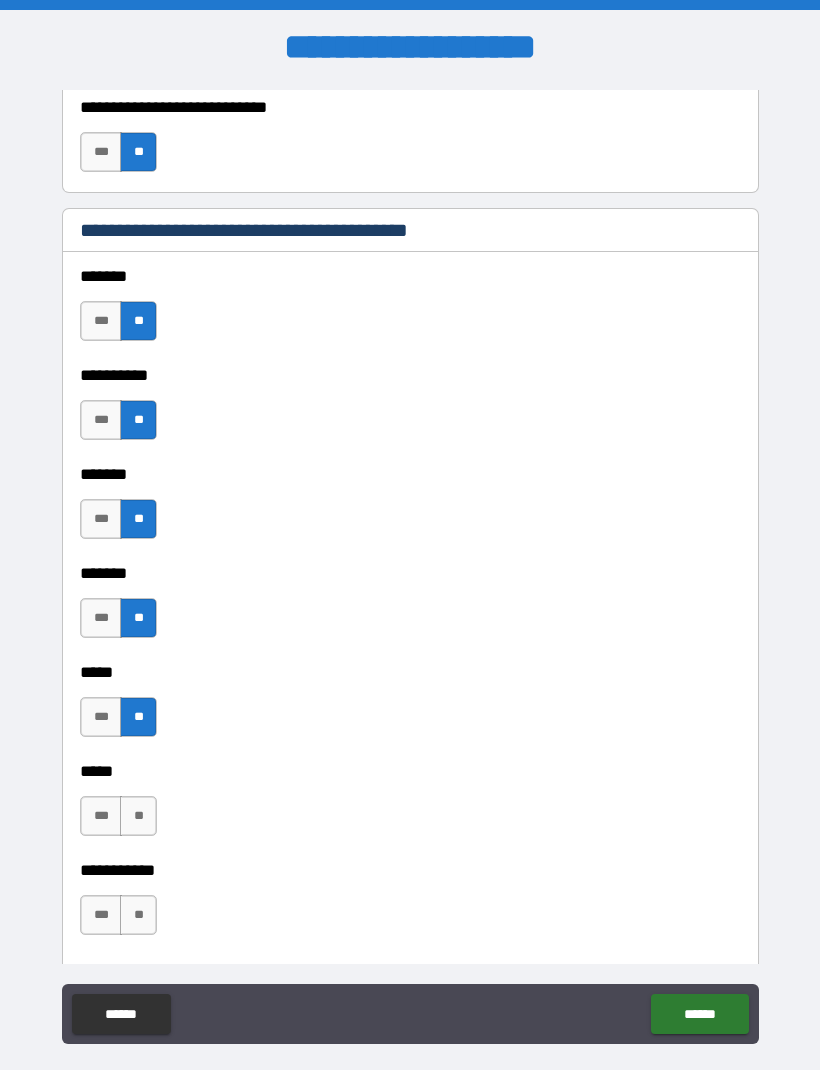 click on "**" at bounding box center (138, 816) 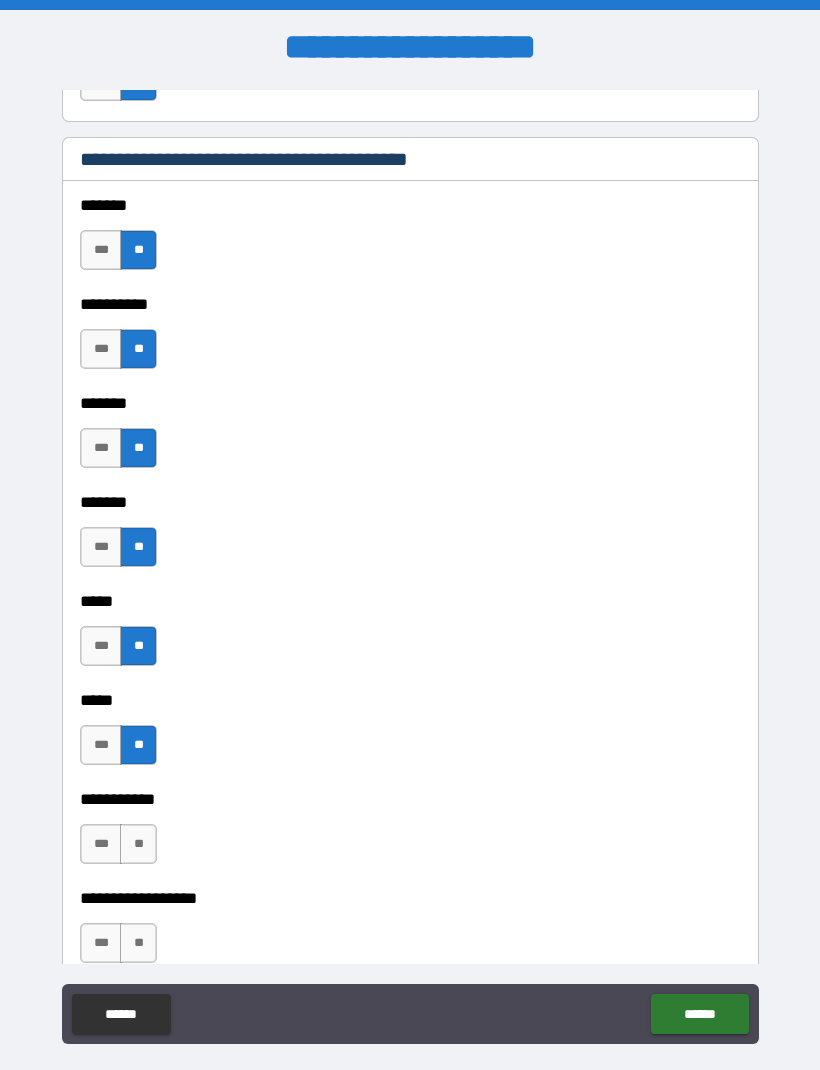 click on "**" at bounding box center (138, 844) 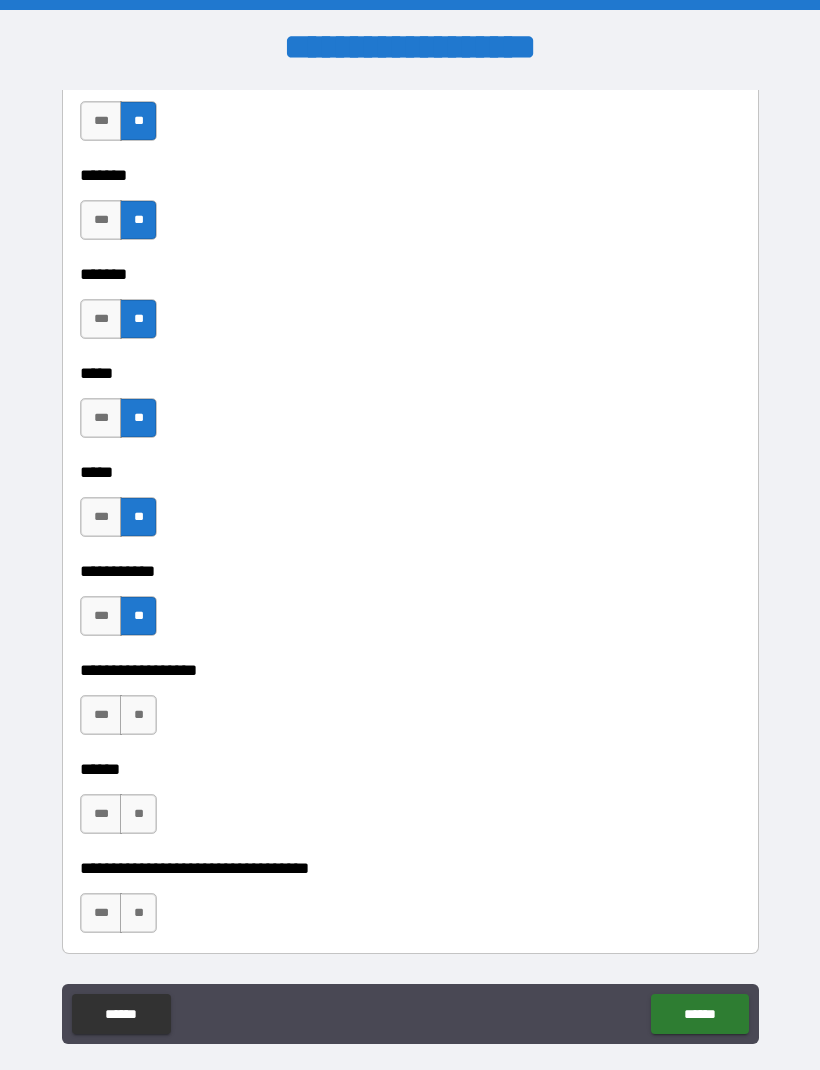 scroll, scrollTop: 1744, scrollLeft: 0, axis: vertical 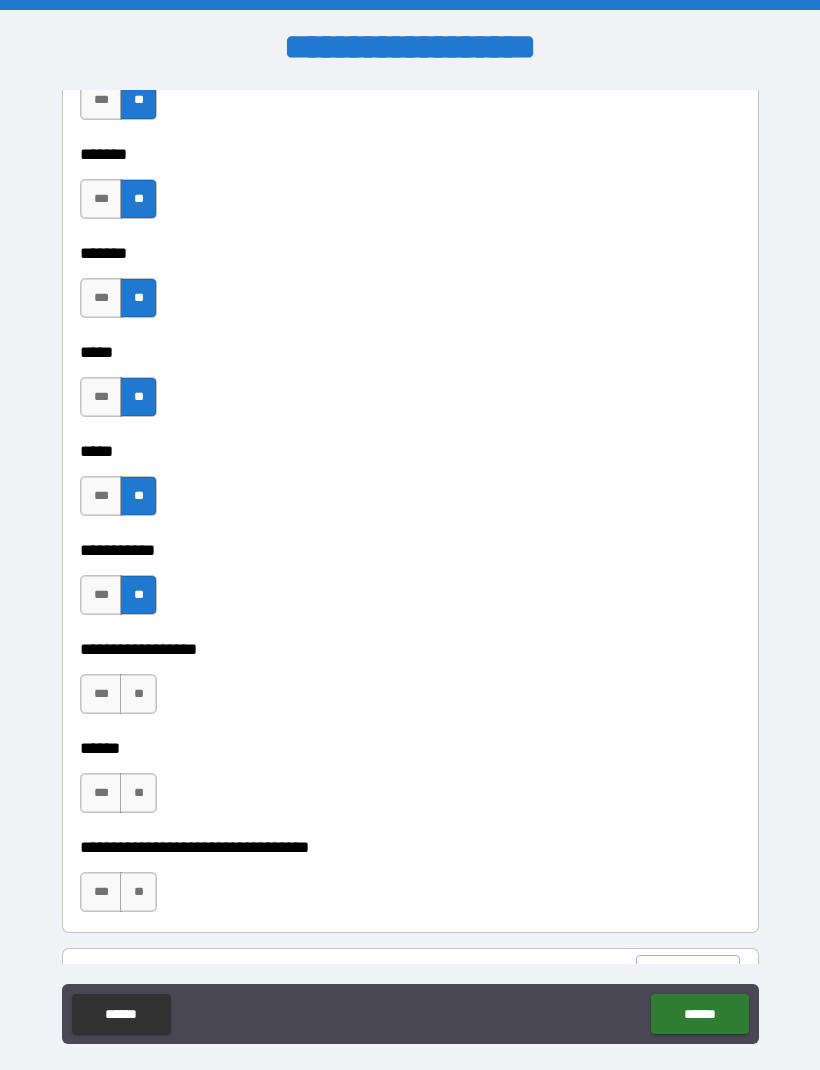 click on "**" at bounding box center [138, 694] 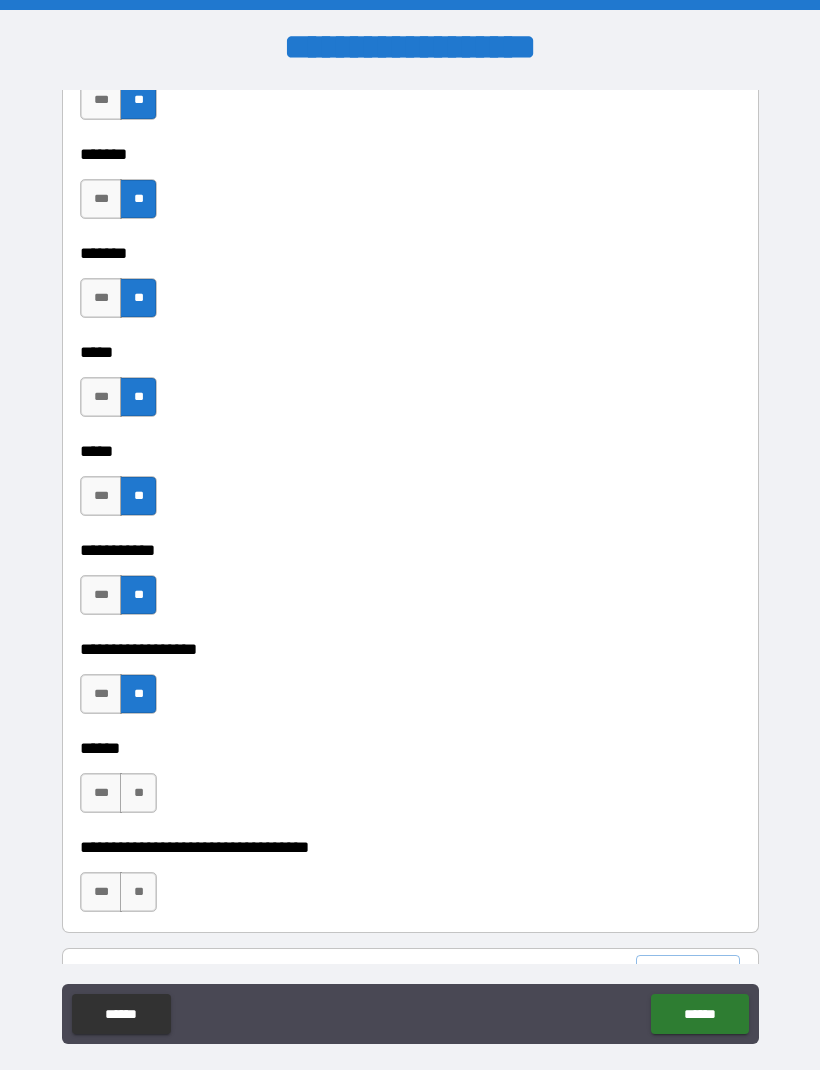 click on "**" at bounding box center [138, 793] 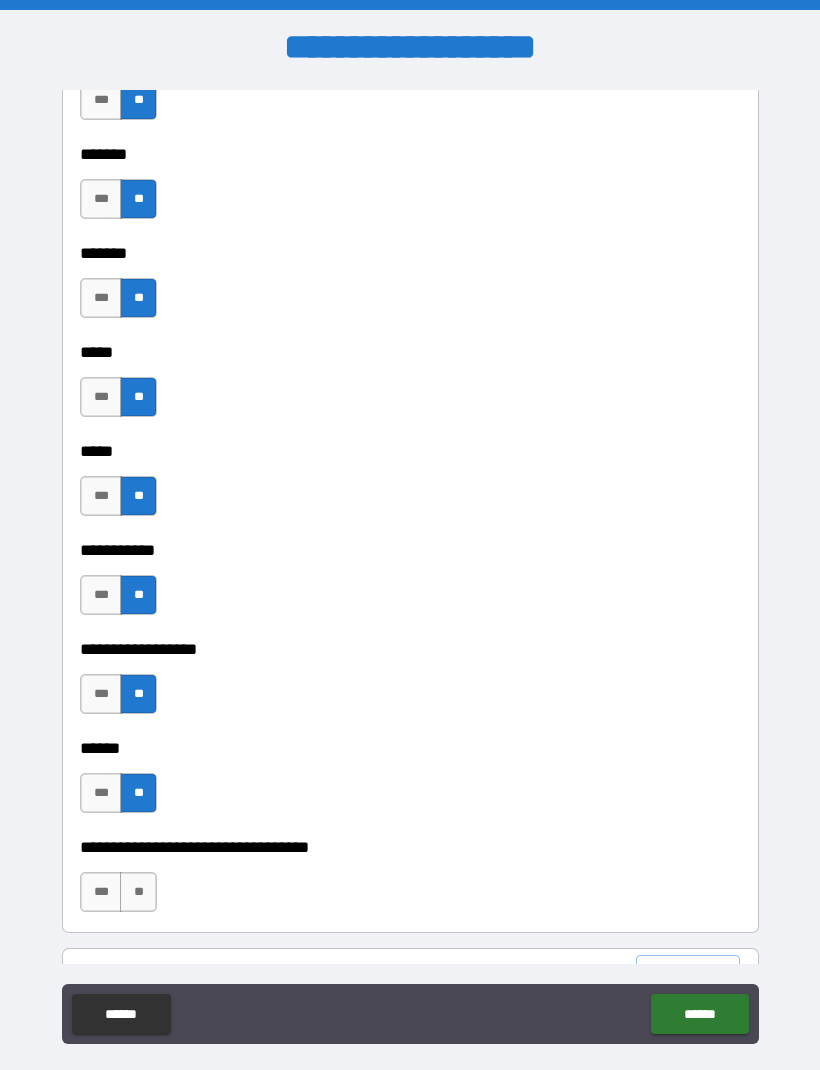 click on "**" at bounding box center [138, 892] 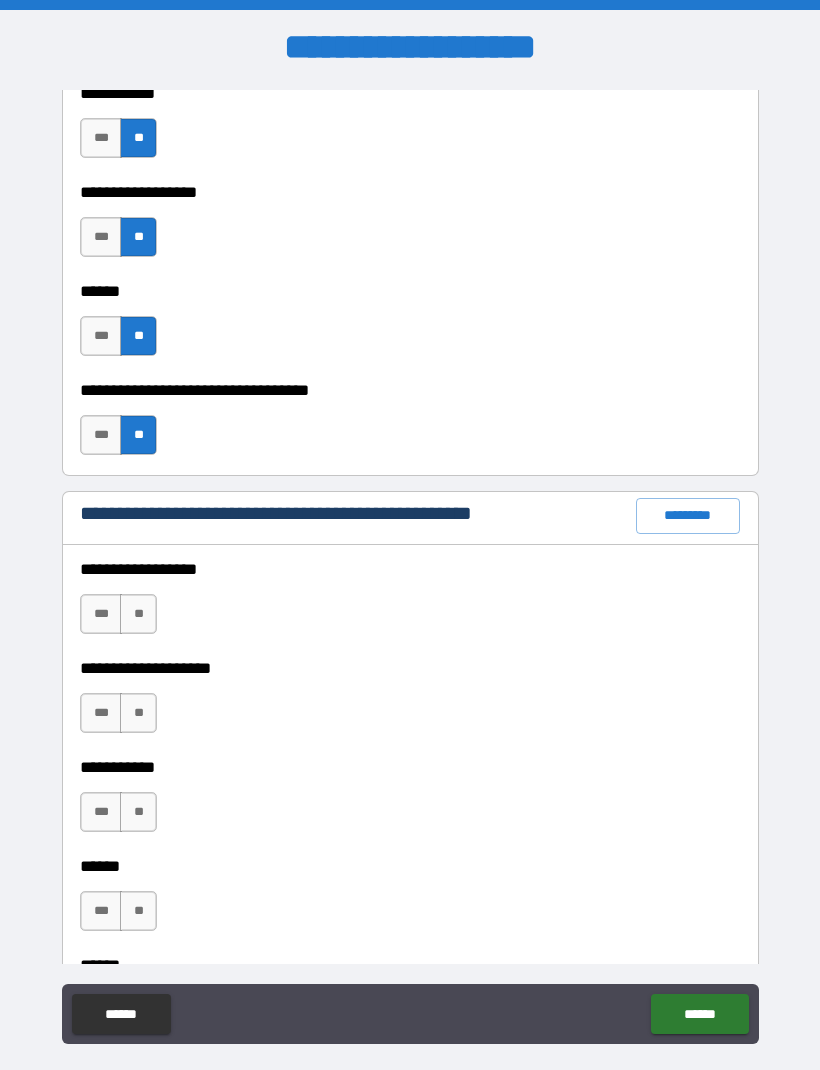 scroll, scrollTop: 2287, scrollLeft: 0, axis: vertical 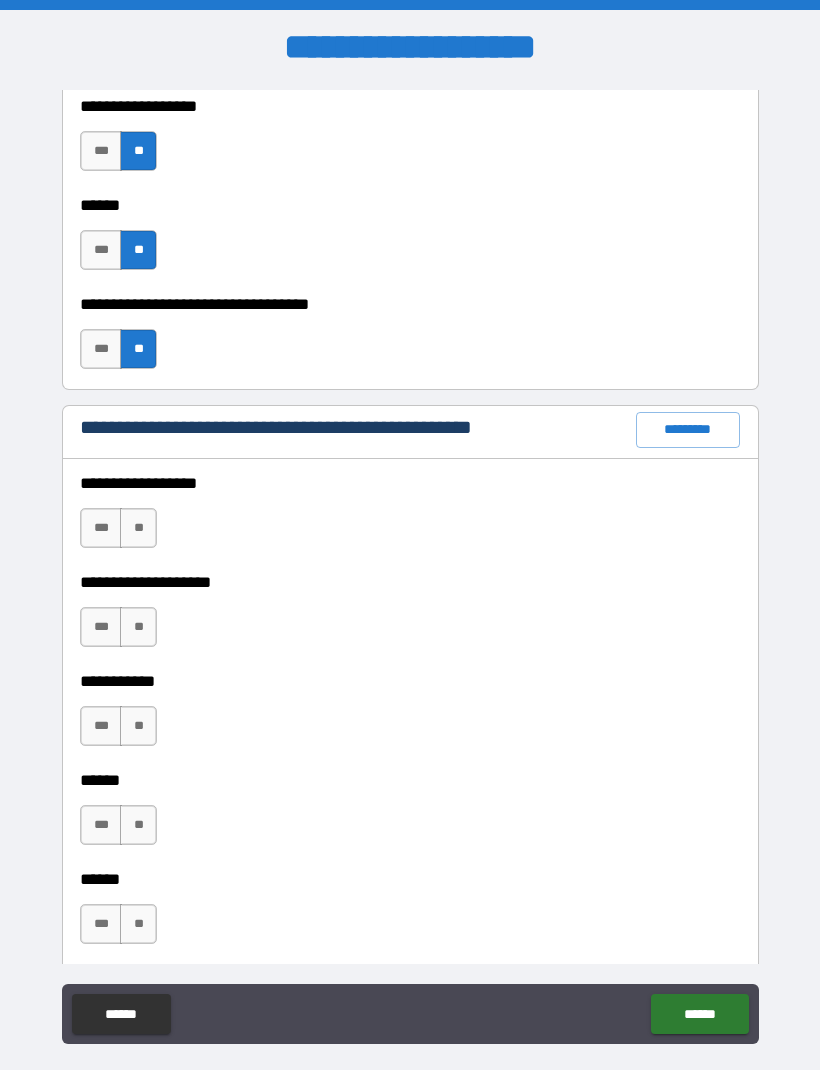 click on "**" at bounding box center (138, 528) 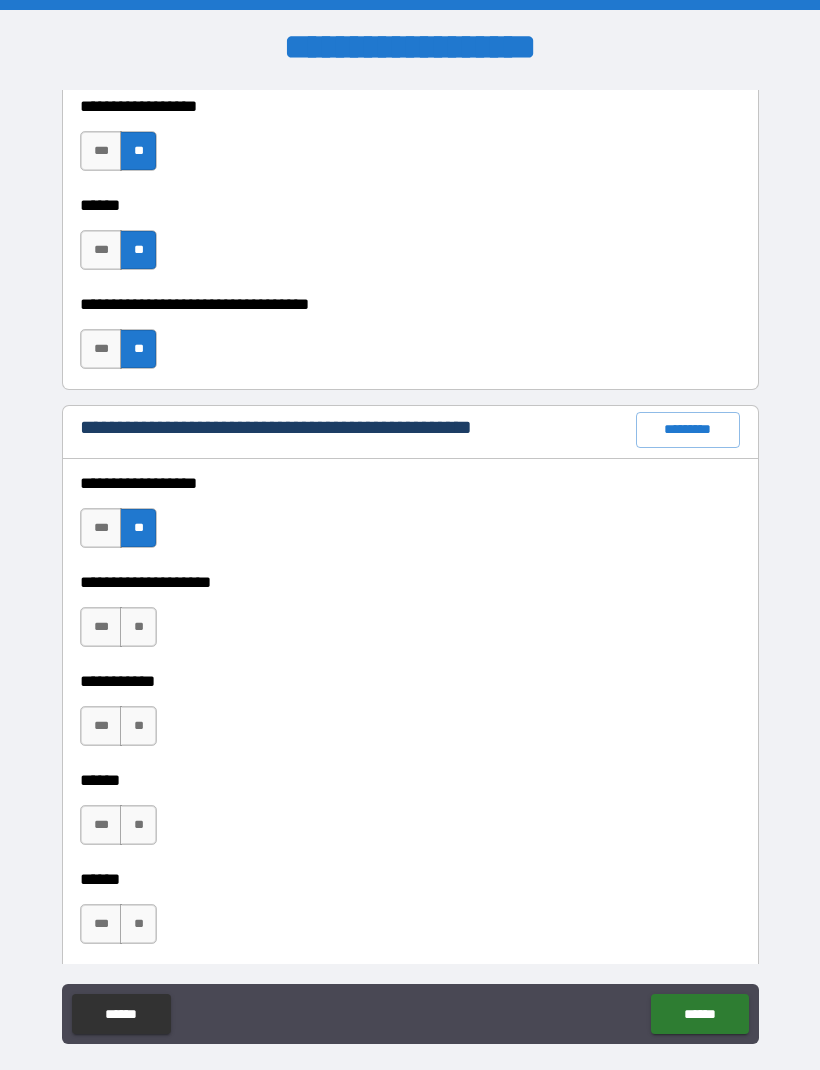 click on "**" at bounding box center [138, 627] 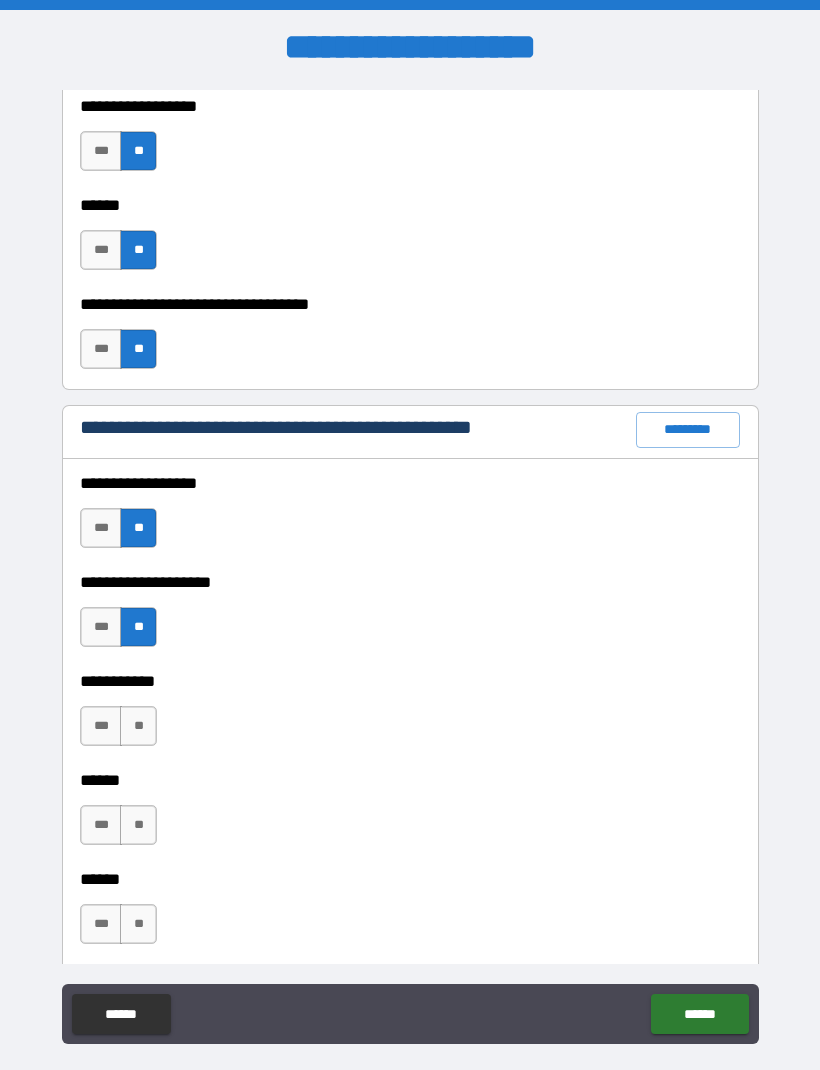 click on "**" at bounding box center (138, 726) 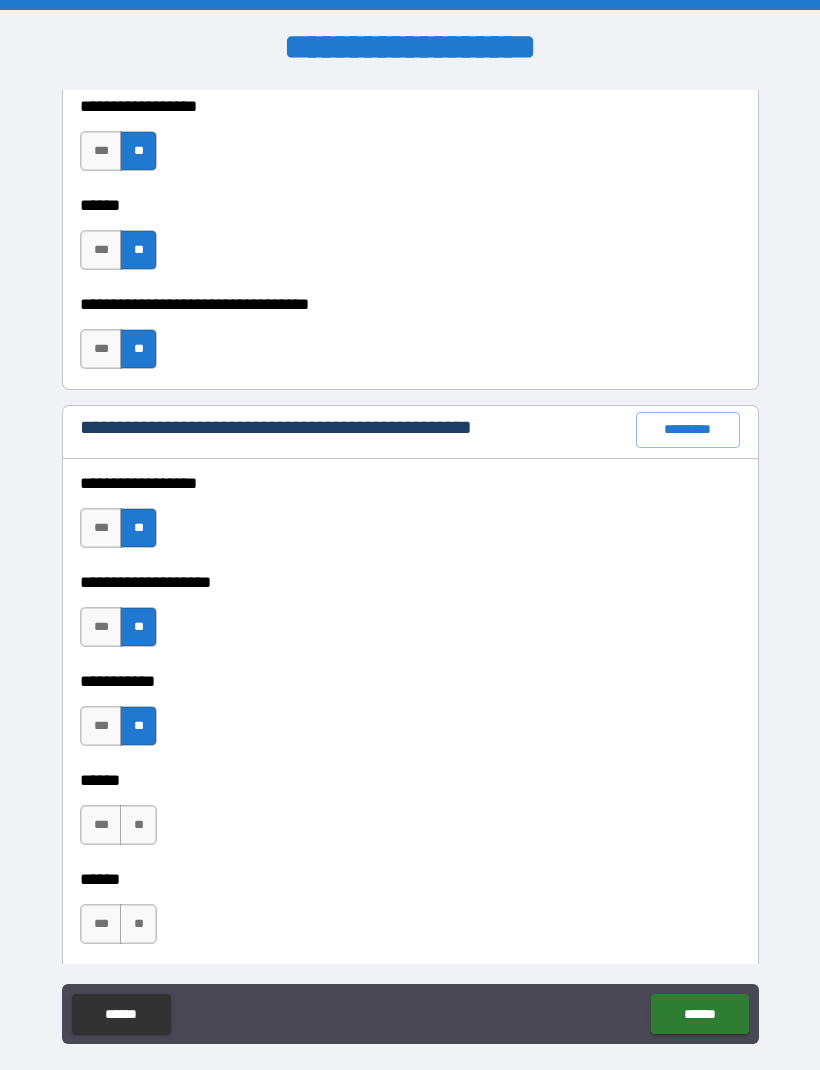 click on "**" at bounding box center [138, 825] 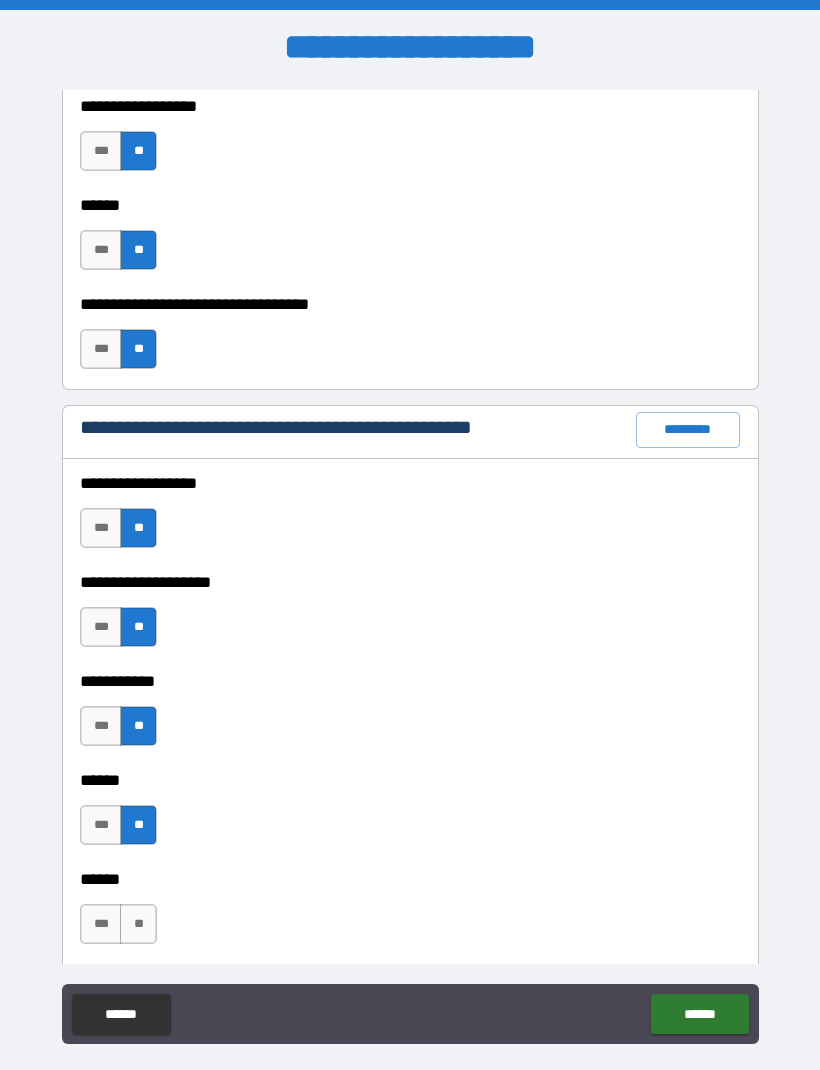 click on "**" at bounding box center [138, 924] 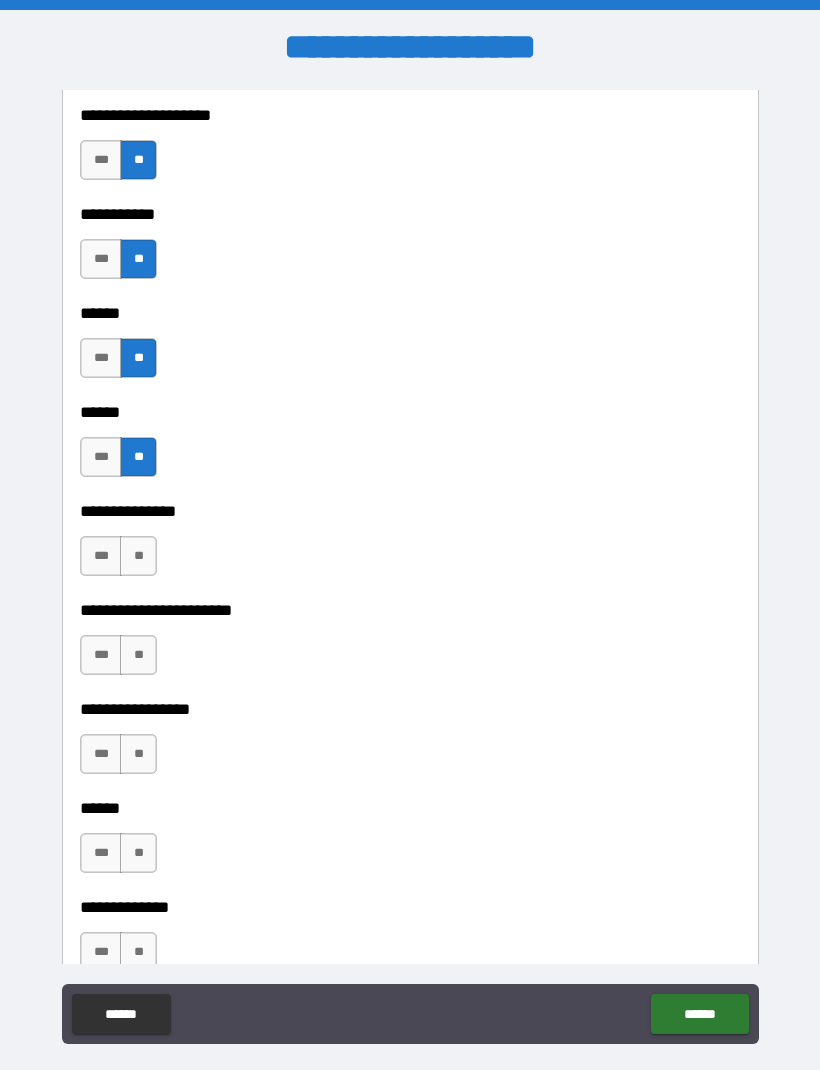scroll, scrollTop: 2773, scrollLeft: 0, axis: vertical 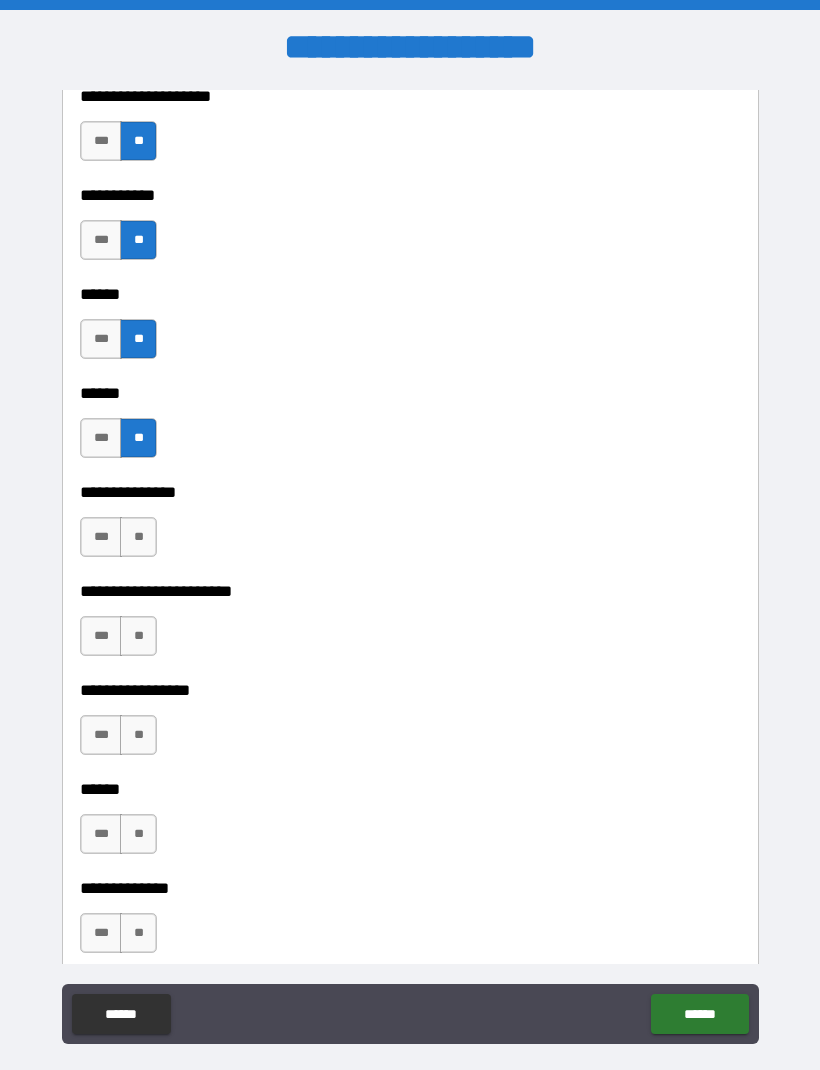click on "**" at bounding box center [138, 537] 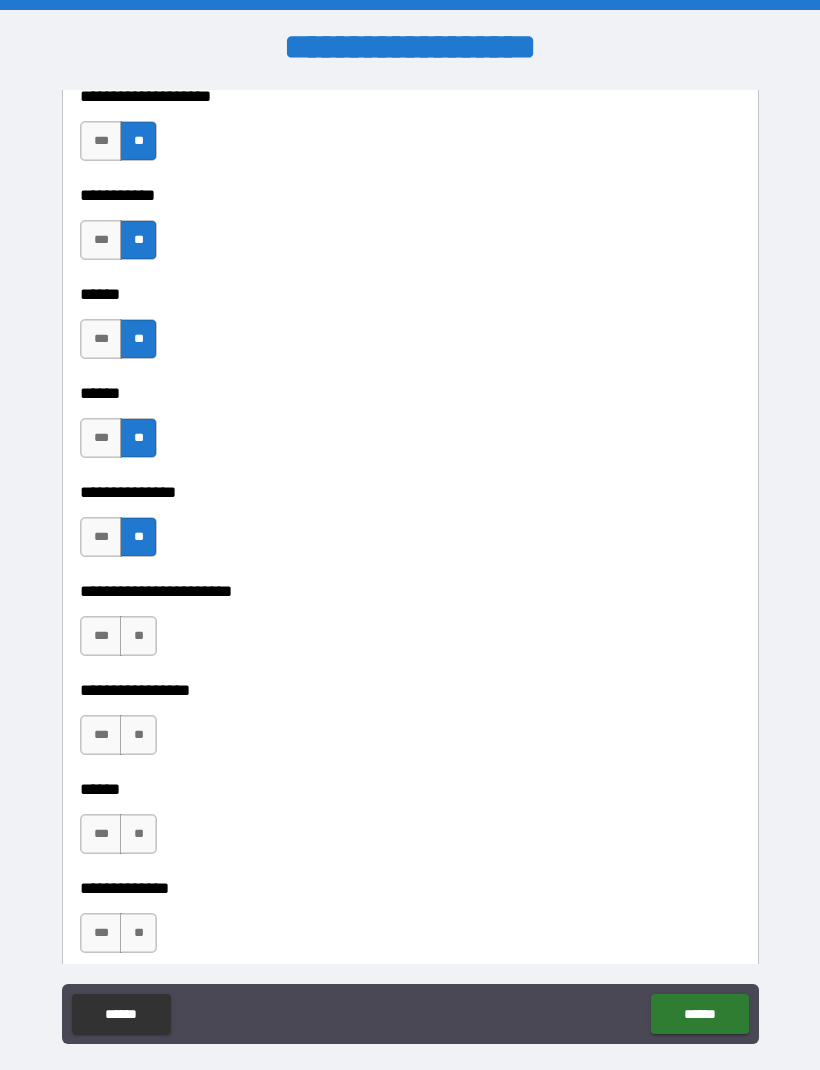 click on "**" at bounding box center (138, 636) 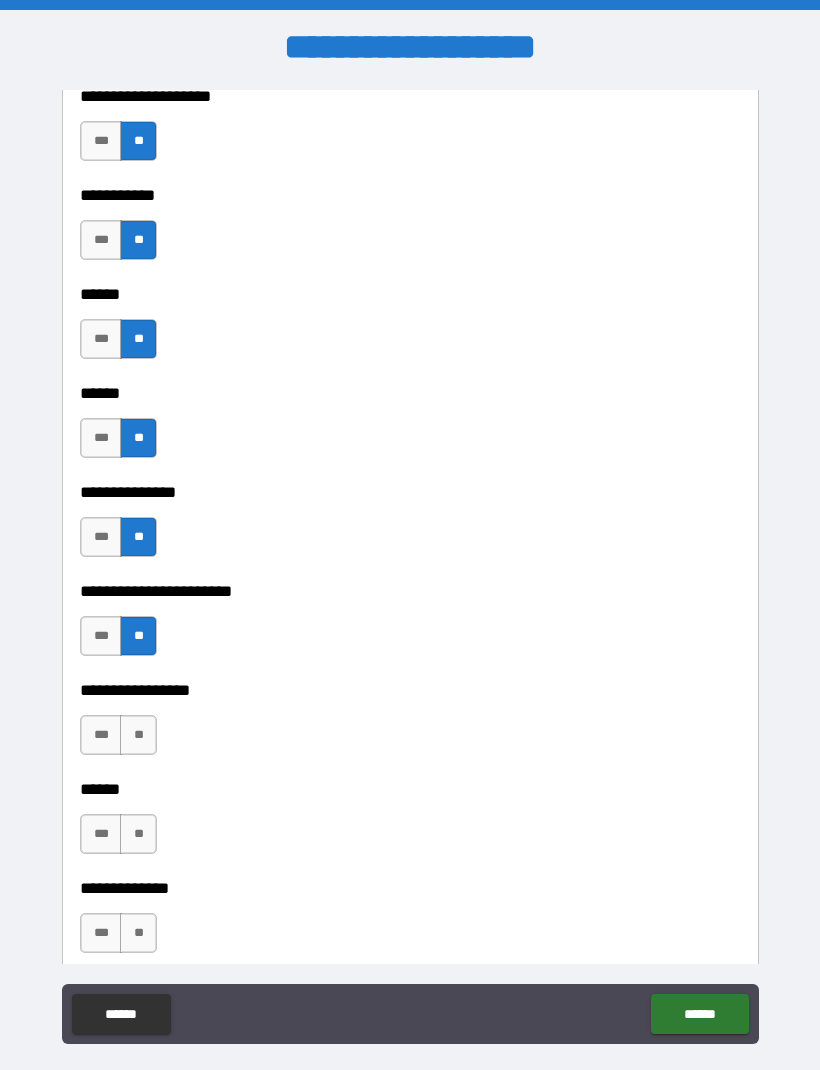 click on "**" at bounding box center [138, 735] 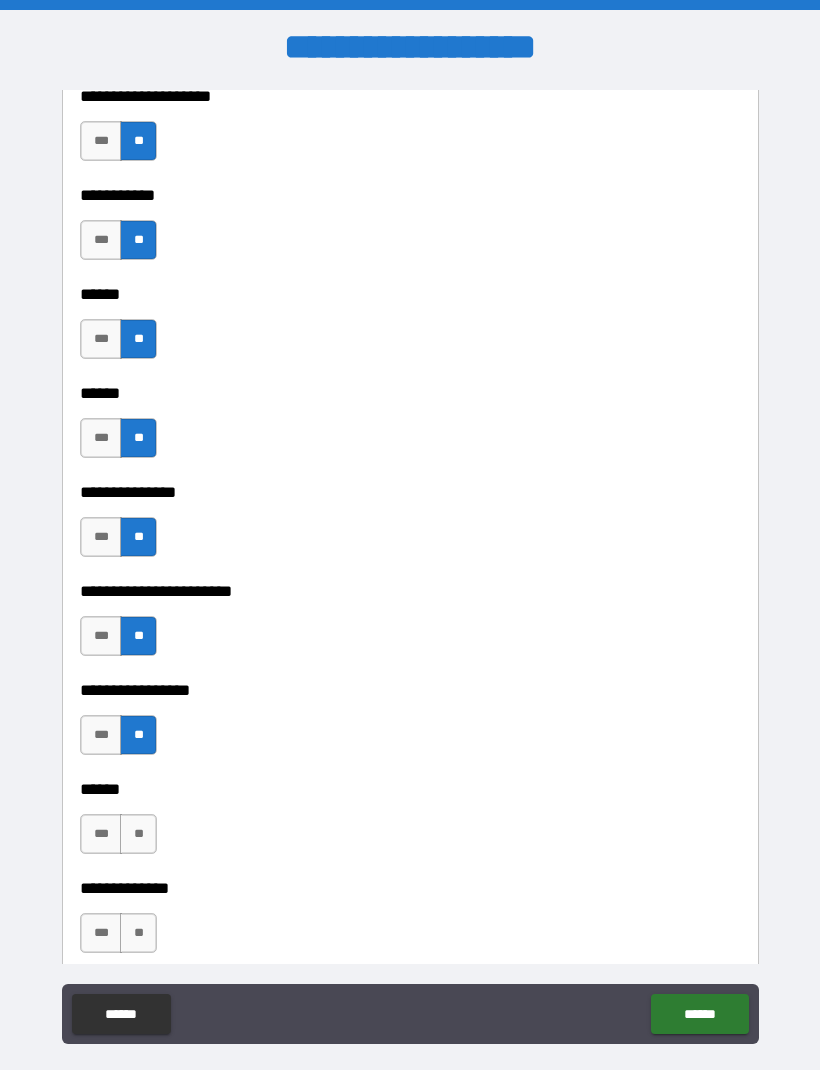 click on "**" at bounding box center [138, 834] 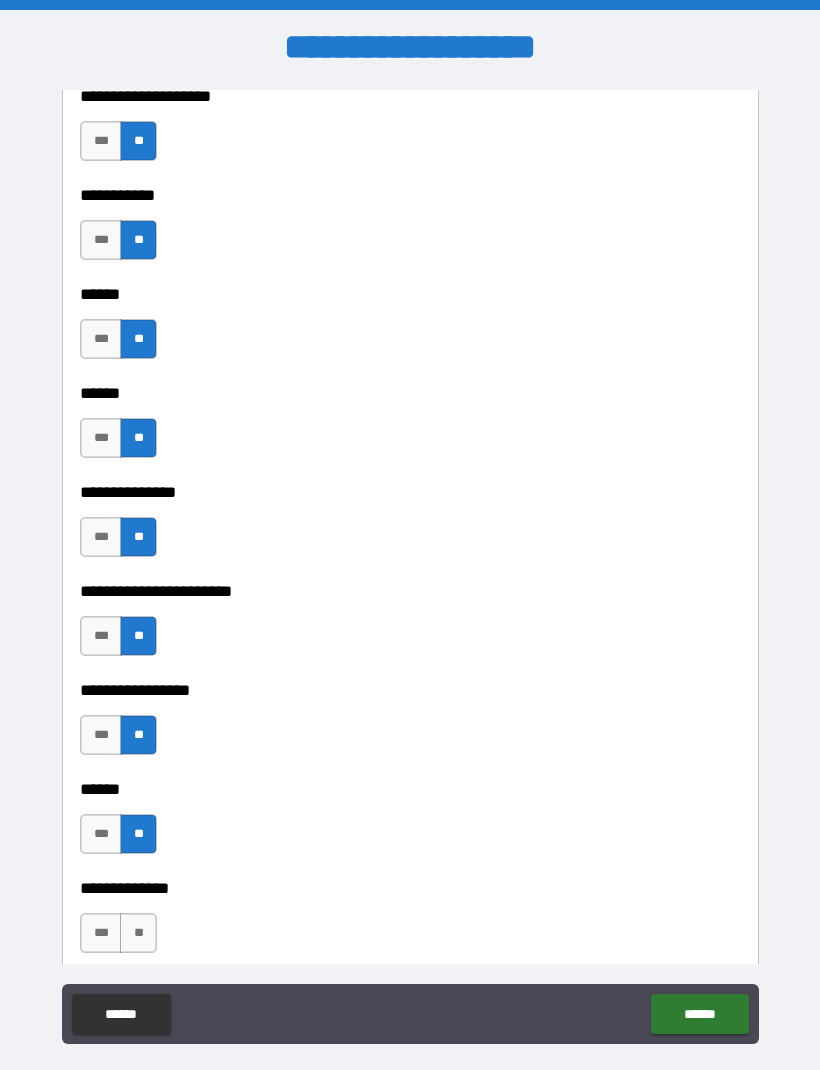 click on "**" at bounding box center [138, 933] 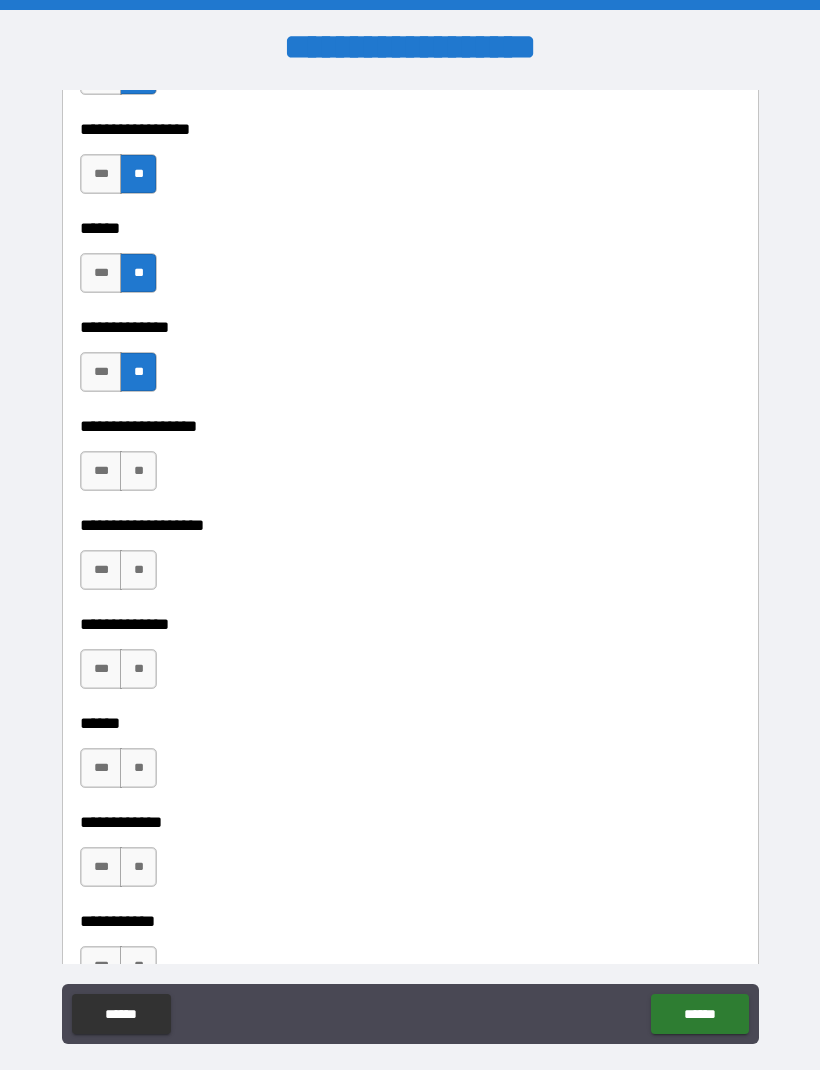 scroll, scrollTop: 3334, scrollLeft: 0, axis: vertical 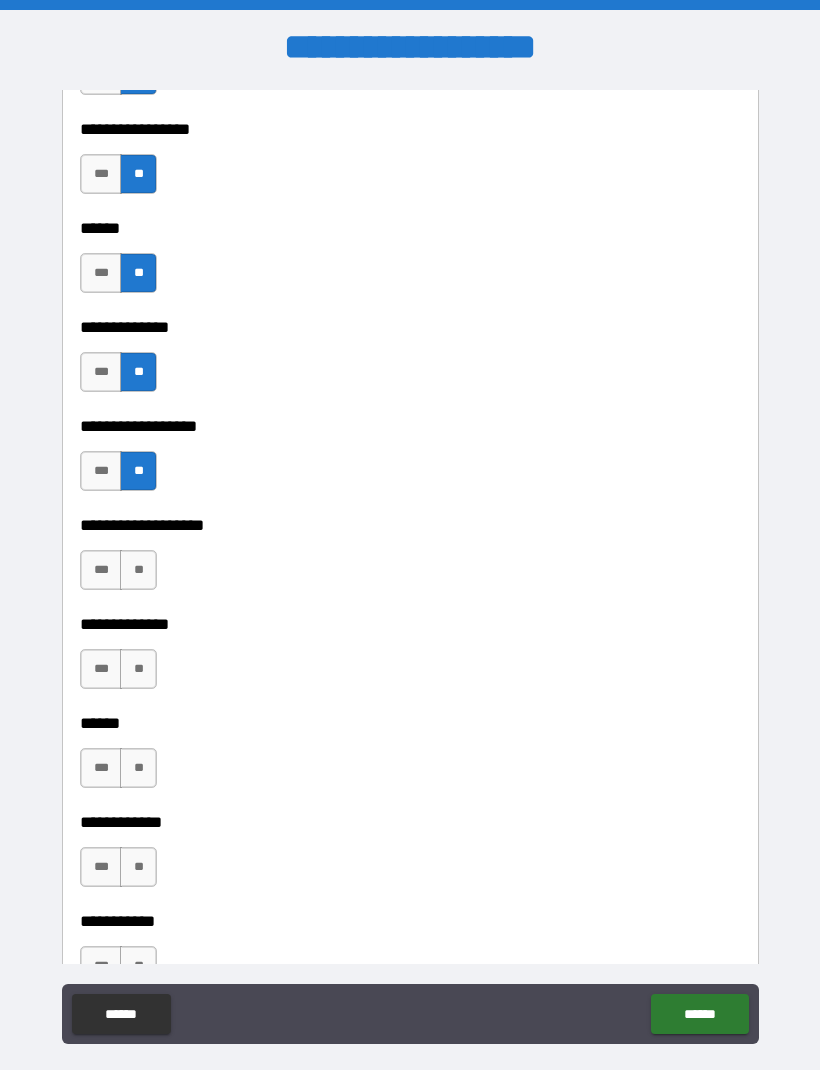 click on "**" at bounding box center [138, 570] 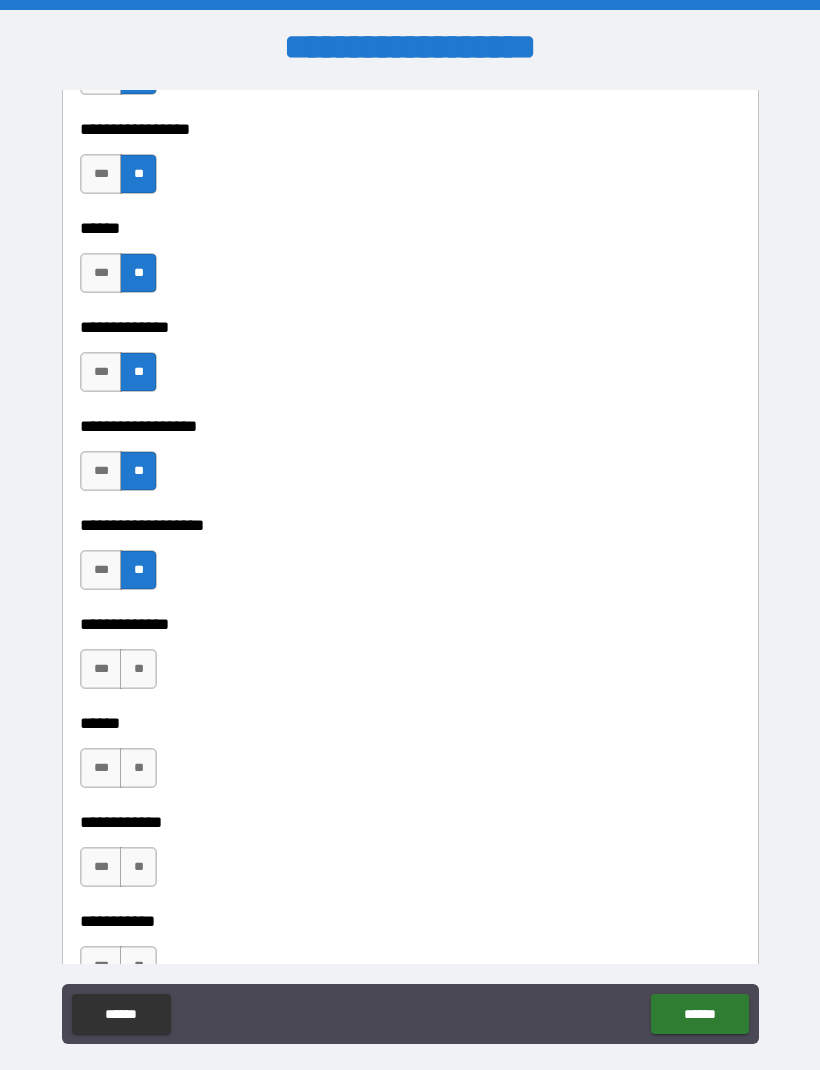 click on "**" at bounding box center [138, 669] 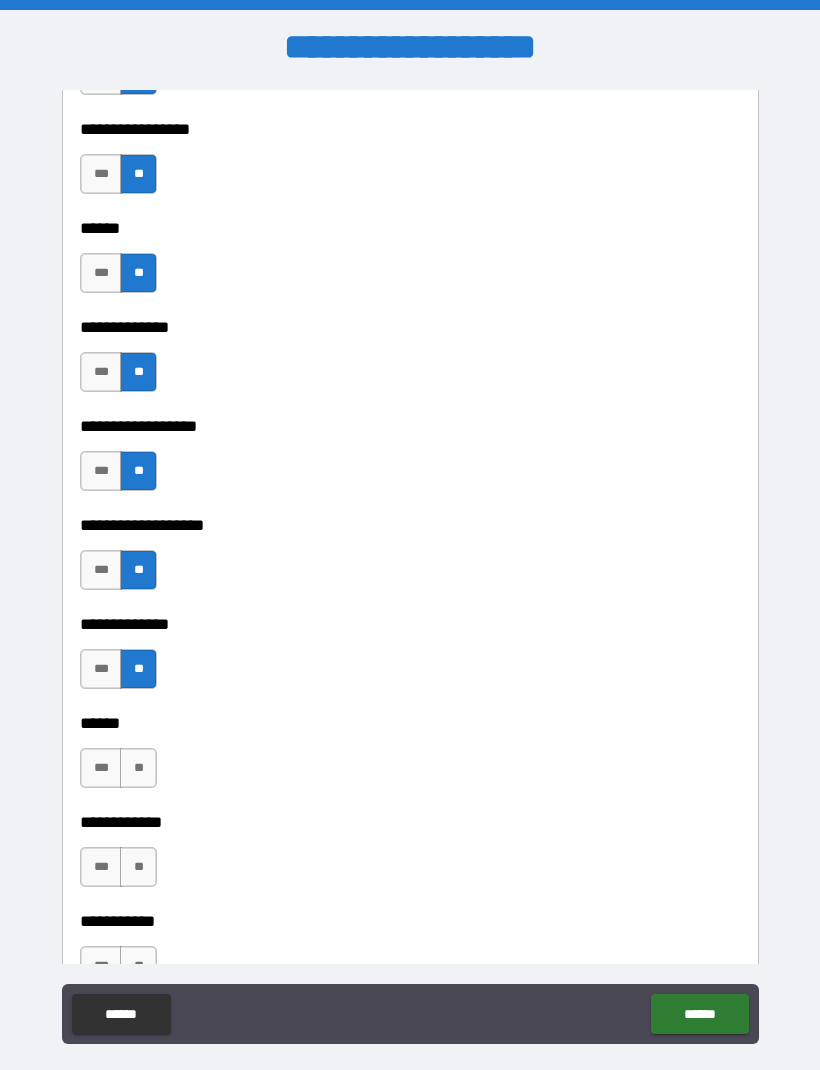 click on "**" at bounding box center (138, 768) 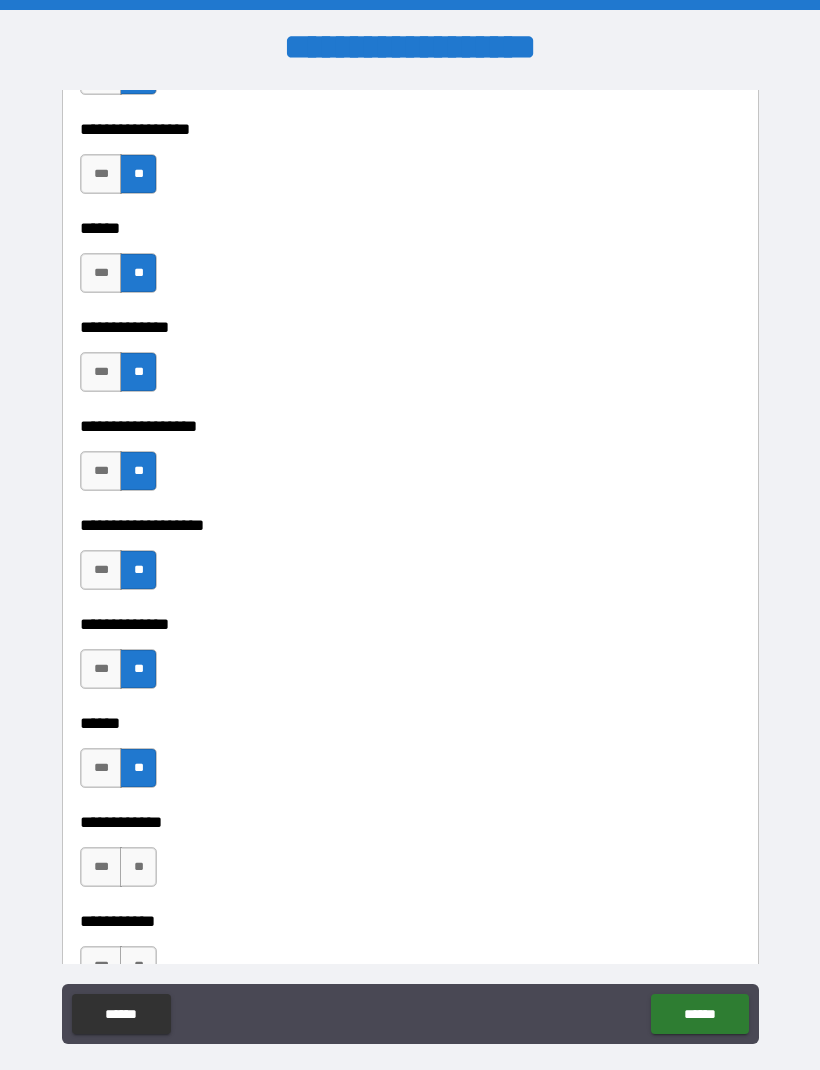click on "**" at bounding box center [138, 867] 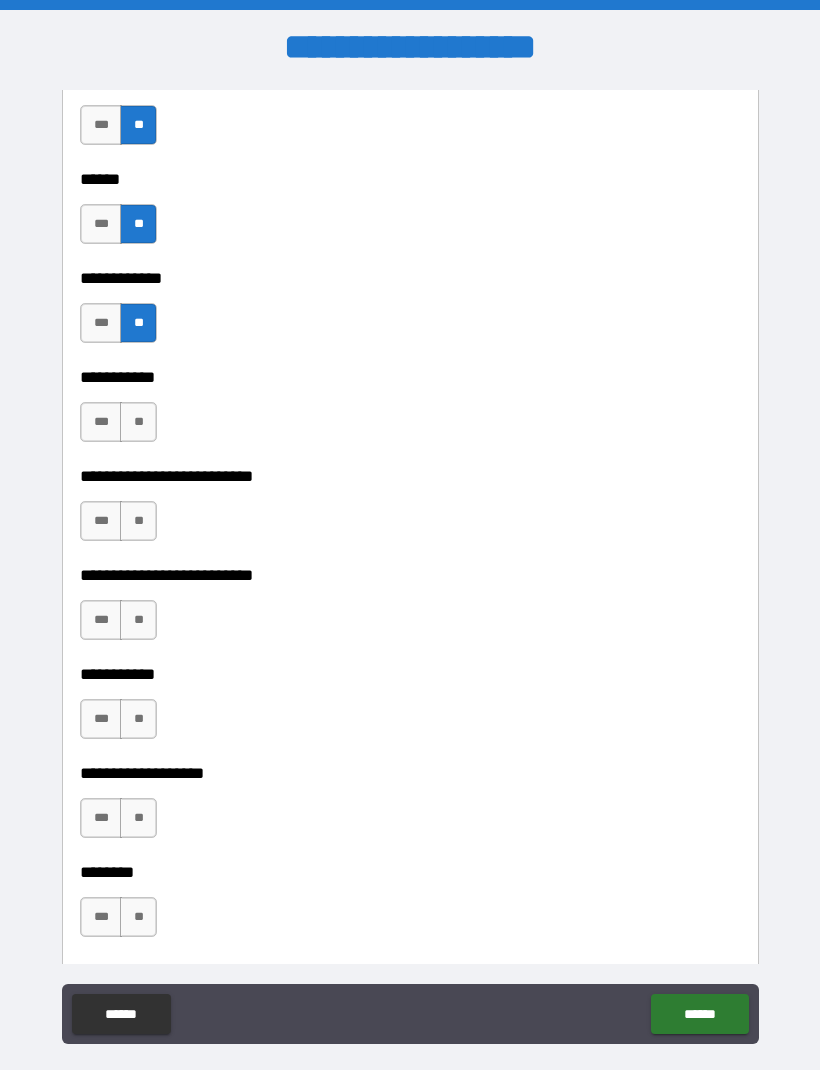scroll, scrollTop: 3874, scrollLeft: 0, axis: vertical 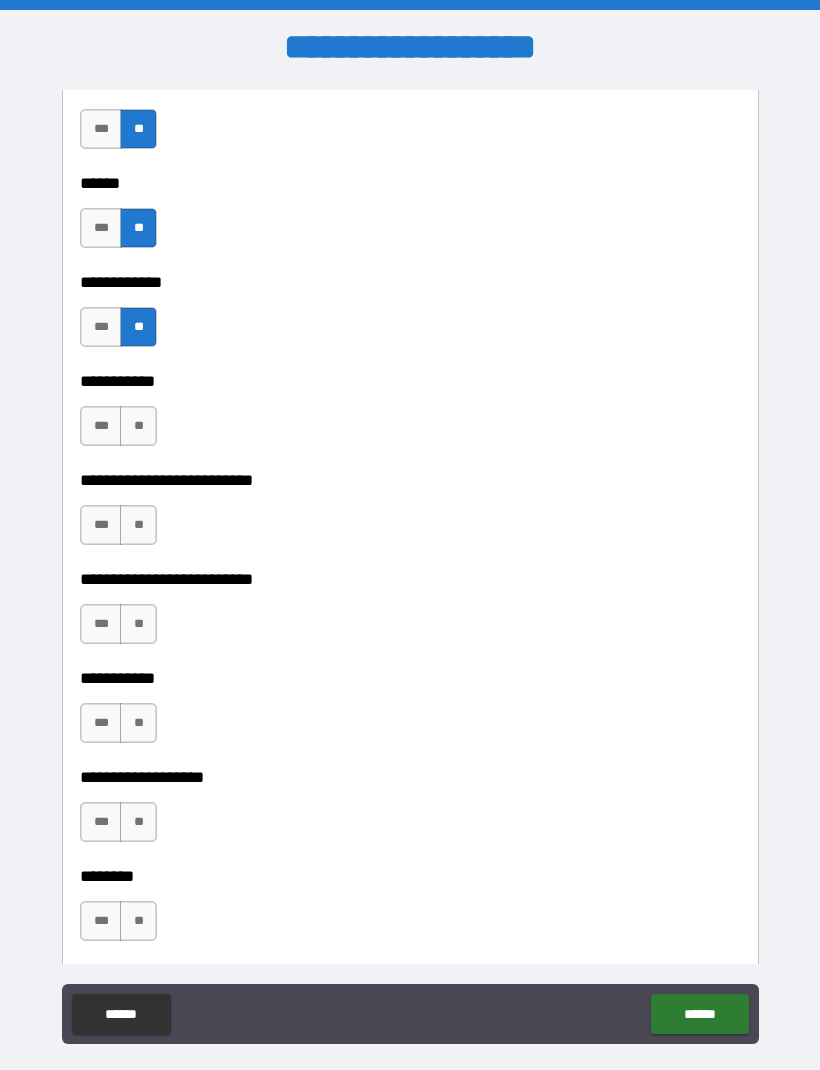 click on "**" at bounding box center (138, 426) 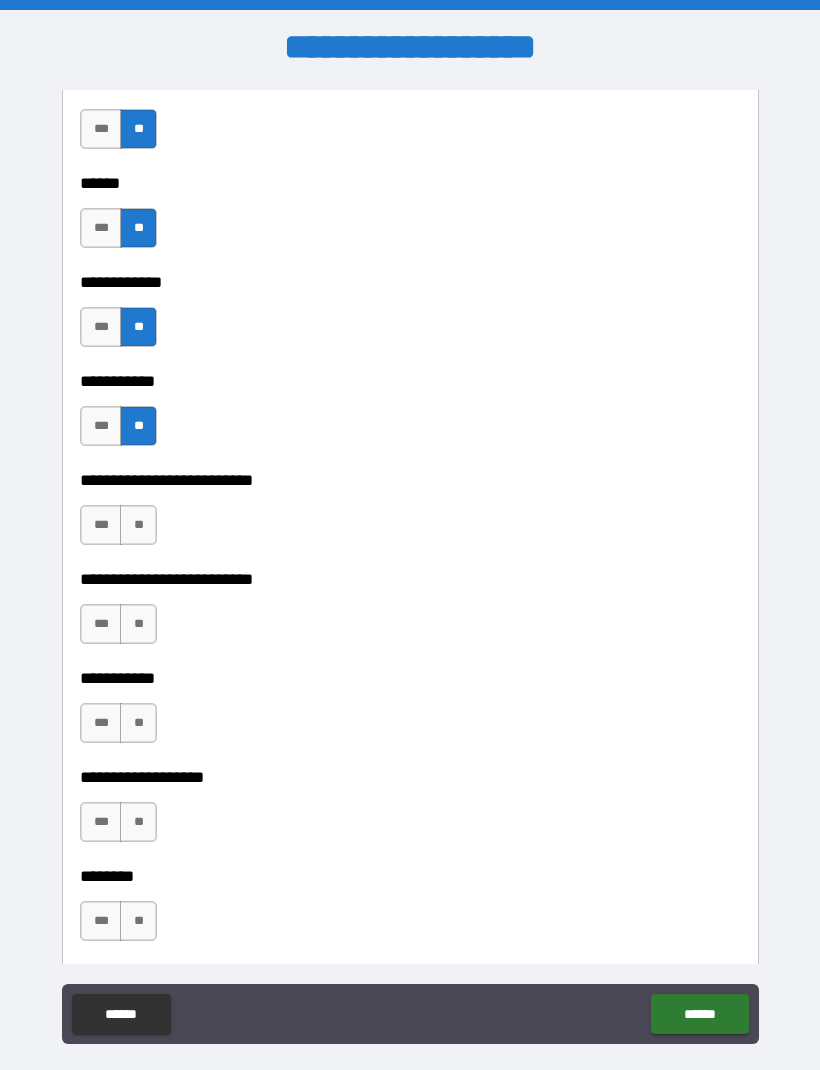 click on "**" at bounding box center (138, 525) 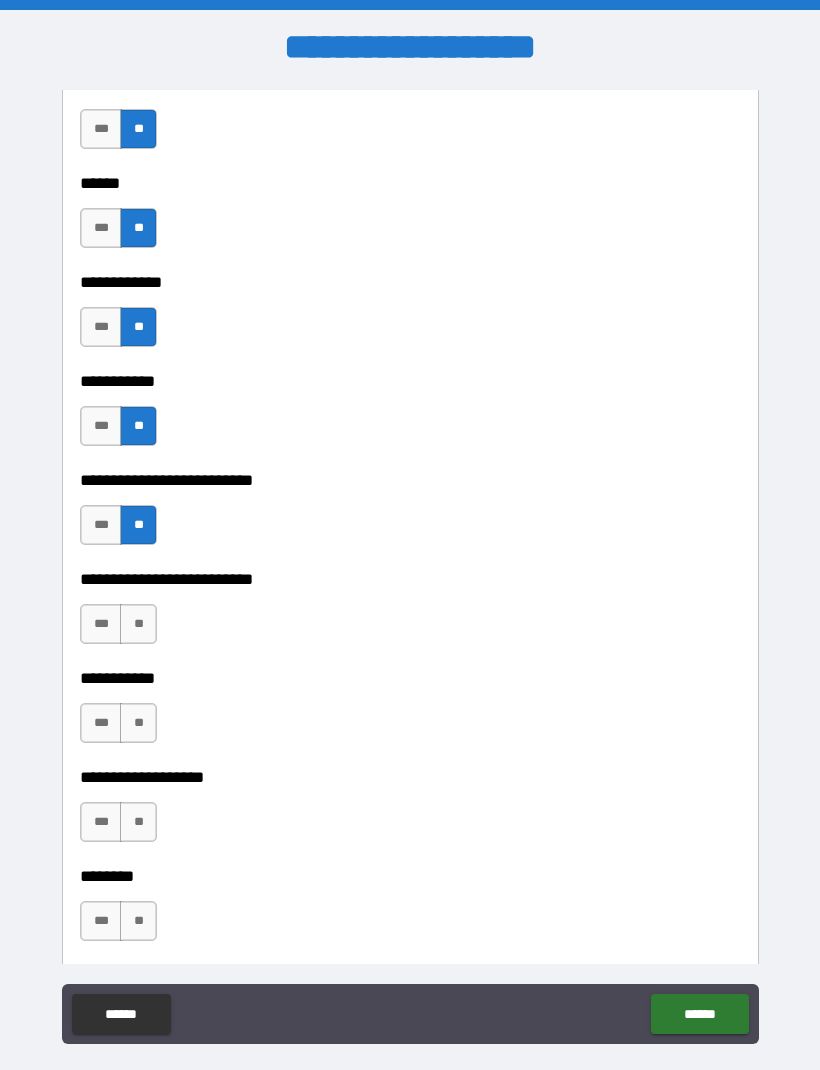 click on "**" at bounding box center [138, 624] 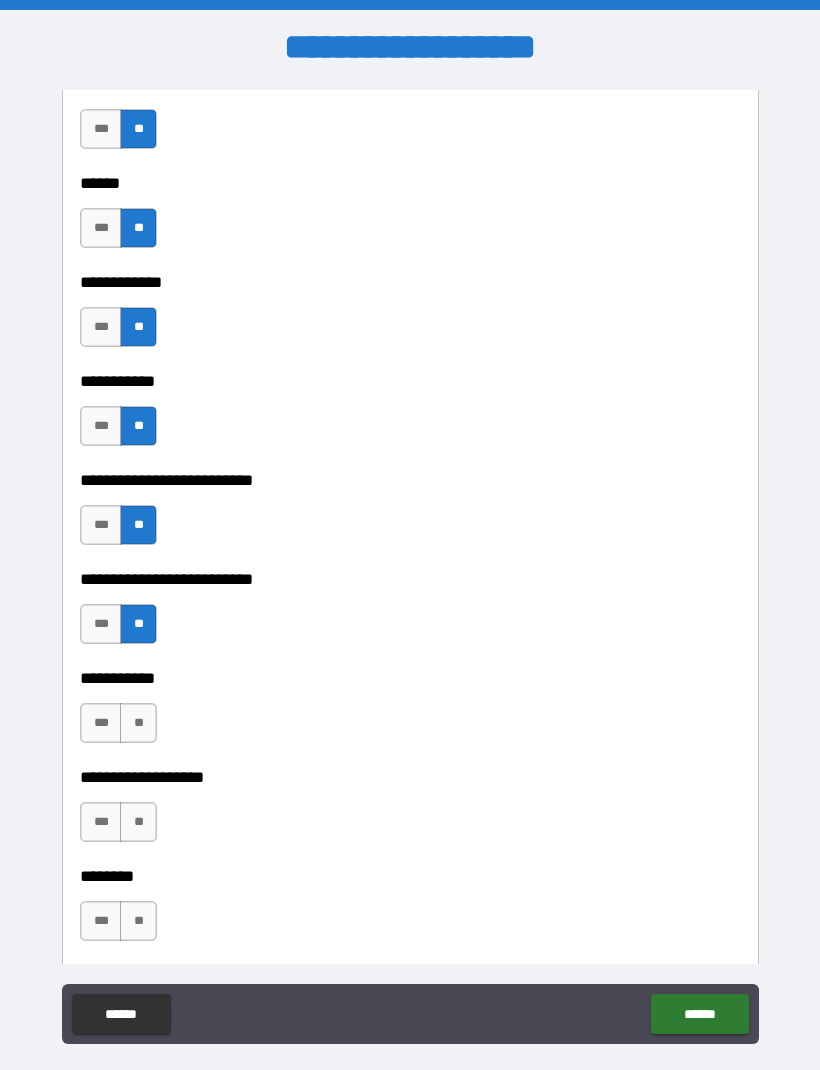 click on "**" at bounding box center (138, 723) 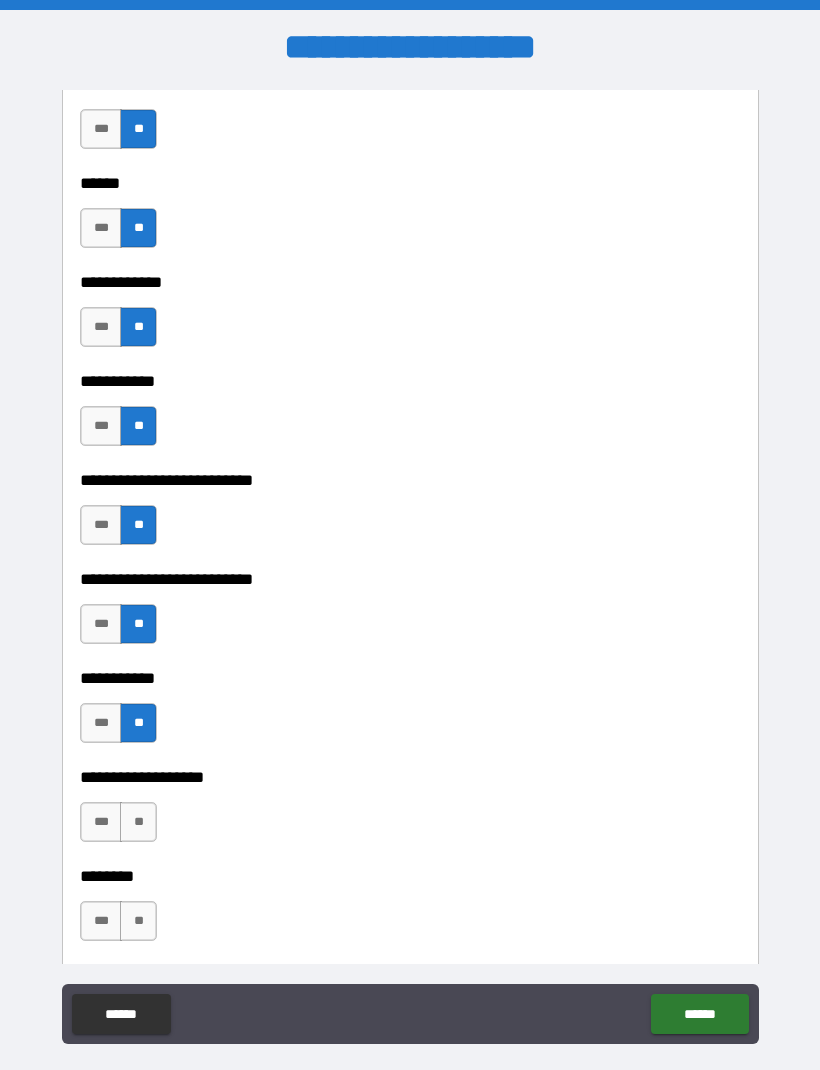 click on "**" at bounding box center (138, 822) 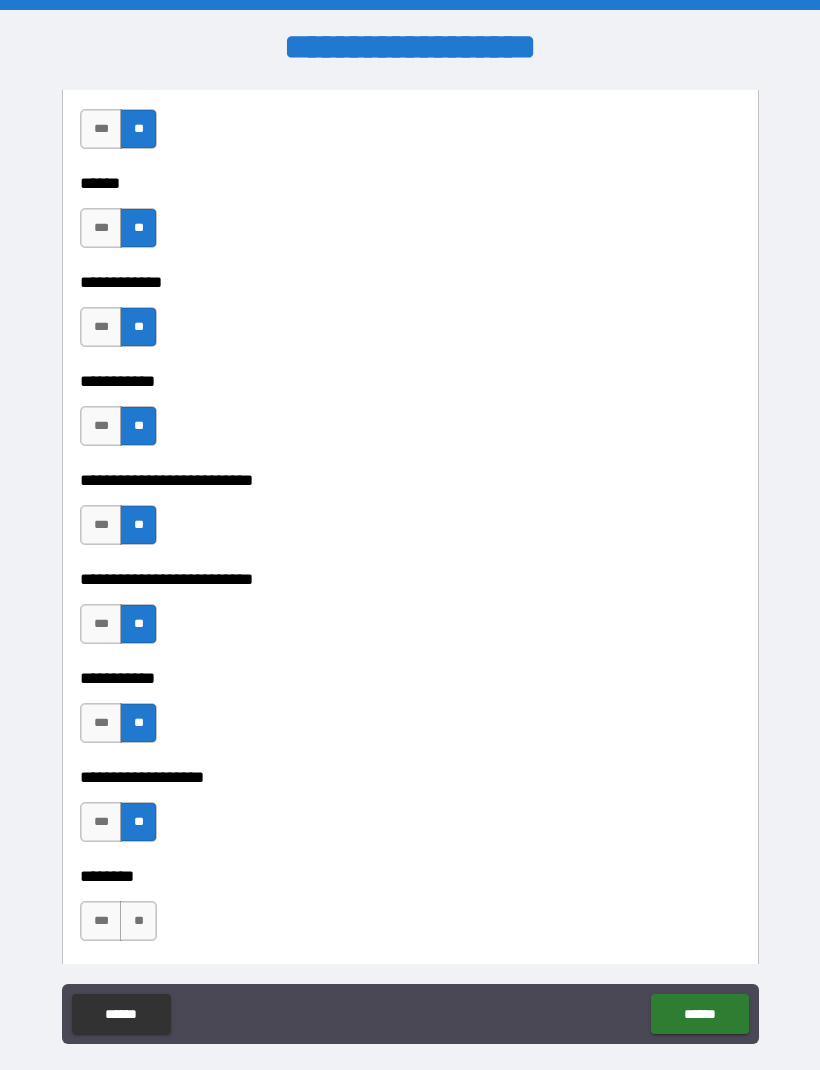 click on "**" at bounding box center (138, 921) 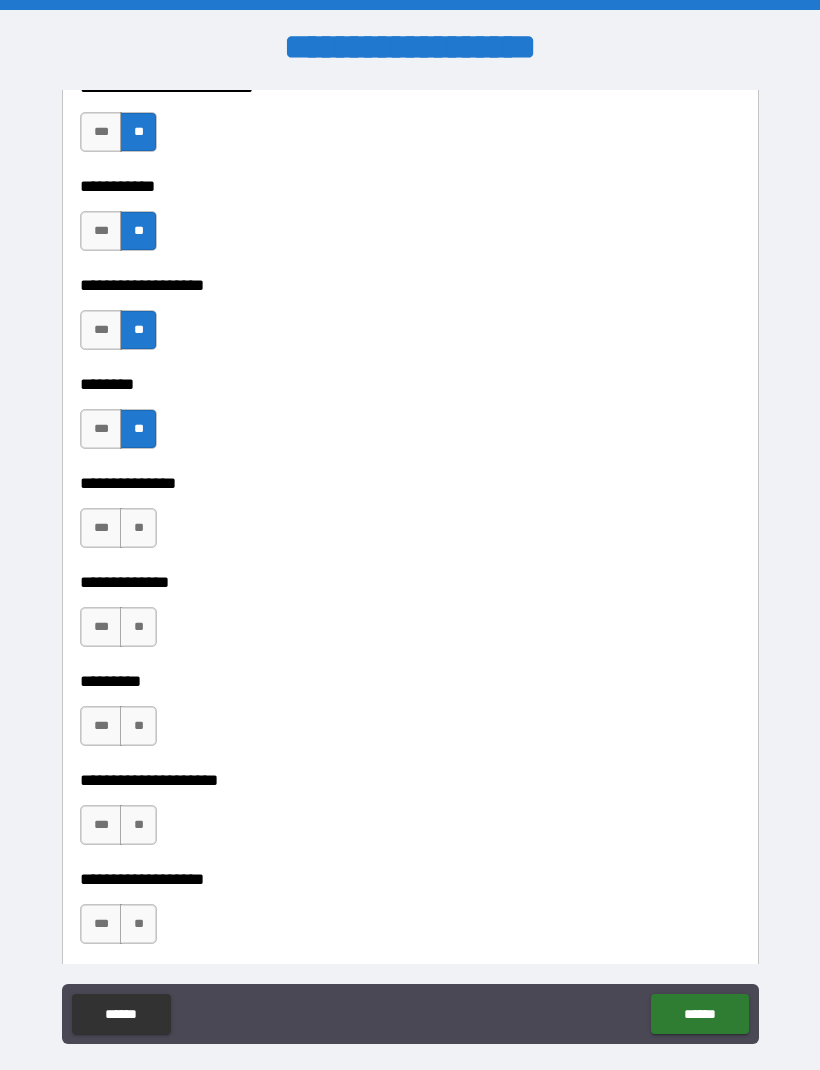 scroll, scrollTop: 4439, scrollLeft: 0, axis: vertical 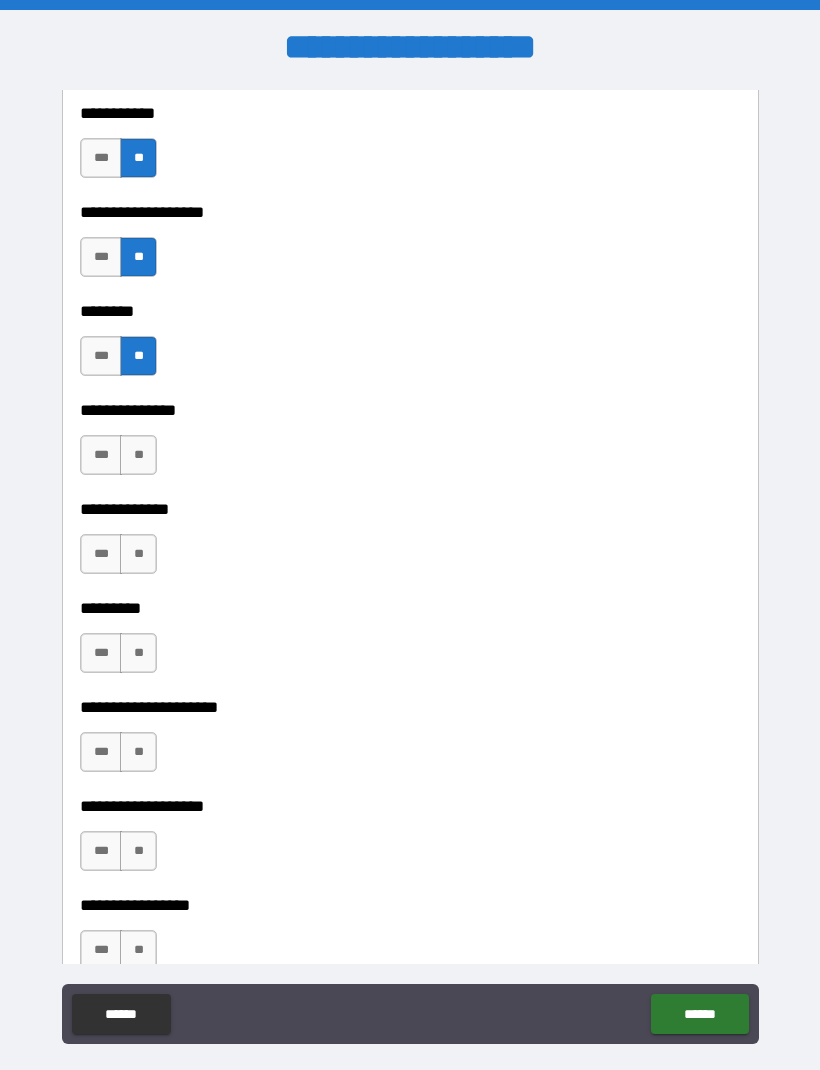 click on "**" at bounding box center (138, 455) 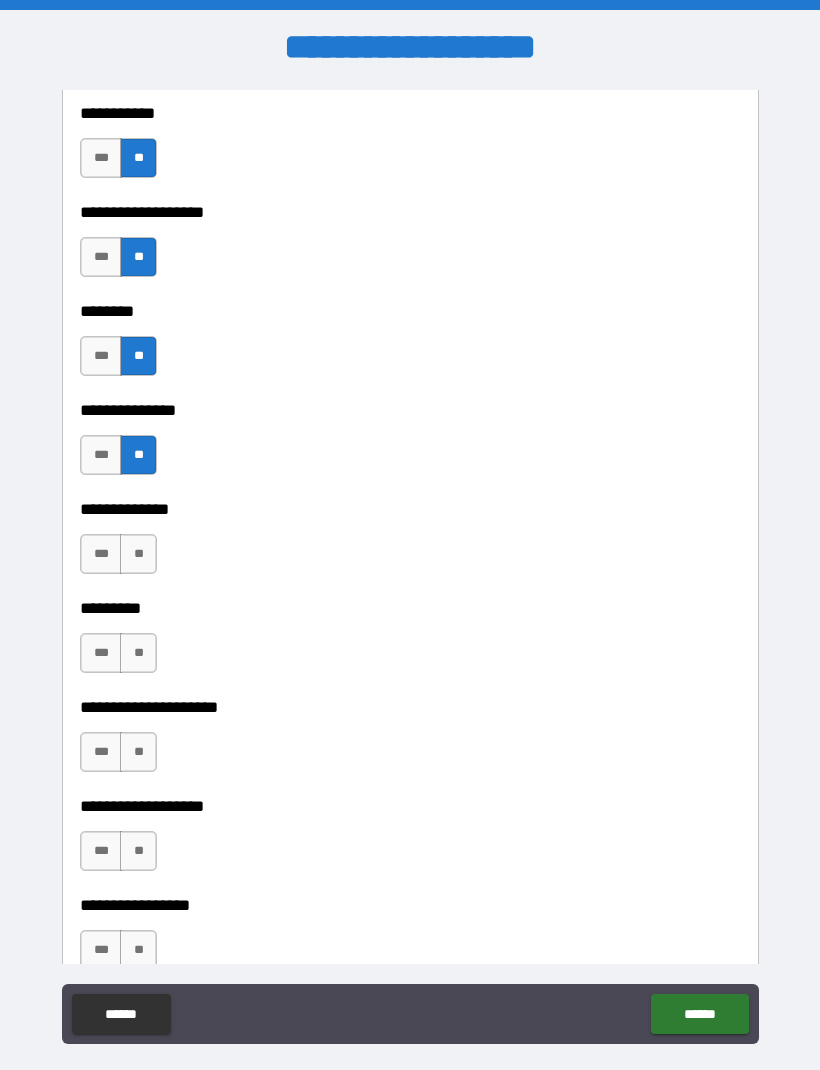 click on "**" at bounding box center (138, 554) 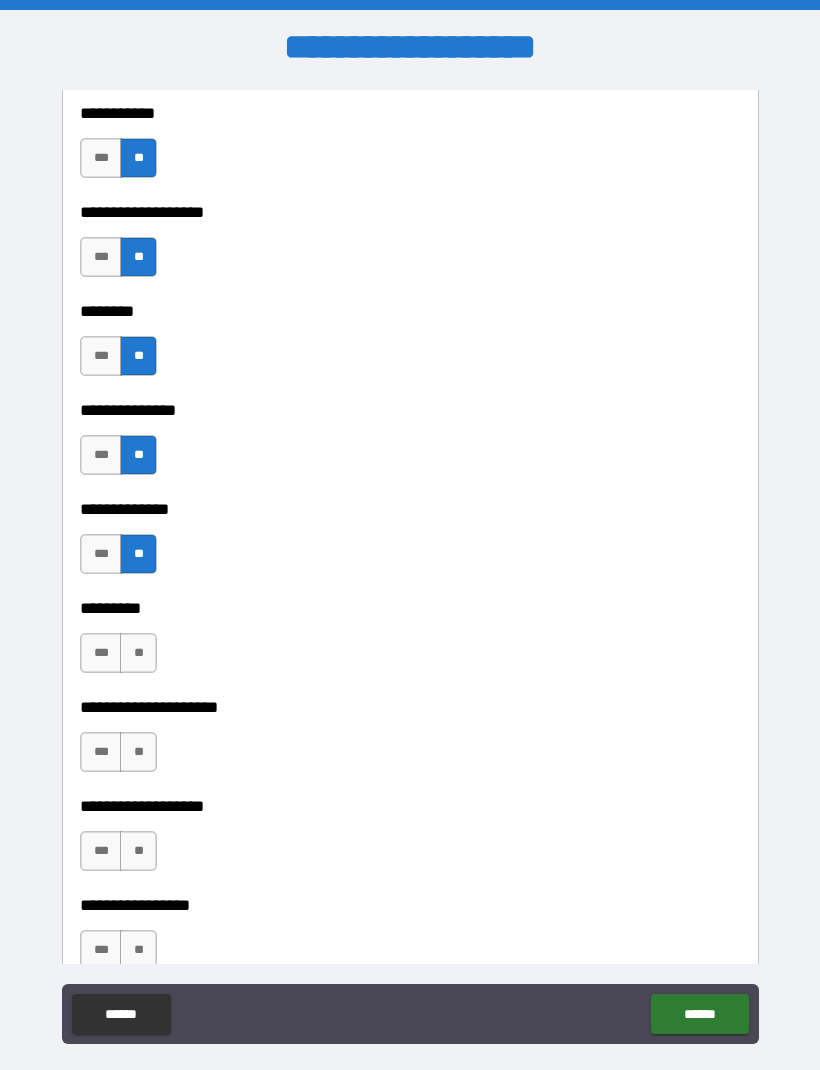 click on "**" at bounding box center (138, 653) 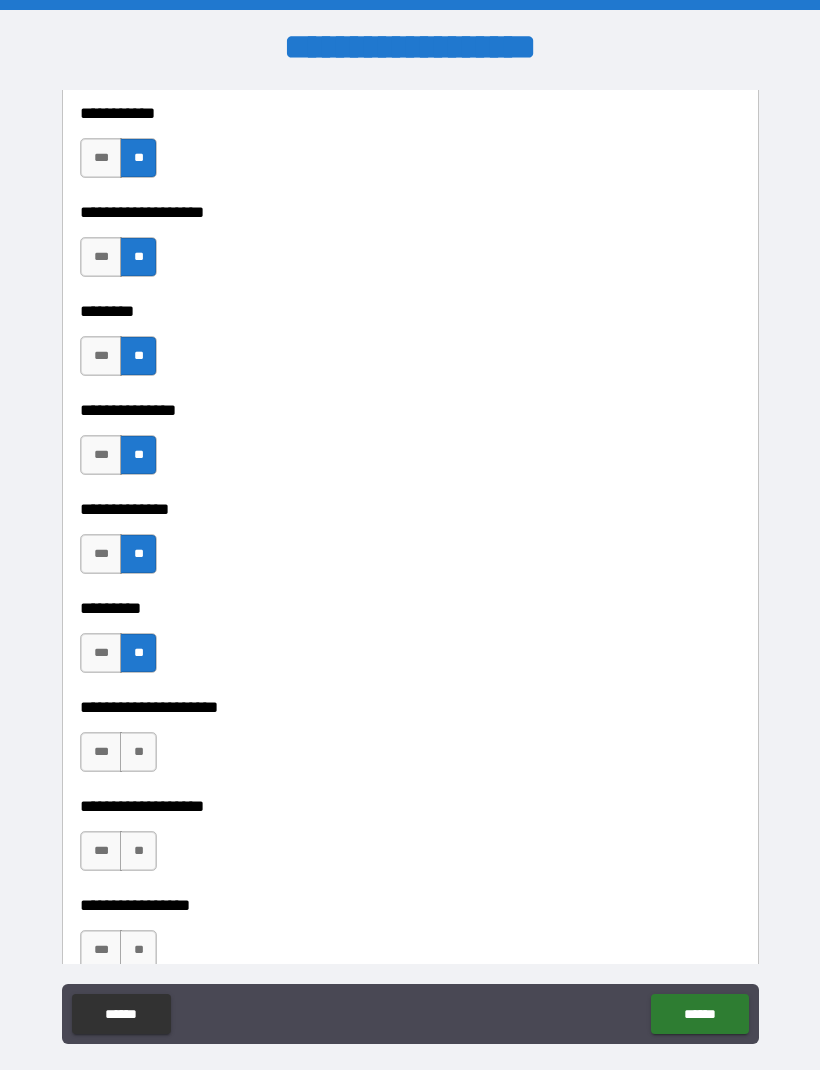 click on "**" at bounding box center [138, 752] 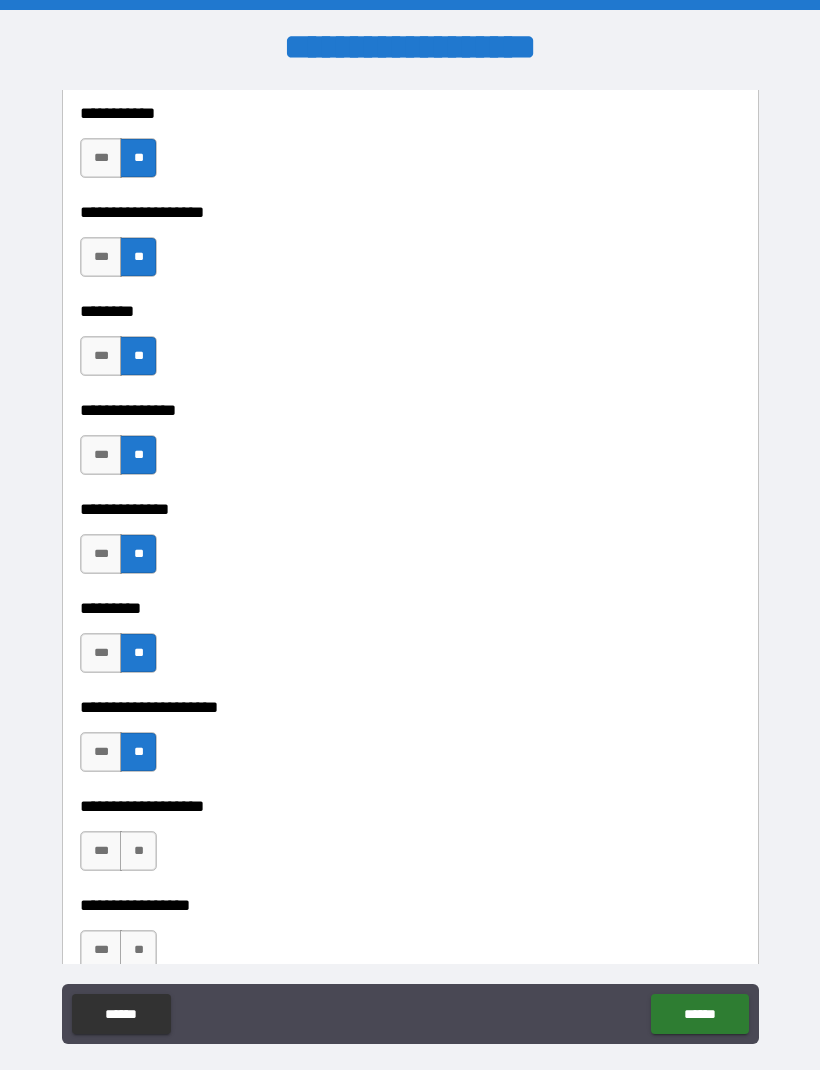 click on "**" at bounding box center (138, 851) 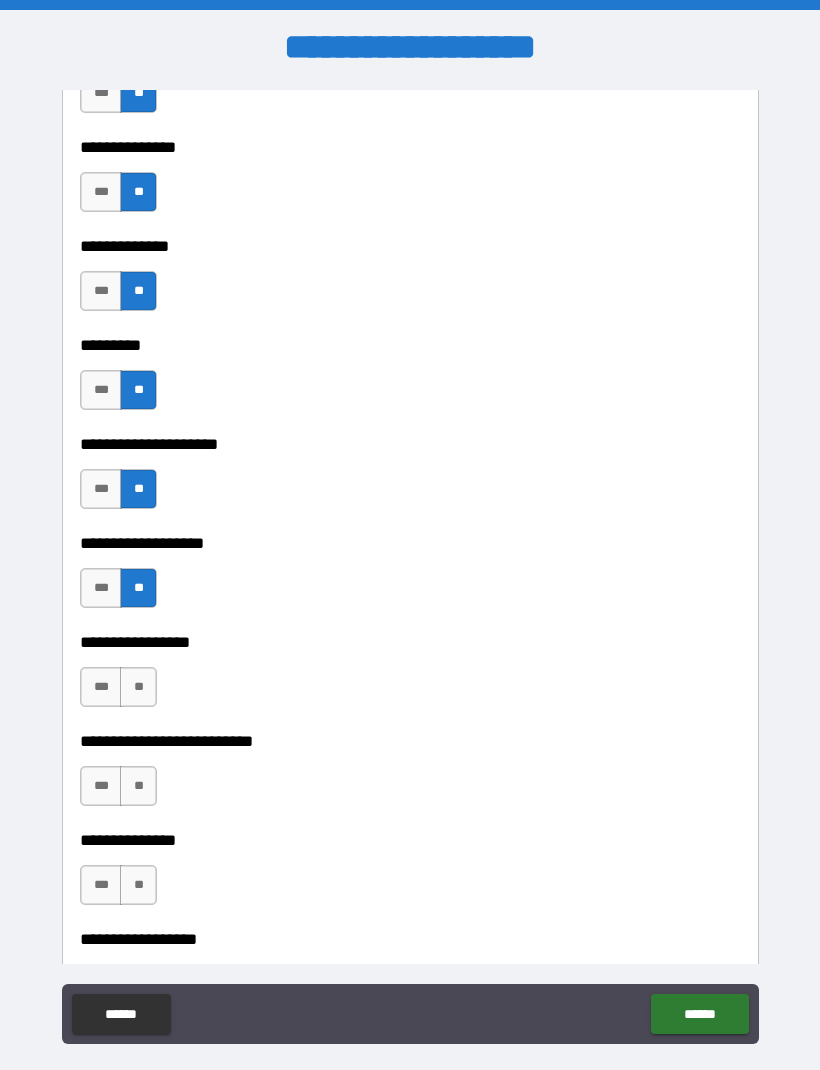 scroll, scrollTop: 4743, scrollLeft: 0, axis: vertical 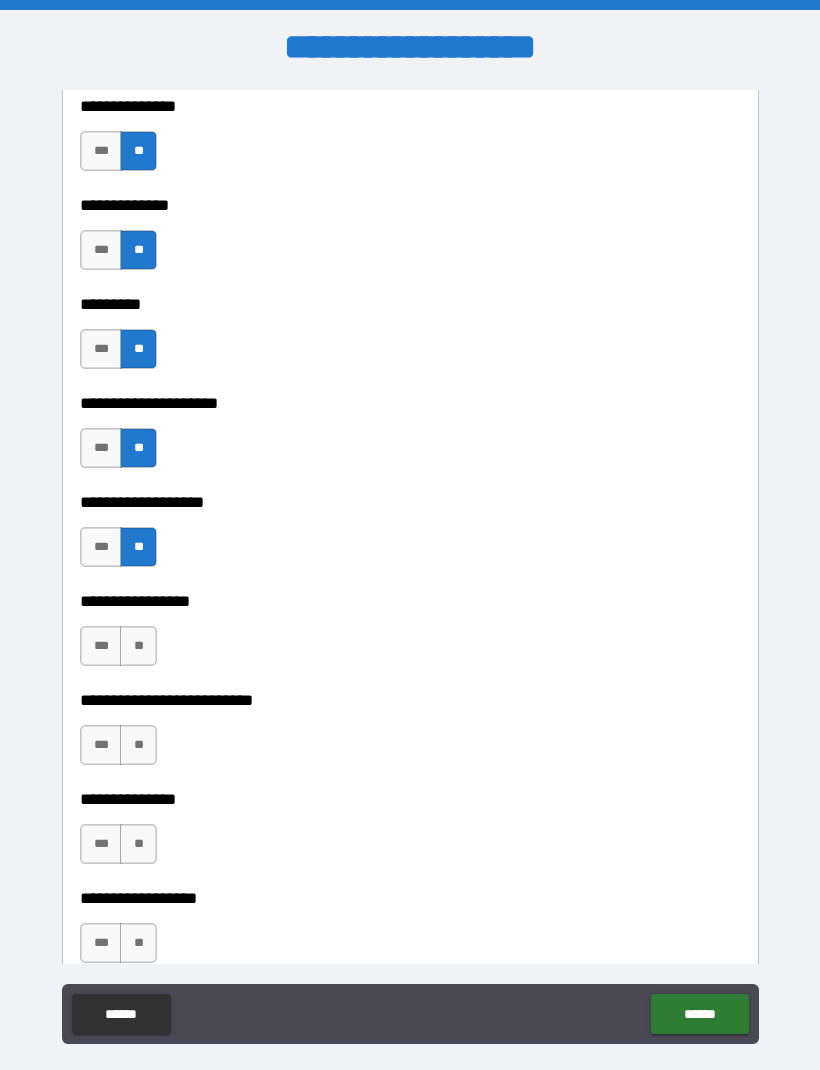 click on "**" at bounding box center (138, 646) 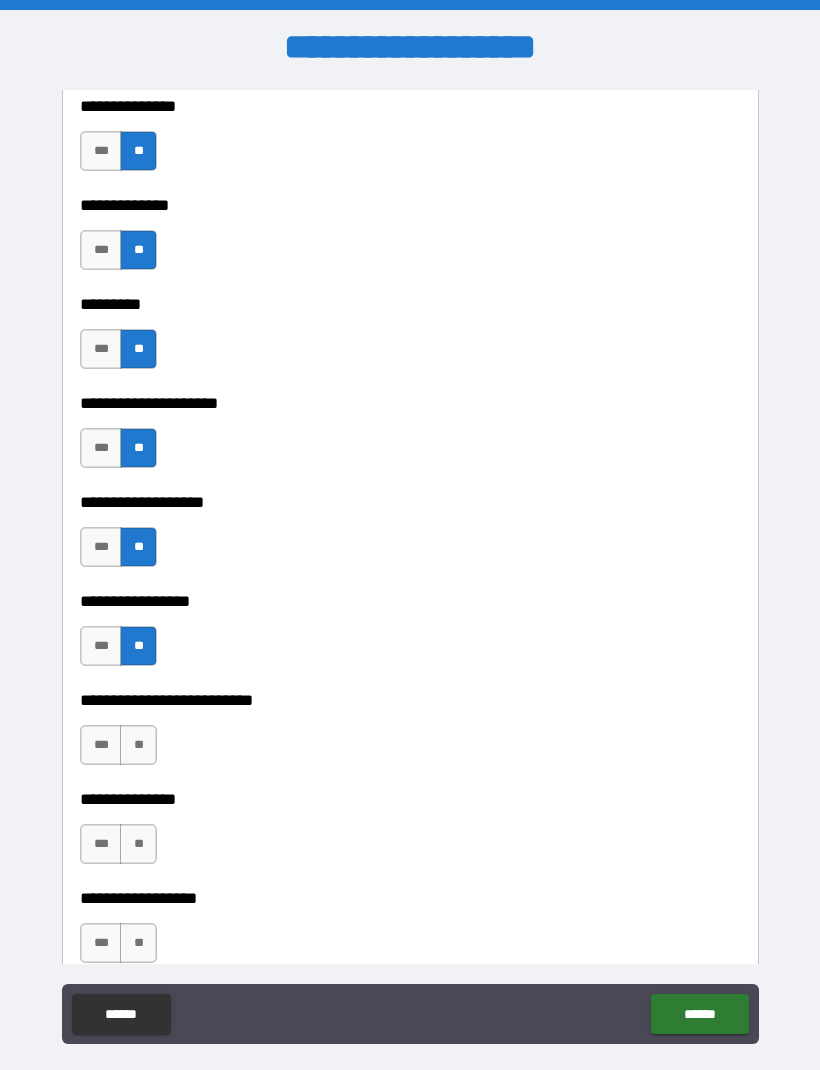 click on "**" at bounding box center (138, 745) 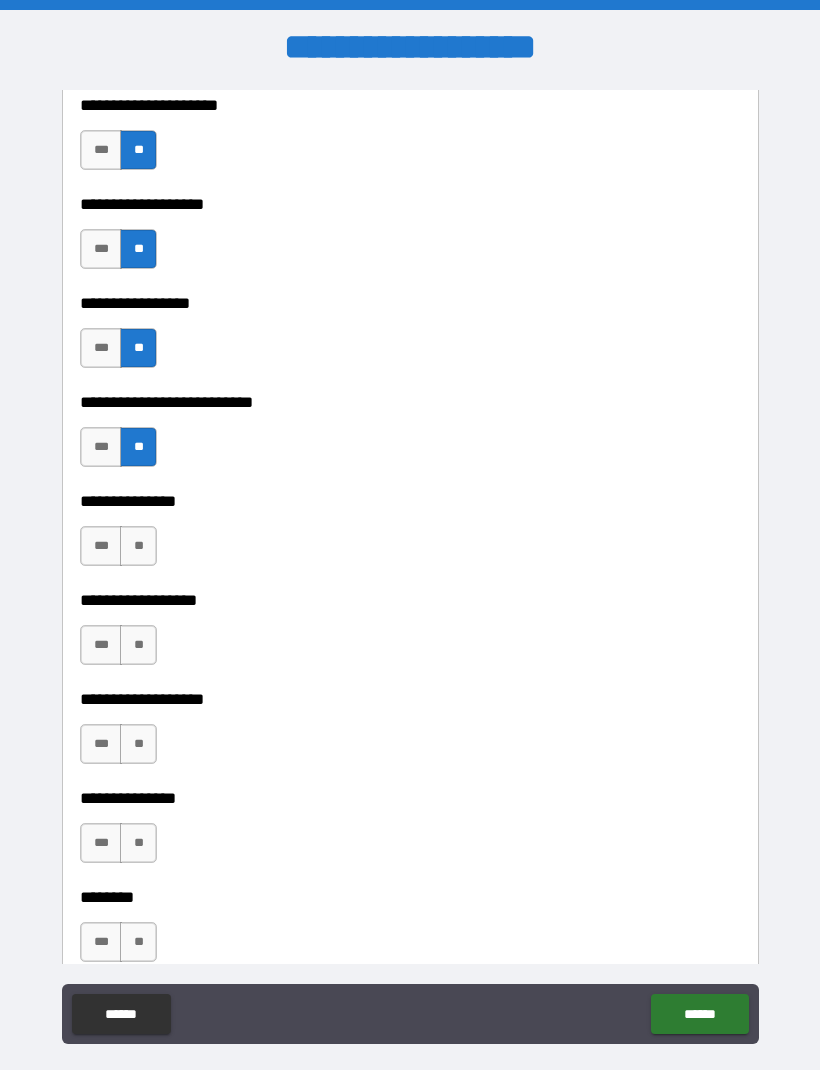 scroll, scrollTop: 5051, scrollLeft: 0, axis: vertical 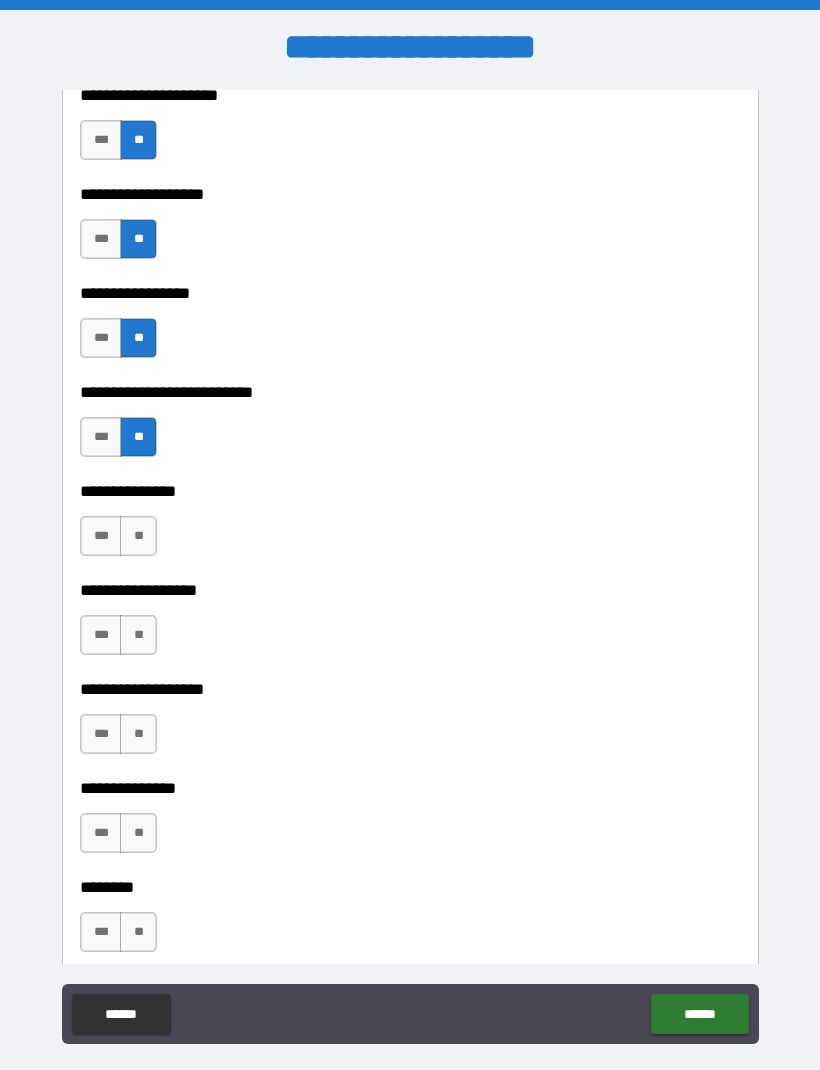 click on "**" at bounding box center [138, 536] 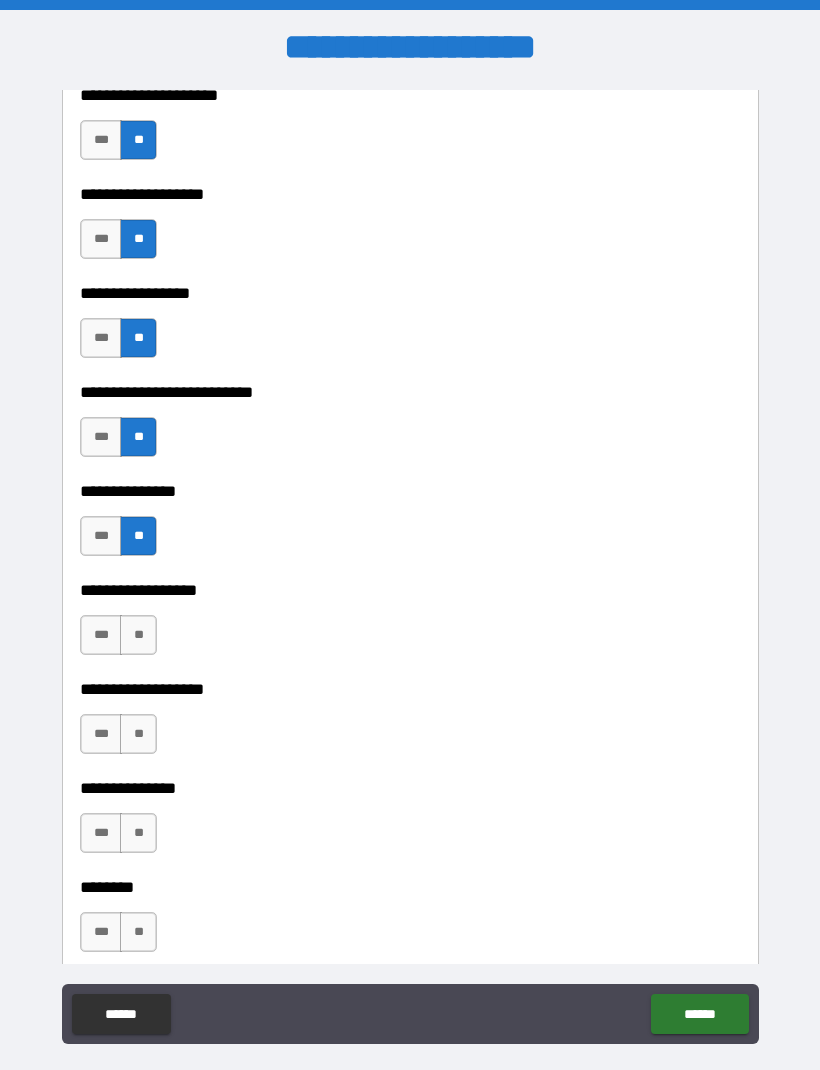 click on "**" at bounding box center [138, 635] 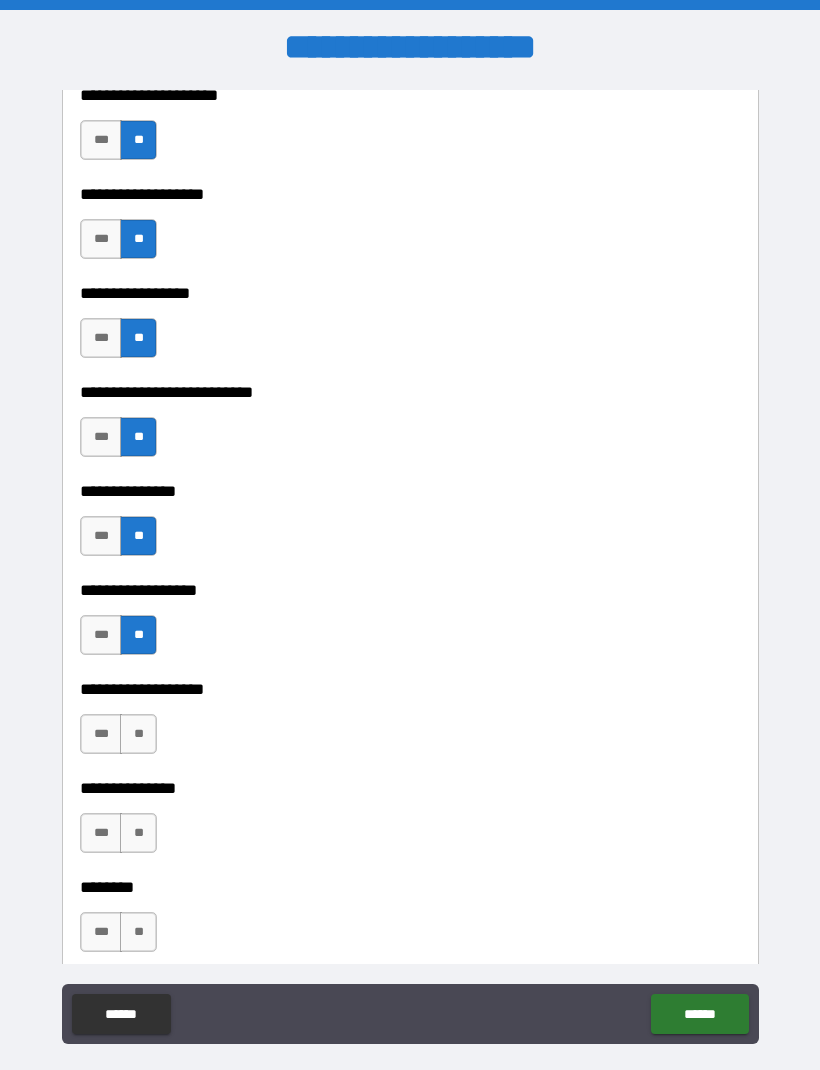 click on "**" at bounding box center [138, 734] 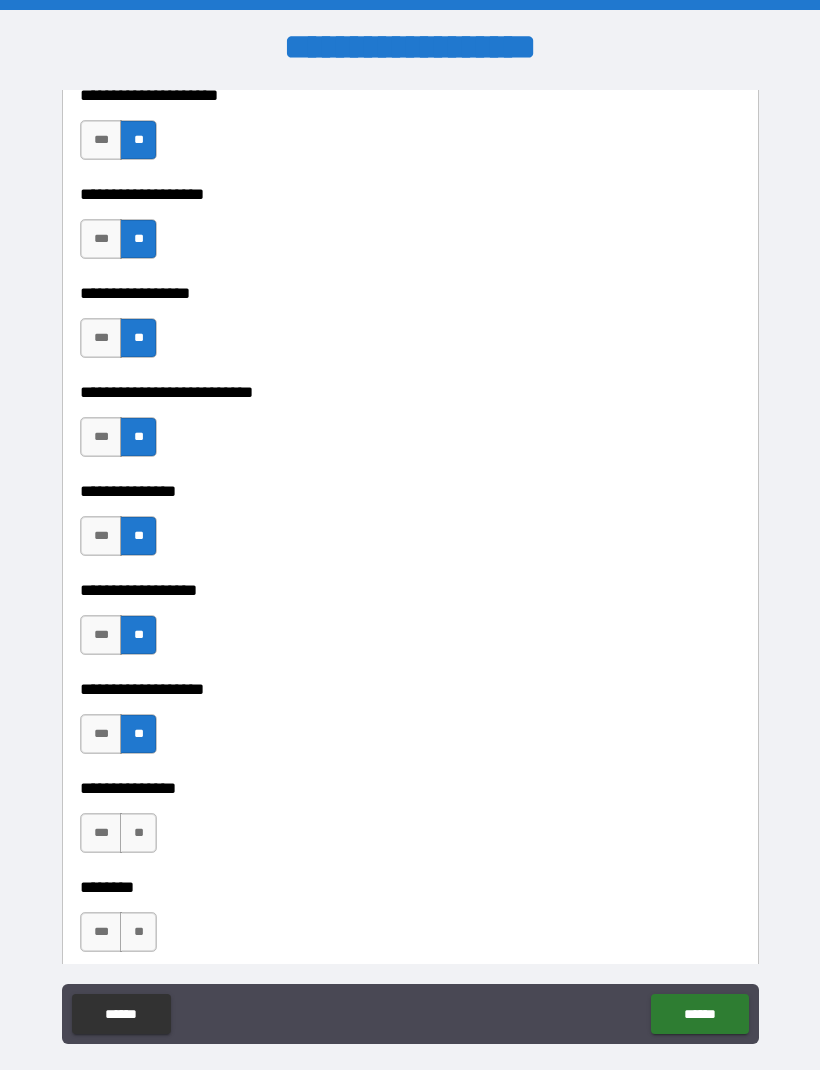 click on "**" at bounding box center [138, 833] 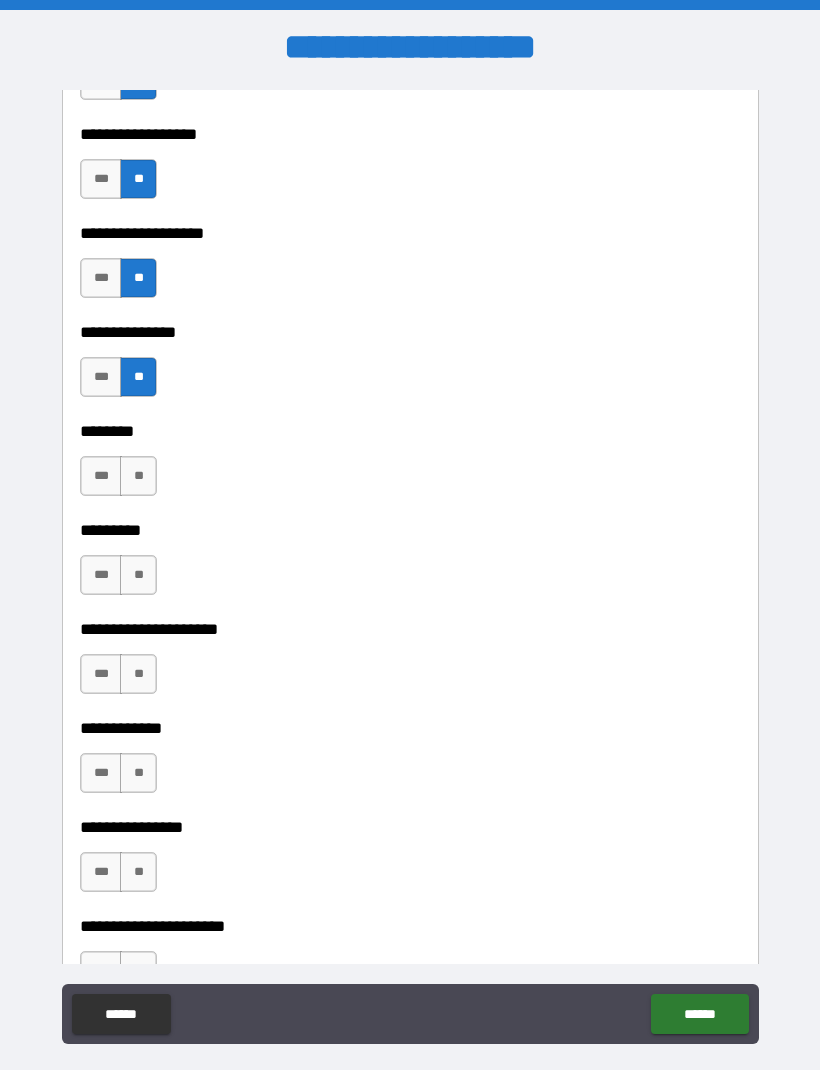 scroll, scrollTop: 5559, scrollLeft: 0, axis: vertical 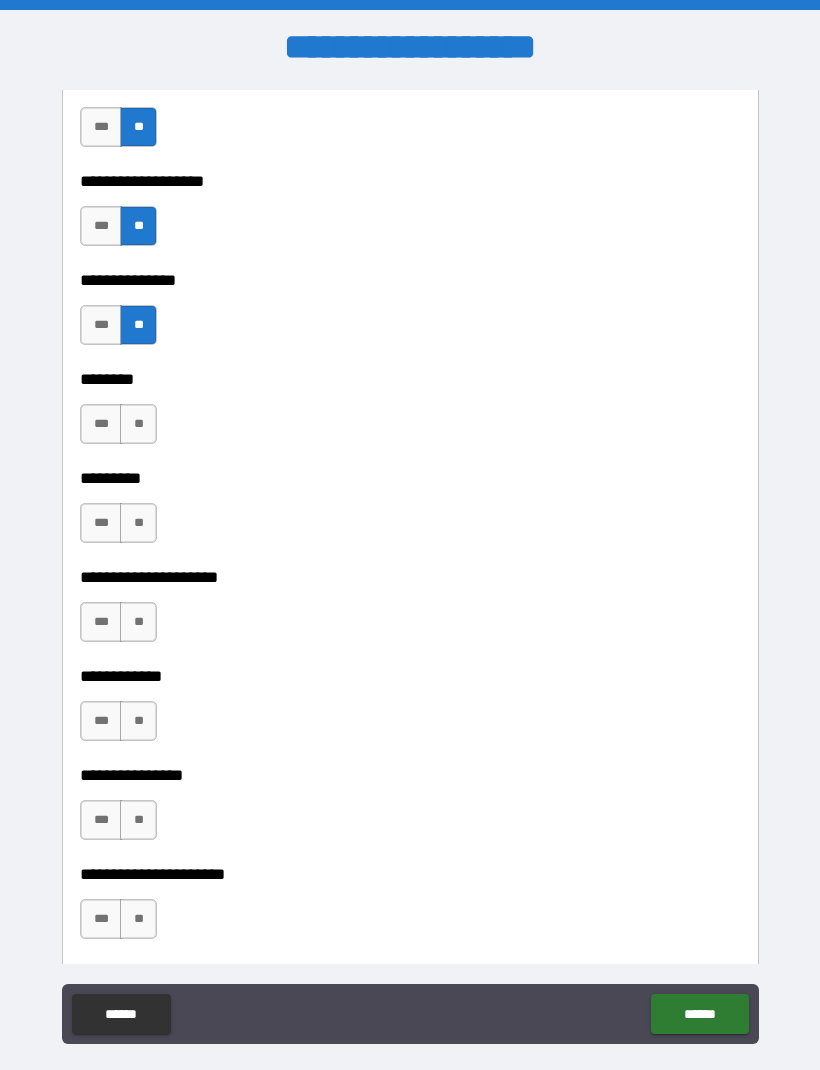 click on "**" at bounding box center (138, 424) 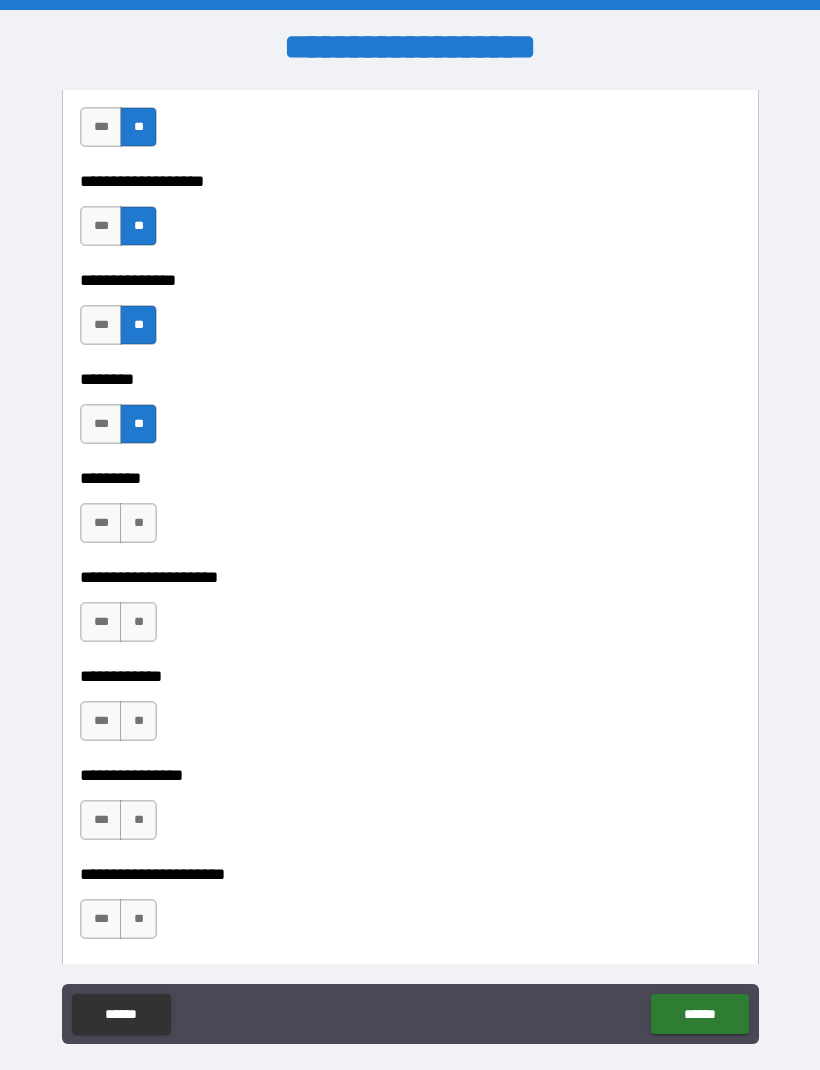 click on "**" at bounding box center [138, 523] 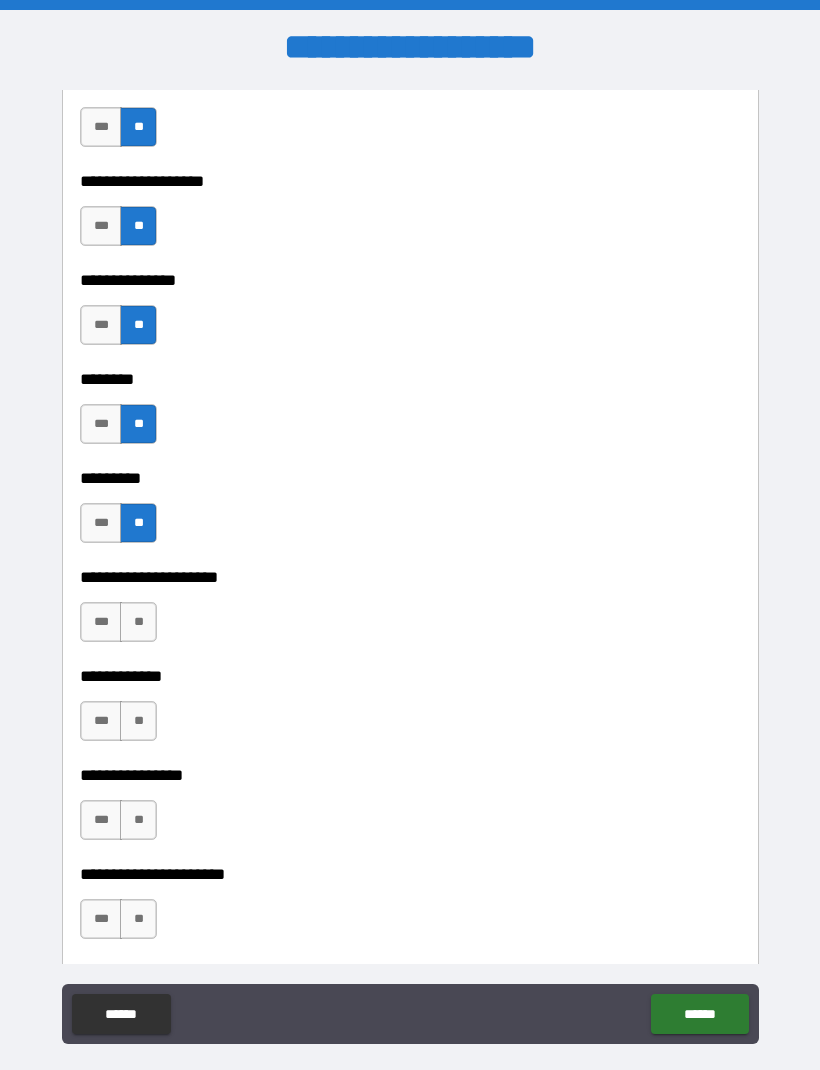 click on "**" at bounding box center (138, 622) 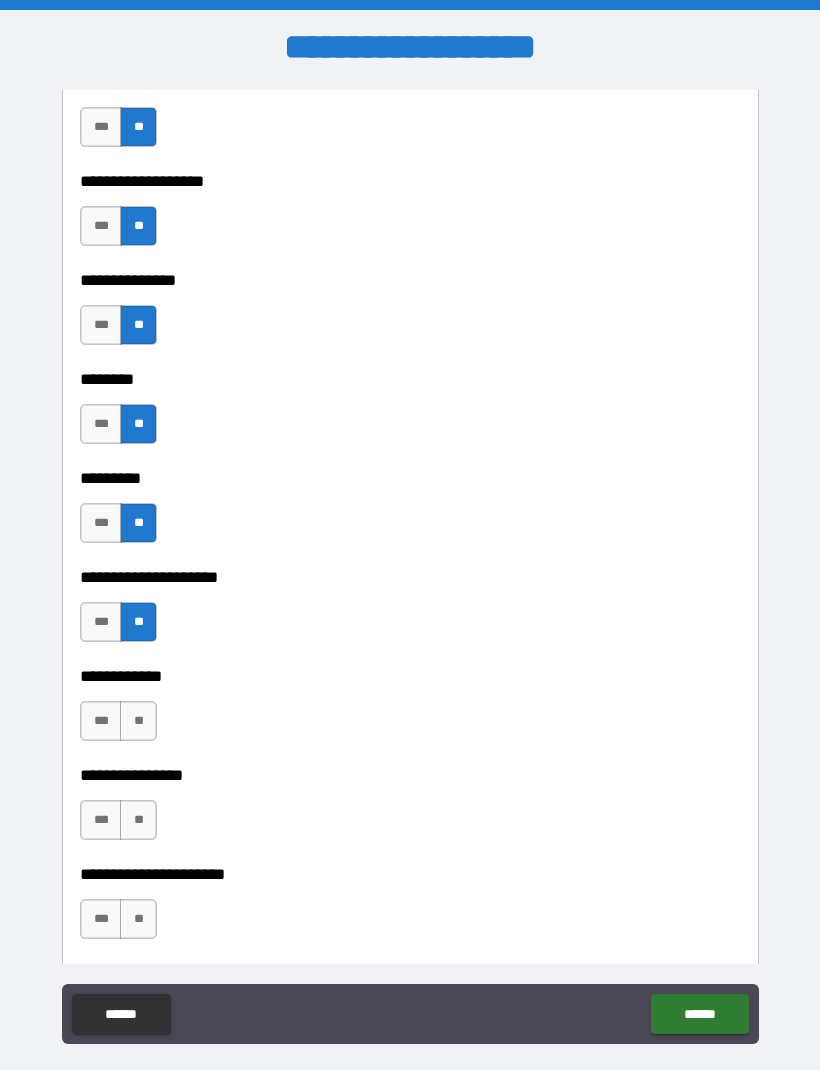 click on "**" at bounding box center (138, 721) 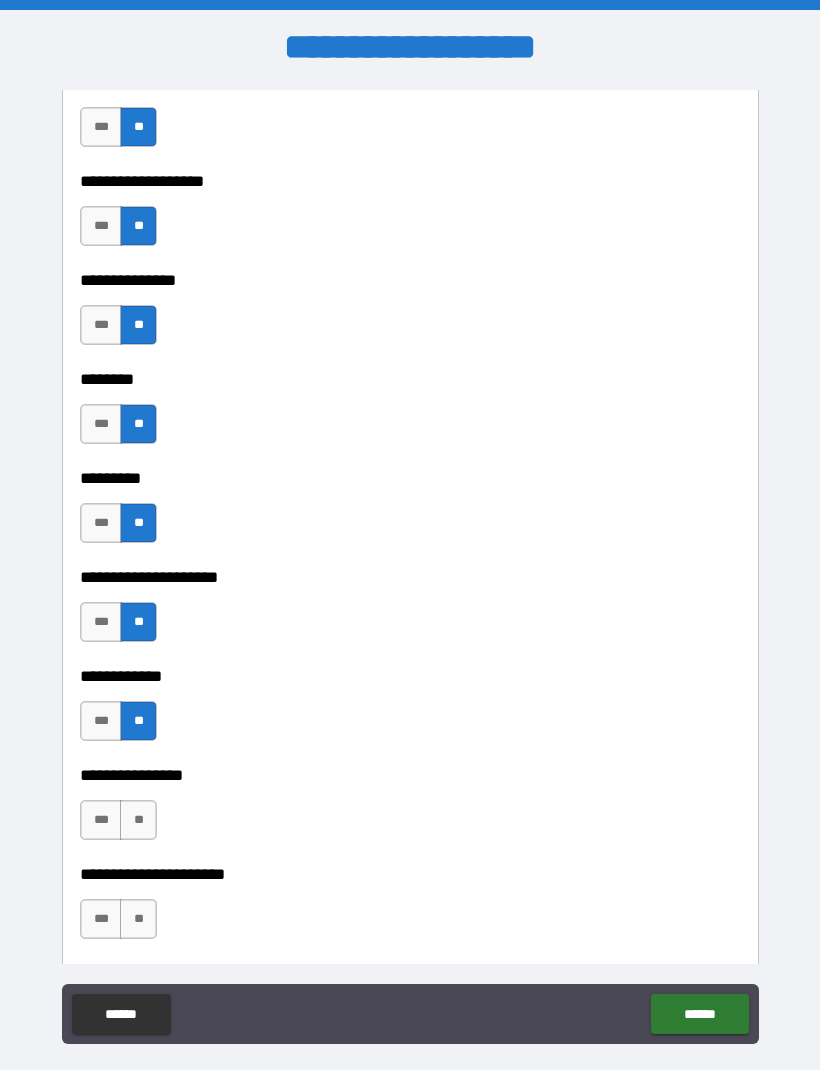 click on "**" at bounding box center [138, 820] 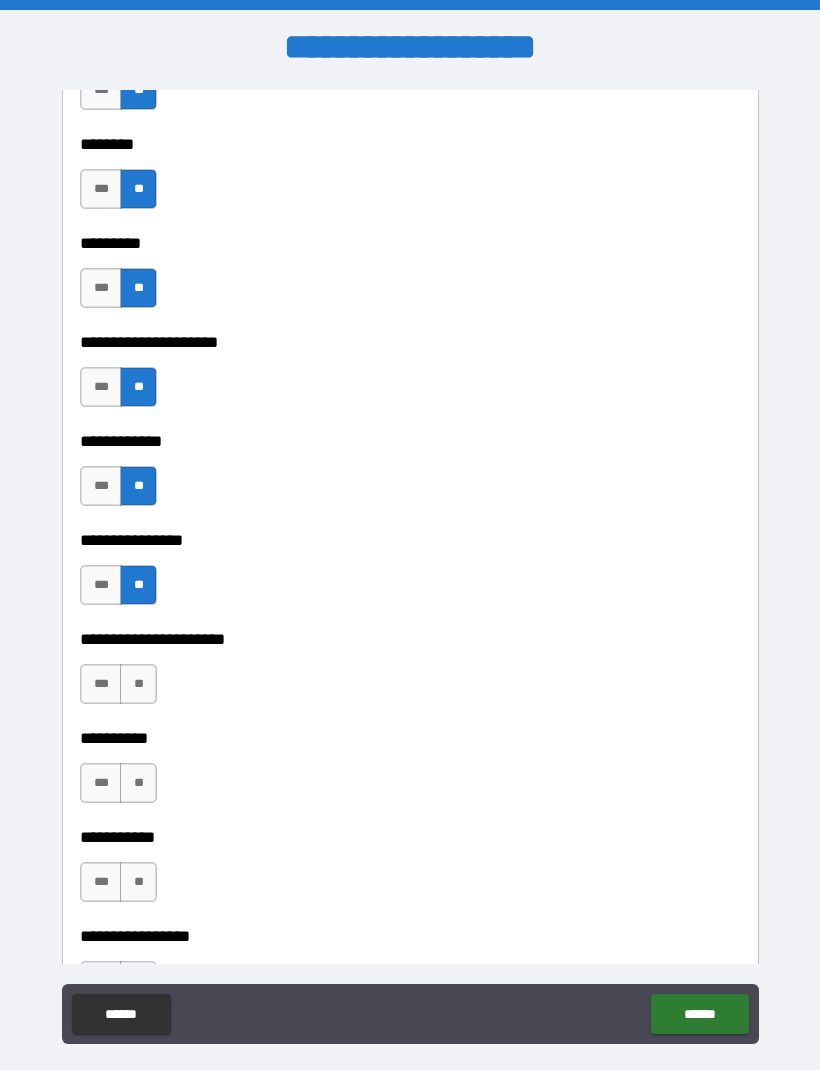 scroll, scrollTop: 5809, scrollLeft: 0, axis: vertical 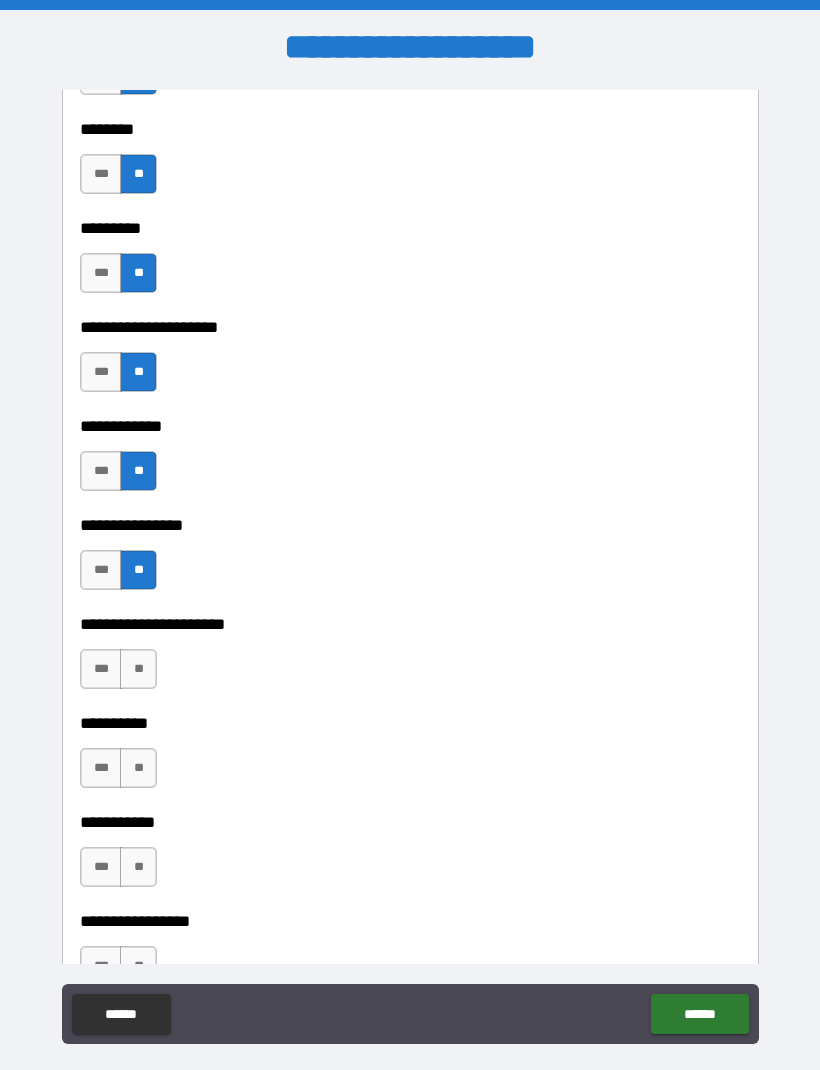 click on "**" at bounding box center [138, 669] 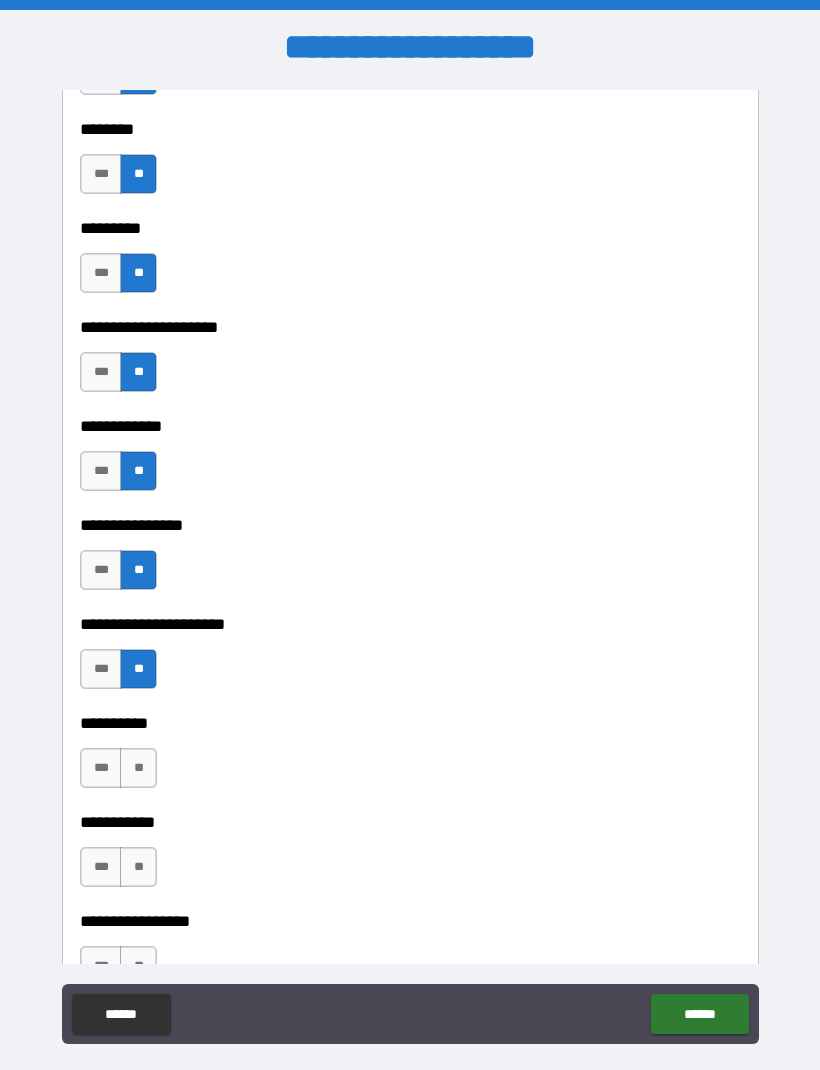 click on "**" at bounding box center [138, 768] 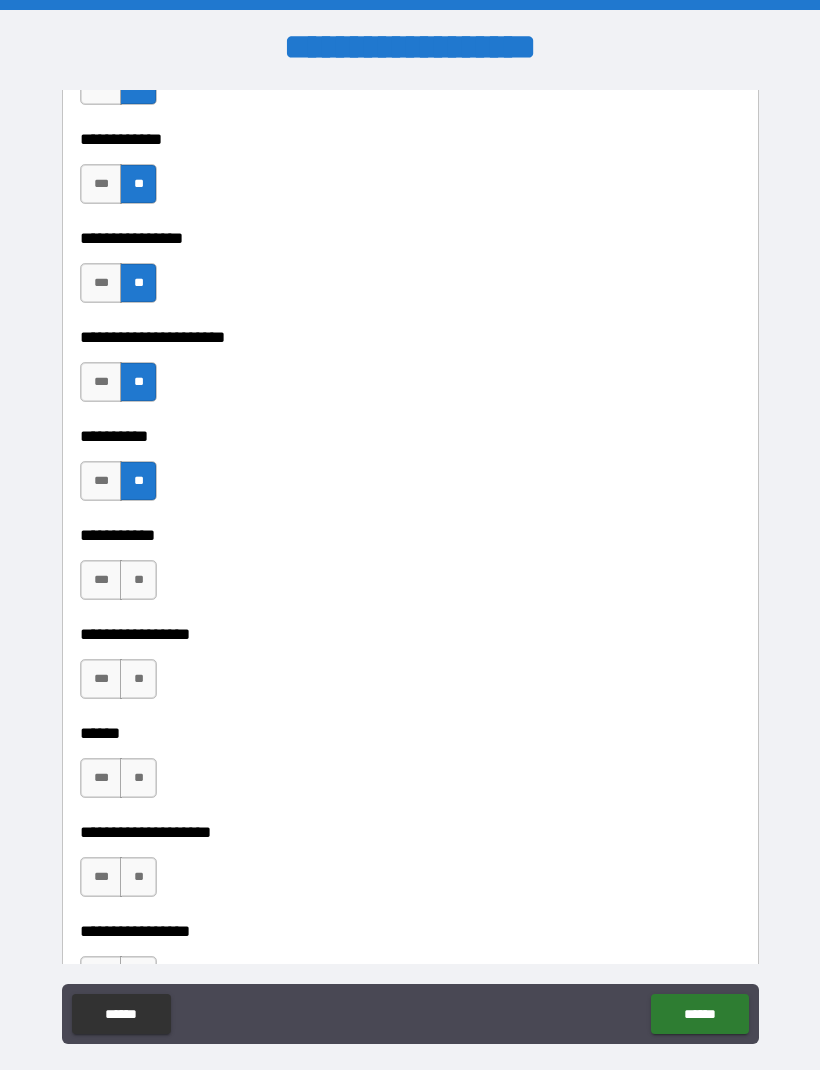 scroll, scrollTop: 6118, scrollLeft: 0, axis: vertical 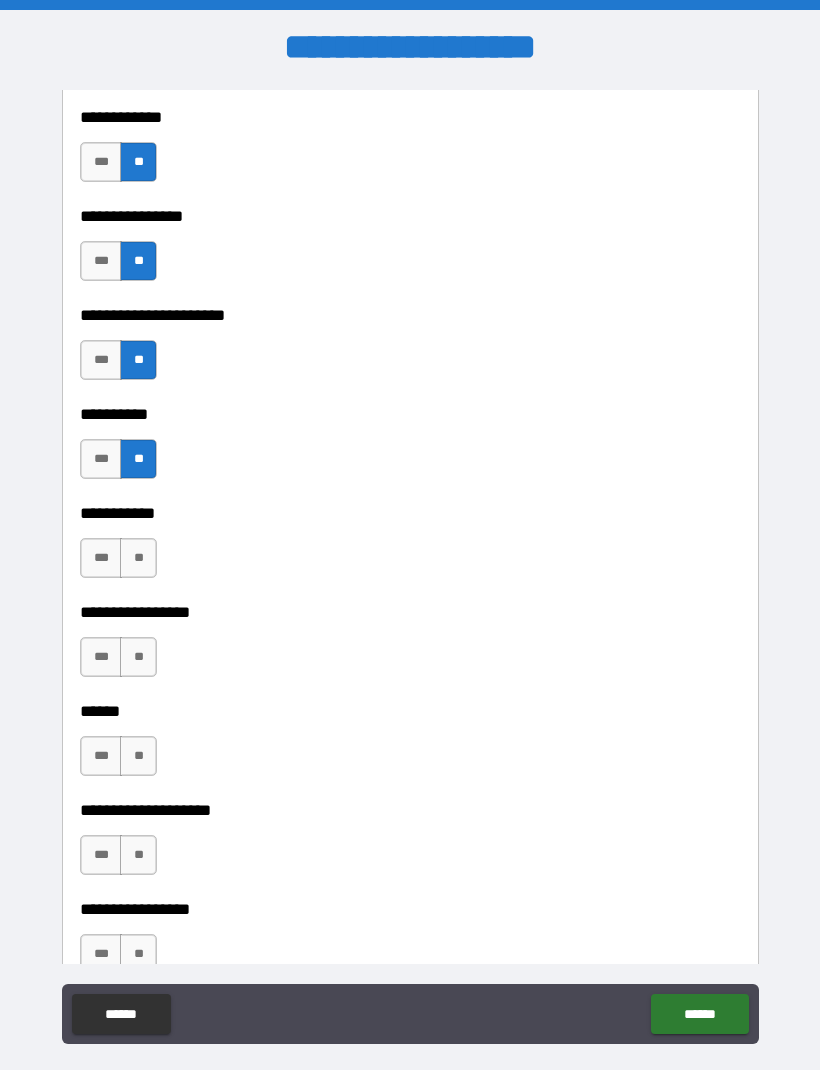 click on "**" at bounding box center [138, 558] 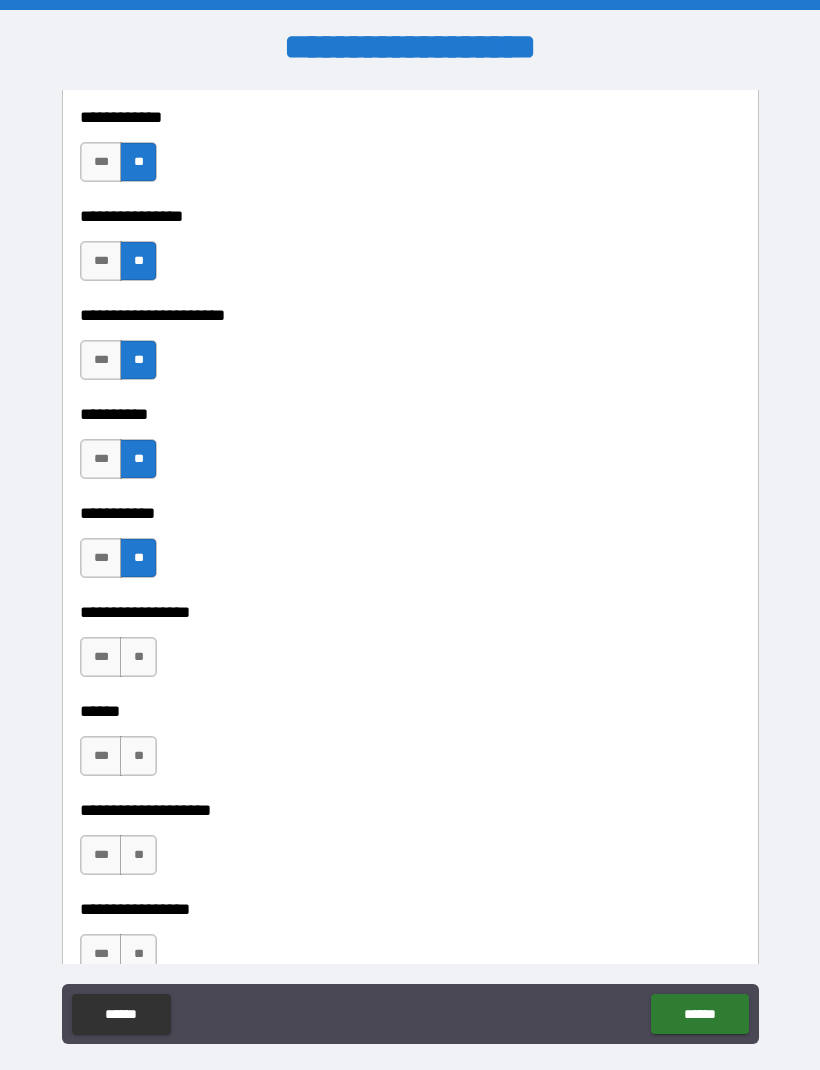 click on "**********" at bounding box center (410, 697) 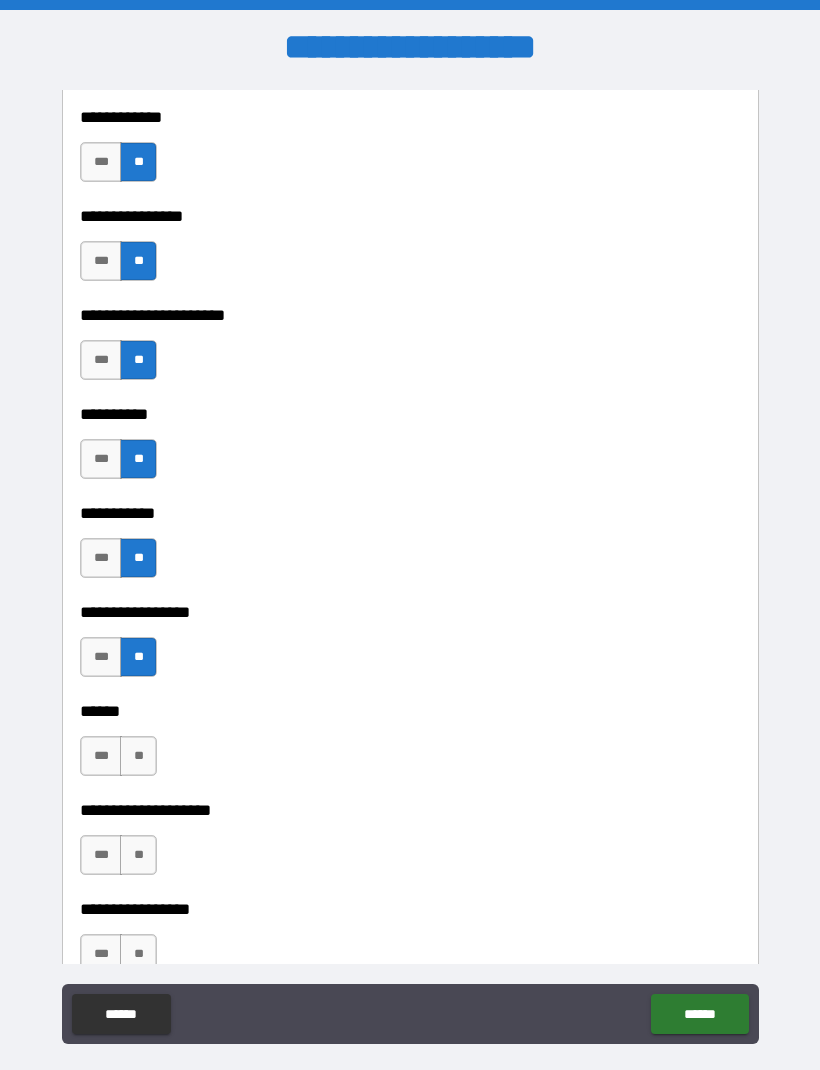 click on "**" at bounding box center [138, 756] 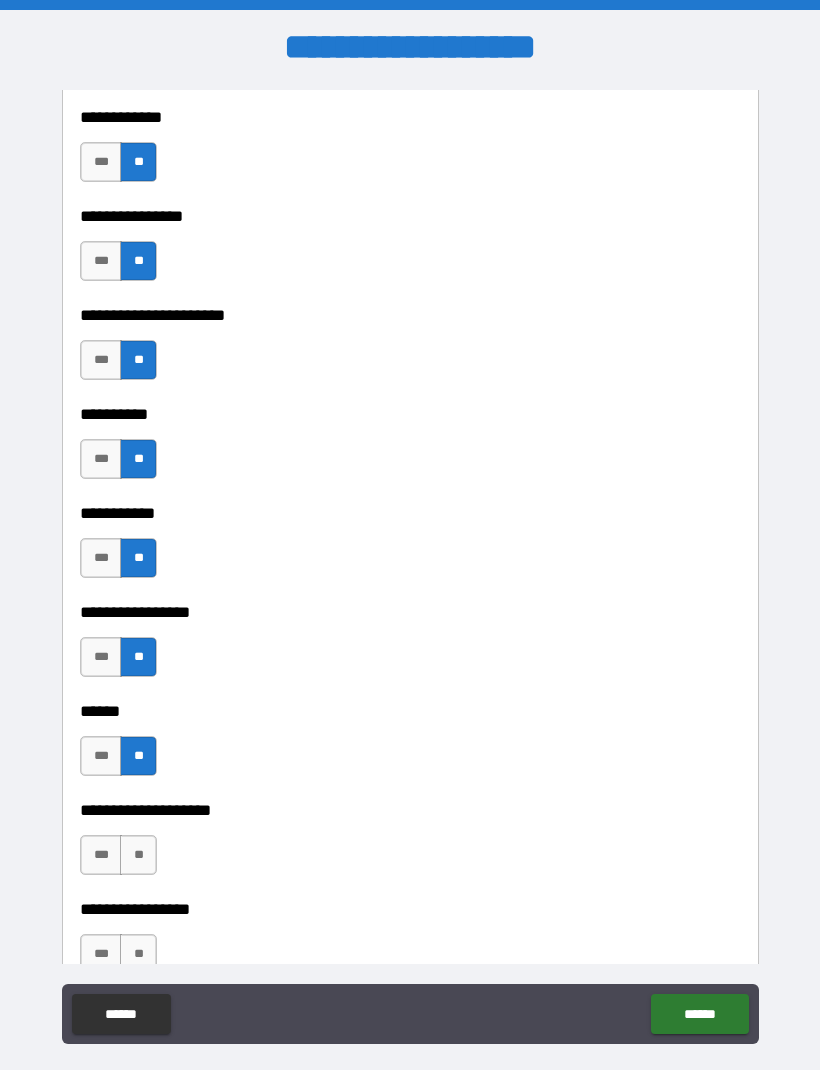 click on "**" at bounding box center (138, 855) 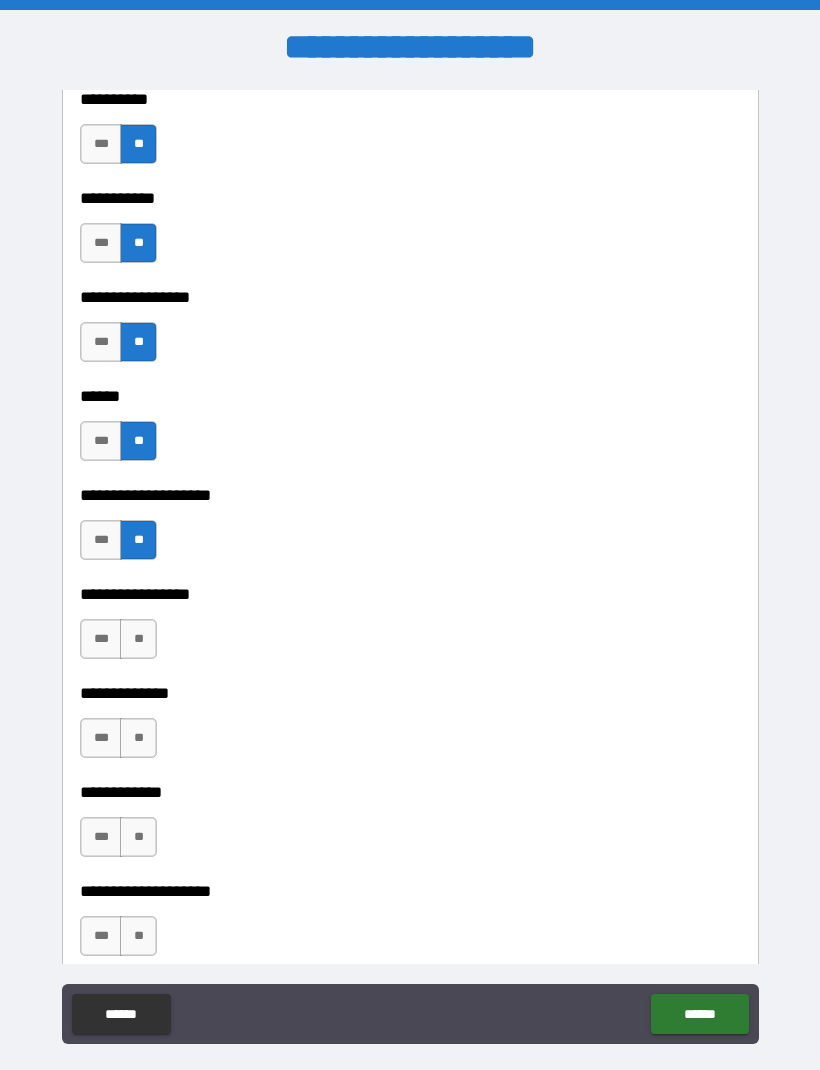 scroll, scrollTop: 6473, scrollLeft: 0, axis: vertical 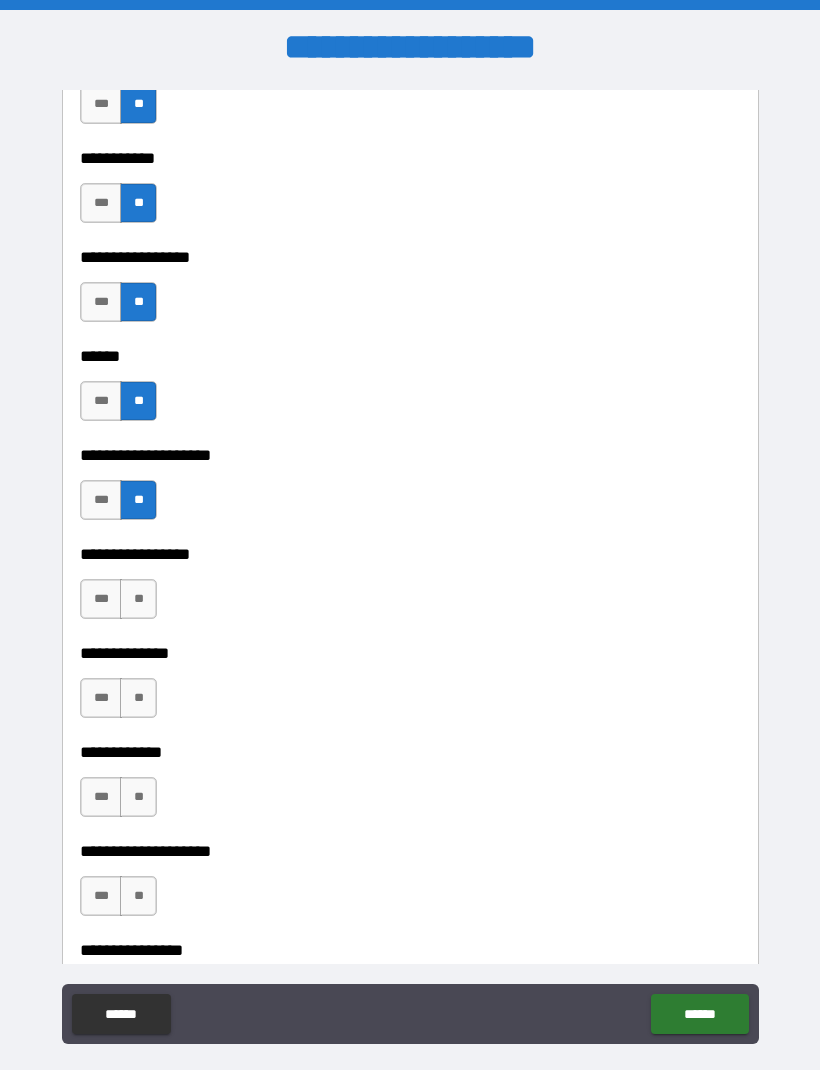 click on "**" at bounding box center (138, 599) 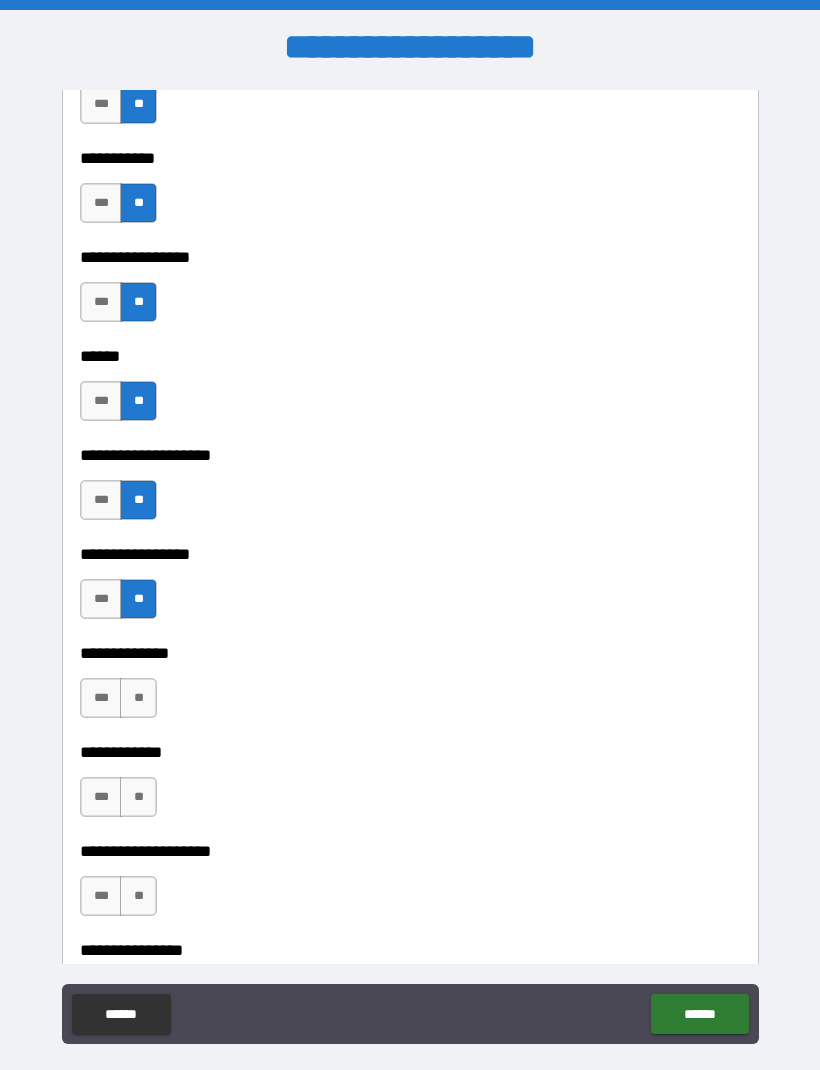 click on "**" at bounding box center [138, 698] 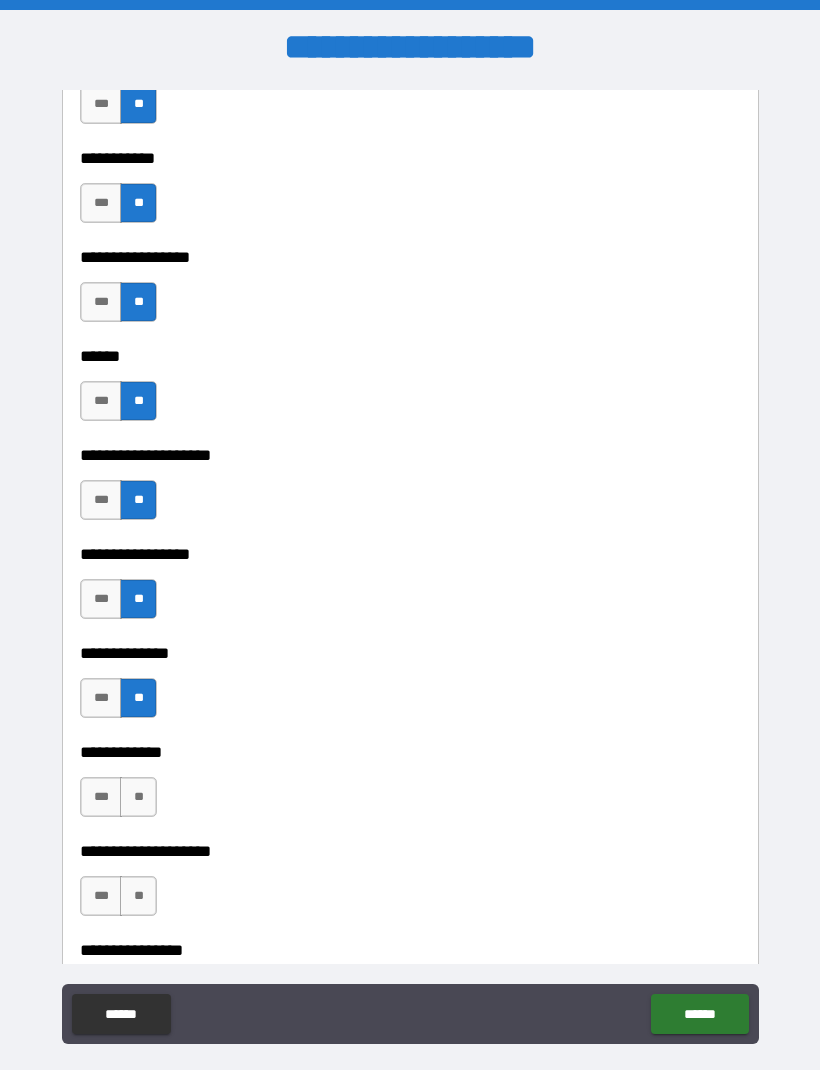 click on "**" at bounding box center (138, 797) 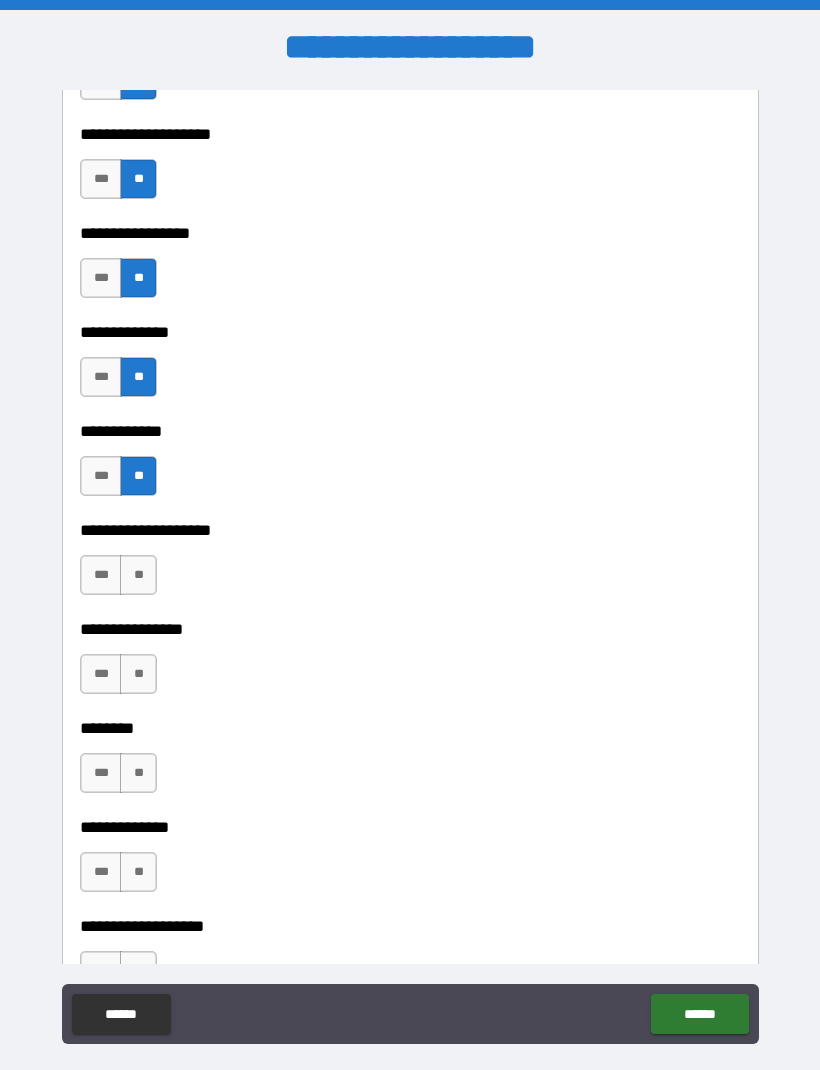 scroll, scrollTop: 6808, scrollLeft: 0, axis: vertical 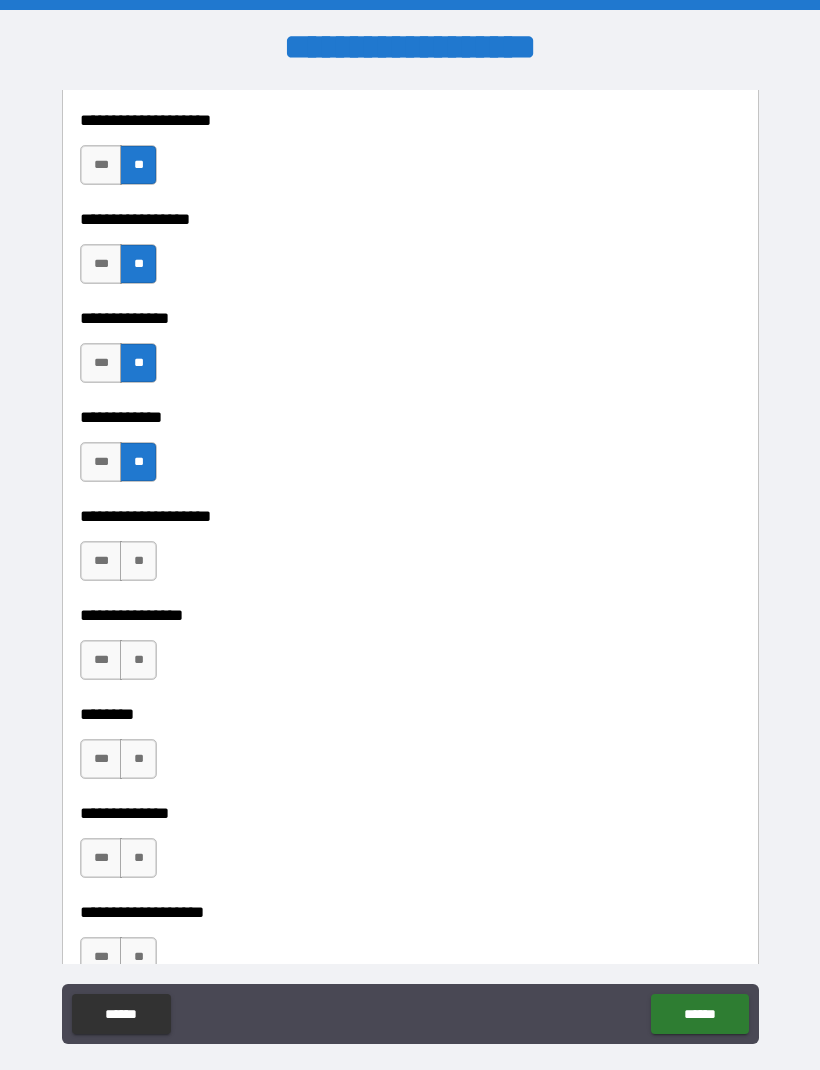 click on "**" at bounding box center [138, 561] 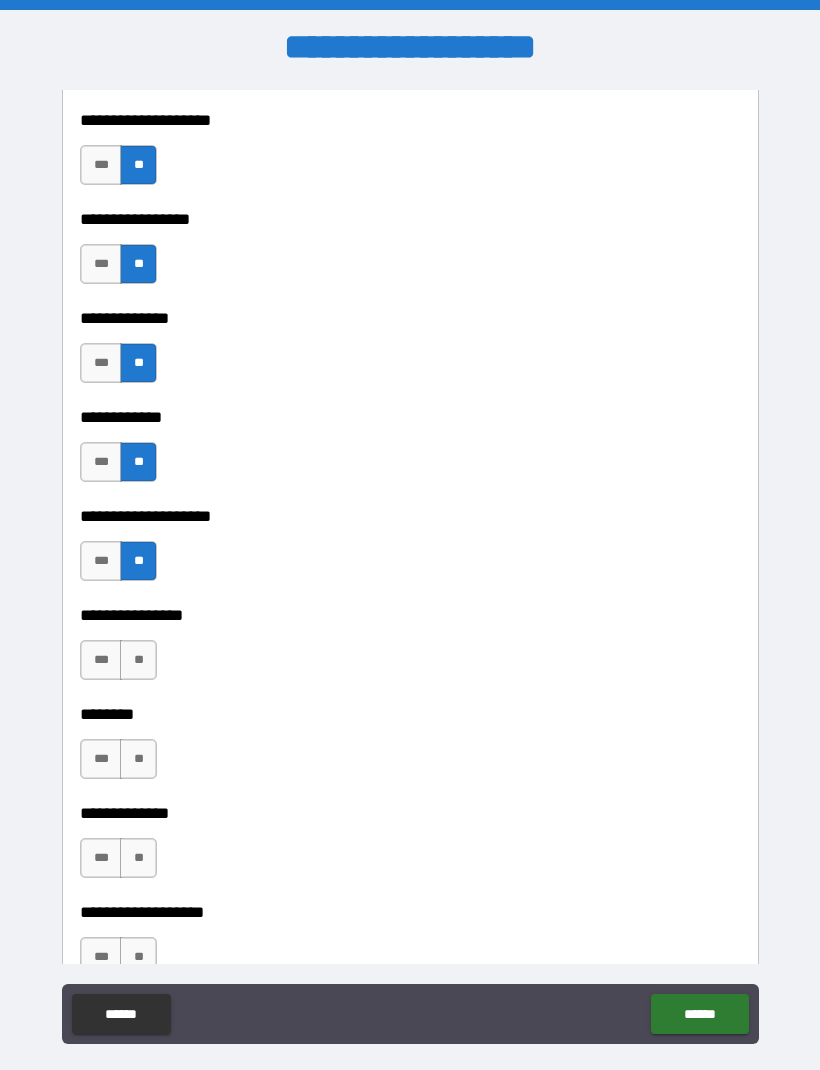 click on "**" at bounding box center (138, 660) 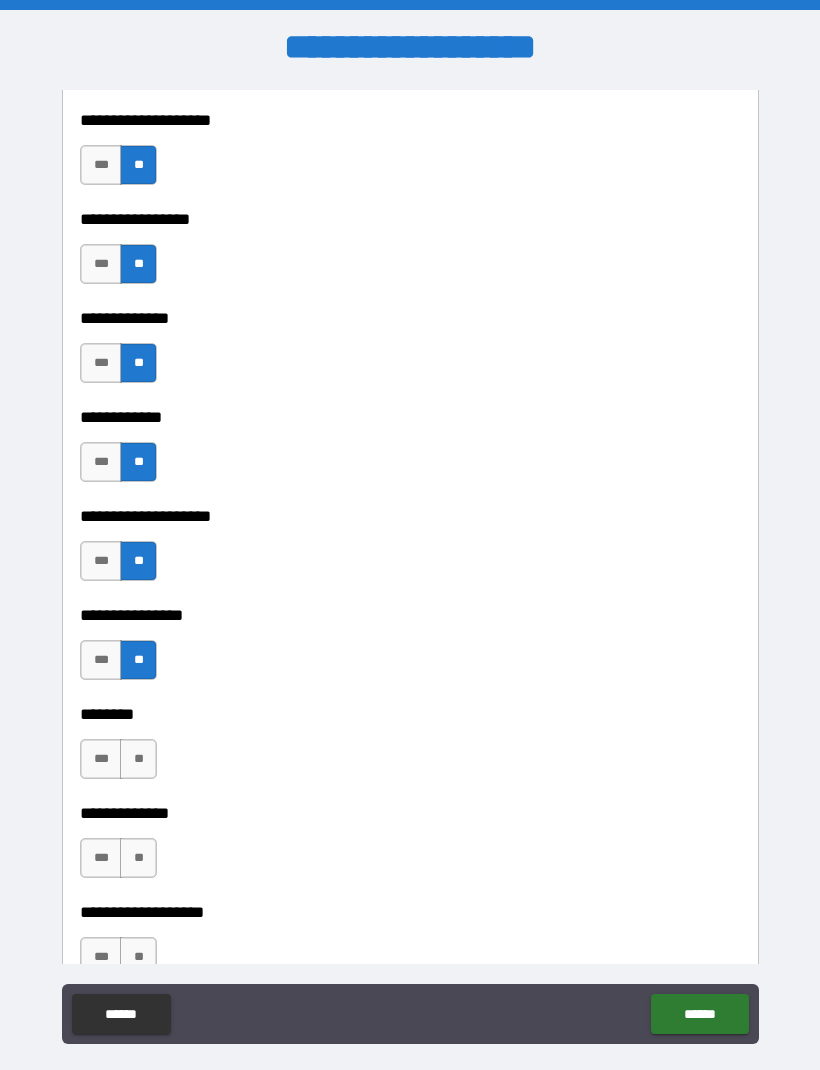 click on "**" at bounding box center [138, 759] 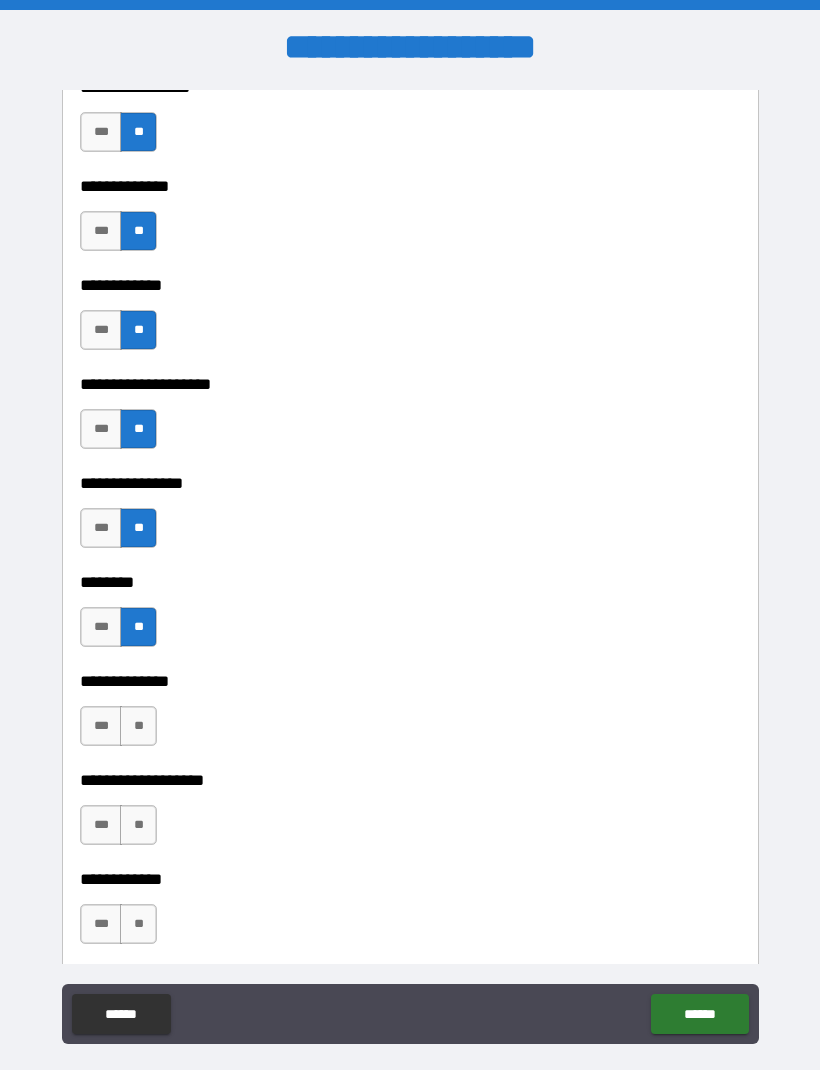 scroll, scrollTop: 7132, scrollLeft: 0, axis: vertical 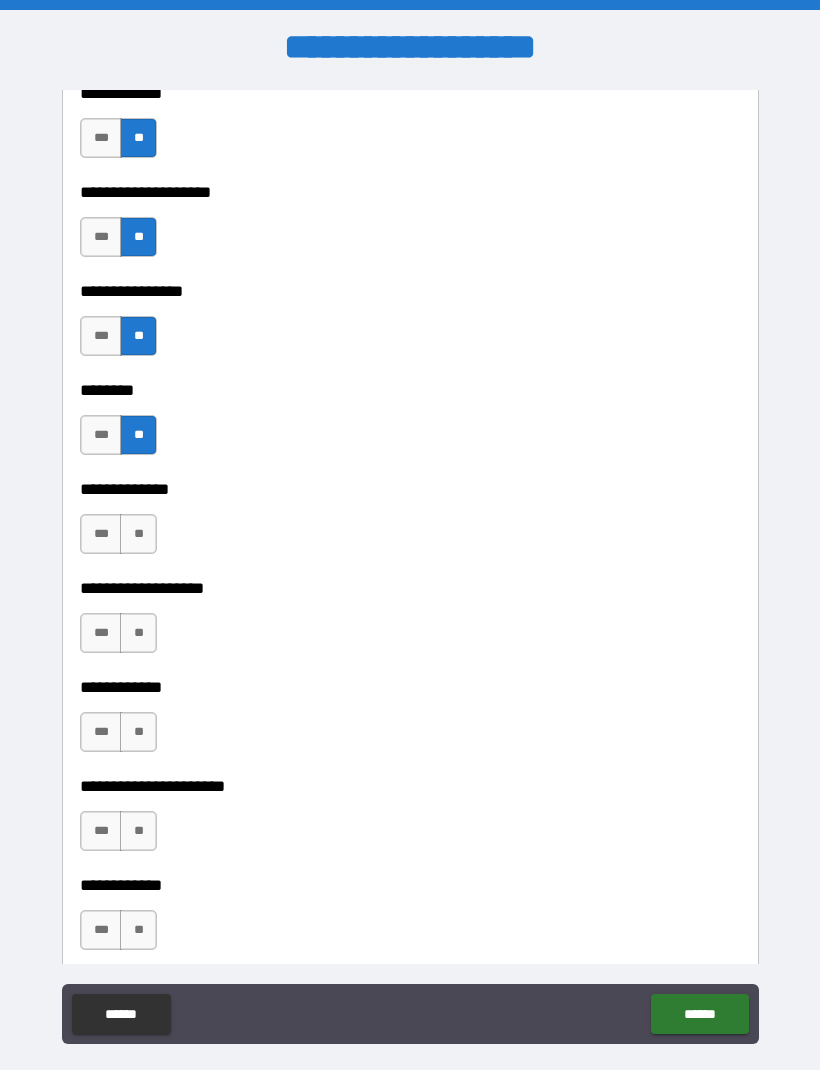 click on "**" at bounding box center (138, 534) 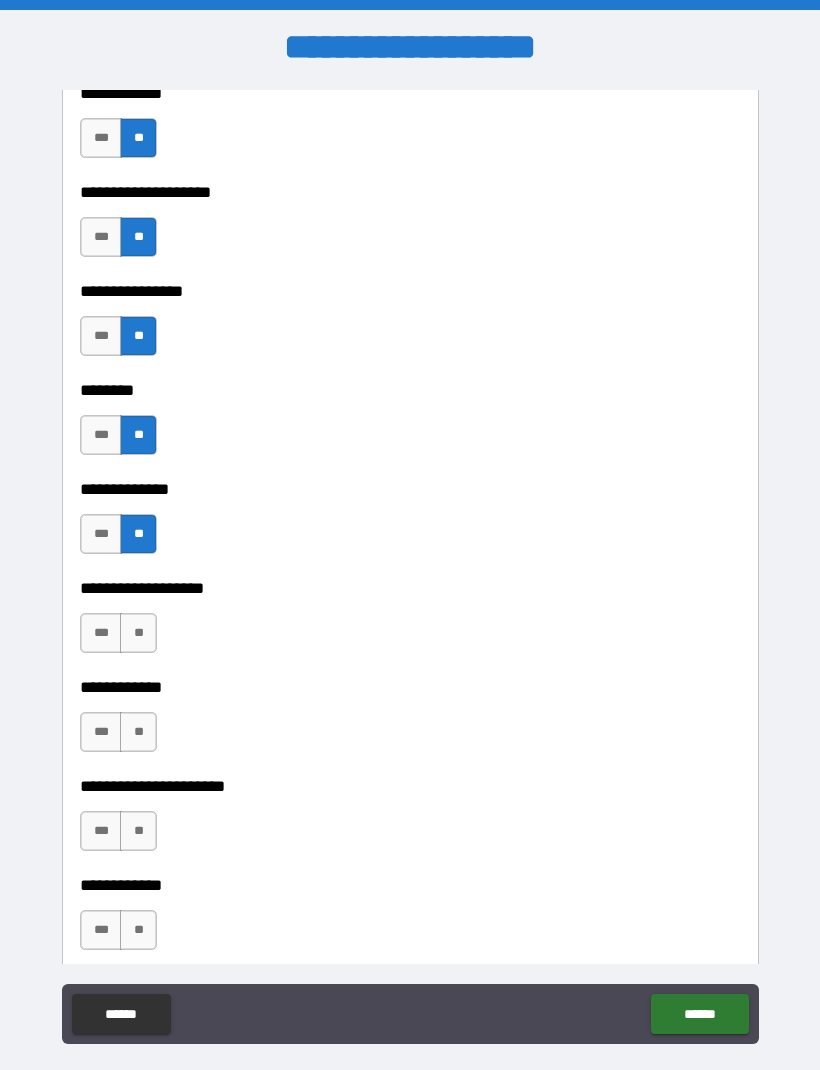 click on "**" at bounding box center (138, 633) 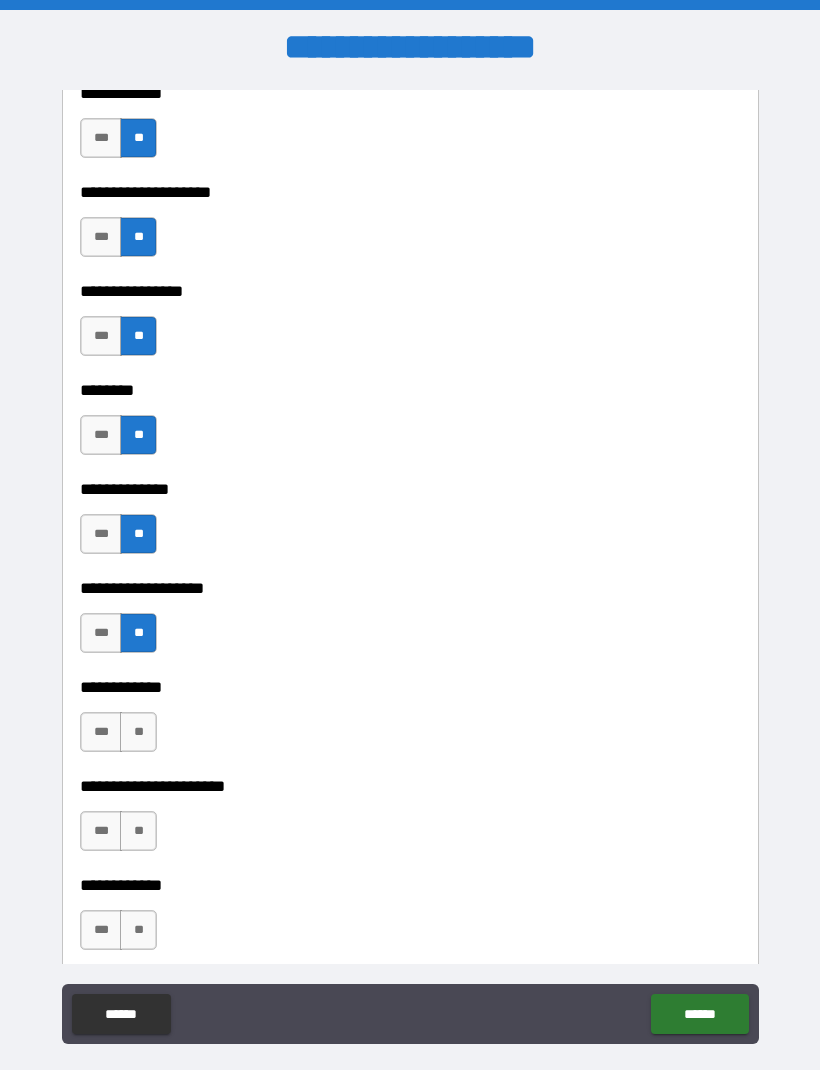 click on "**" at bounding box center [138, 732] 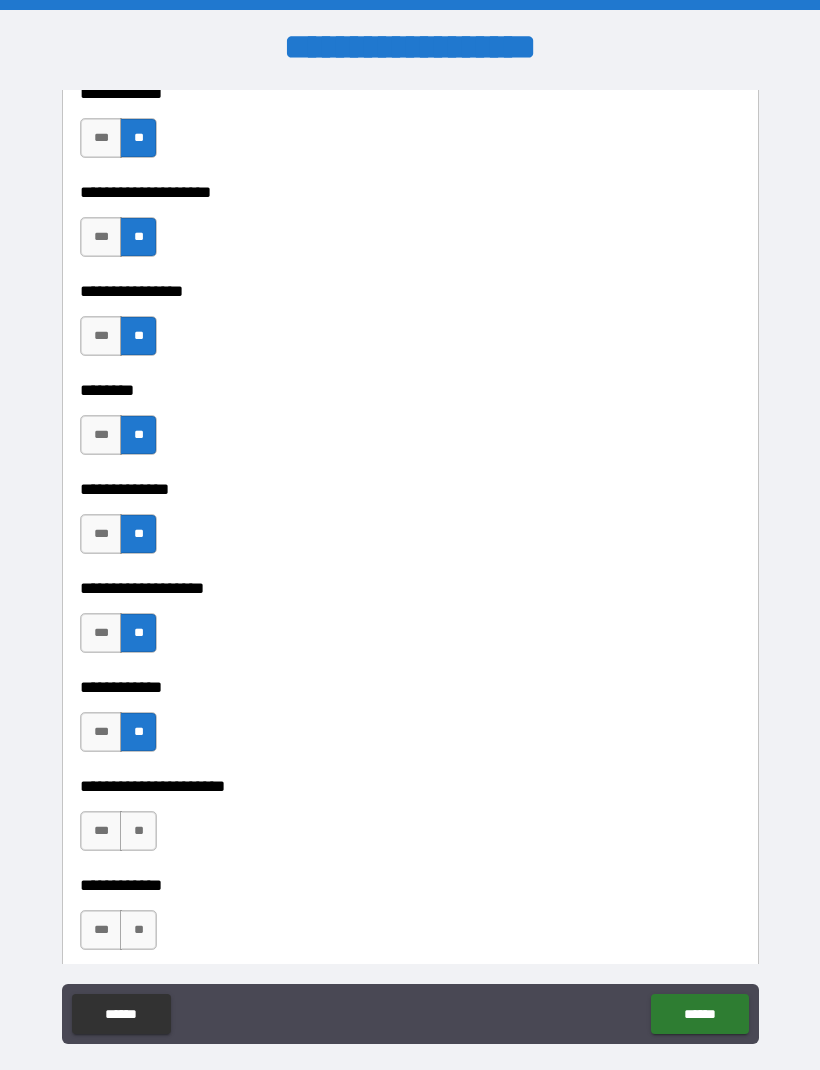 click on "**" at bounding box center (138, 831) 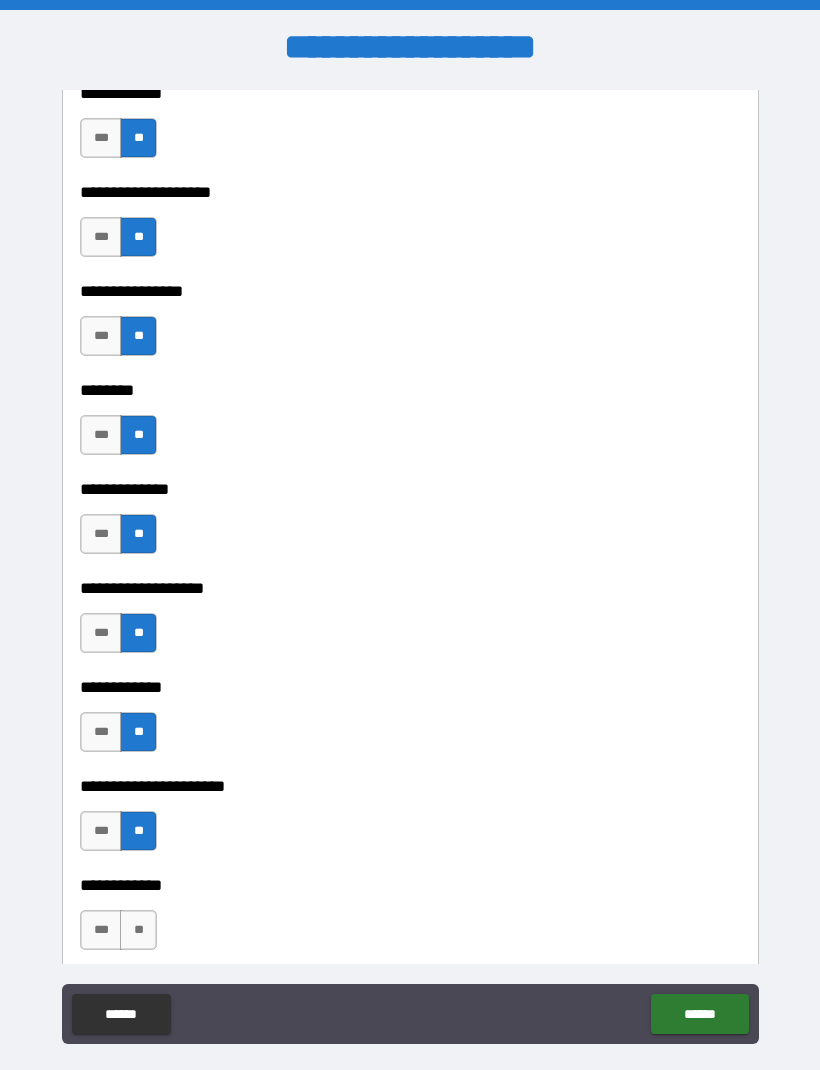 click on "**" at bounding box center [138, 930] 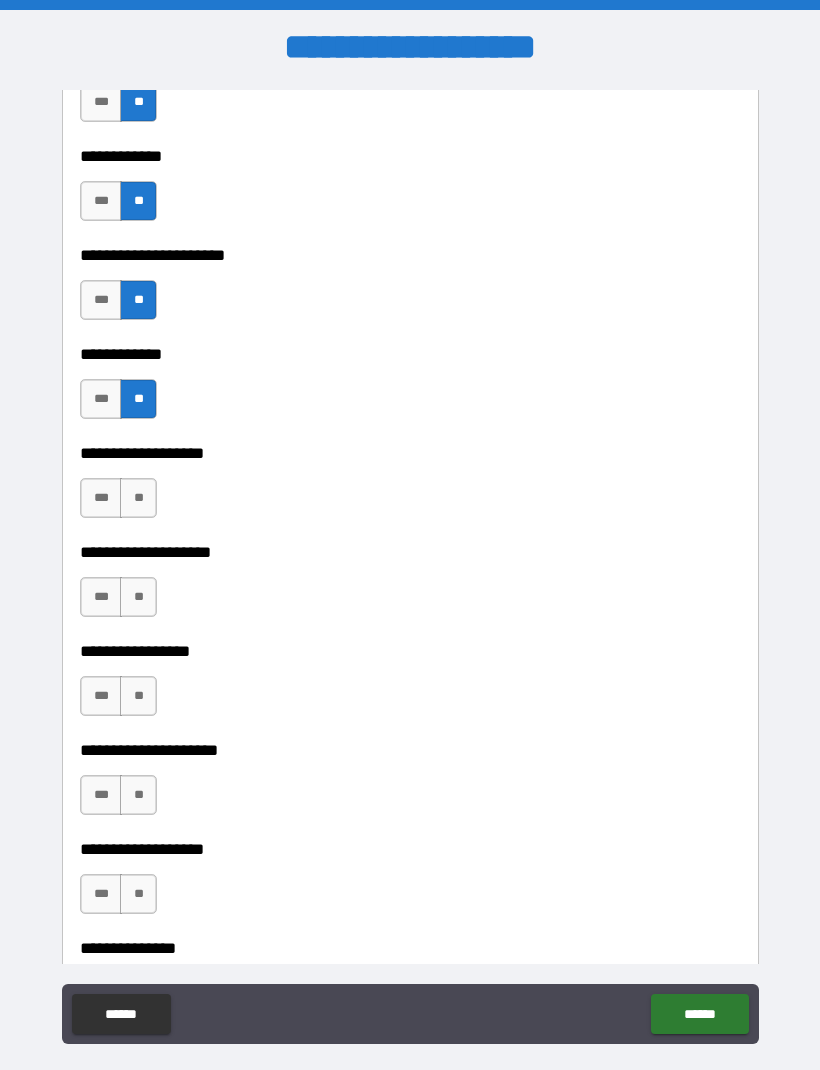 scroll, scrollTop: 7742, scrollLeft: 0, axis: vertical 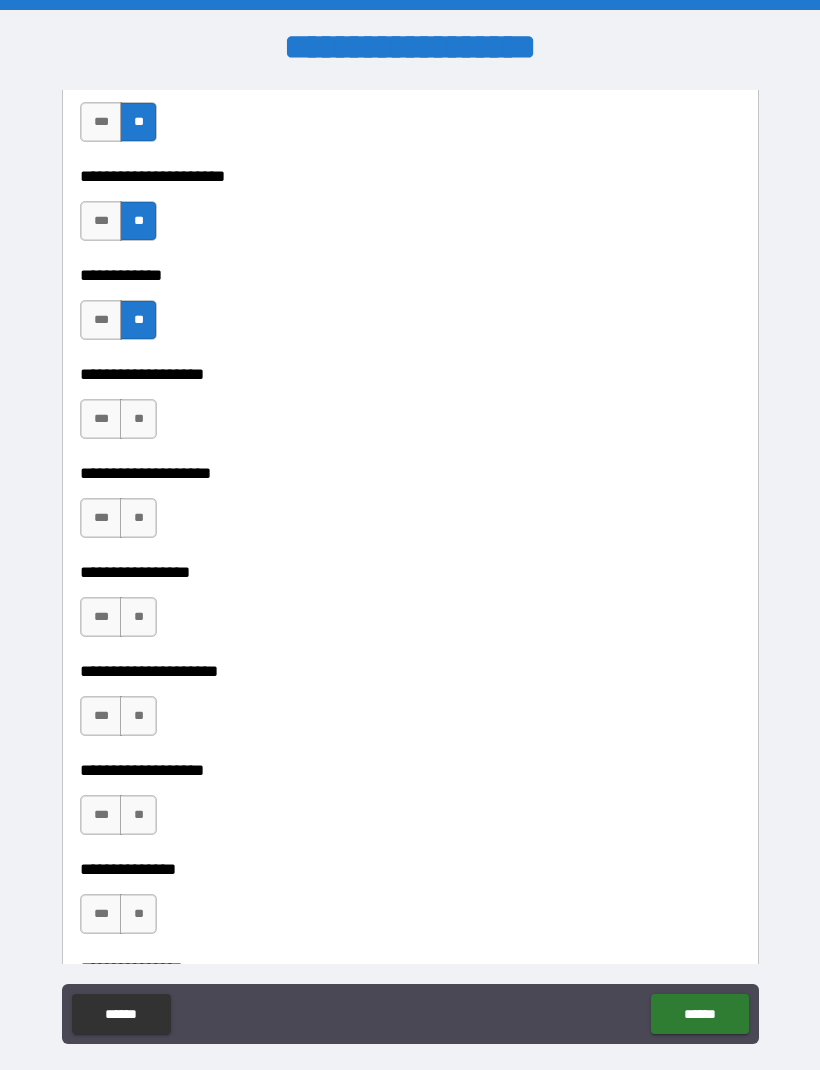 click on "**" at bounding box center (138, 419) 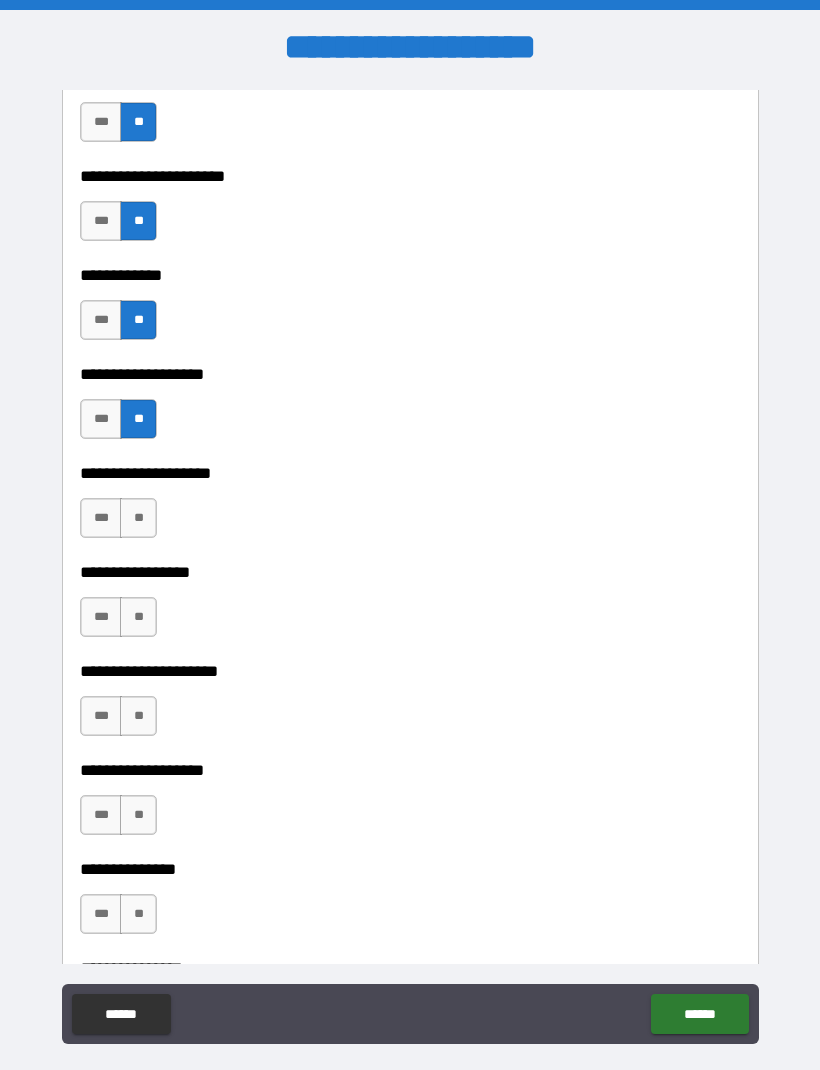 click on "**" at bounding box center (138, 518) 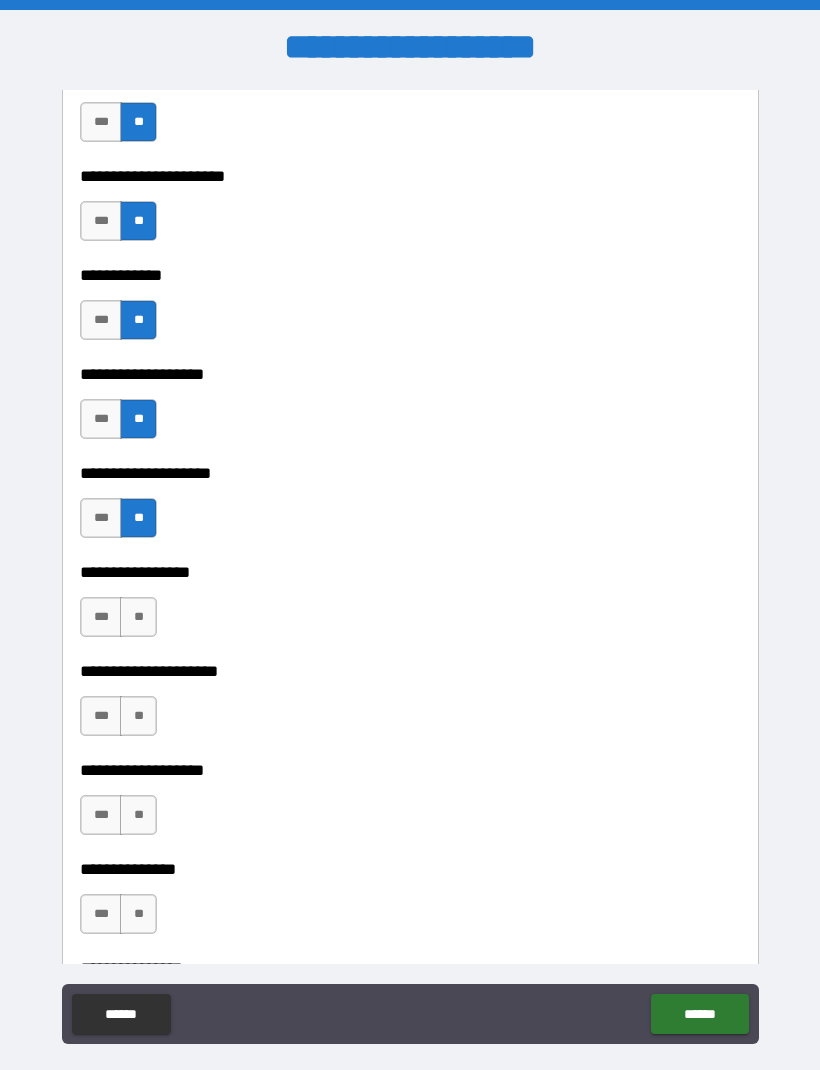 click on "**" at bounding box center (138, 617) 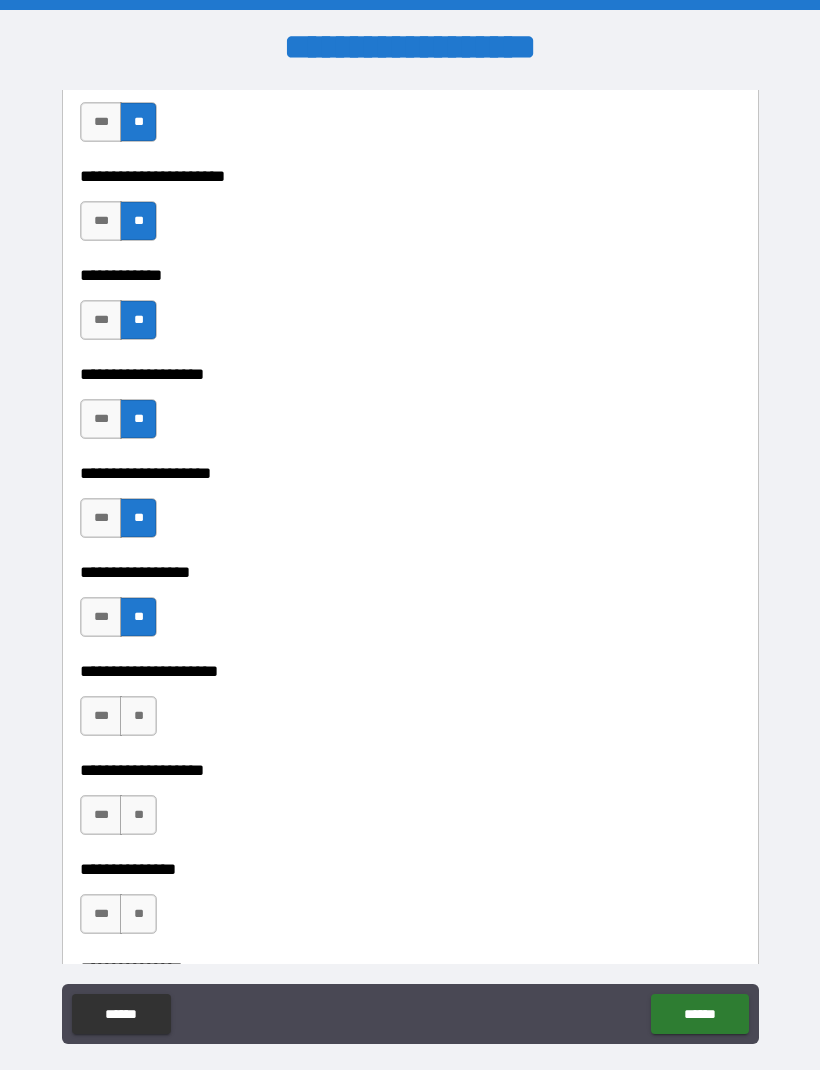 click on "**" at bounding box center [138, 716] 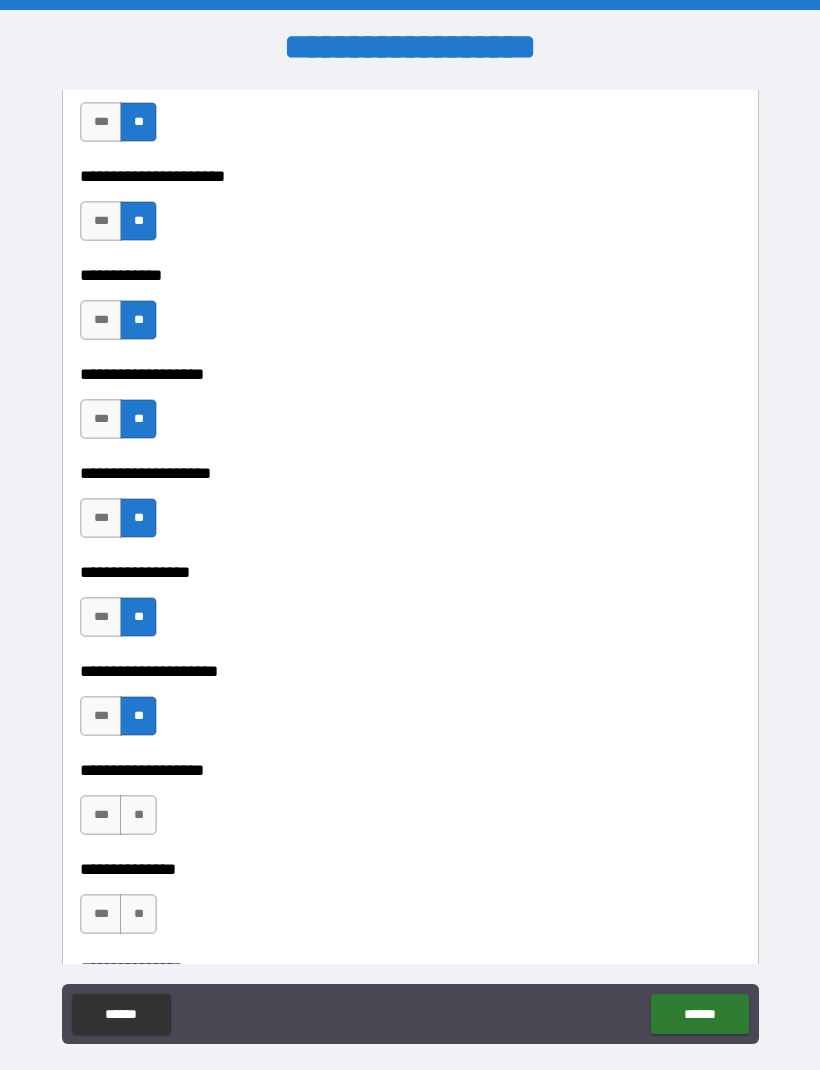 click on "**" at bounding box center [138, 815] 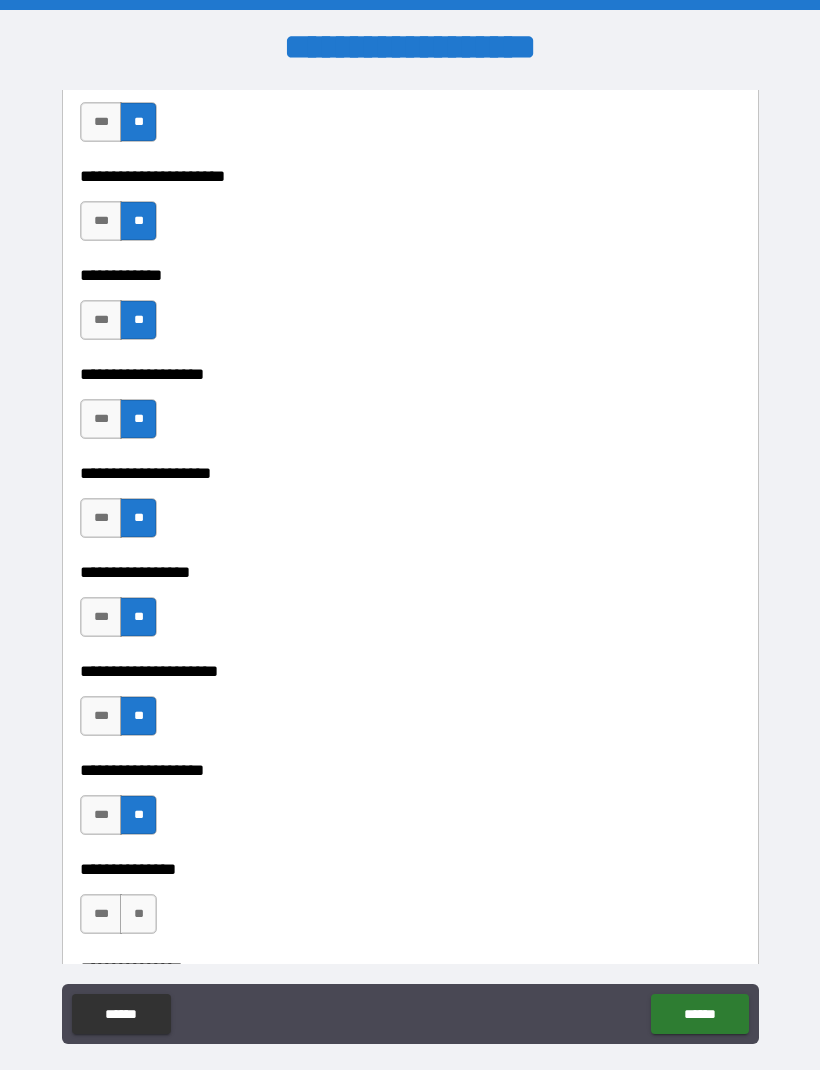 click on "**" at bounding box center [138, 914] 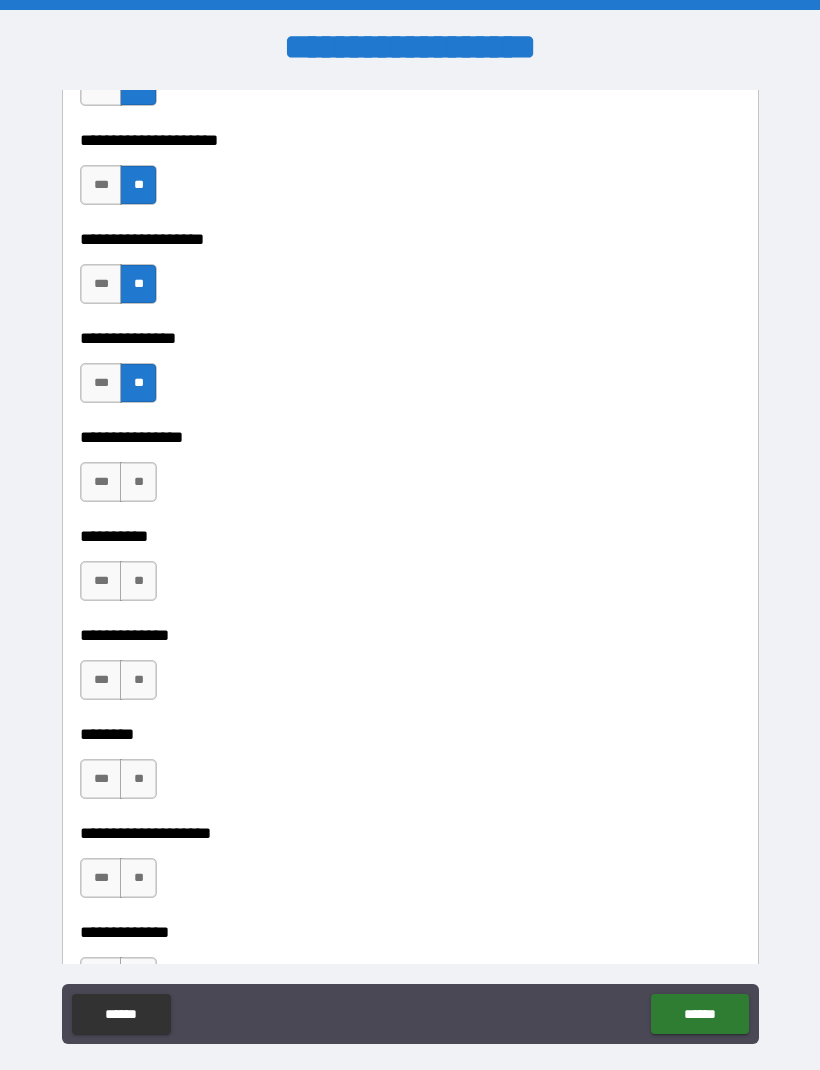 scroll, scrollTop: 8283, scrollLeft: 0, axis: vertical 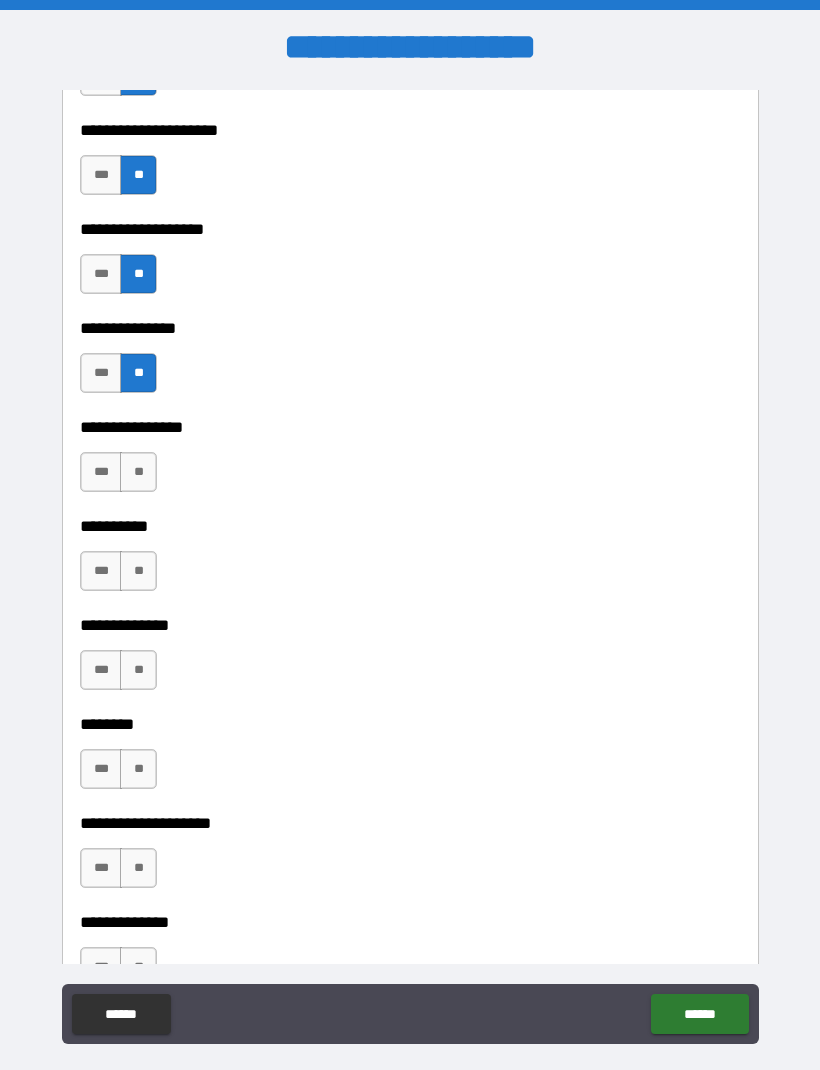 click on "**" at bounding box center (138, 472) 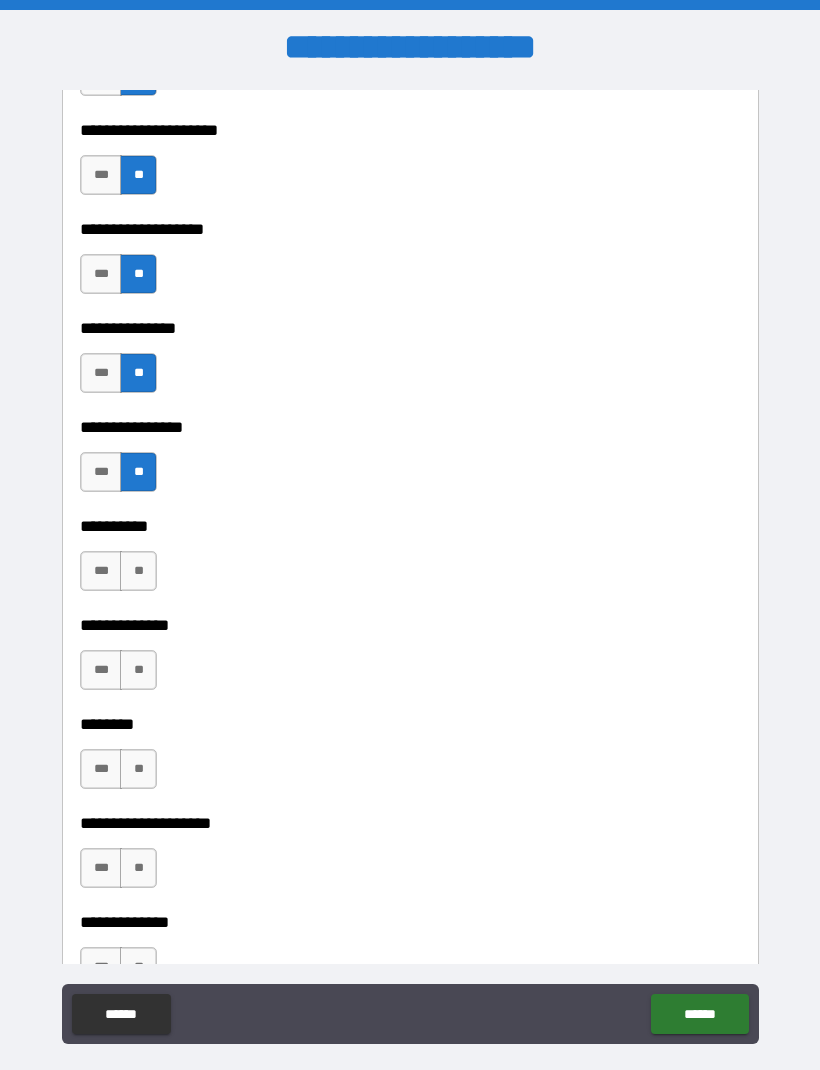 click on "**" at bounding box center [138, 571] 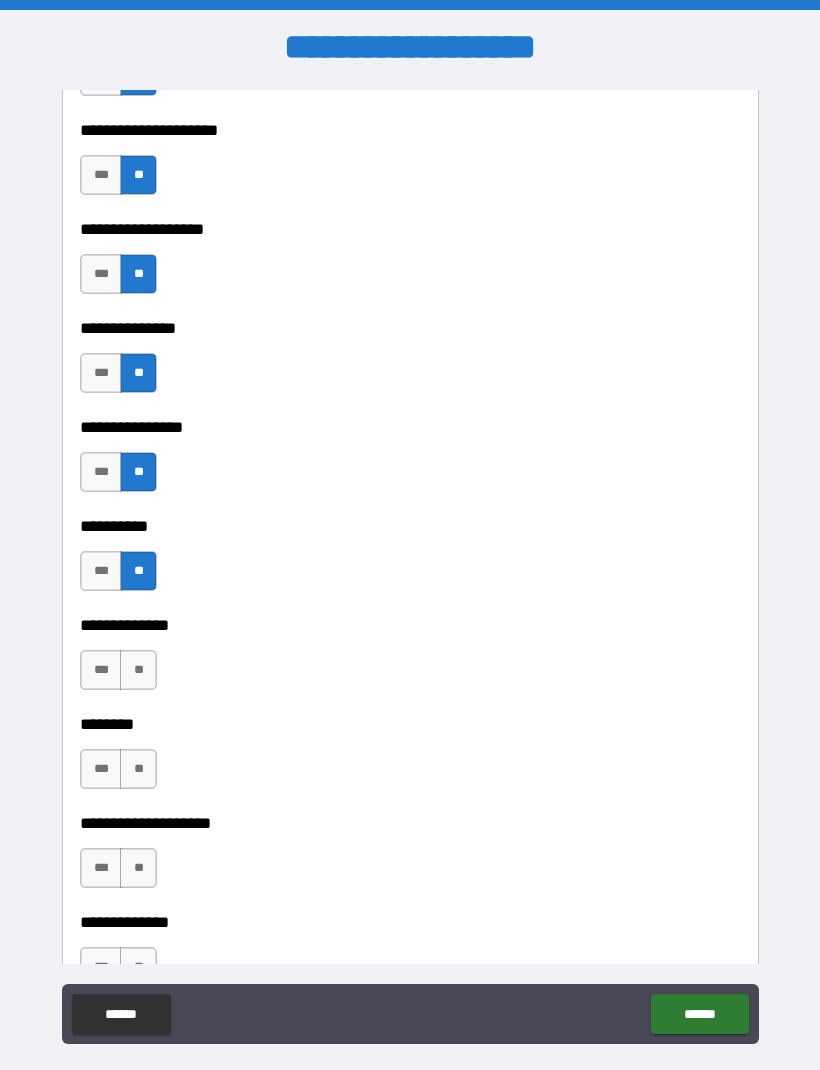 click on "**" at bounding box center [138, 670] 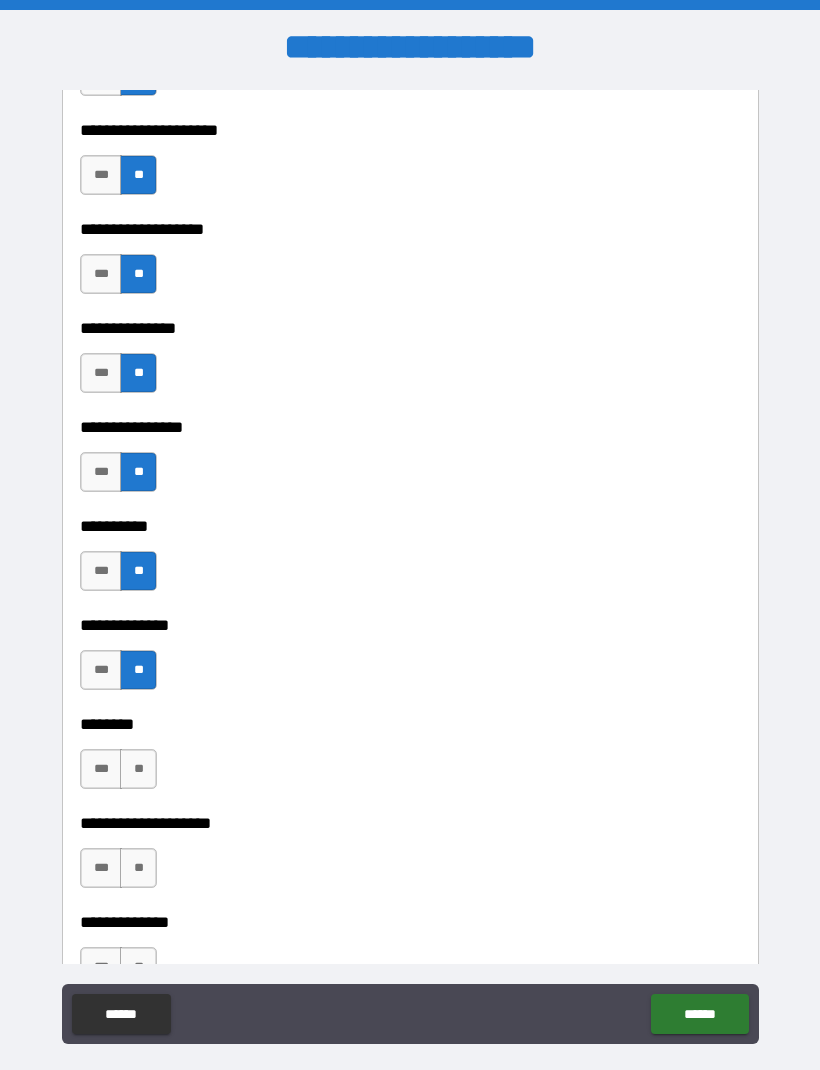 click on "**" at bounding box center [138, 769] 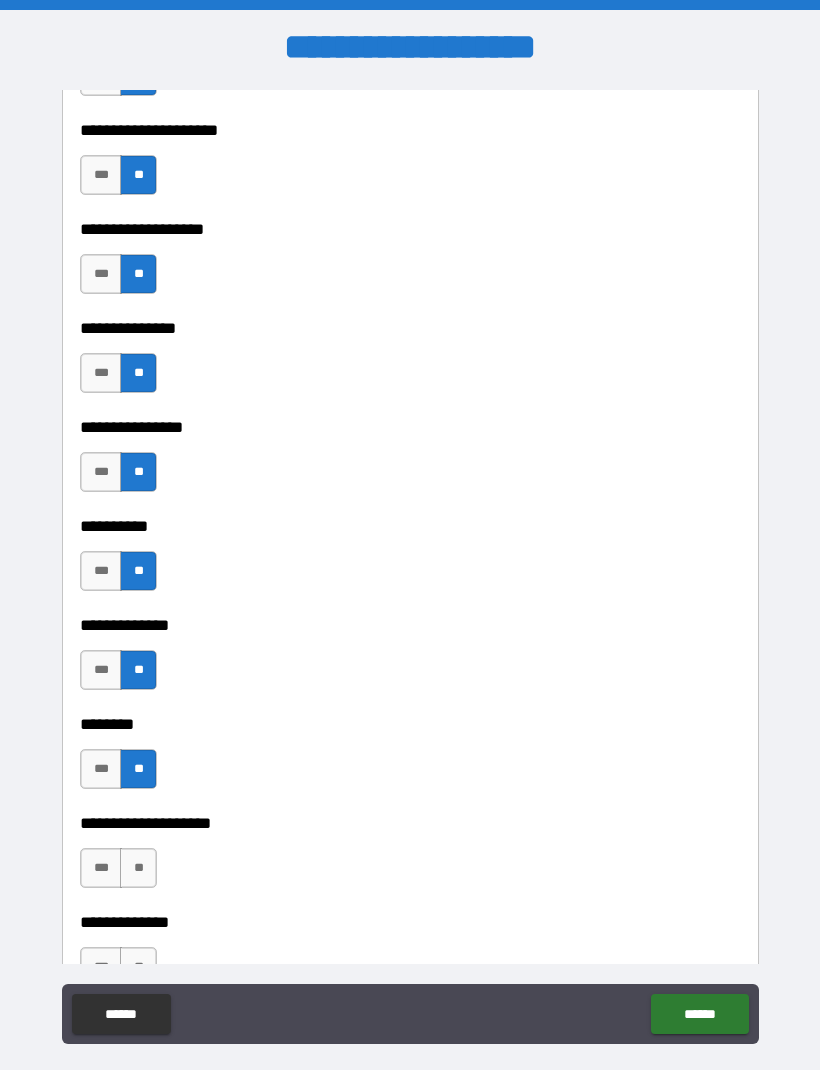 click on "**" at bounding box center [138, 868] 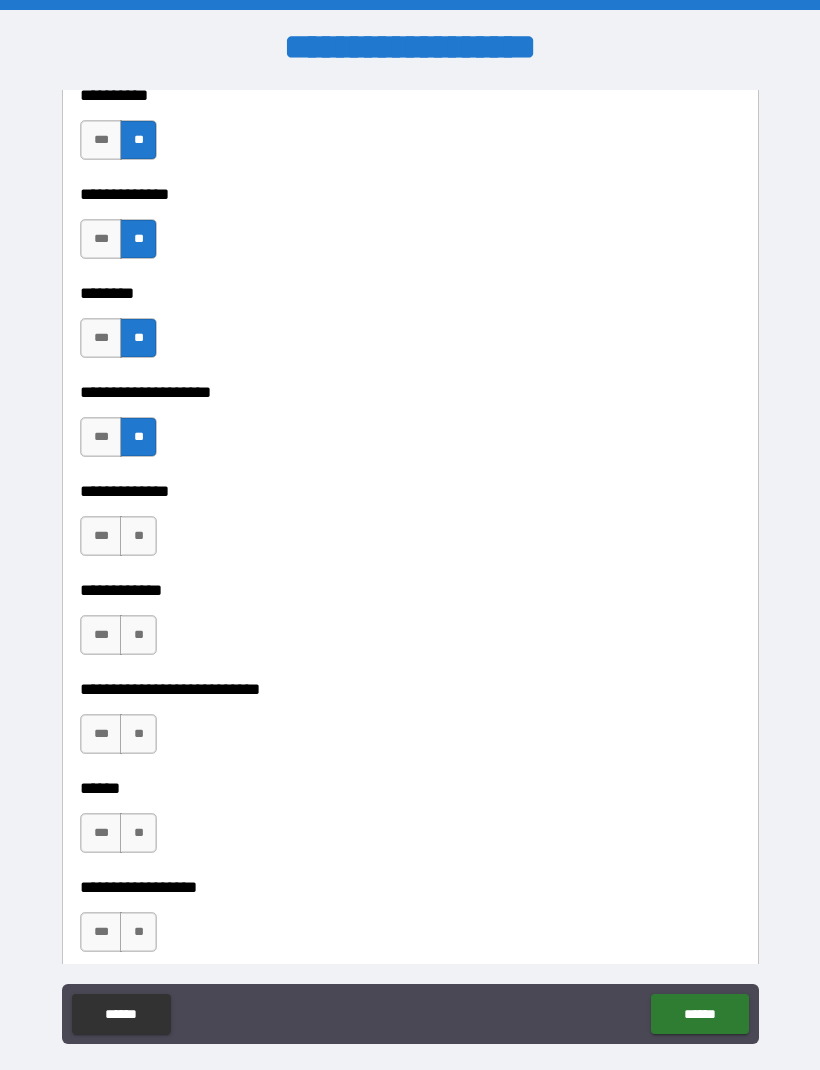 scroll, scrollTop: 8812, scrollLeft: 0, axis: vertical 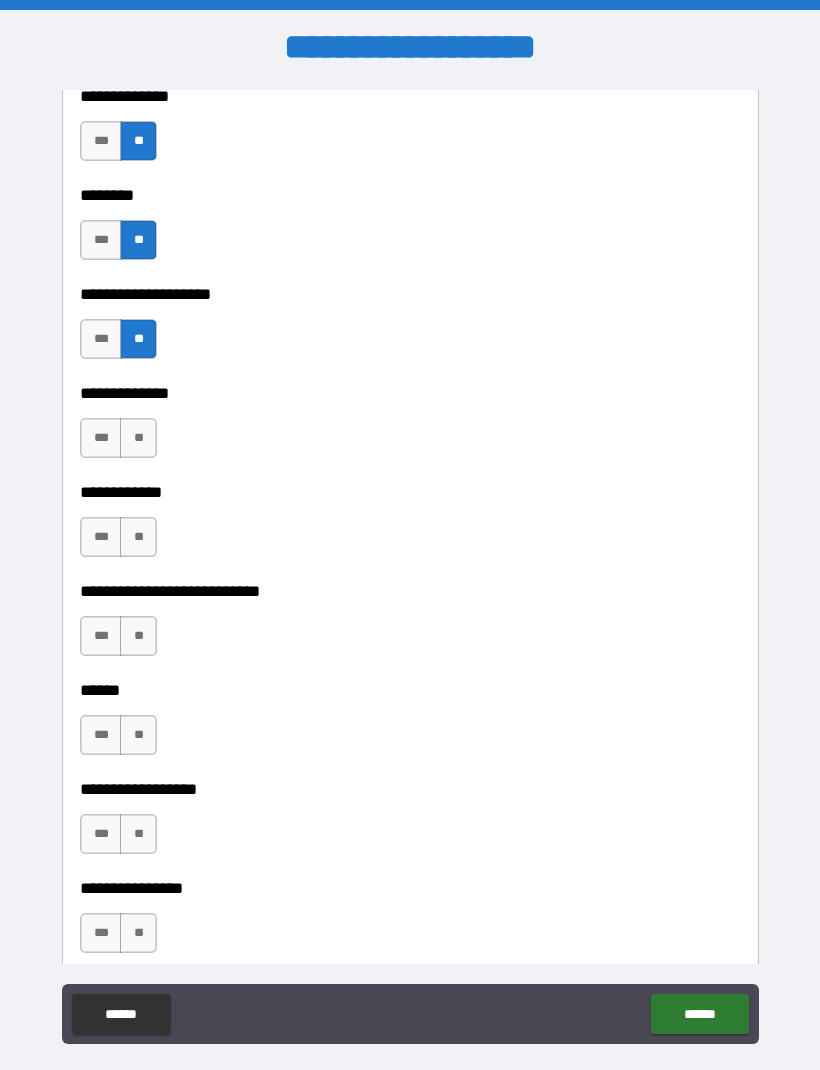 click on "**" at bounding box center [138, 438] 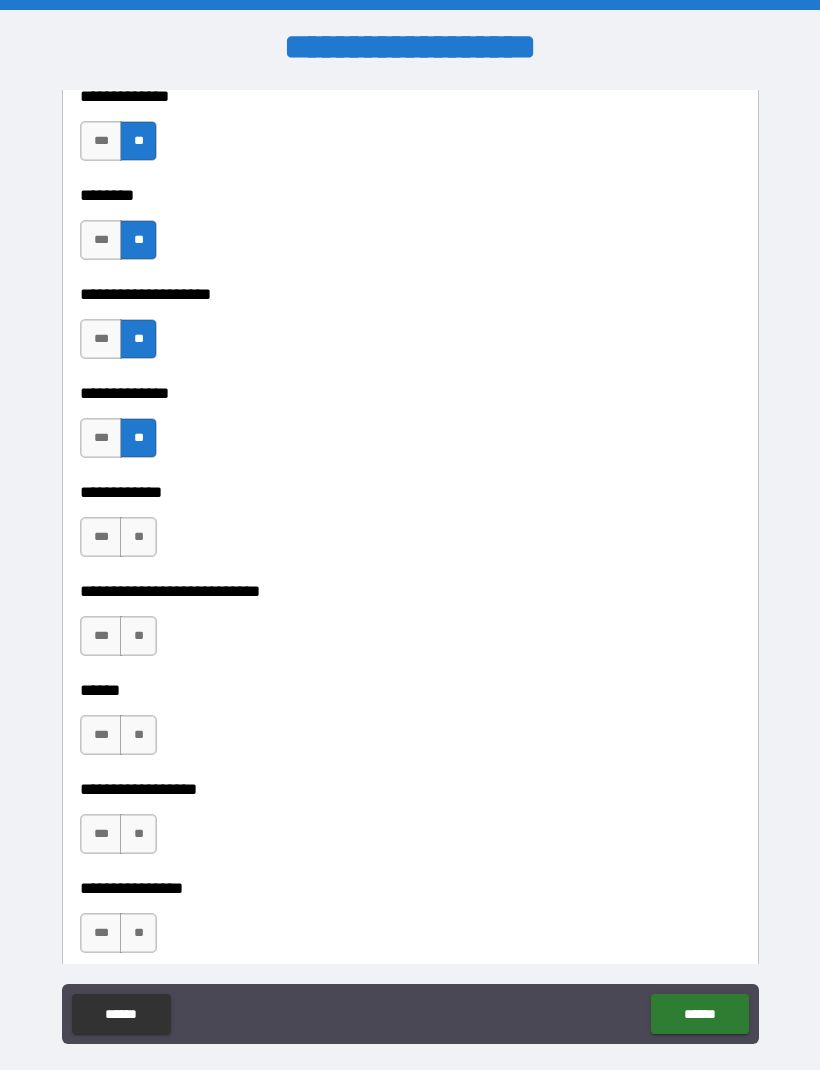 click on "**" at bounding box center [138, 537] 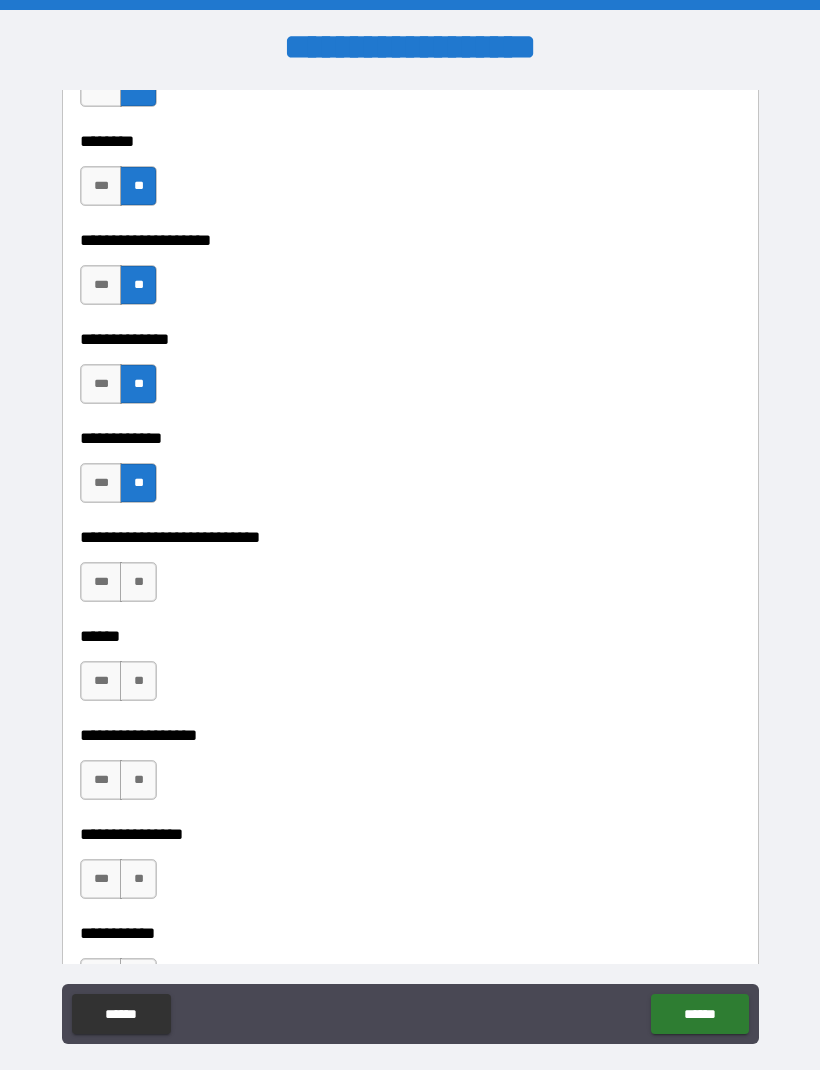 scroll, scrollTop: 8867, scrollLeft: 0, axis: vertical 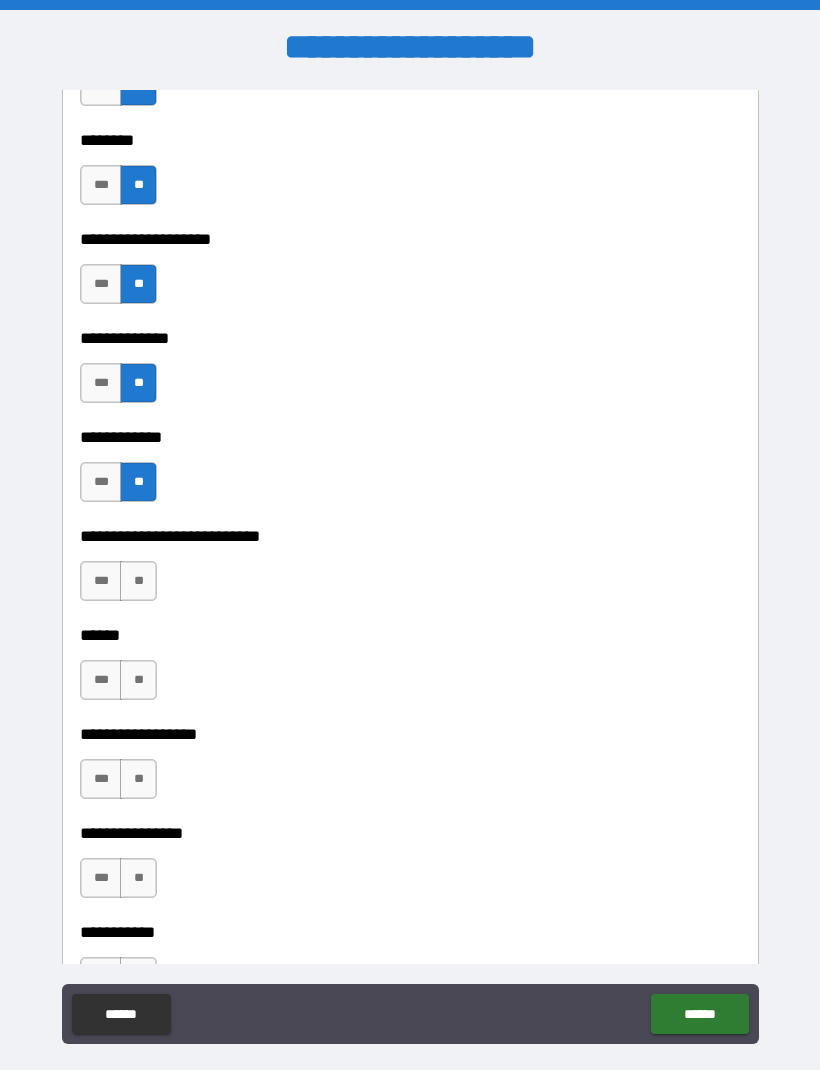 click on "**" at bounding box center [138, 581] 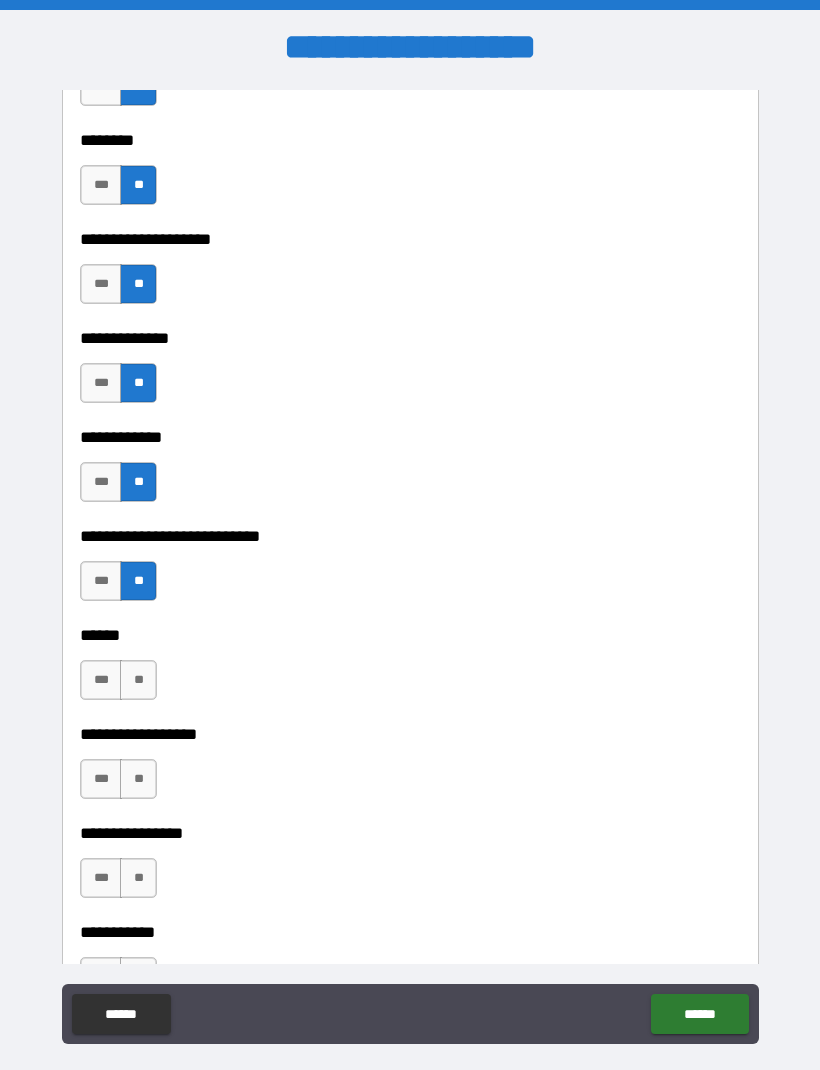 click on "**" at bounding box center (138, 680) 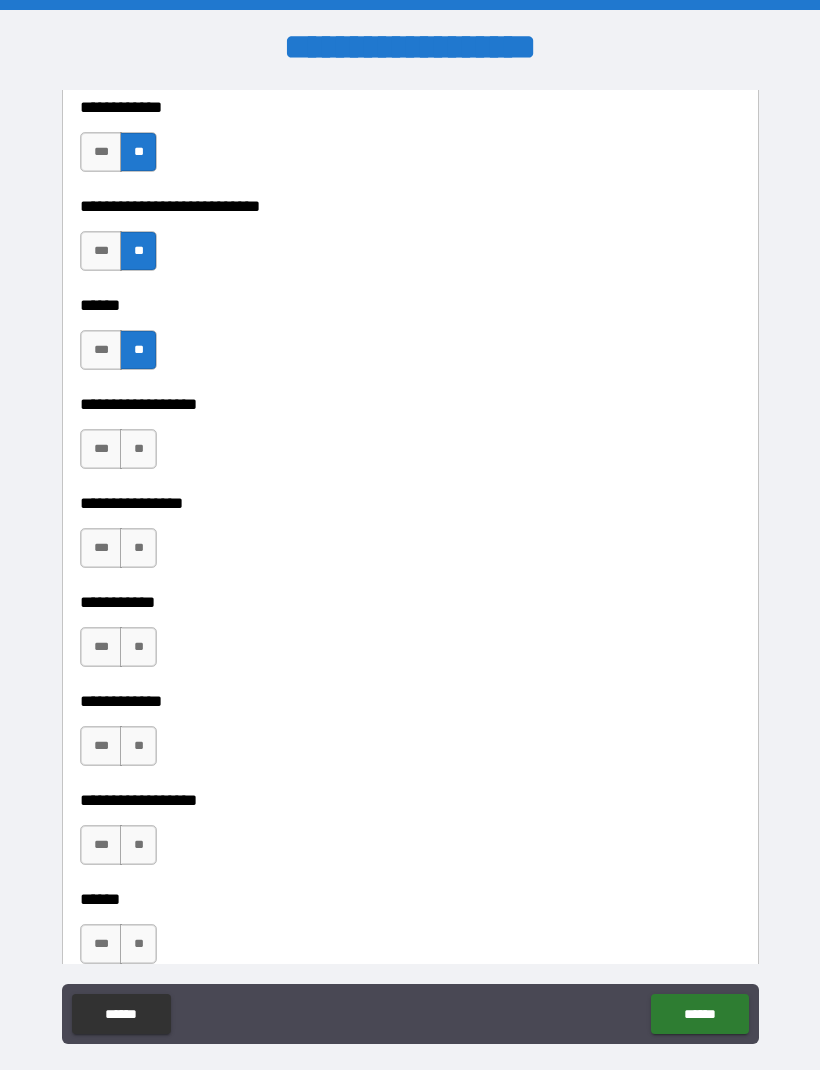 scroll, scrollTop: 9211, scrollLeft: 0, axis: vertical 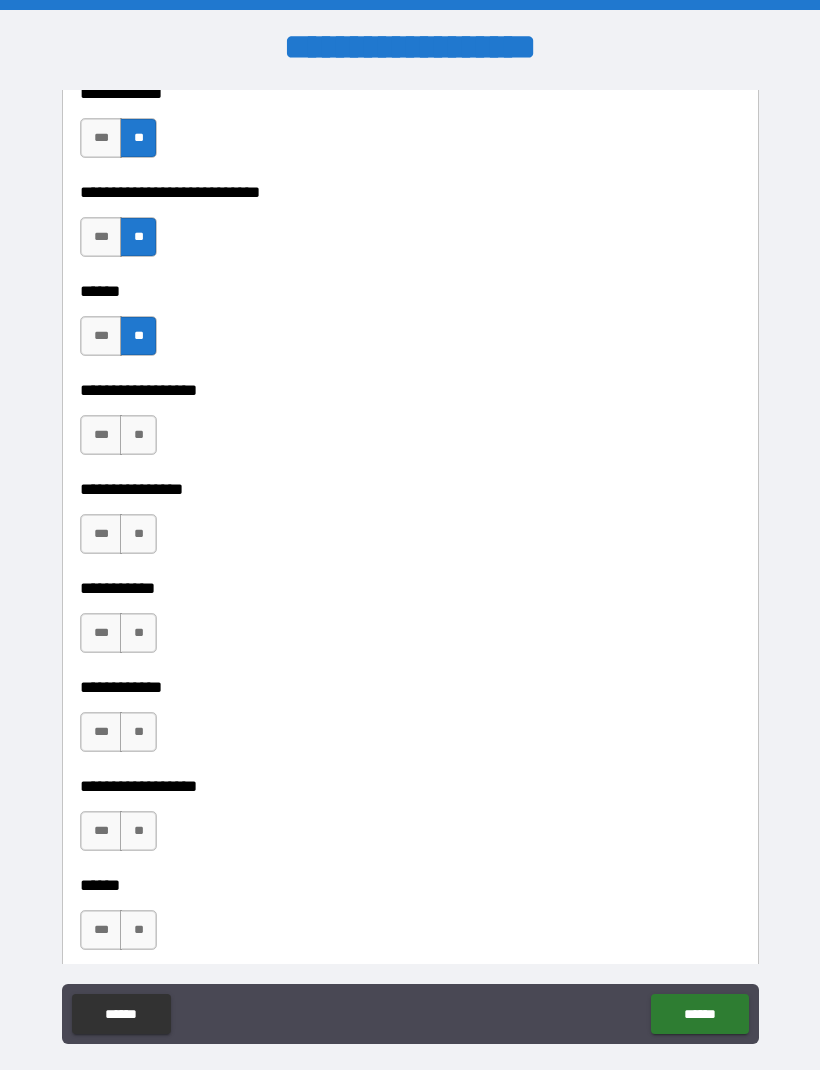 click on "**" at bounding box center [138, 435] 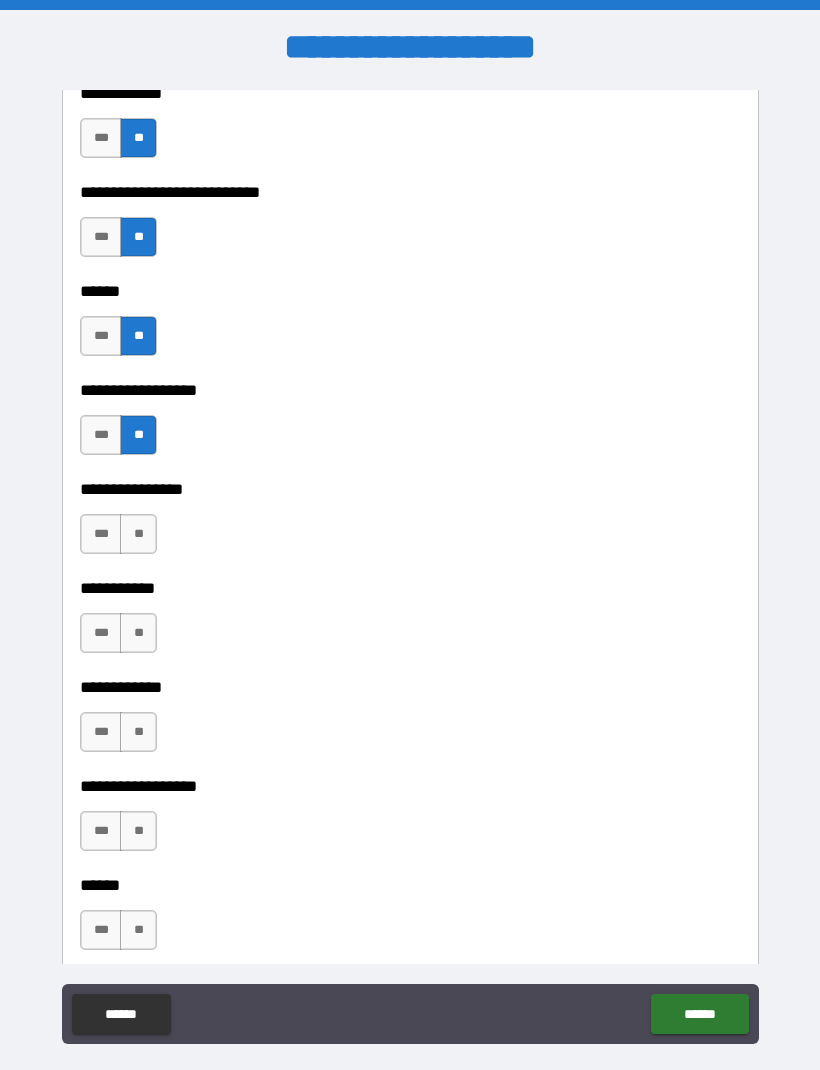 click on "***" at bounding box center [101, 534] 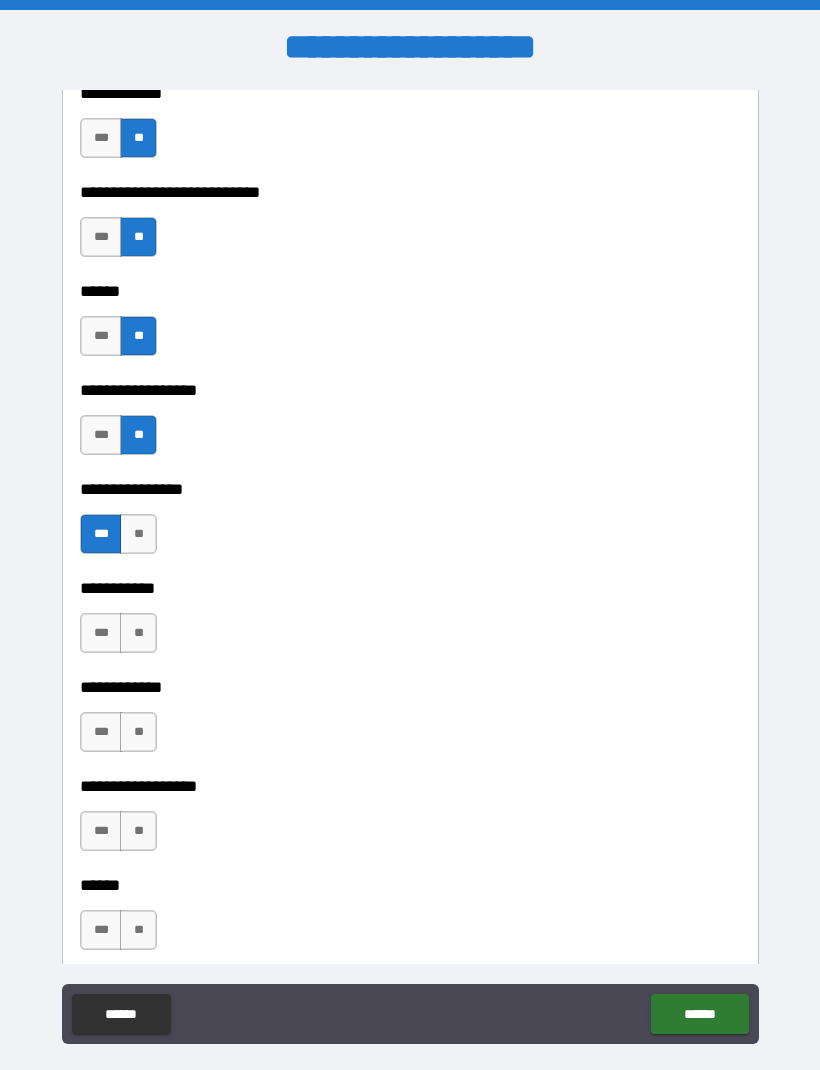 click on "**" at bounding box center [138, 534] 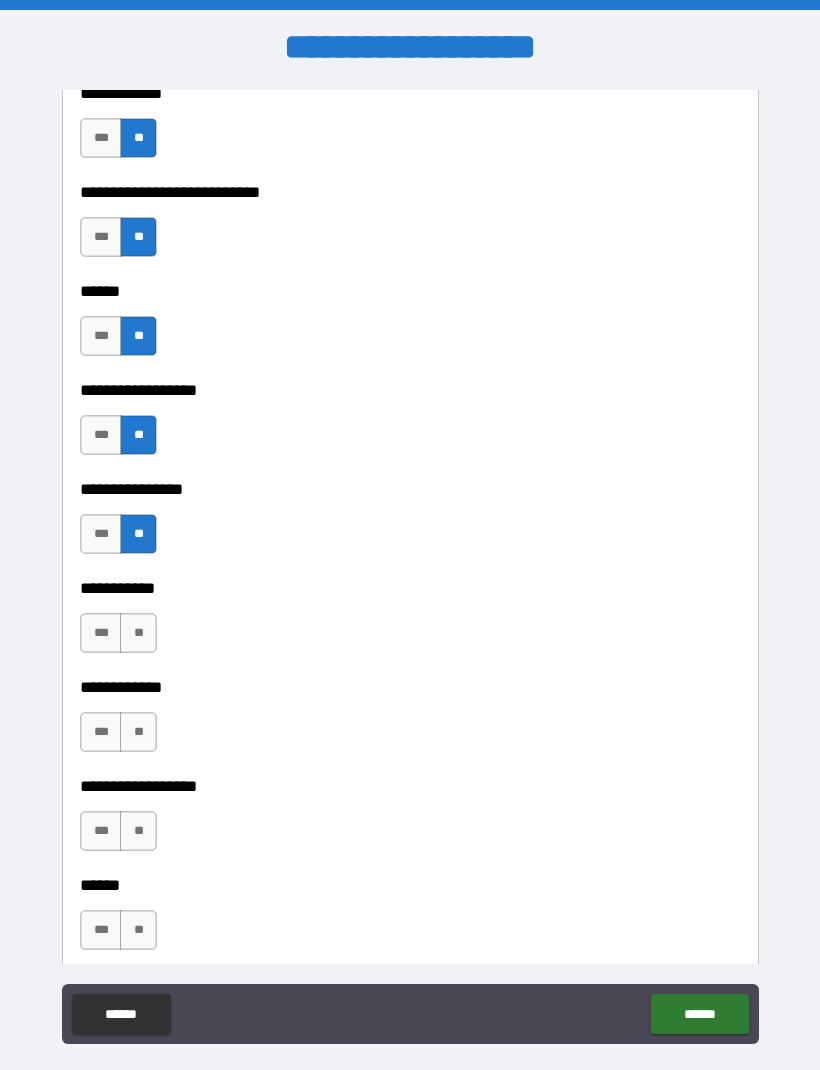 click on "**" at bounding box center (138, 633) 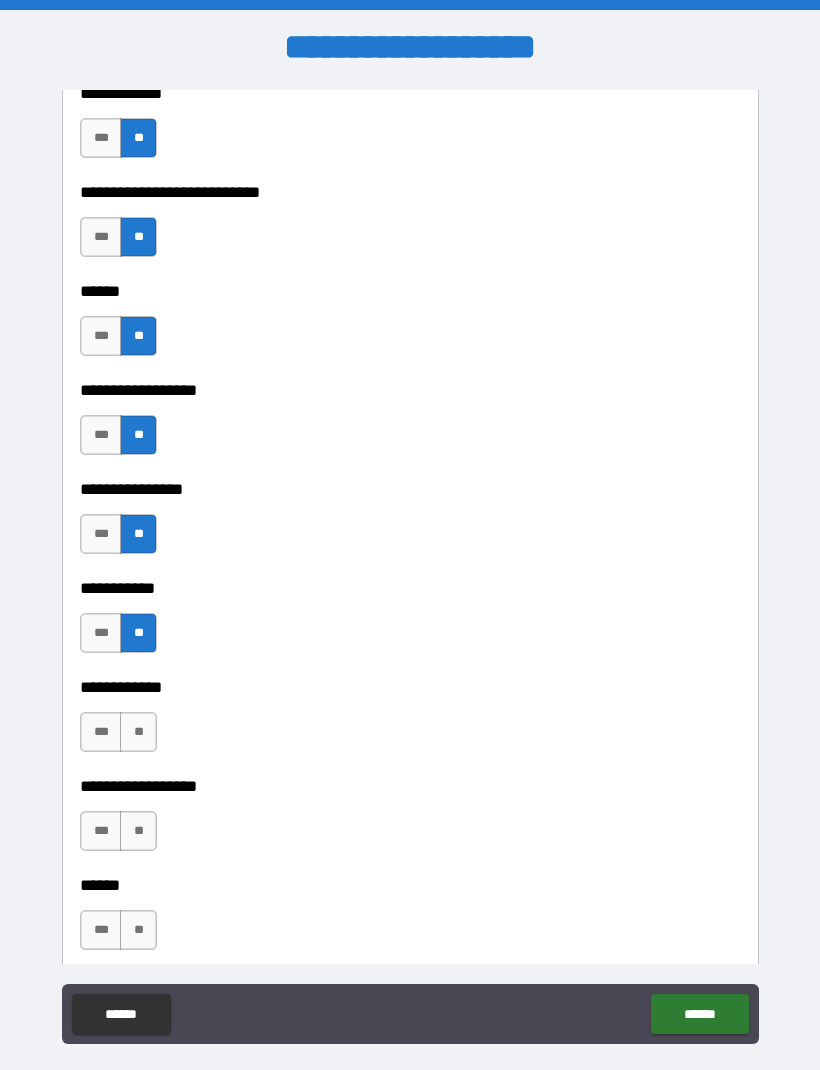 click on "**" at bounding box center (138, 732) 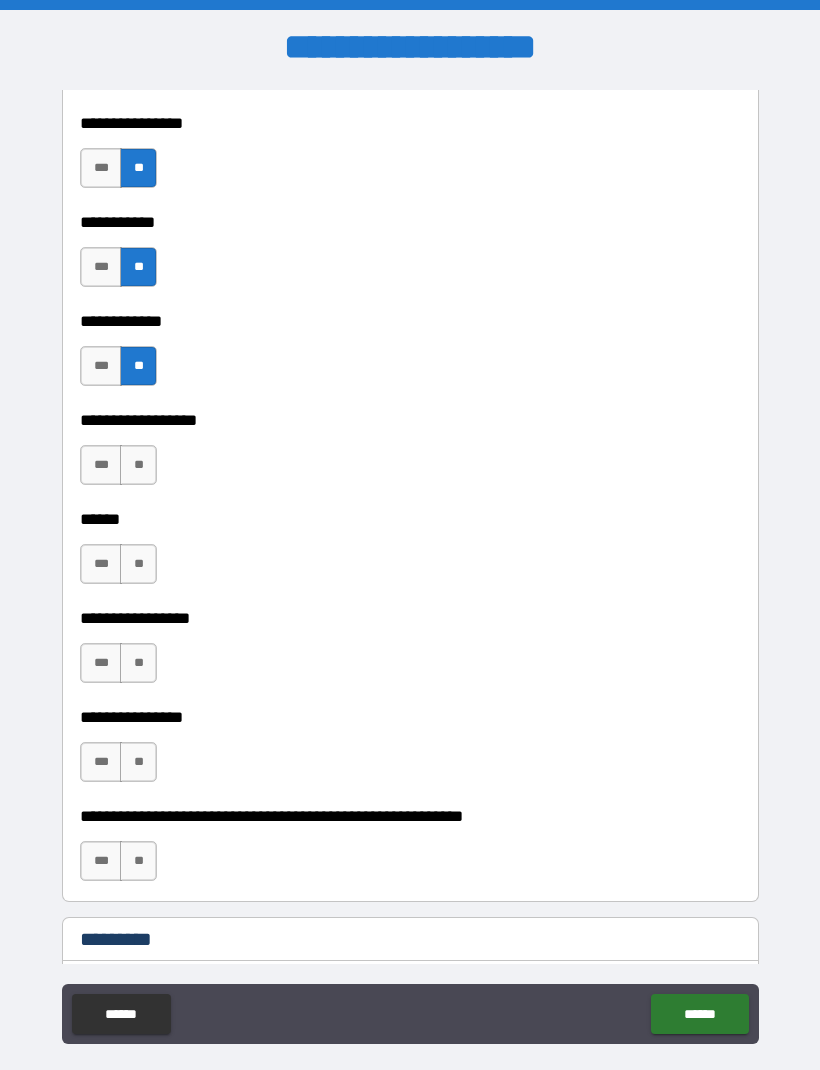 scroll, scrollTop: 9582, scrollLeft: 0, axis: vertical 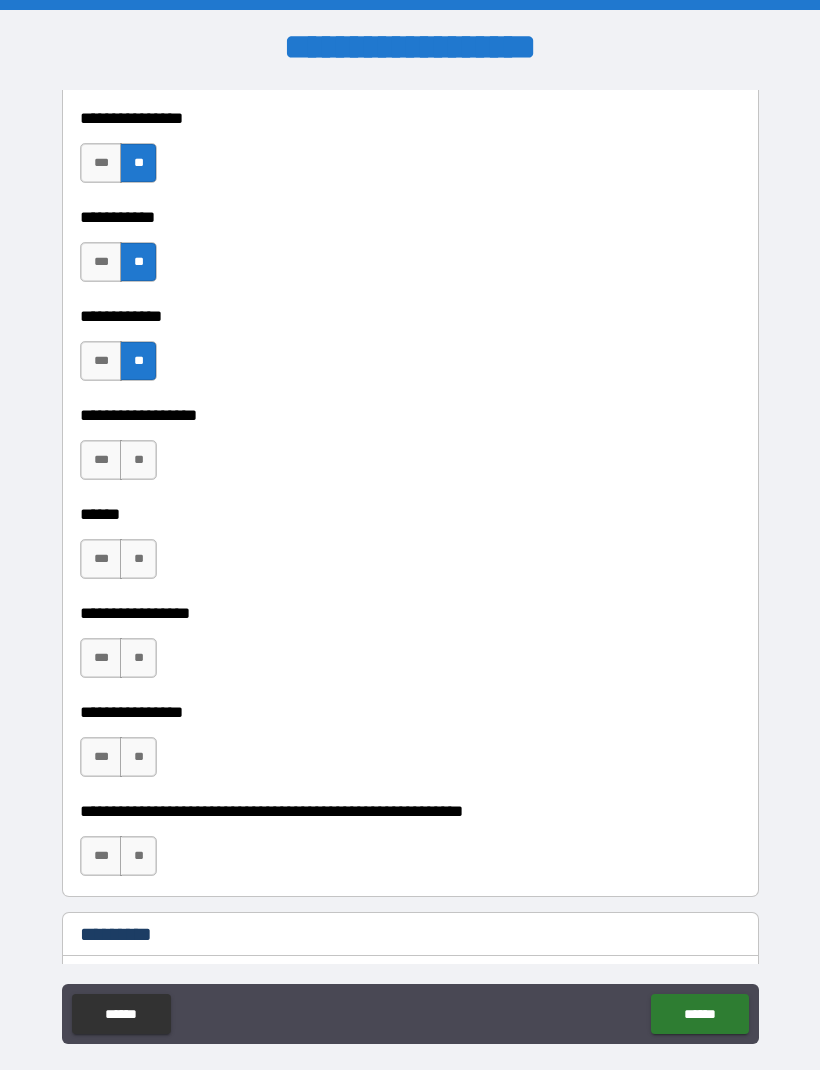 click on "**" at bounding box center [138, 460] 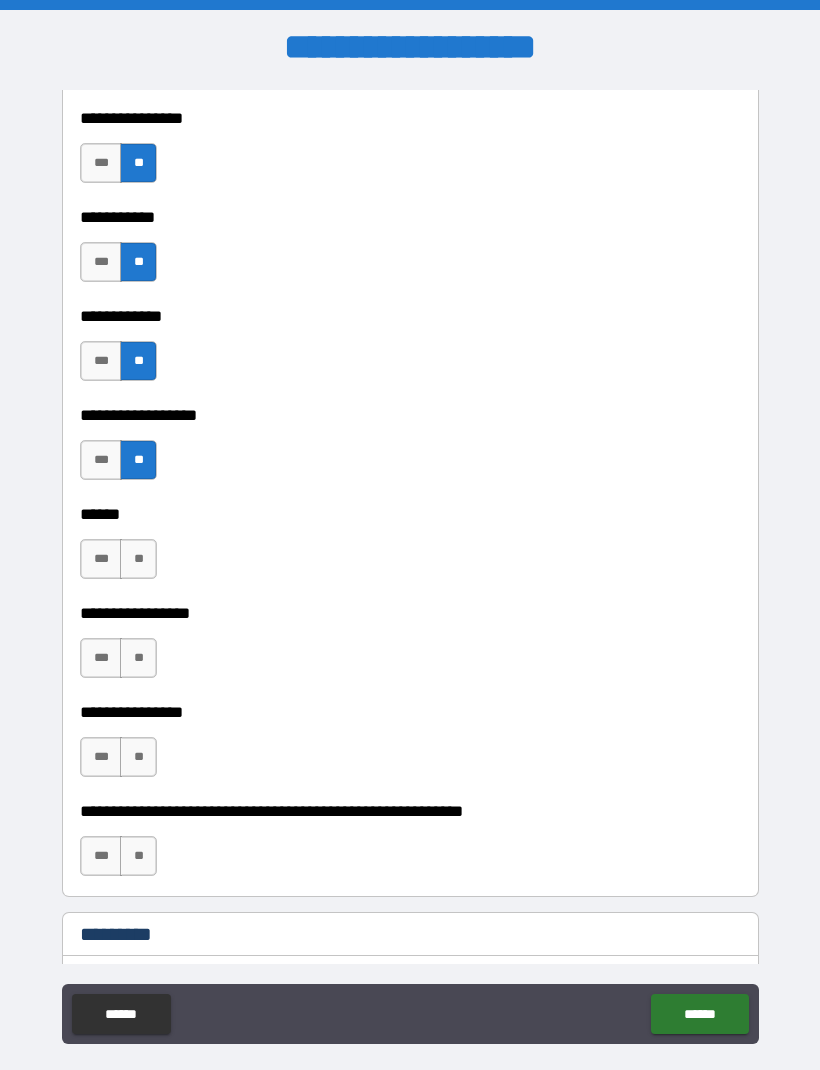 click on "**" at bounding box center (138, 559) 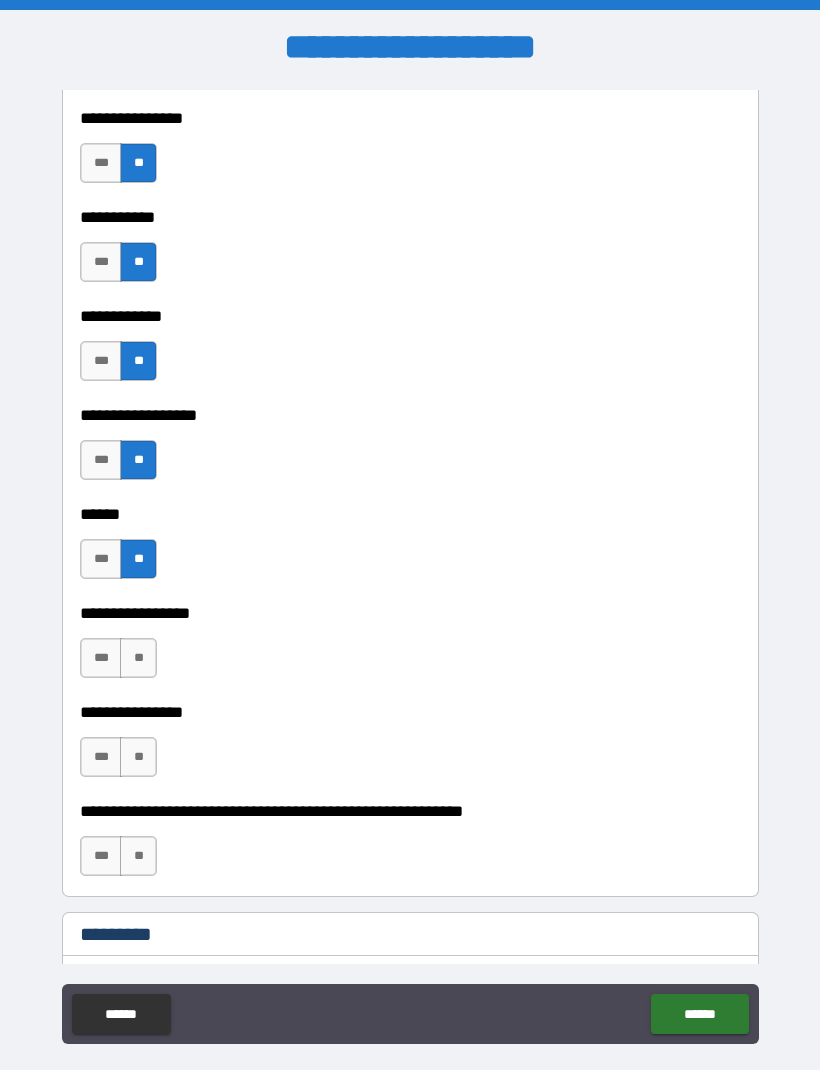 click on "**" at bounding box center (138, 658) 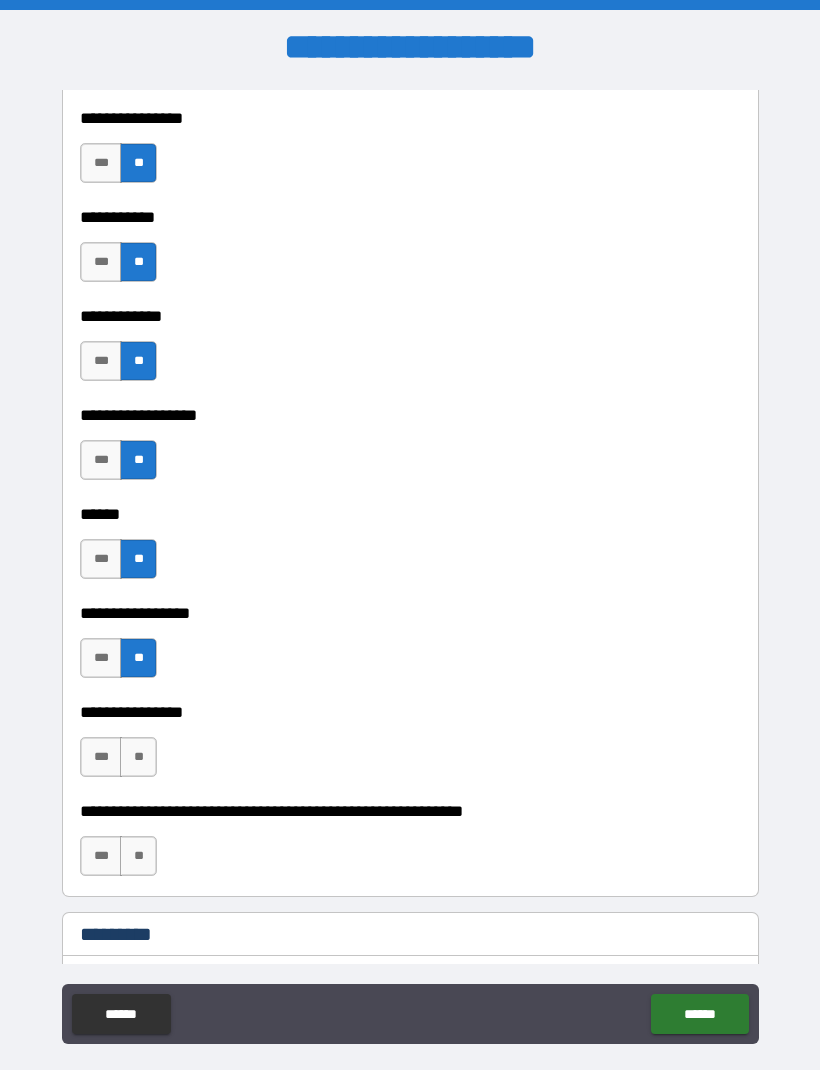 click on "**" at bounding box center (138, 757) 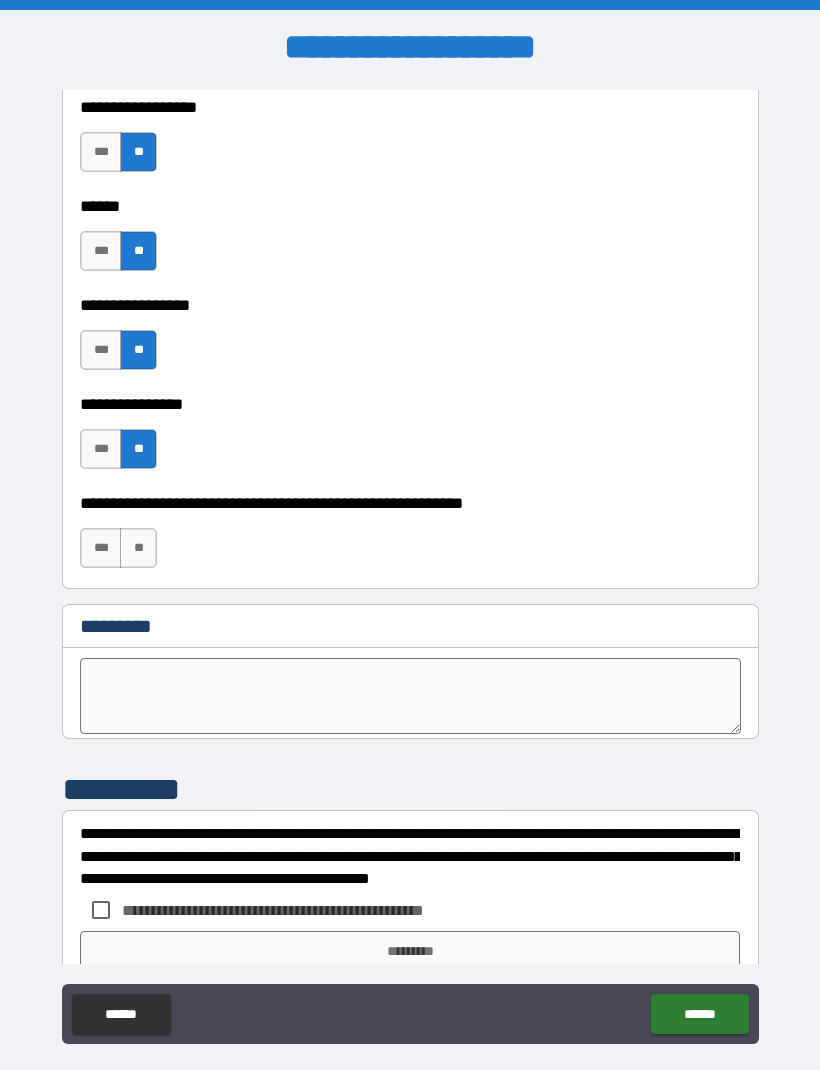 scroll, scrollTop: 9895, scrollLeft: 0, axis: vertical 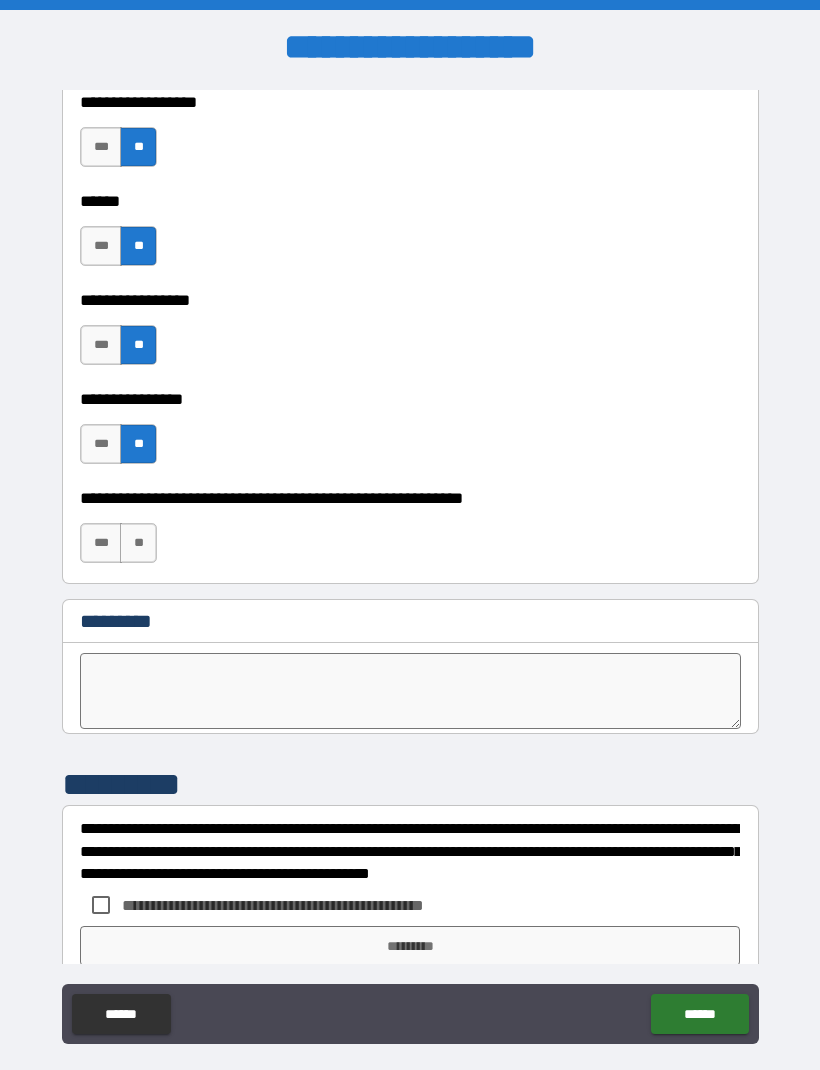 click on "**" at bounding box center [138, 543] 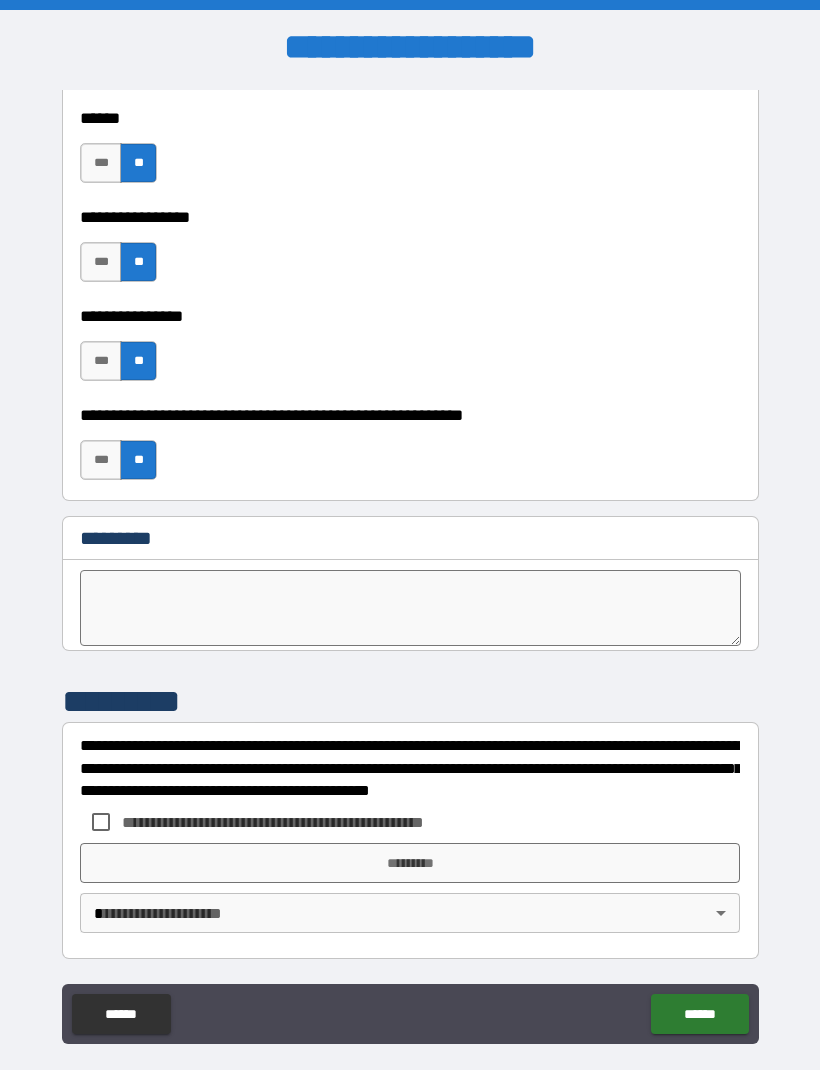 scroll, scrollTop: 9978, scrollLeft: 0, axis: vertical 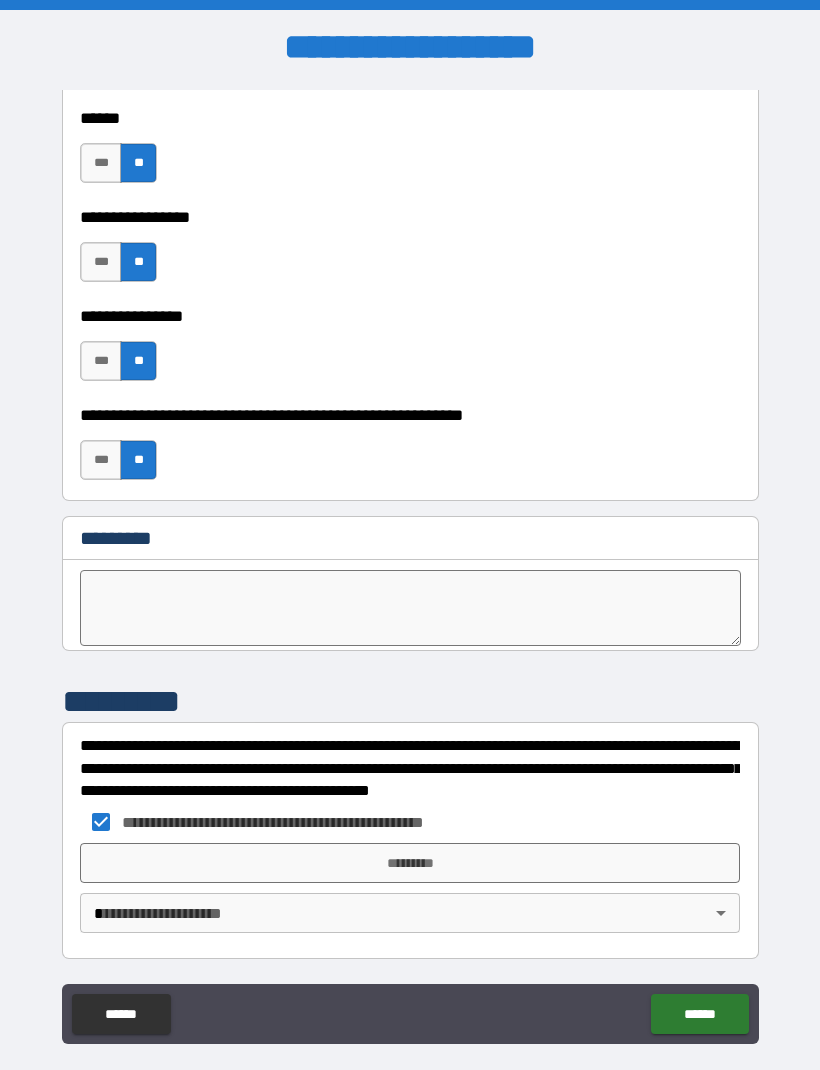 click on "*********" at bounding box center [410, 863] 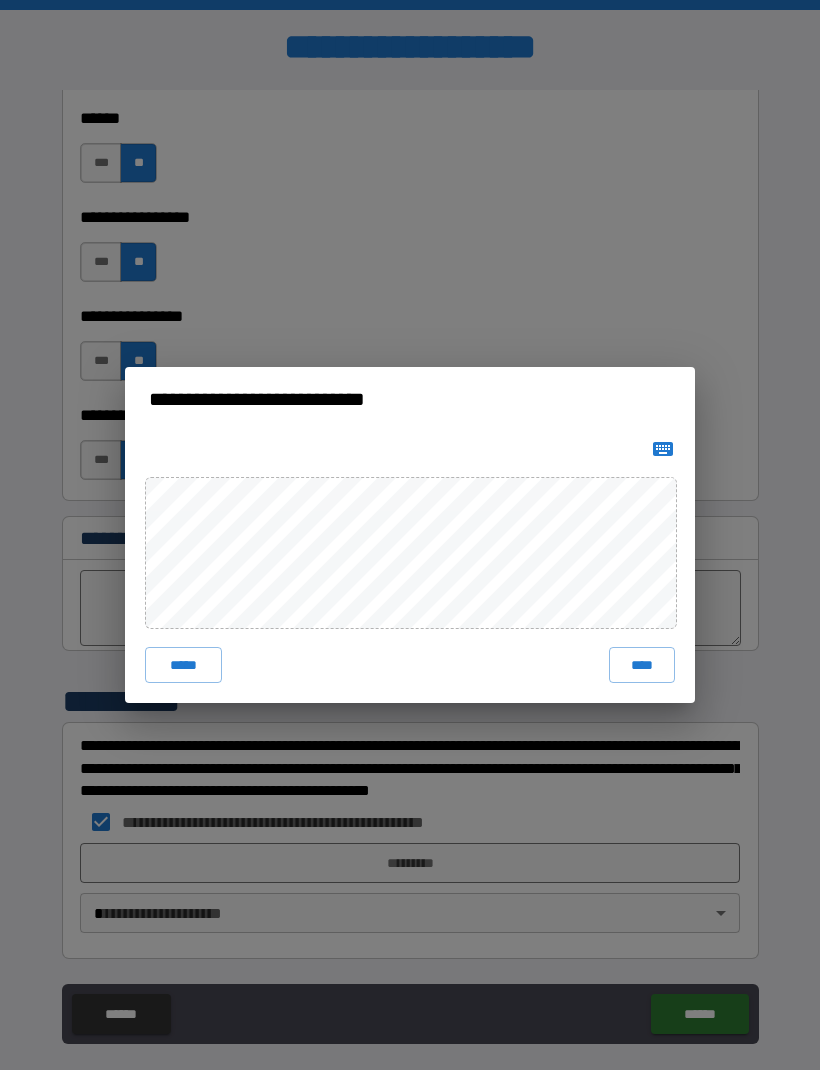 click on "****" at bounding box center [642, 665] 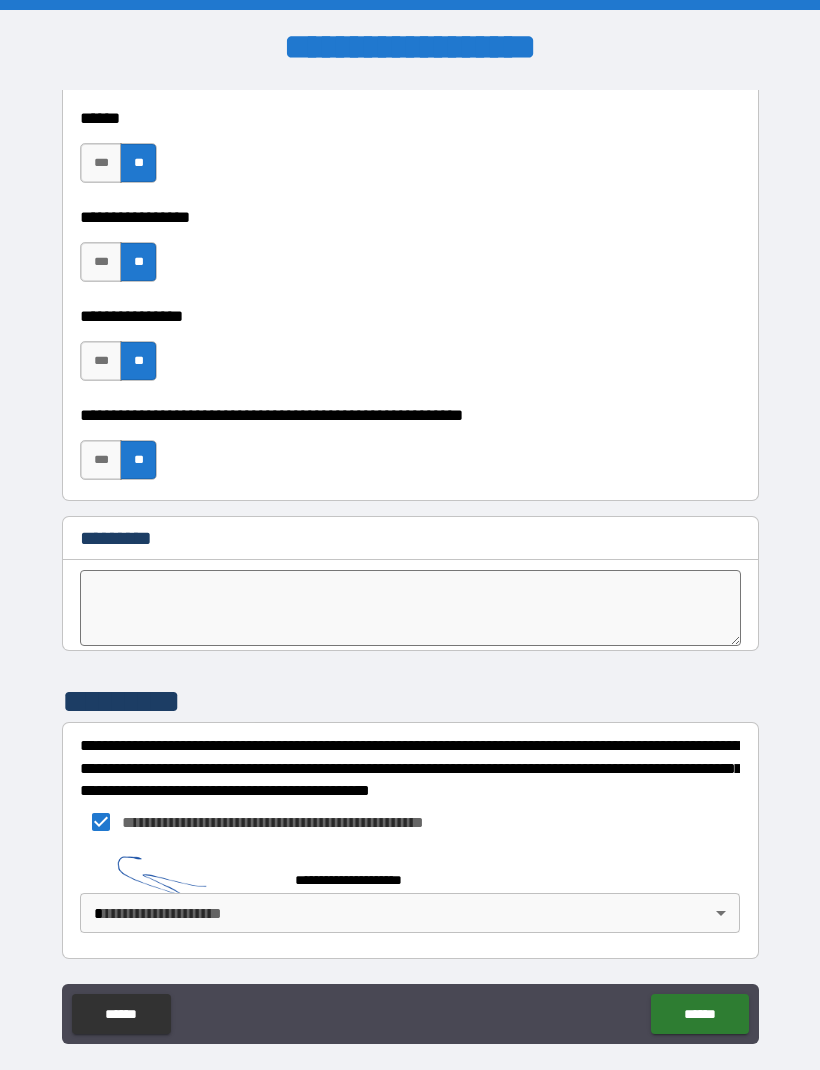 scroll, scrollTop: 9968, scrollLeft: 0, axis: vertical 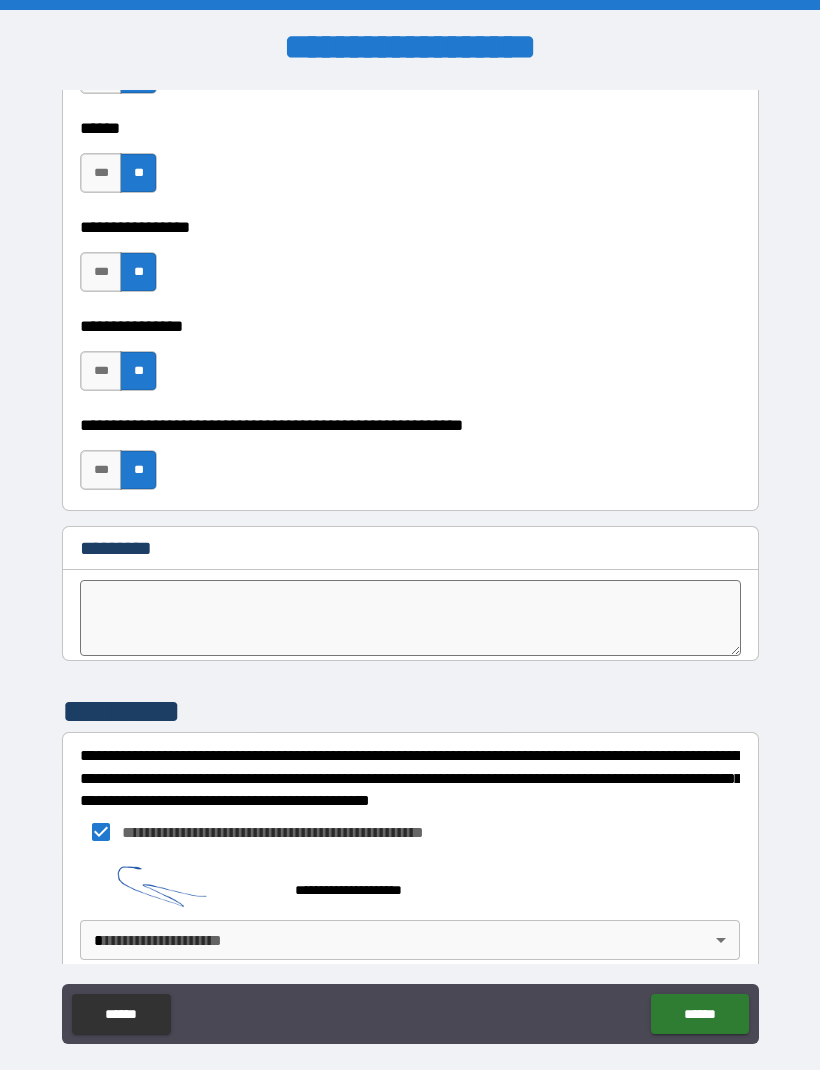 click on "**********" at bounding box center (410, 568) 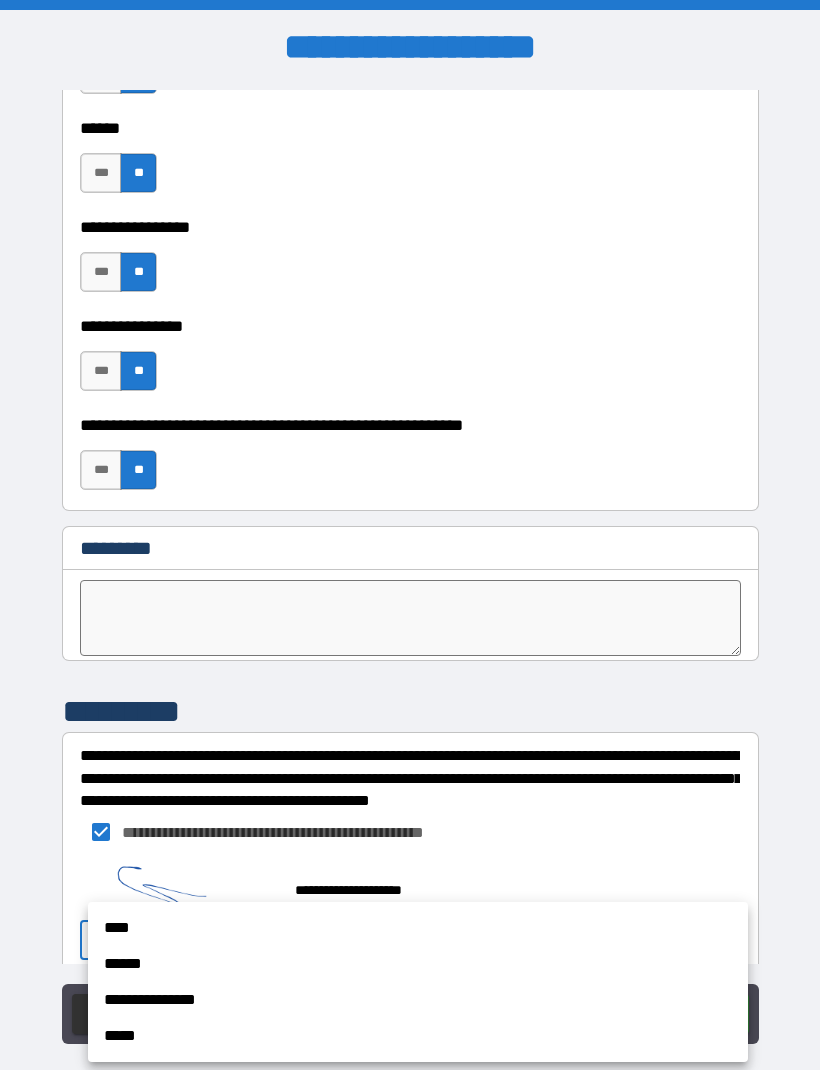 click on "****" at bounding box center (418, 928) 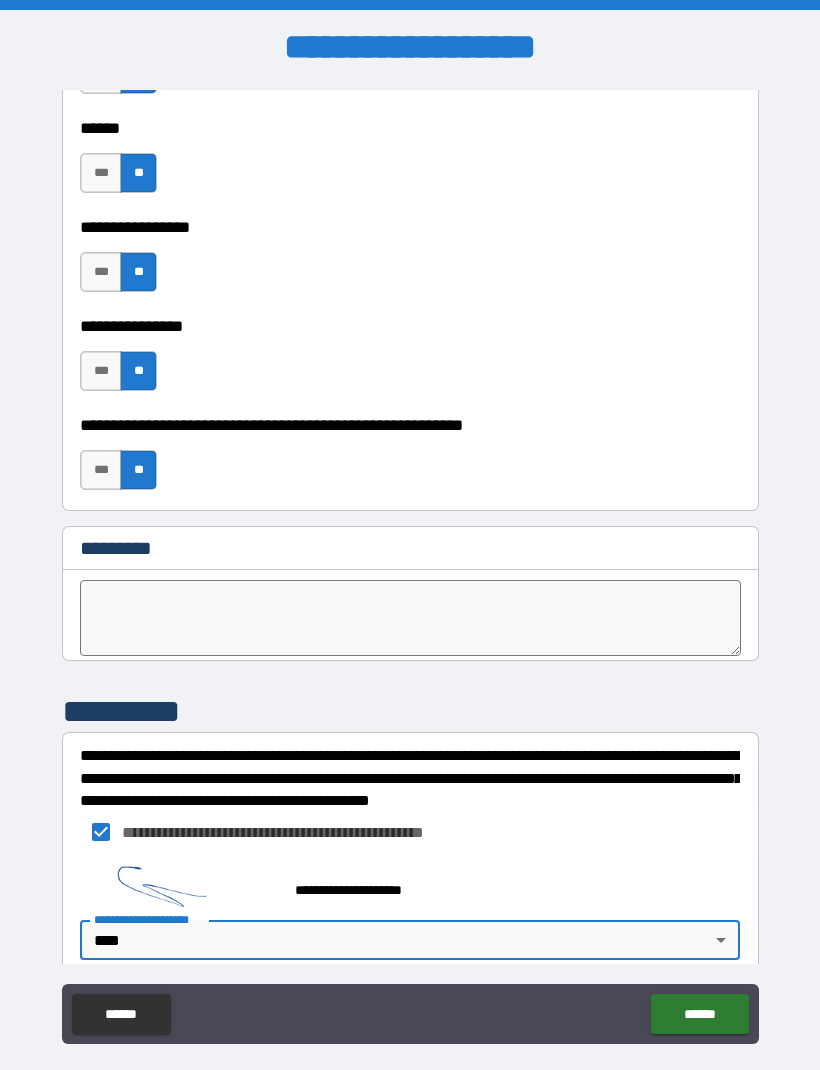 click on "******" at bounding box center (699, 1014) 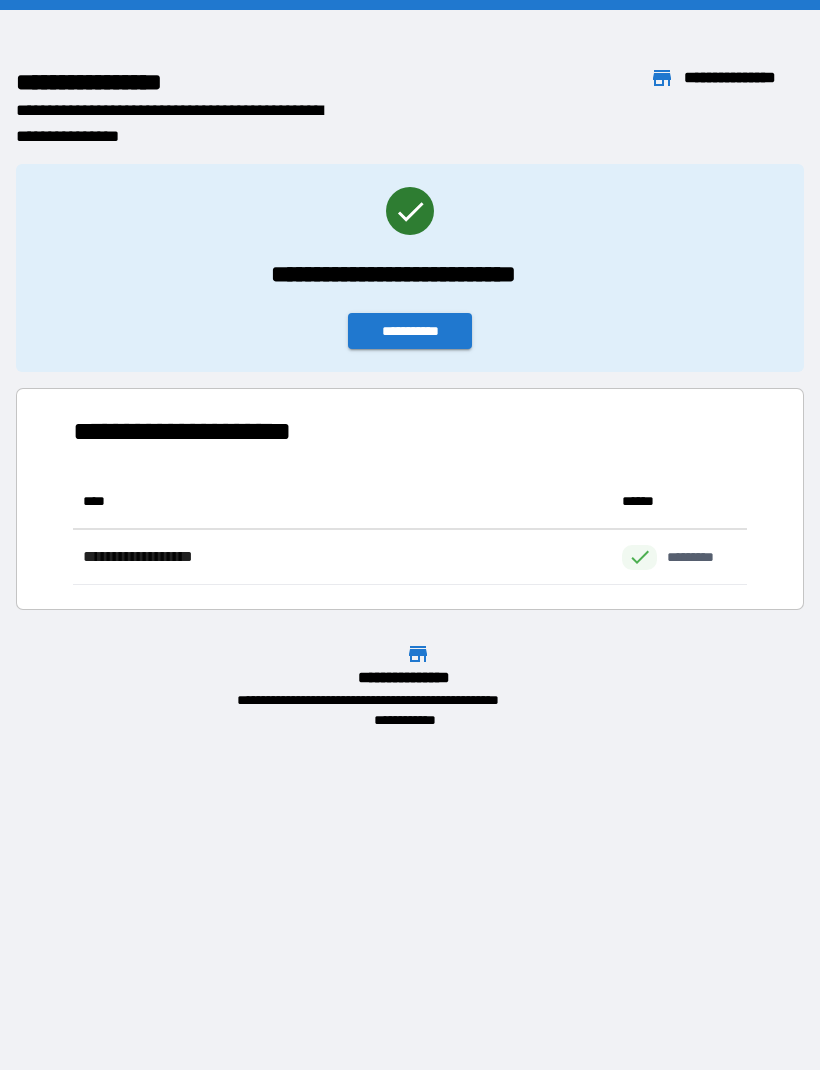 scroll, scrollTop: 111, scrollLeft: 674, axis: both 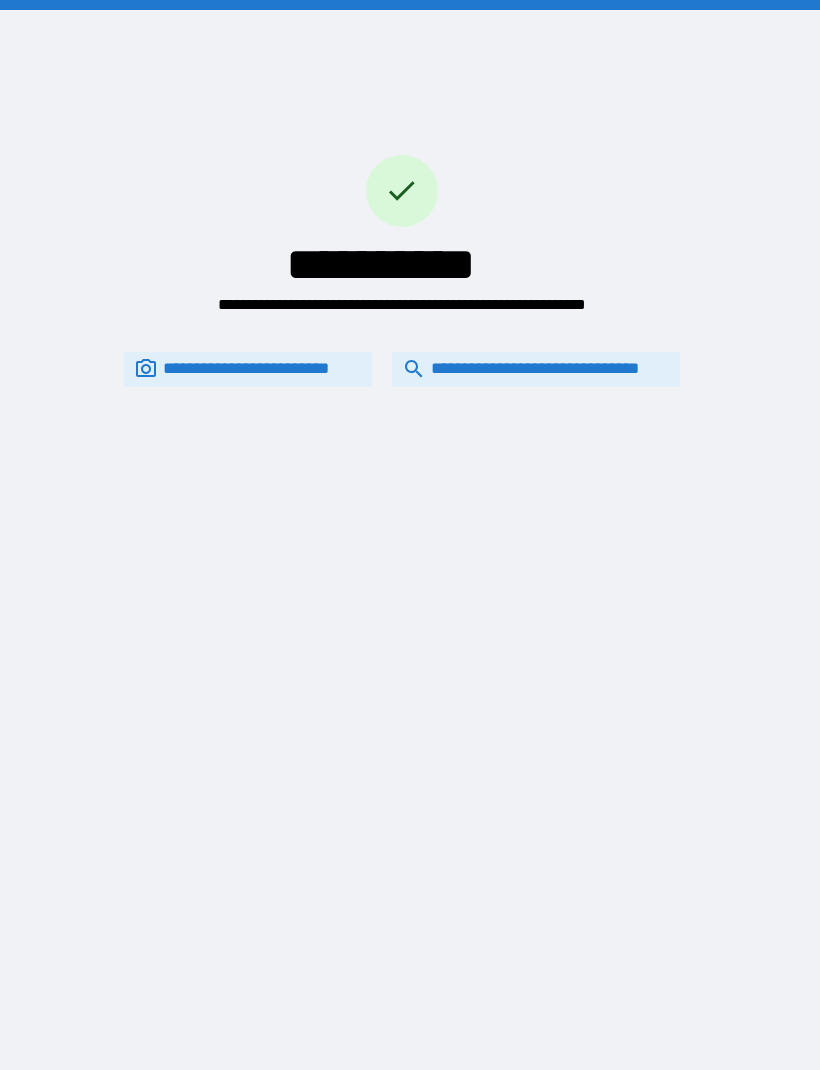 click on "**********" at bounding box center (536, 369) 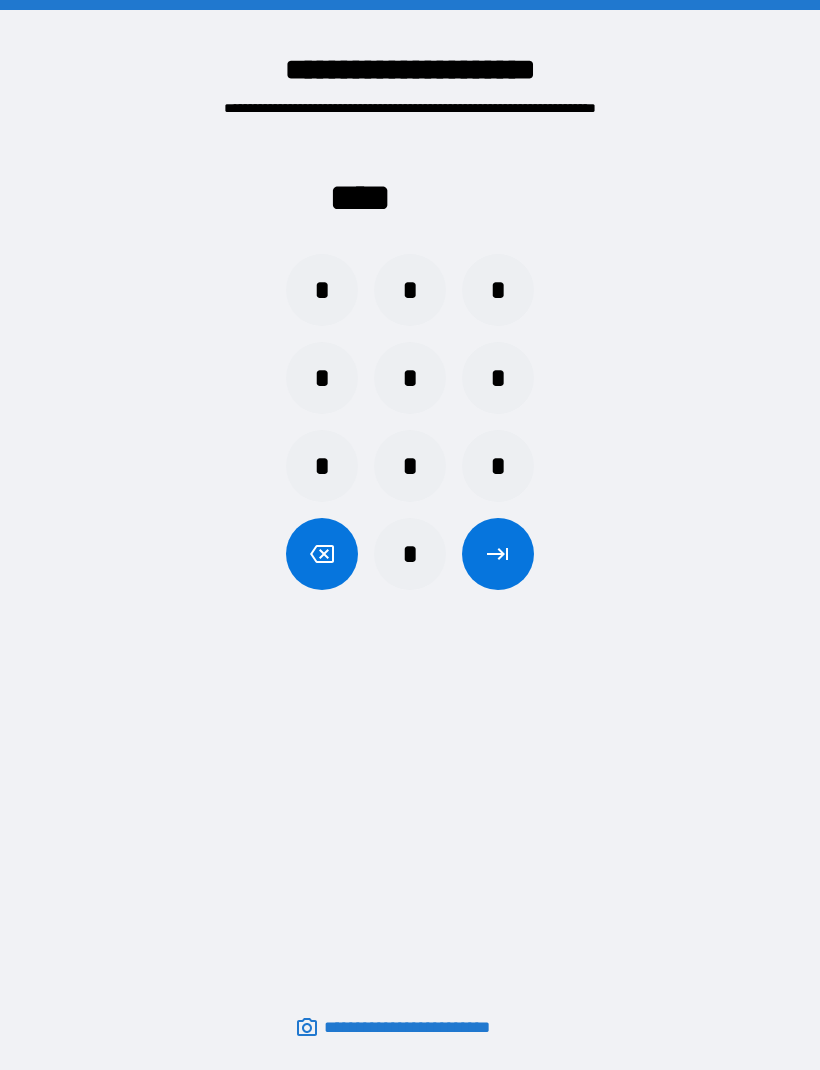 click on "*" at bounding box center (410, 290) 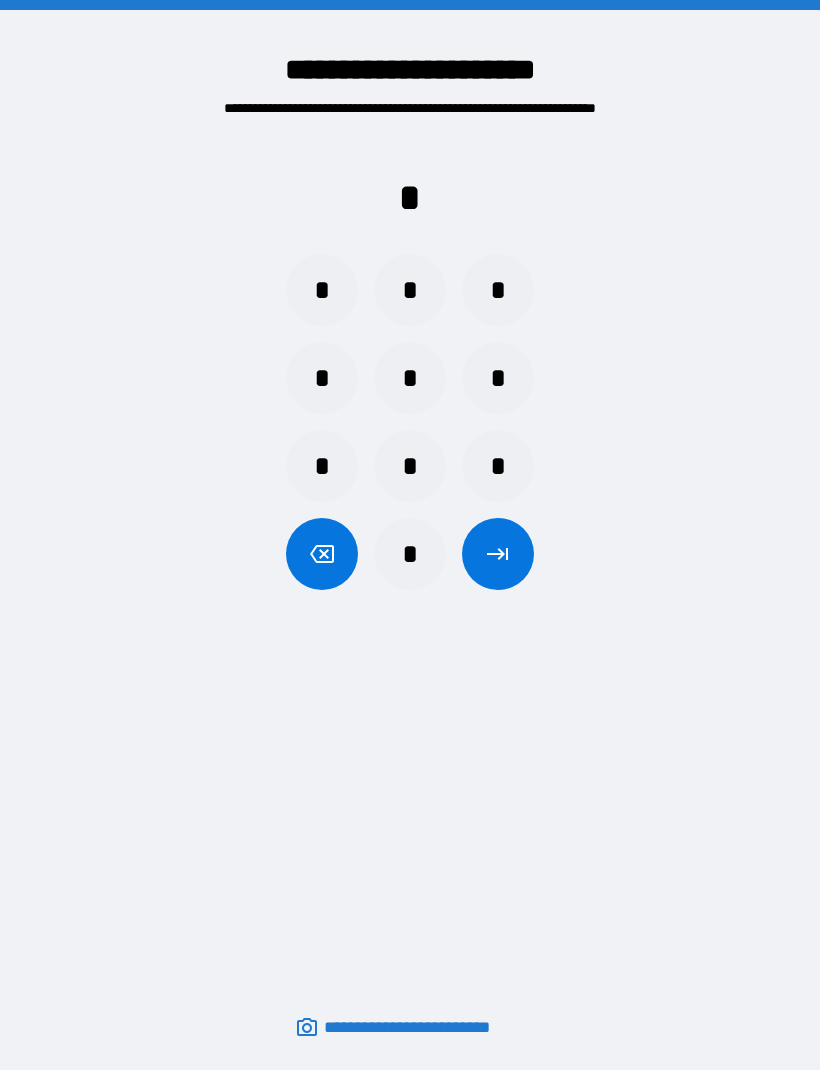 click on "*" at bounding box center [322, 290] 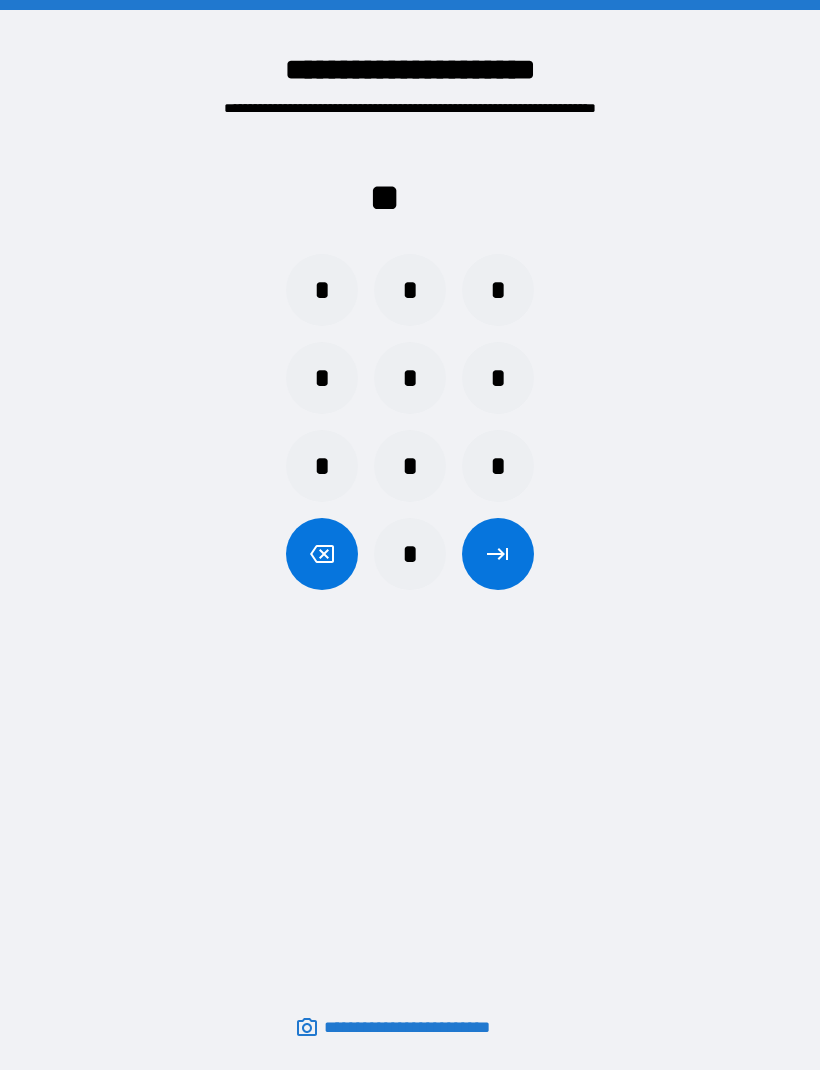 click on "*" at bounding box center [410, 290] 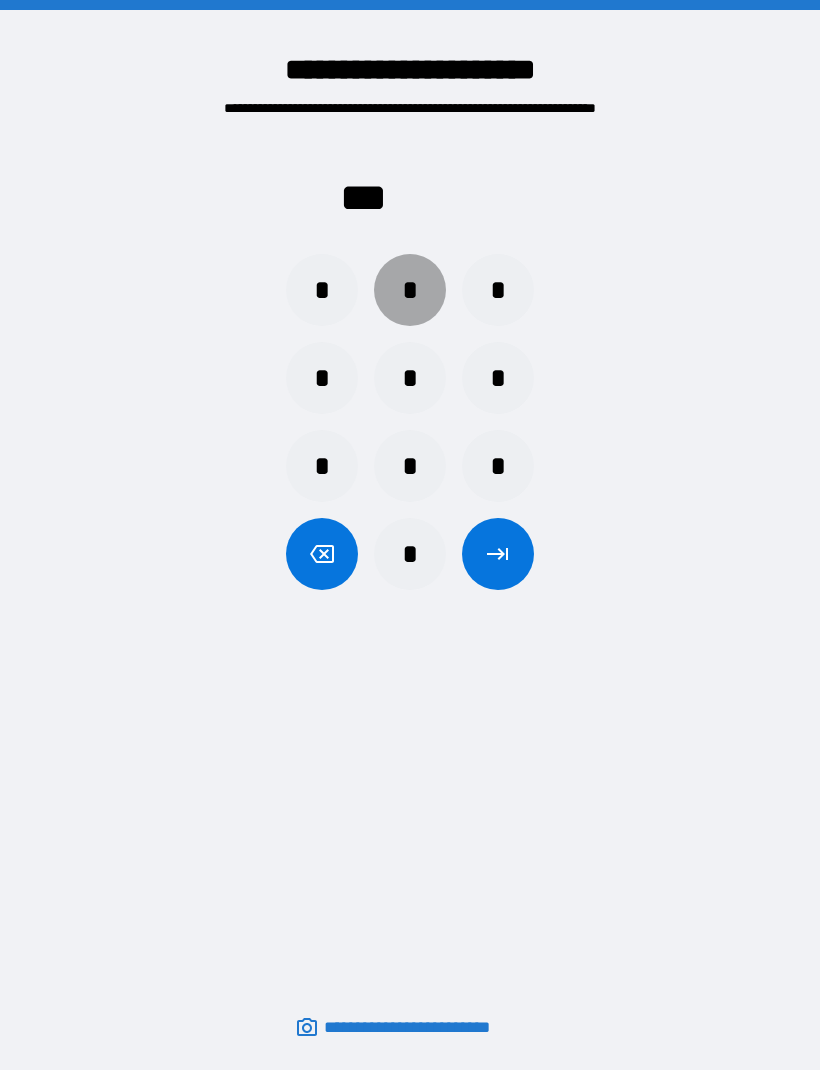 click on "*" at bounding box center [410, 290] 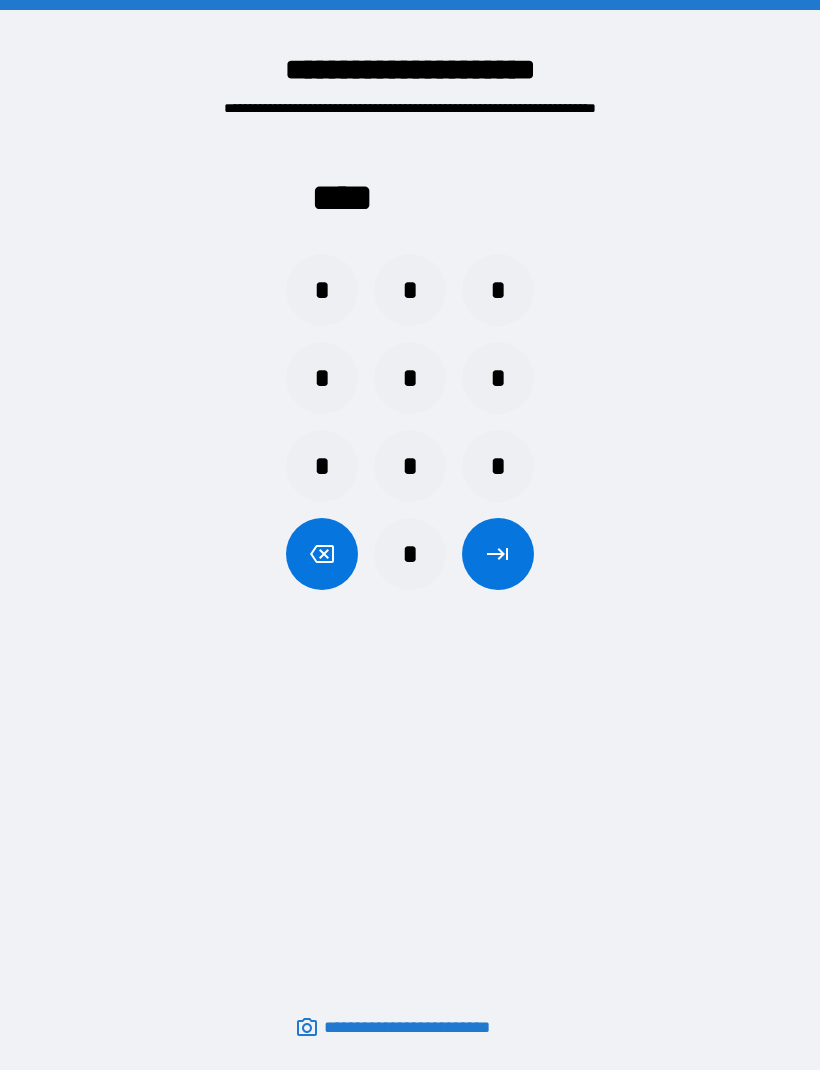 click at bounding box center (498, 554) 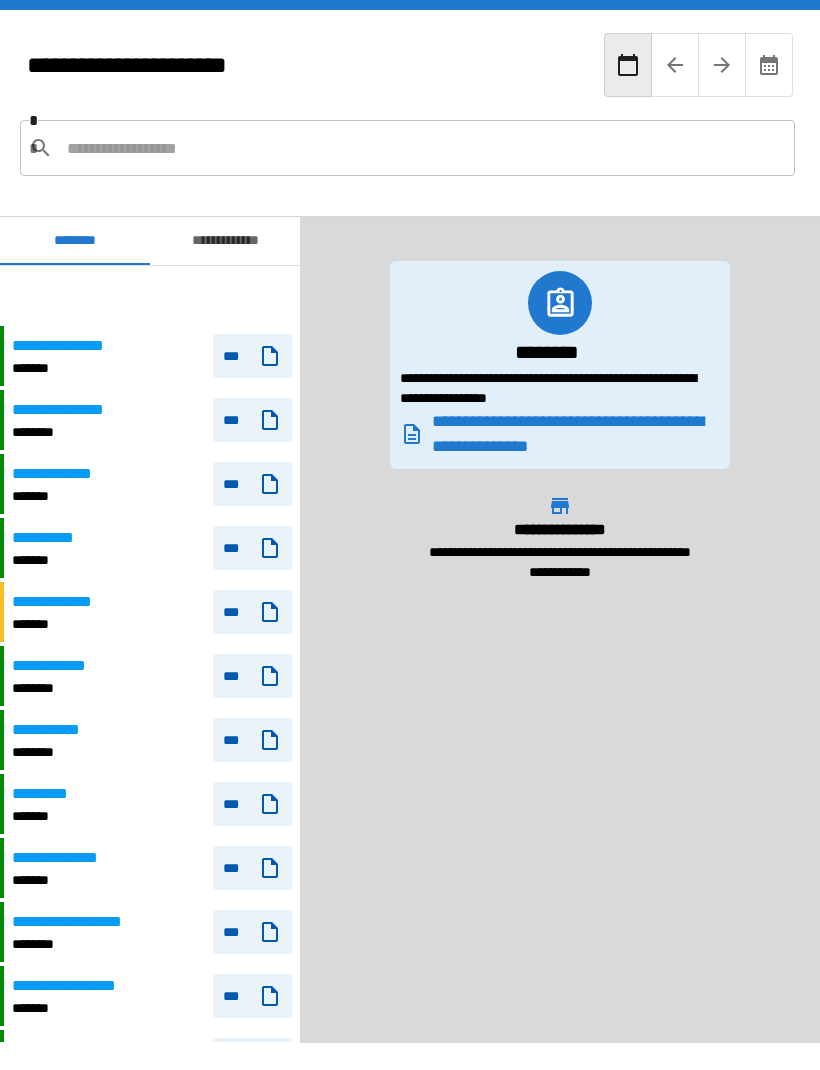 scroll, scrollTop: 60, scrollLeft: 0, axis: vertical 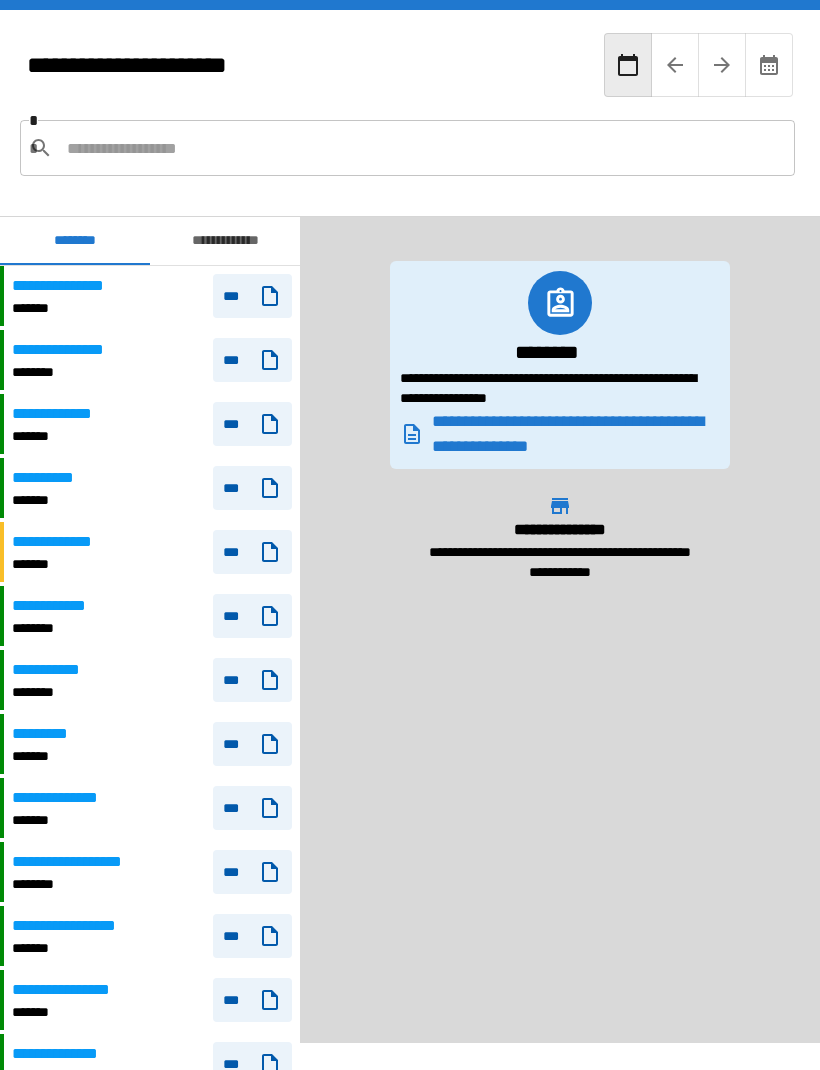 click on "**********" at bounding box center [225, 241] 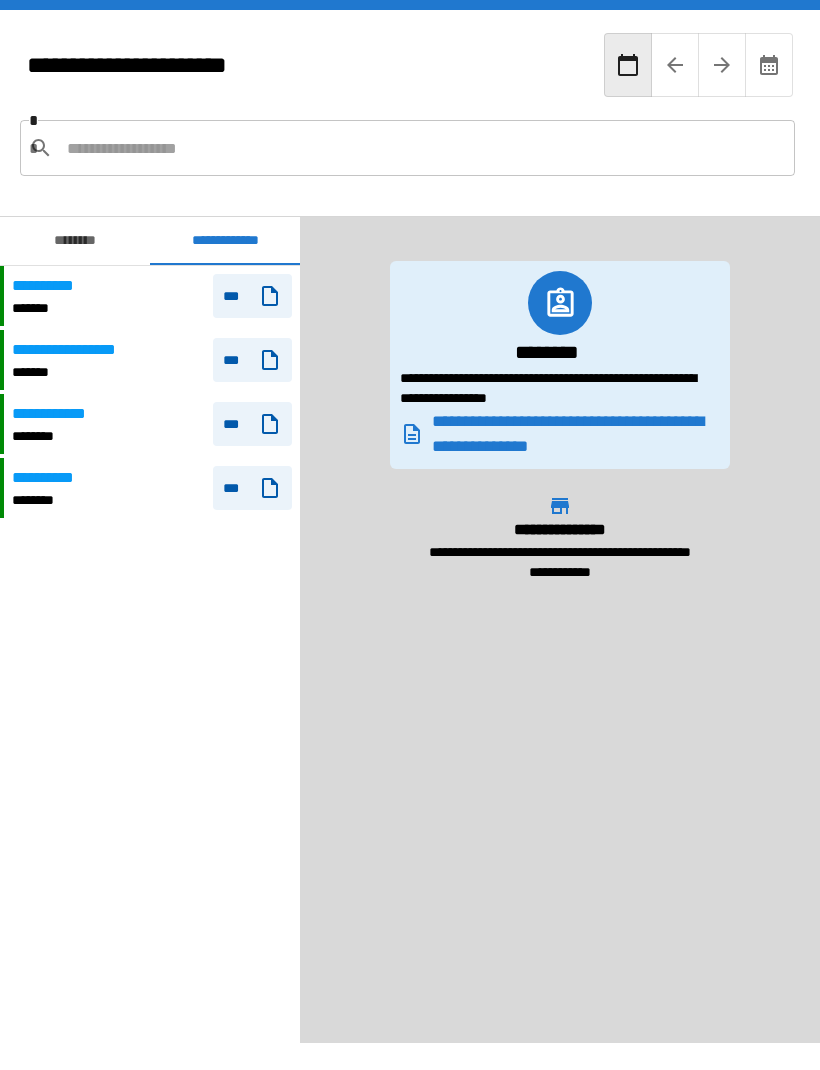 click on "***" at bounding box center [252, 296] 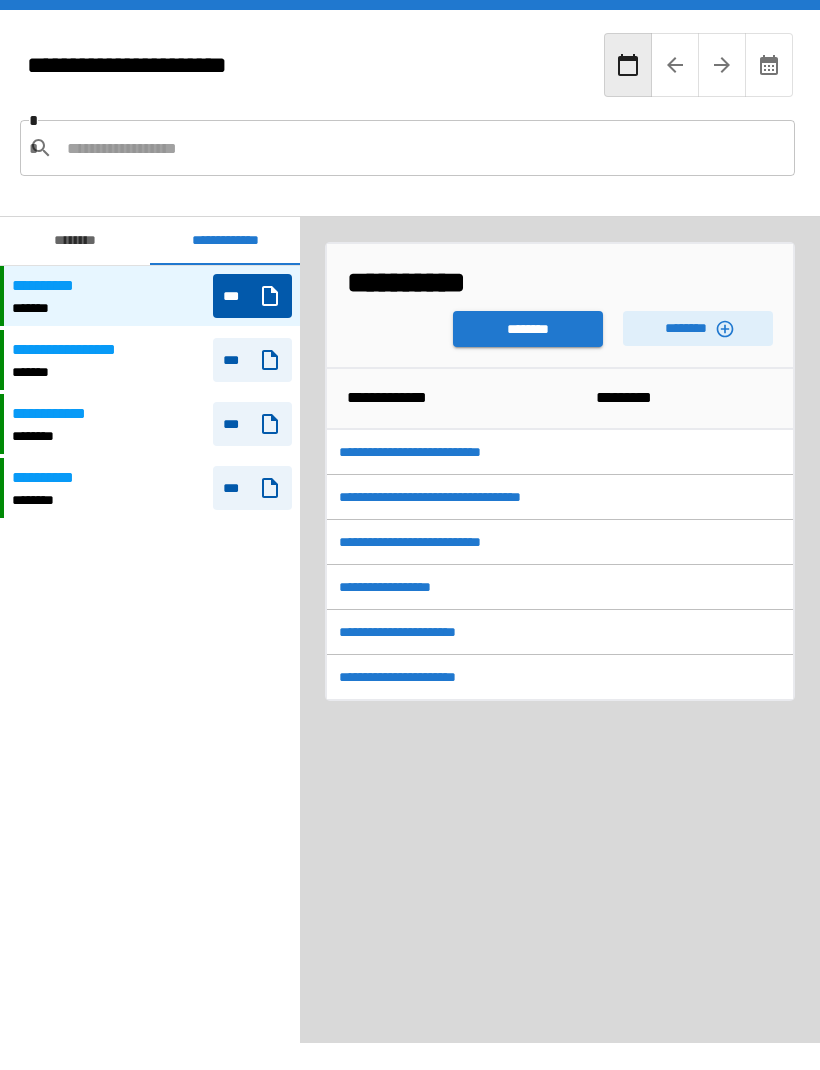 click on "********" at bounding box center (528, 329) 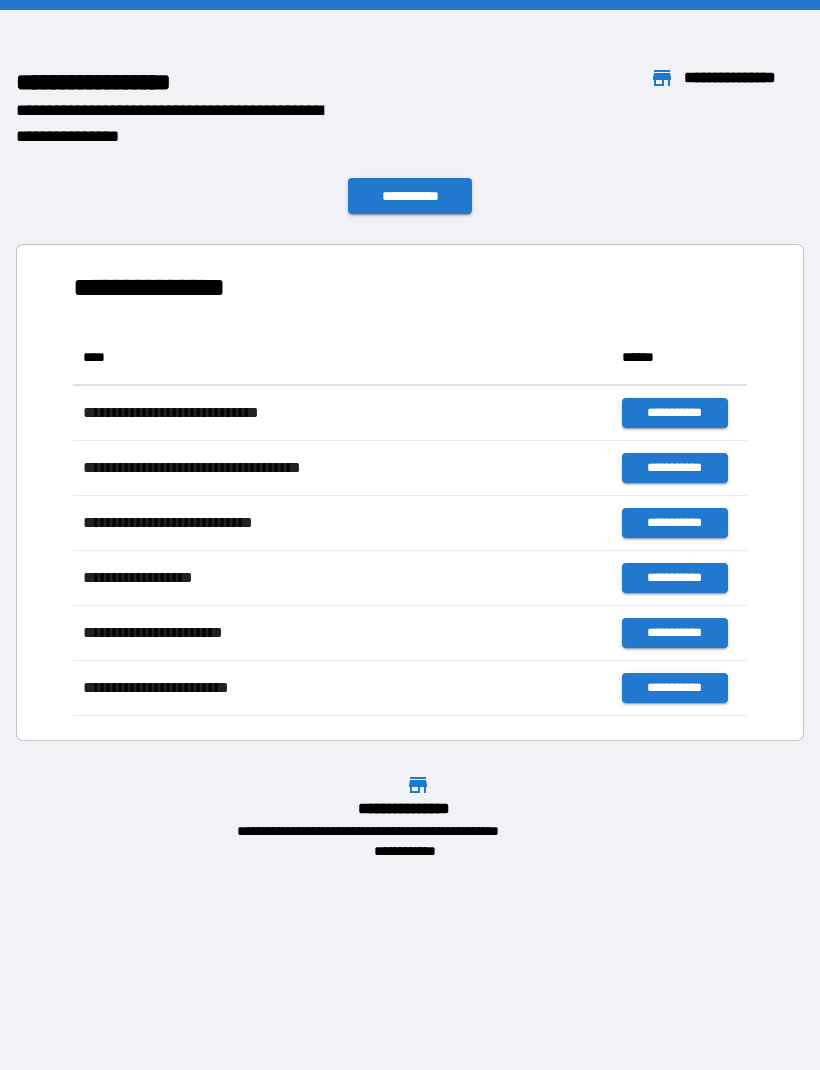 scroll, scrollTop: 1, scrollLeft: 1, axis: both 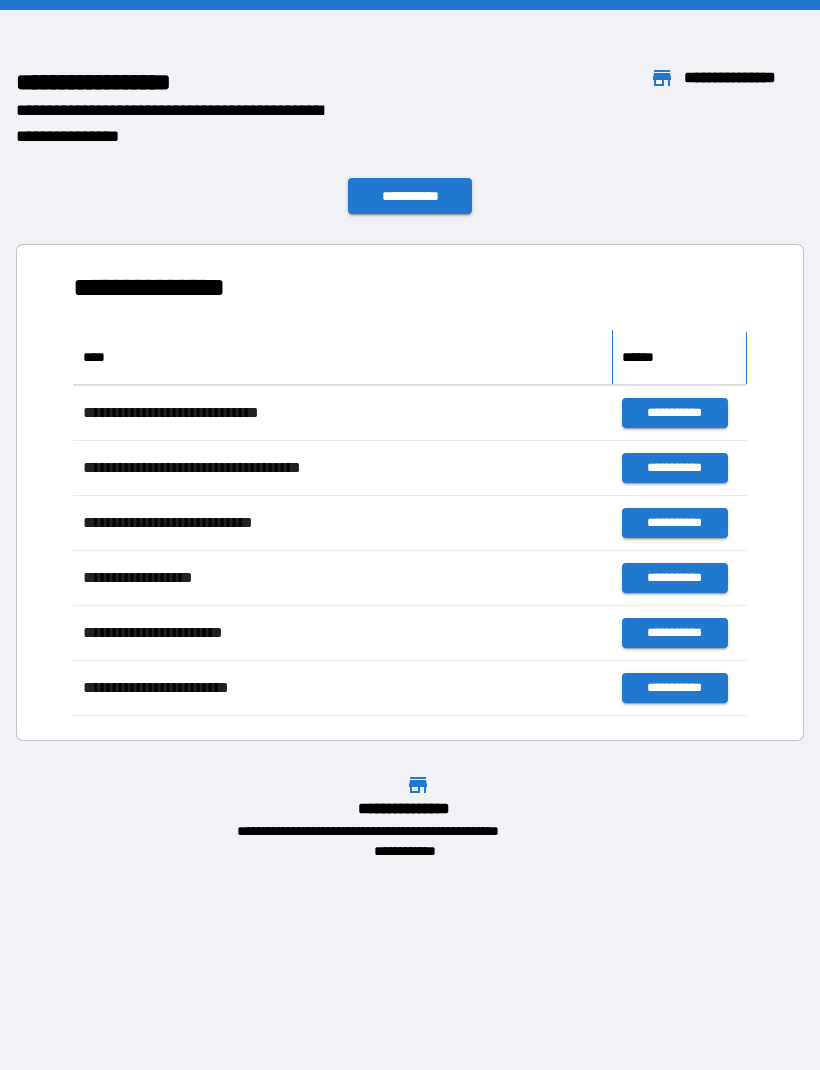 click on "******" at bounding box center (642, 357) 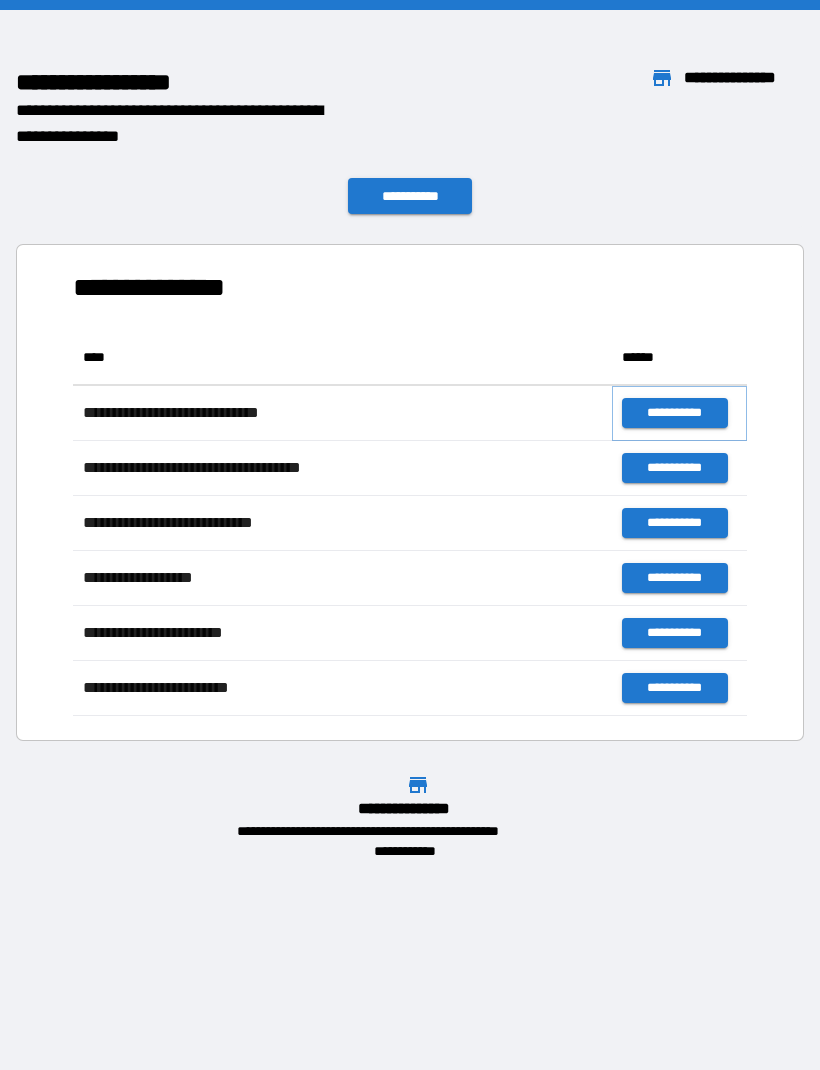 click on "**********" at bounding box center [674, 413] 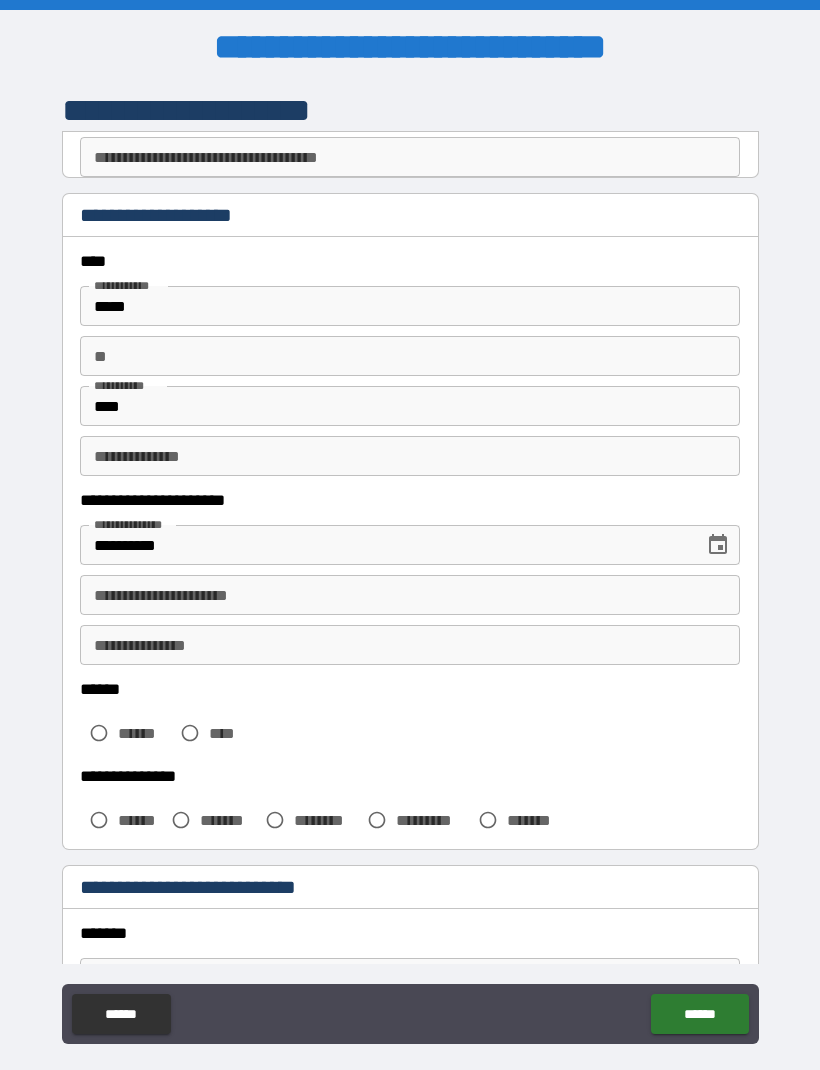 click on "**********" at bounding box center (410, 595) 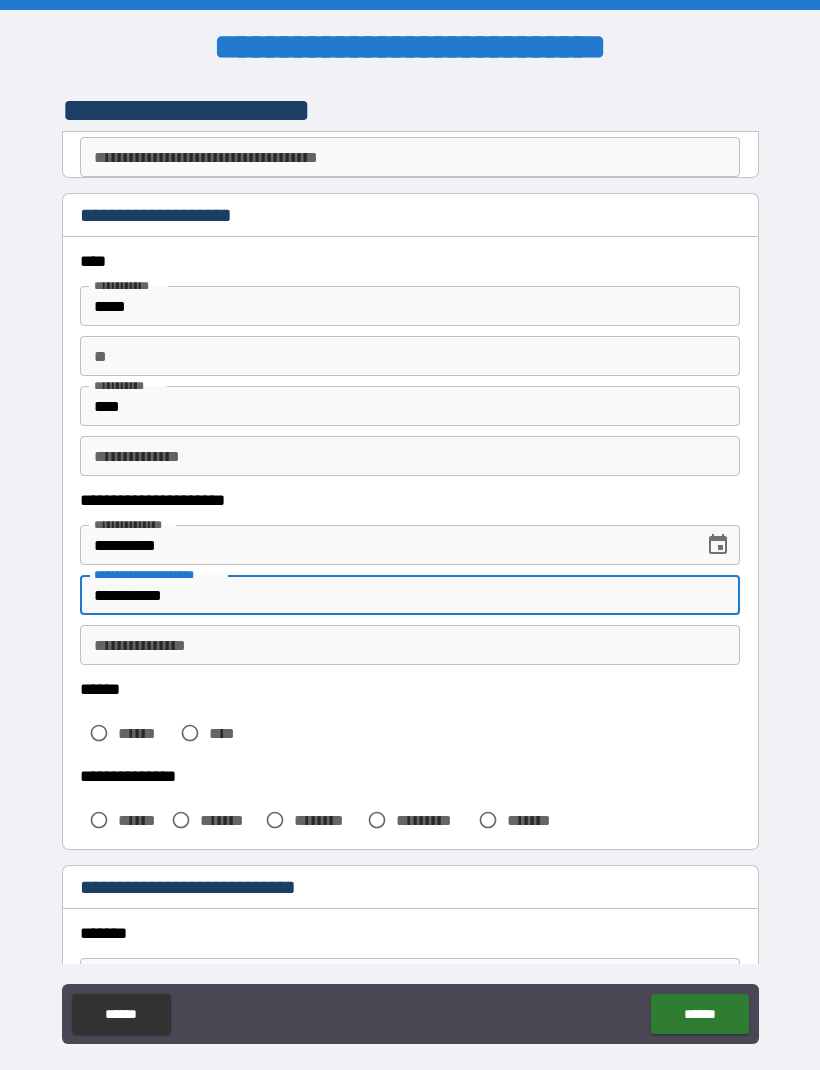 type on "**********" 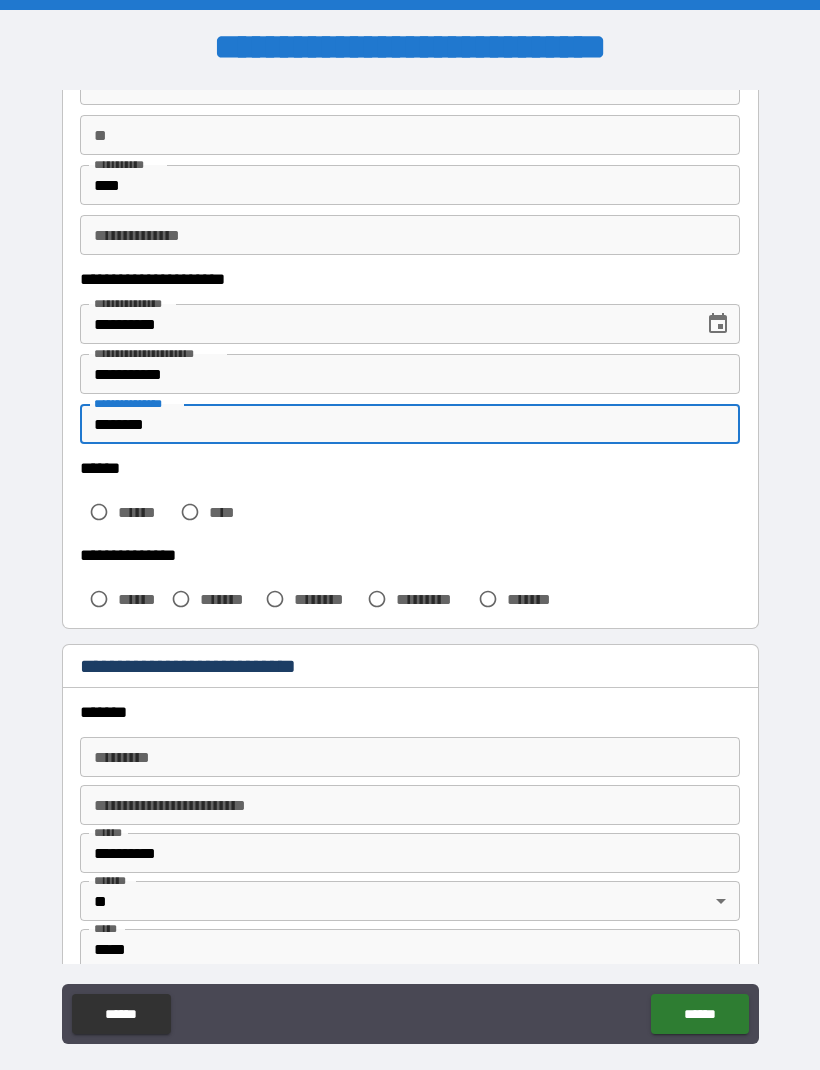 scroll, scrollTop: 223, scrollLeft: 0, axis: vertical 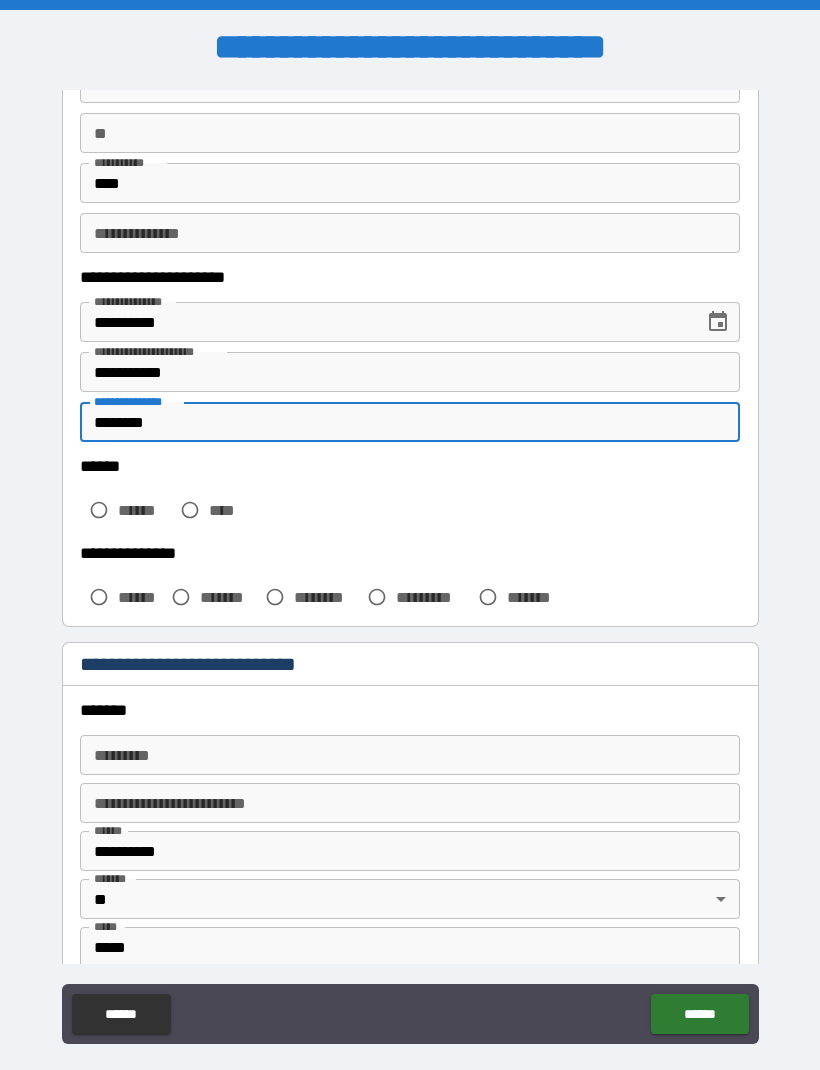 type on "********" 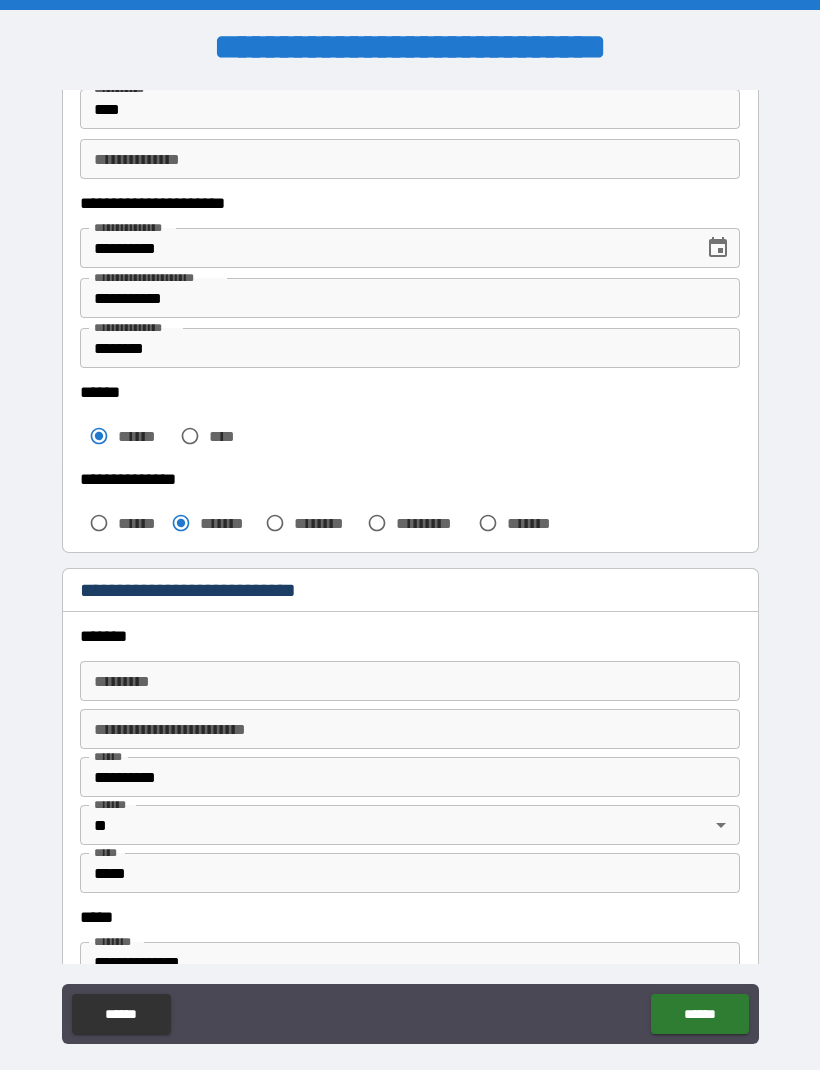 scroll, scrollTop: 280, scrollLeft: 0, axis: vertical 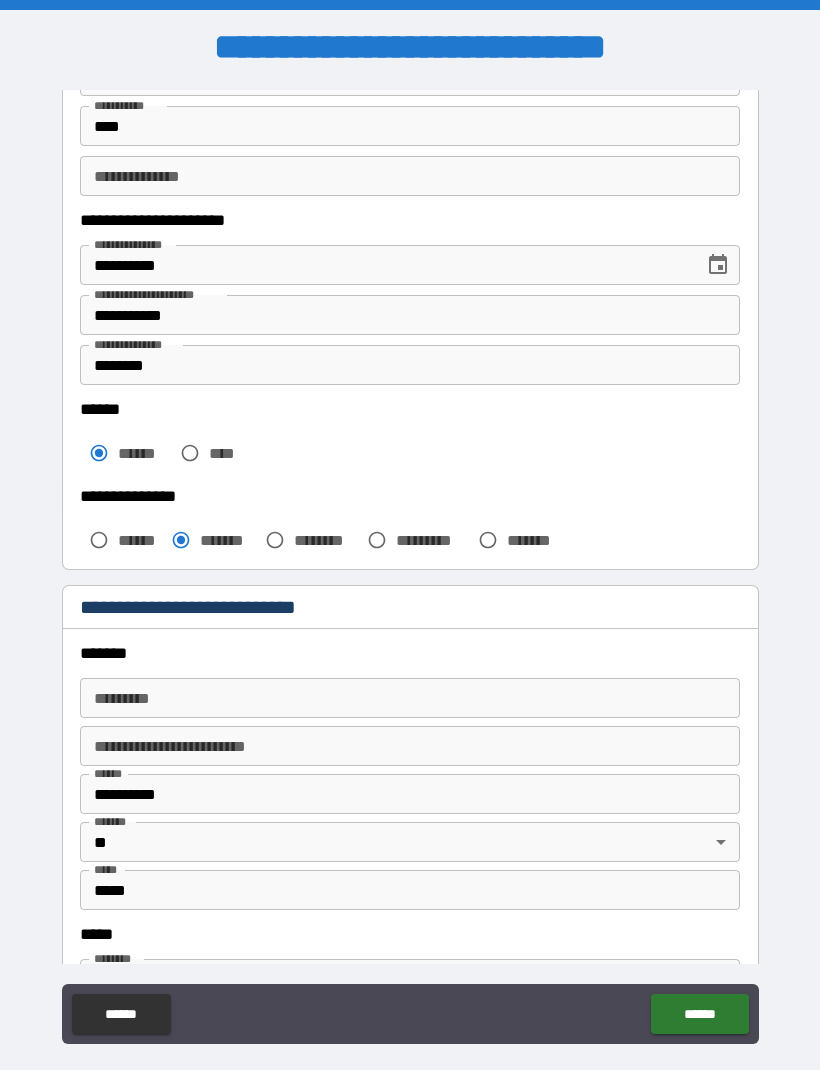 click on "*******   *" at bounding box center (410, 698) 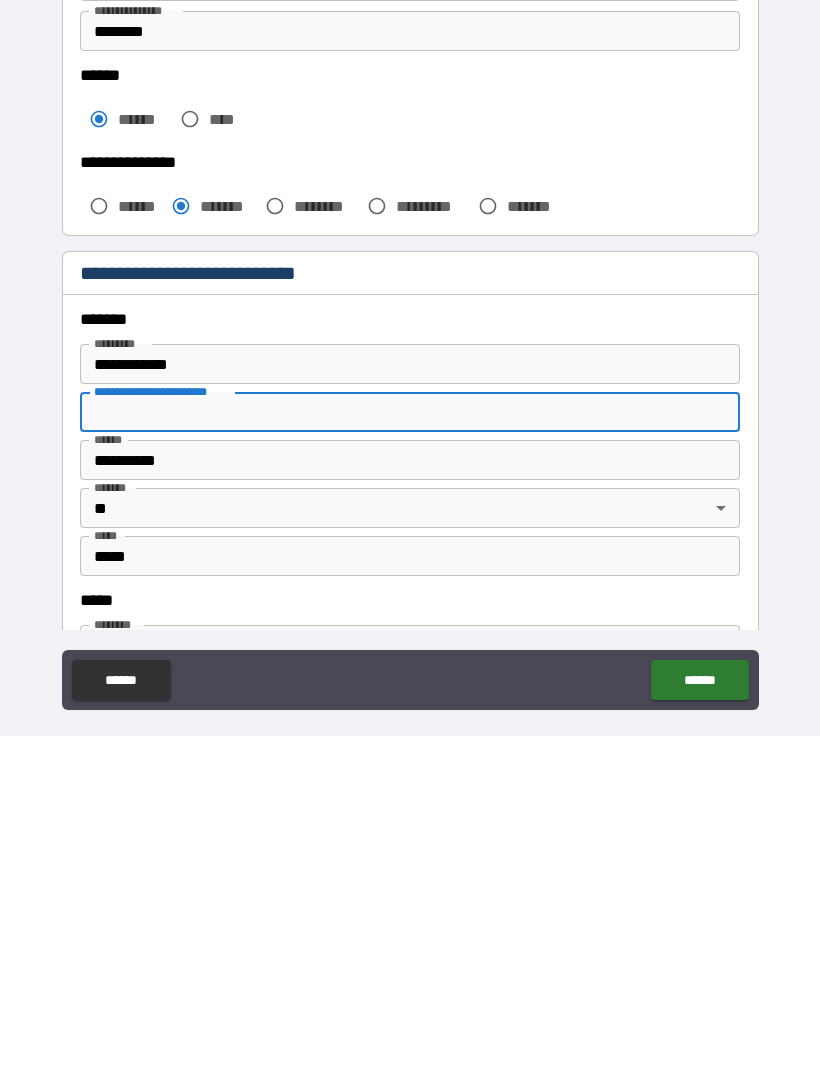 type on "**********" 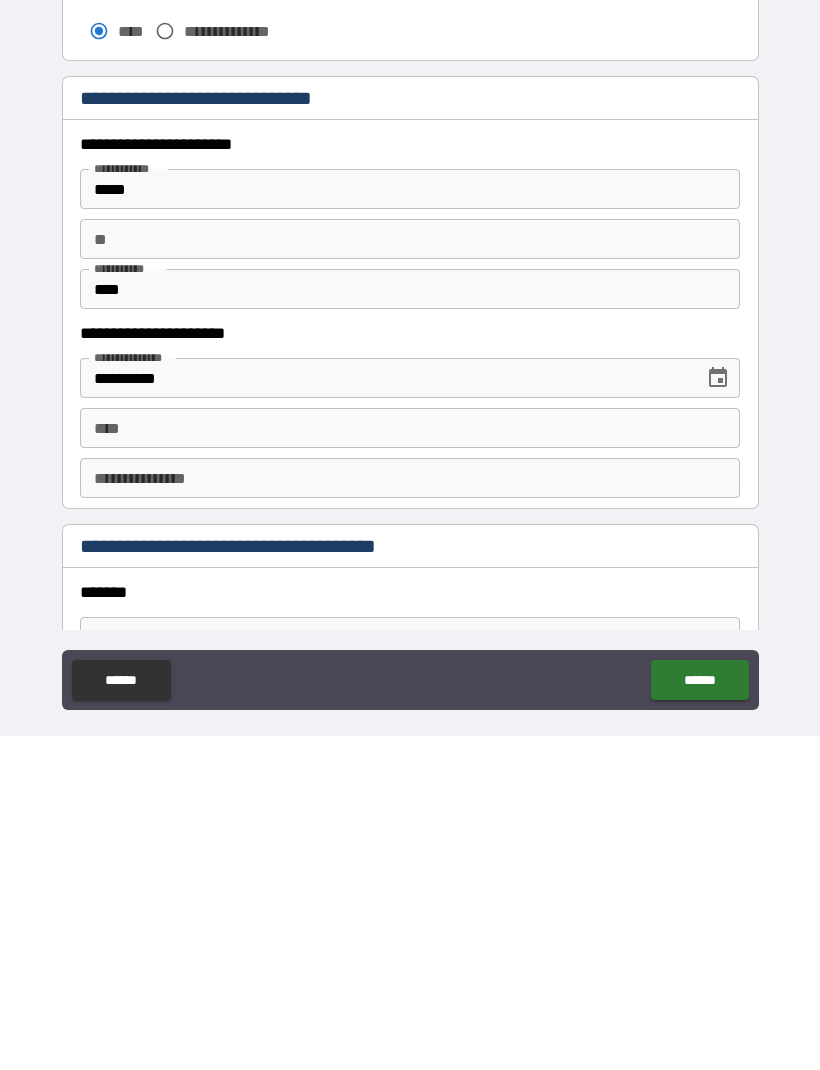 scroll, scrollTop: 1301, scrollLeft: 0, axis: vertical 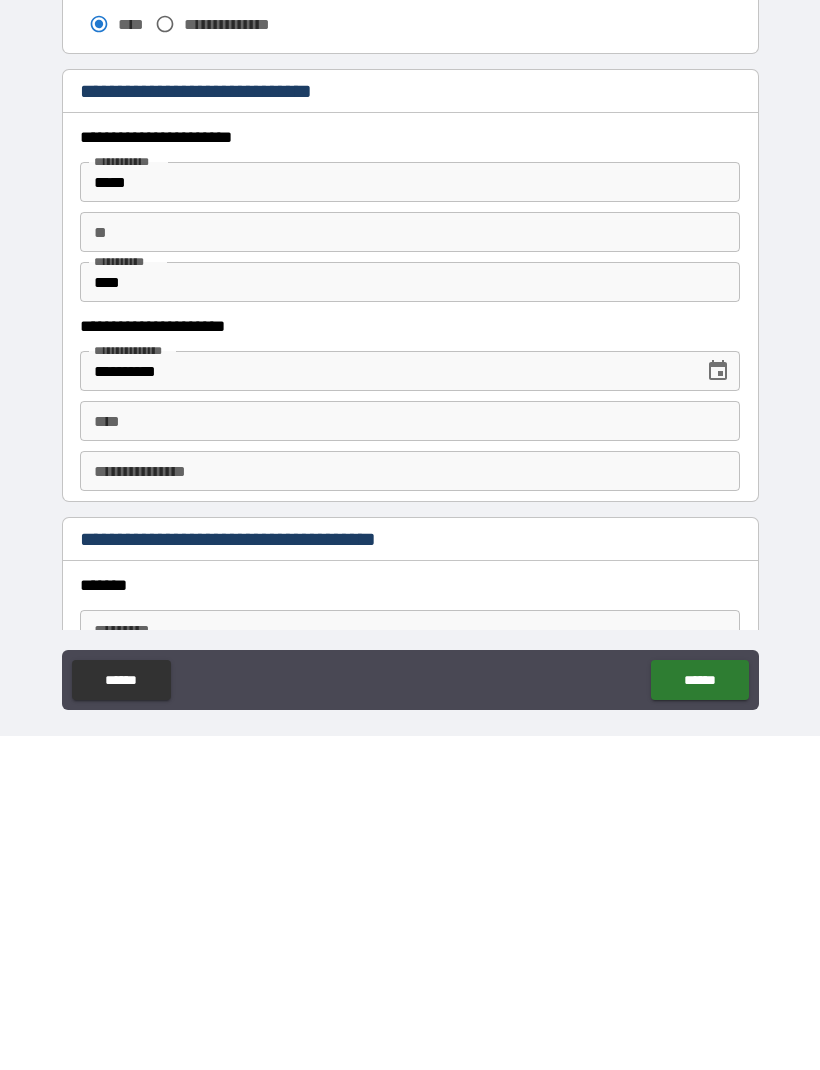 click on "****" at bounding box center [410, 755] 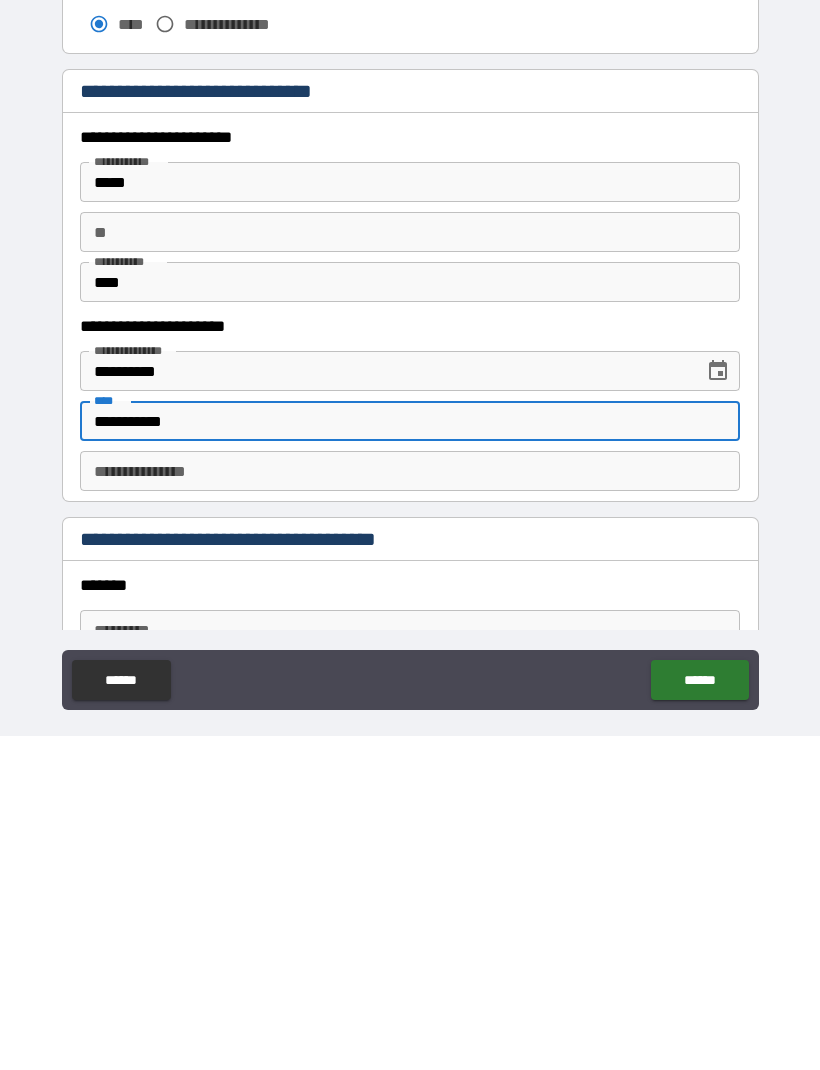 type on "**********" 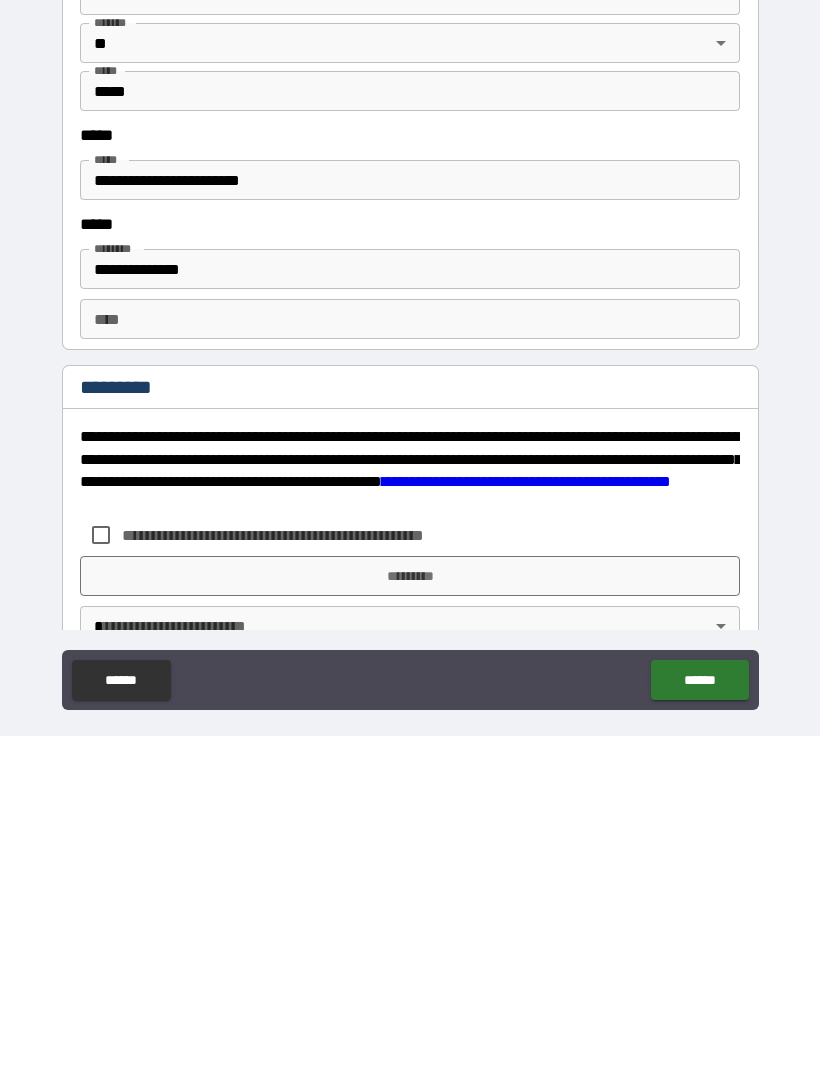 scroll, scrollTop: 2033, scrollLeft: 0, axis: vertical 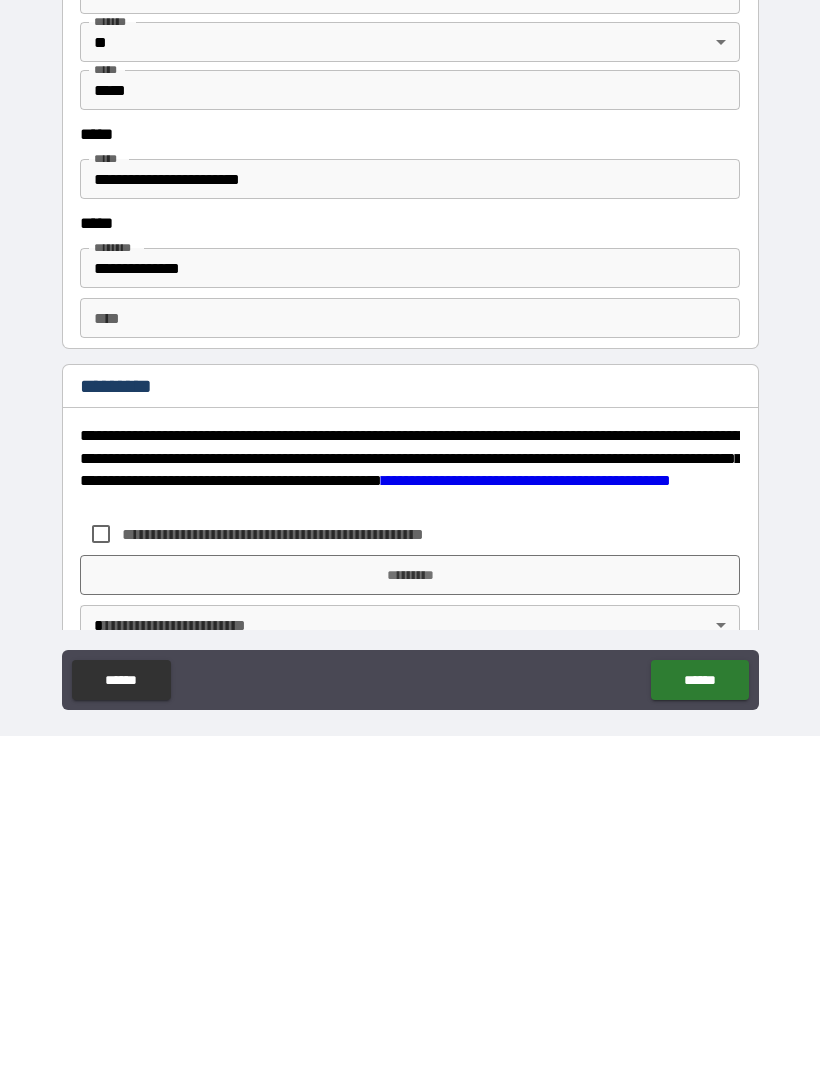 type on "********" 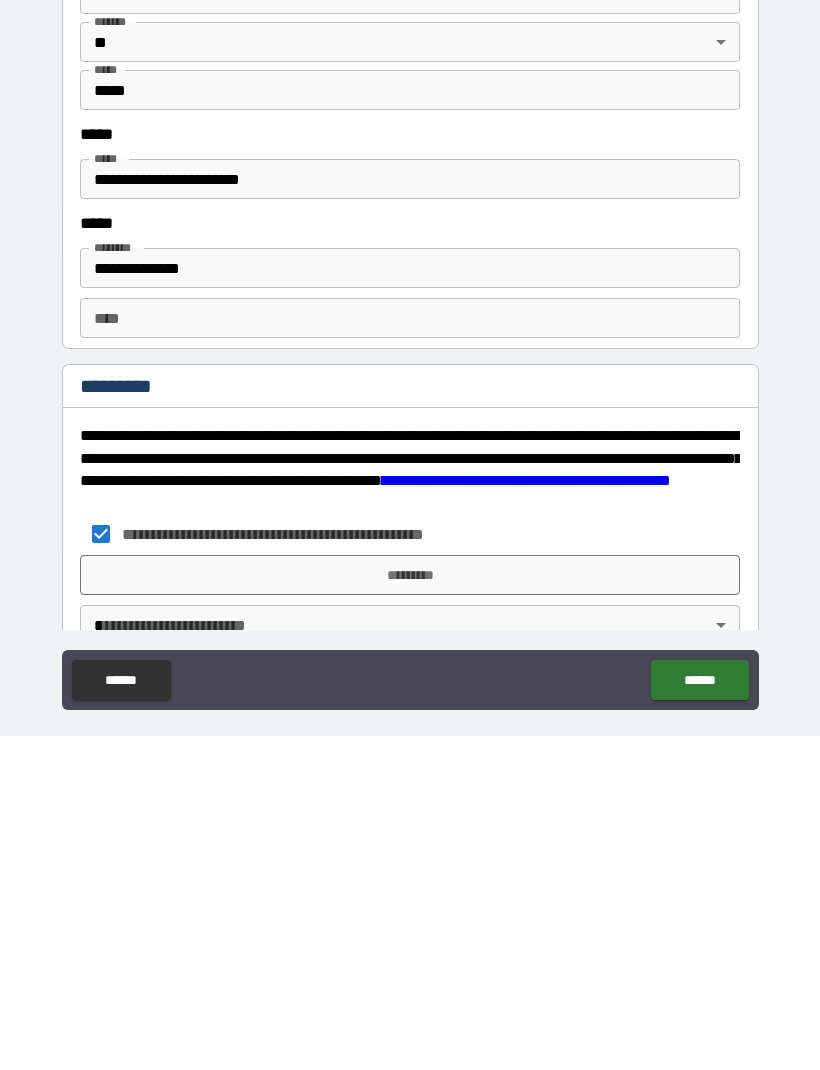 scroll, scrollTop: 66, scrollLeft: 0, axis: vertical 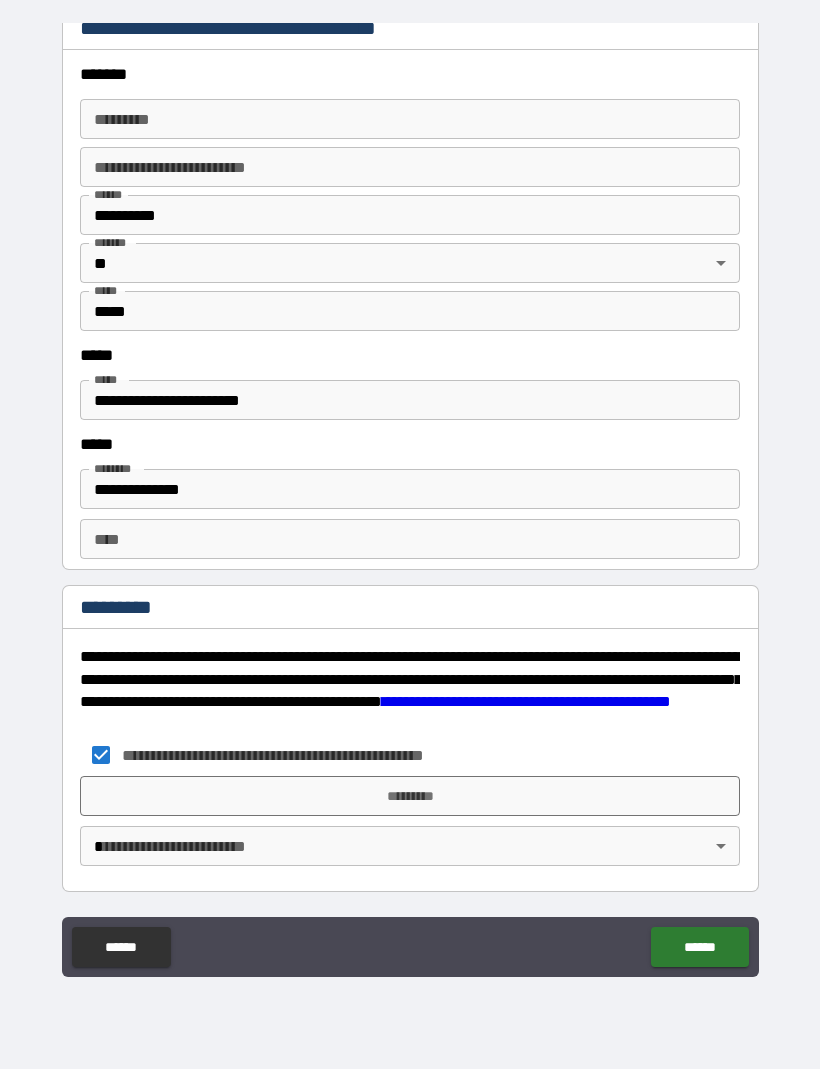 click on "******" at bounding box center (699, 948) 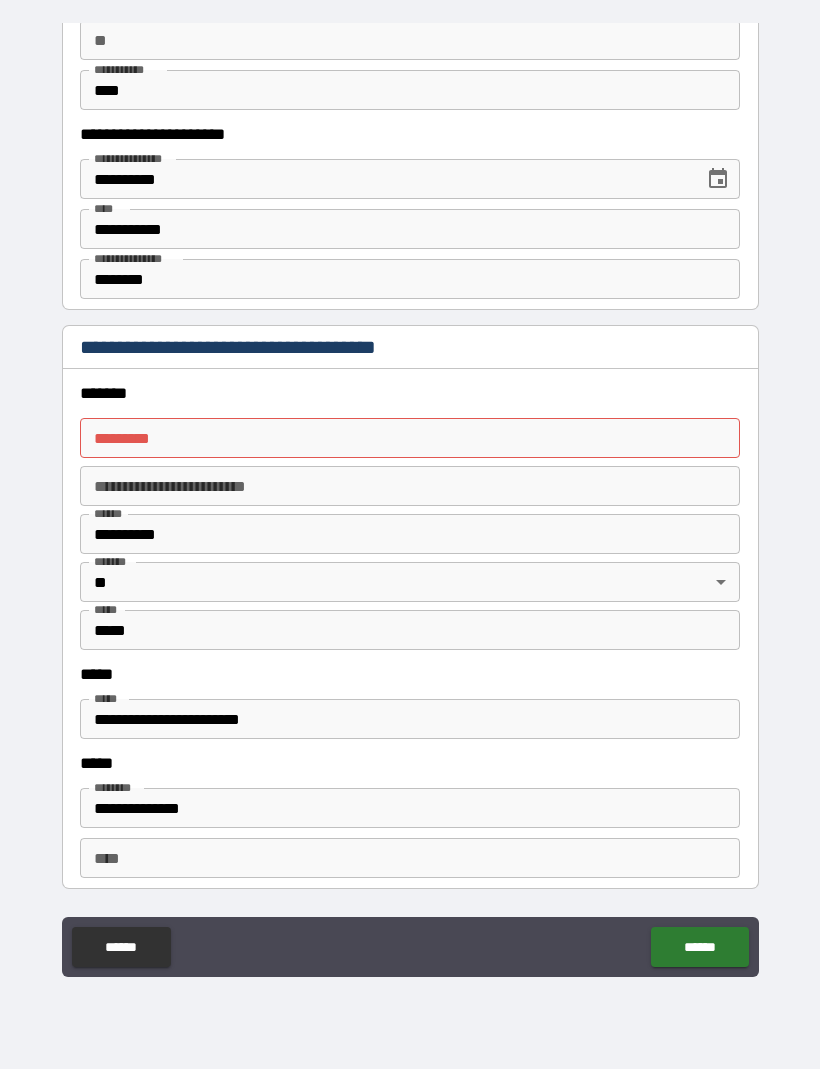 scroll, scrollTop: 1759, scrollLeft: 0, axis: vertical 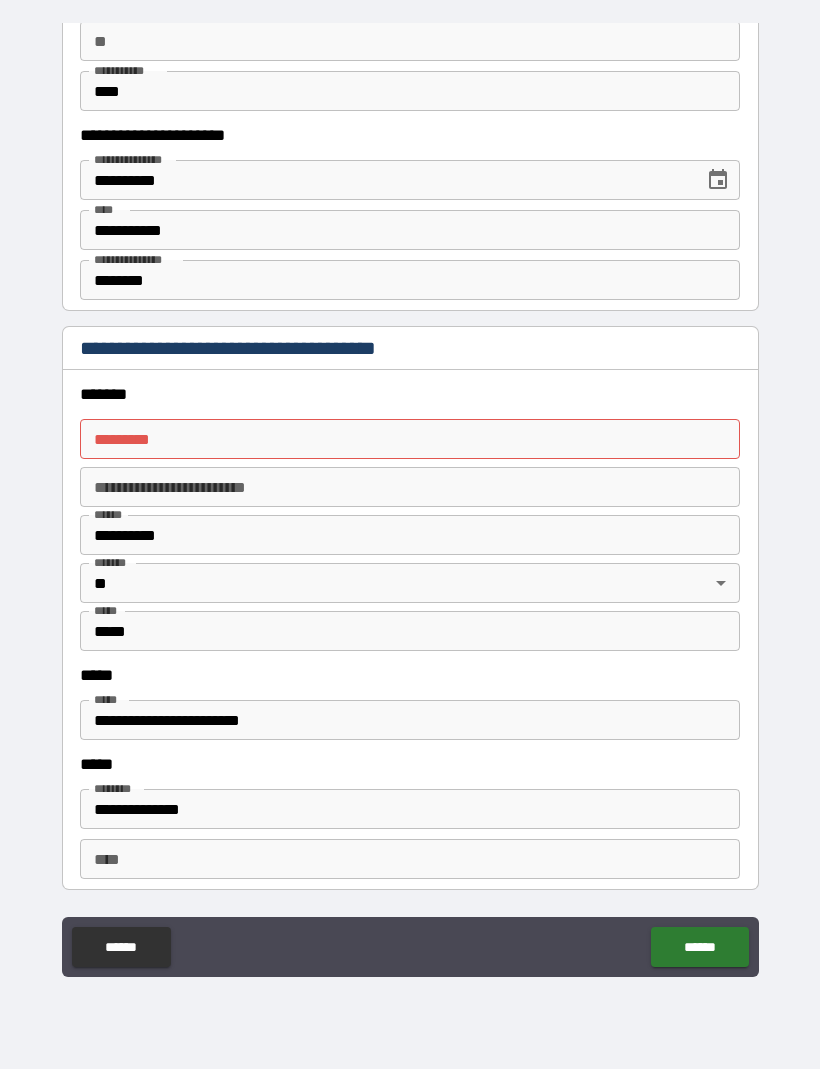 click on "*******   *" at bounding box center (410, 440) 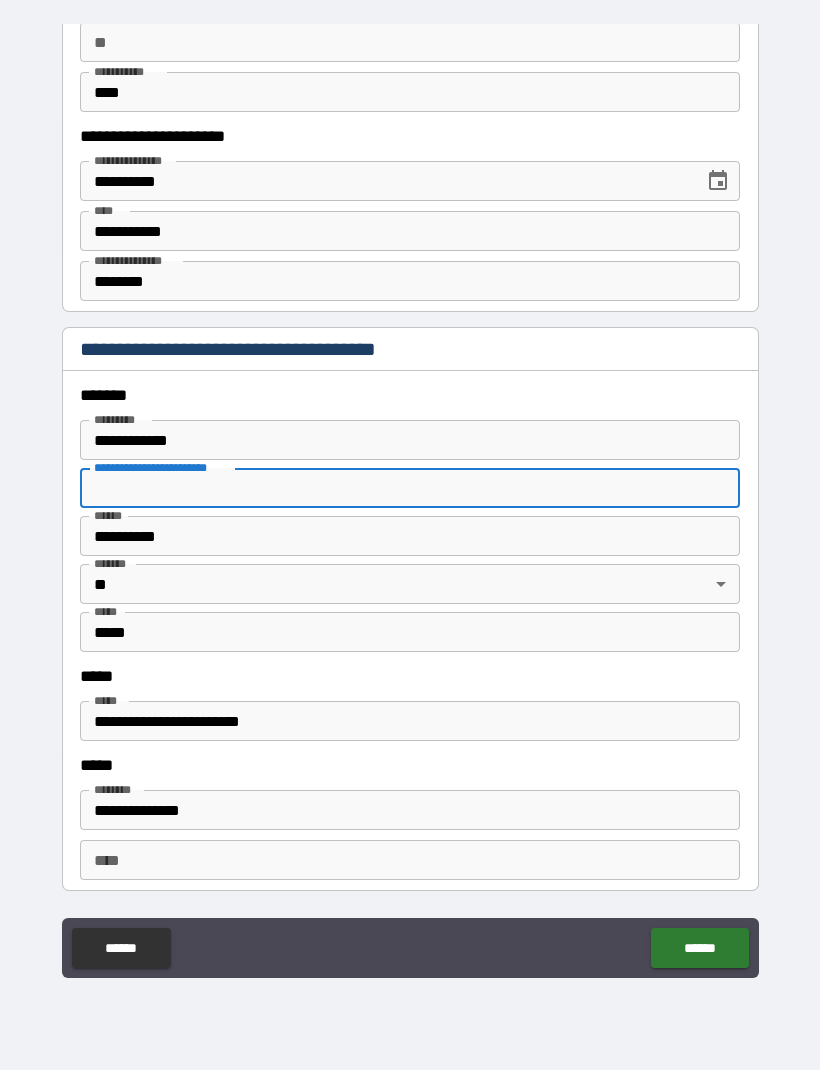 type on "**********" 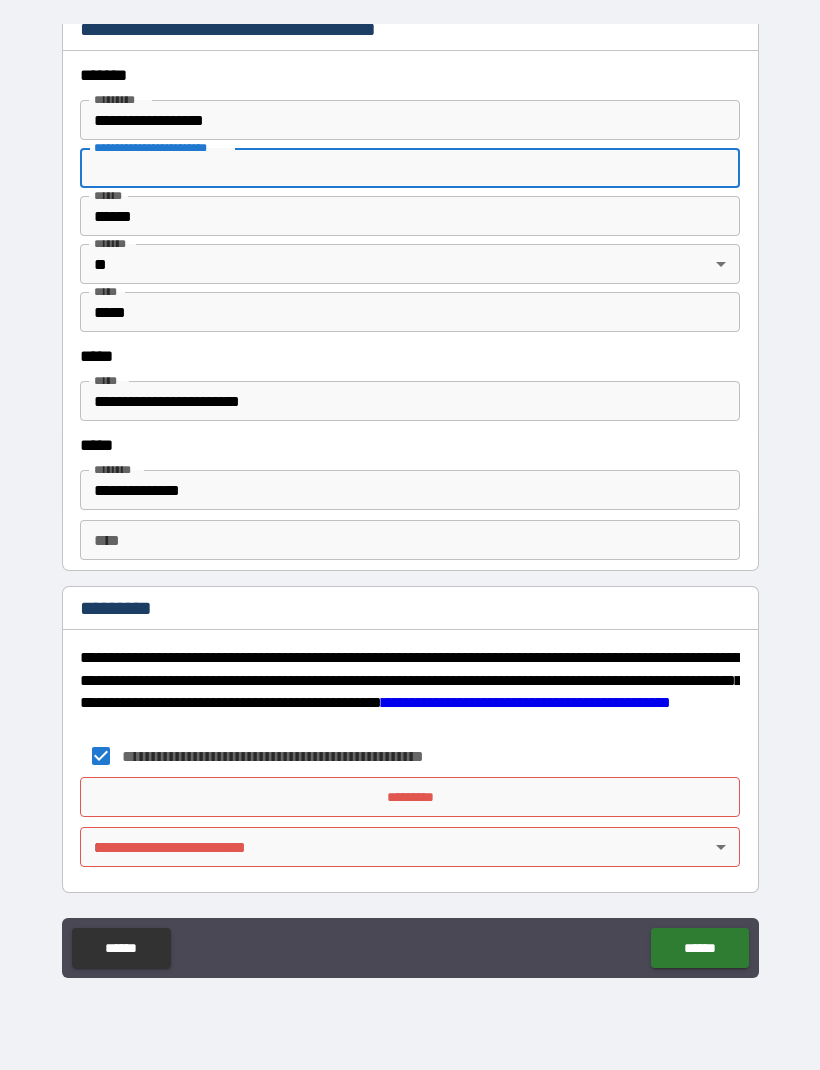 scroll, scrollTop: 2079, scrollLeft: 0, axis: vertical 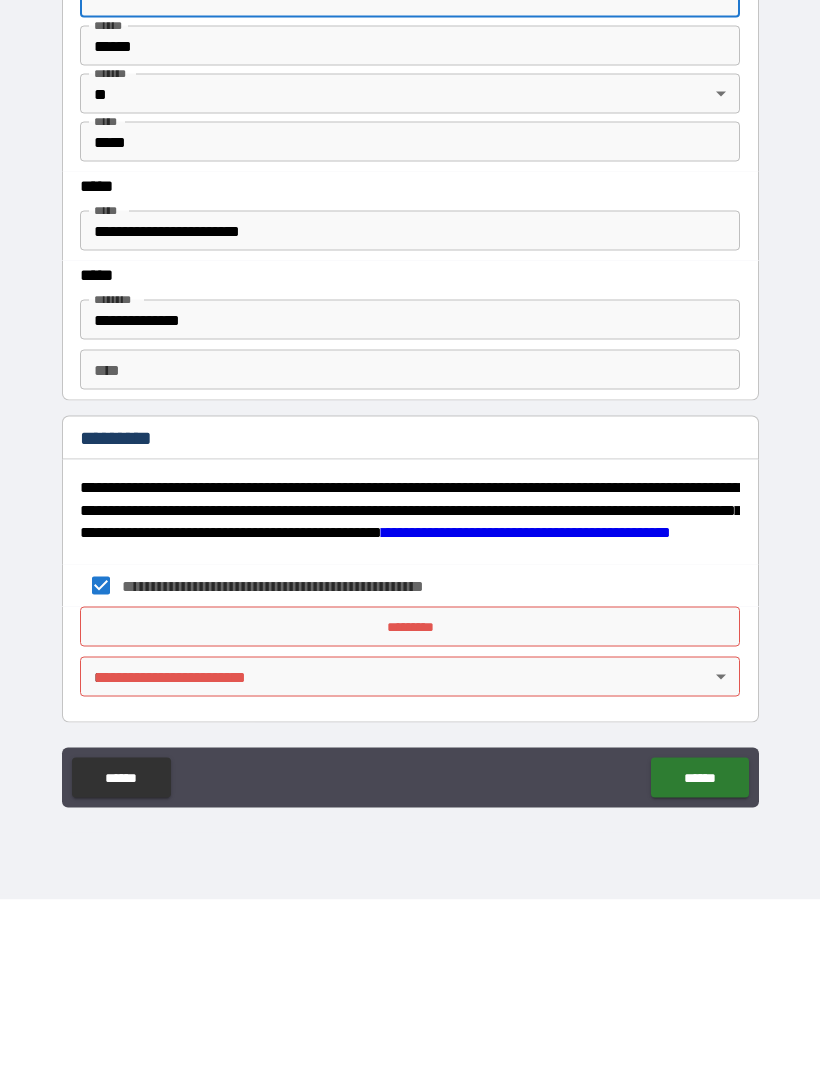 click on "**********" at bounding box center [410, 502] 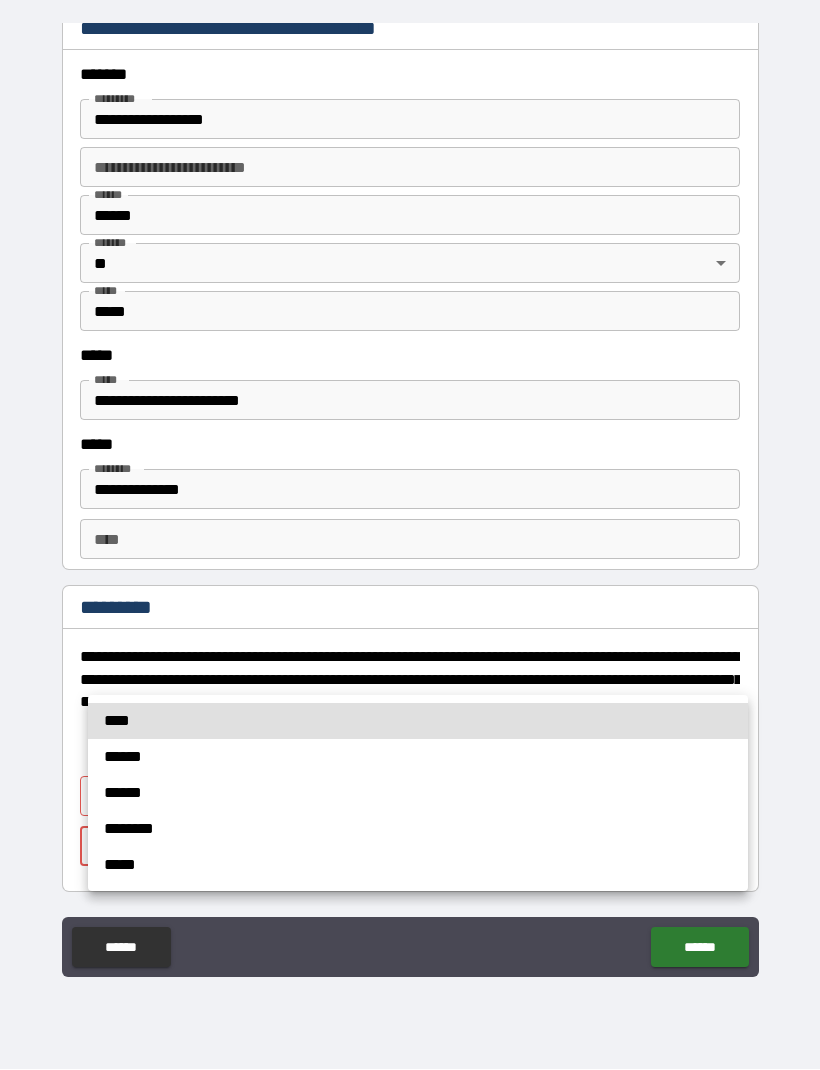 click on "****" at bounding box center (418, 722) 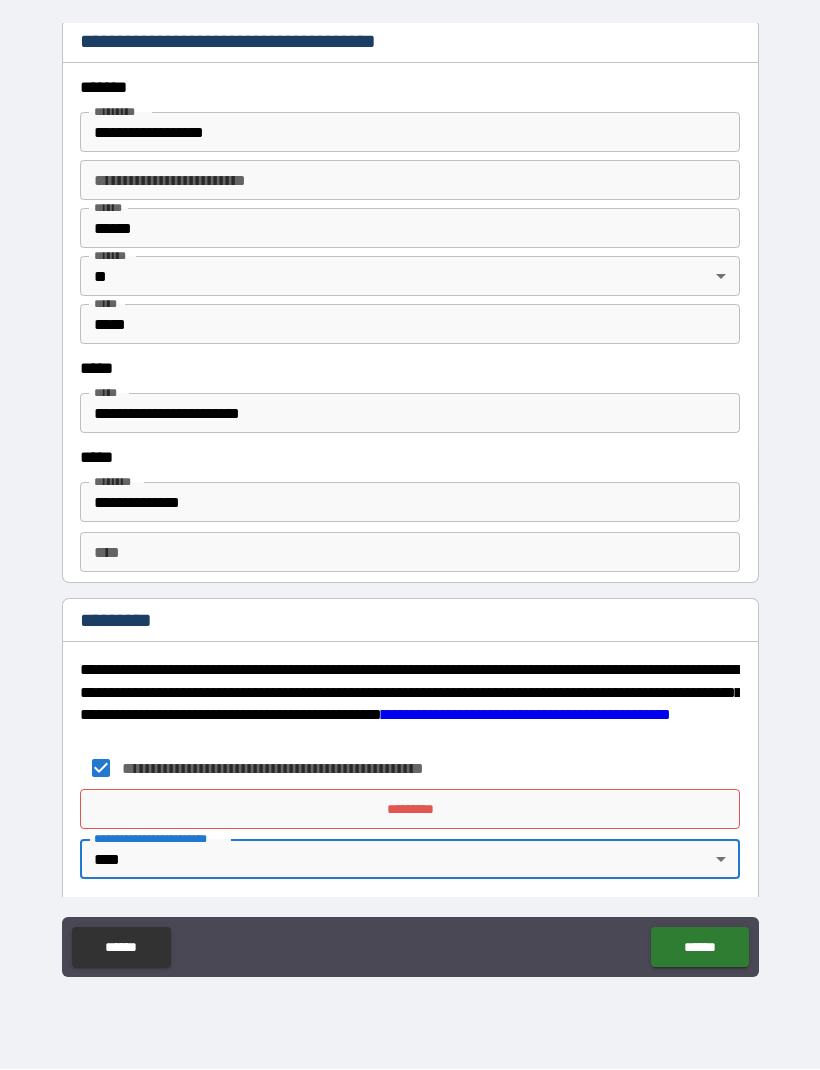 scroll, scrollTop: 2049, scrollLeft: 0, axis: vertical 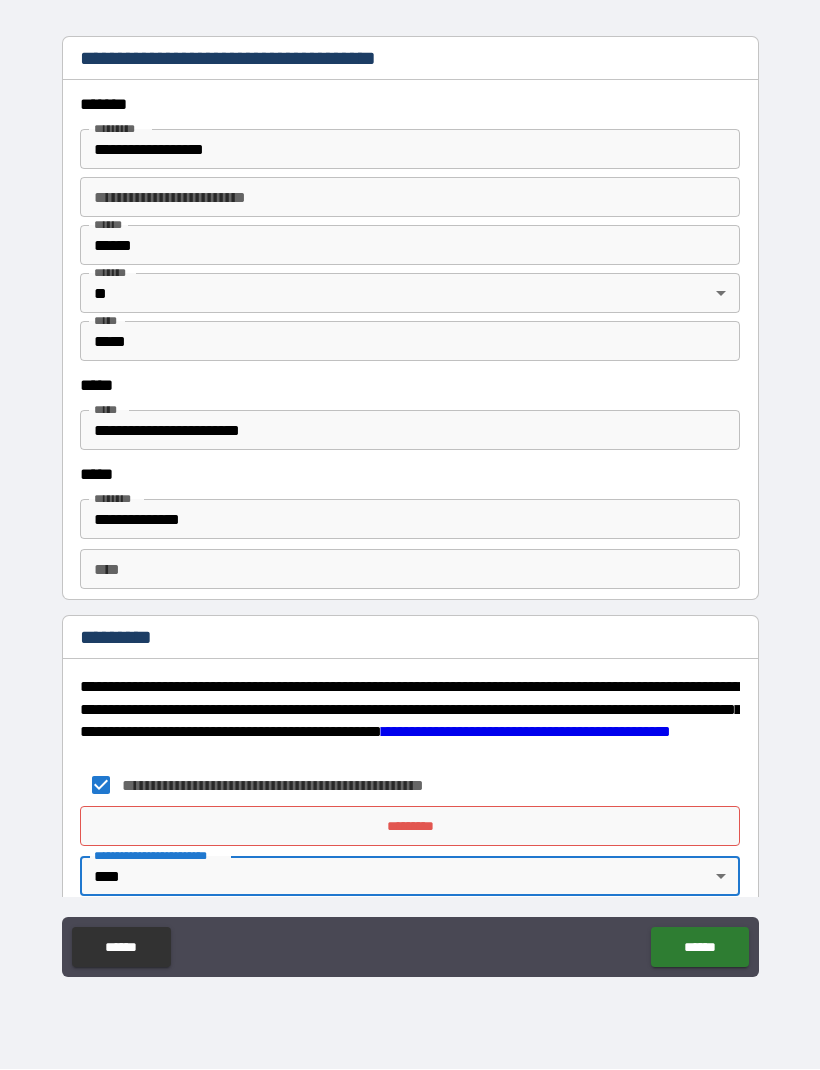 click on "******" at bounding box center (699, 948) 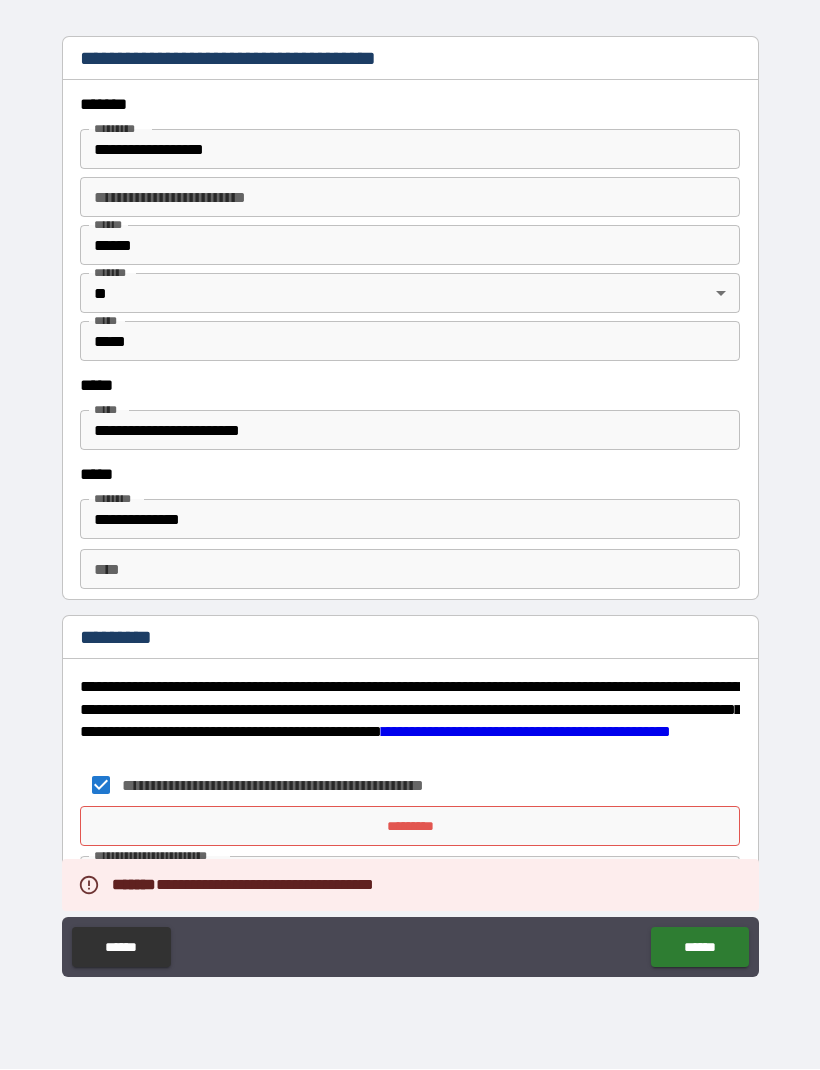 click on "*********" at bounding box center [410, 827] 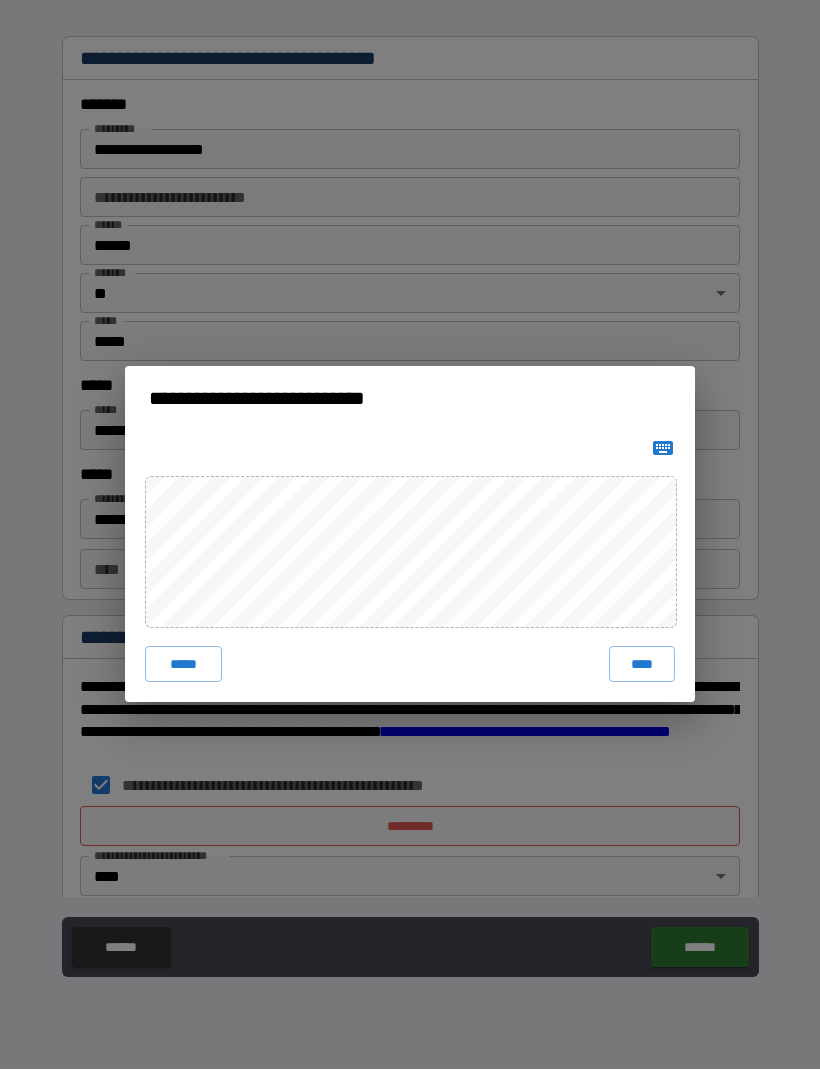 click on "****" at bounding box center (642, 665) 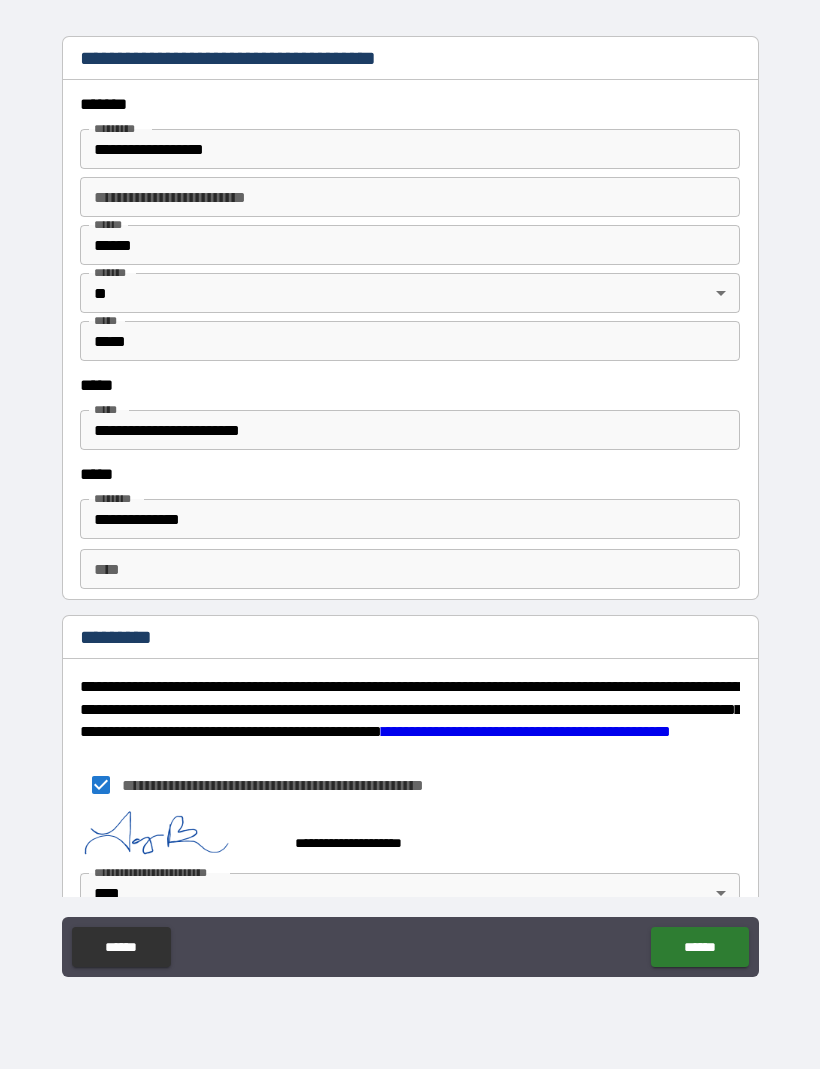 click on "******" at bounding box center [699, 948] 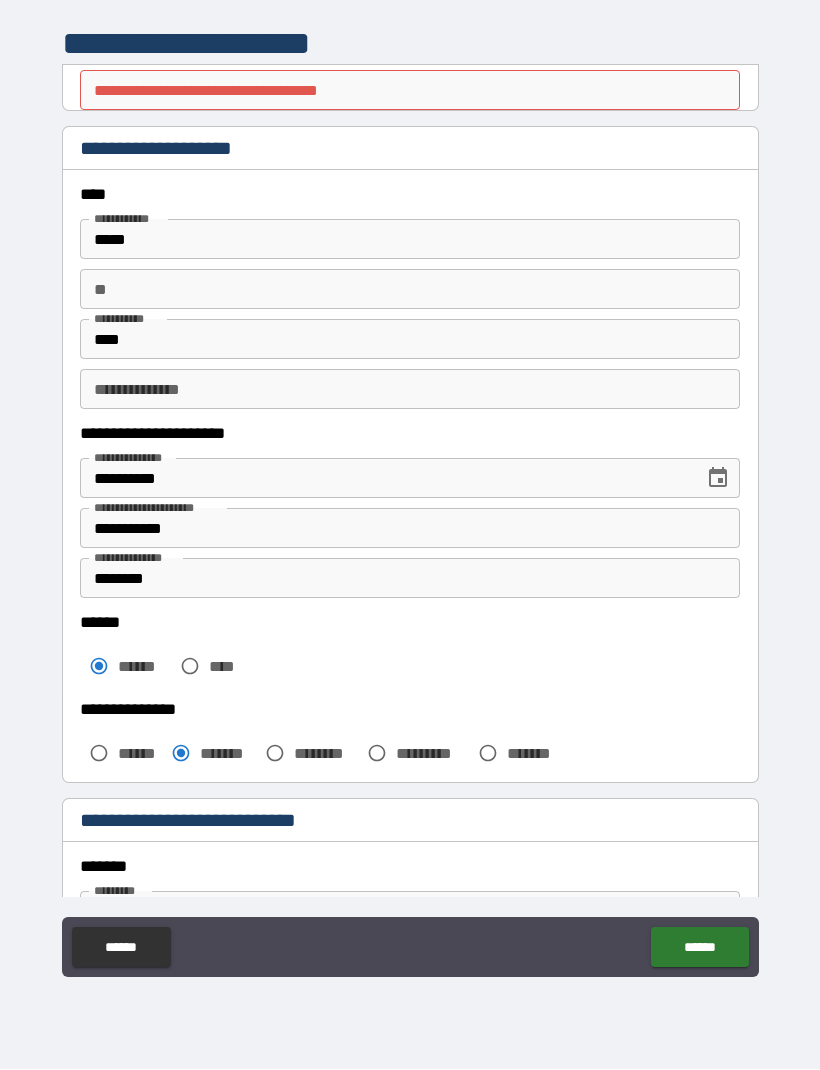 scroll, scrollTop: 0, scrollLeft: 0, axis: both 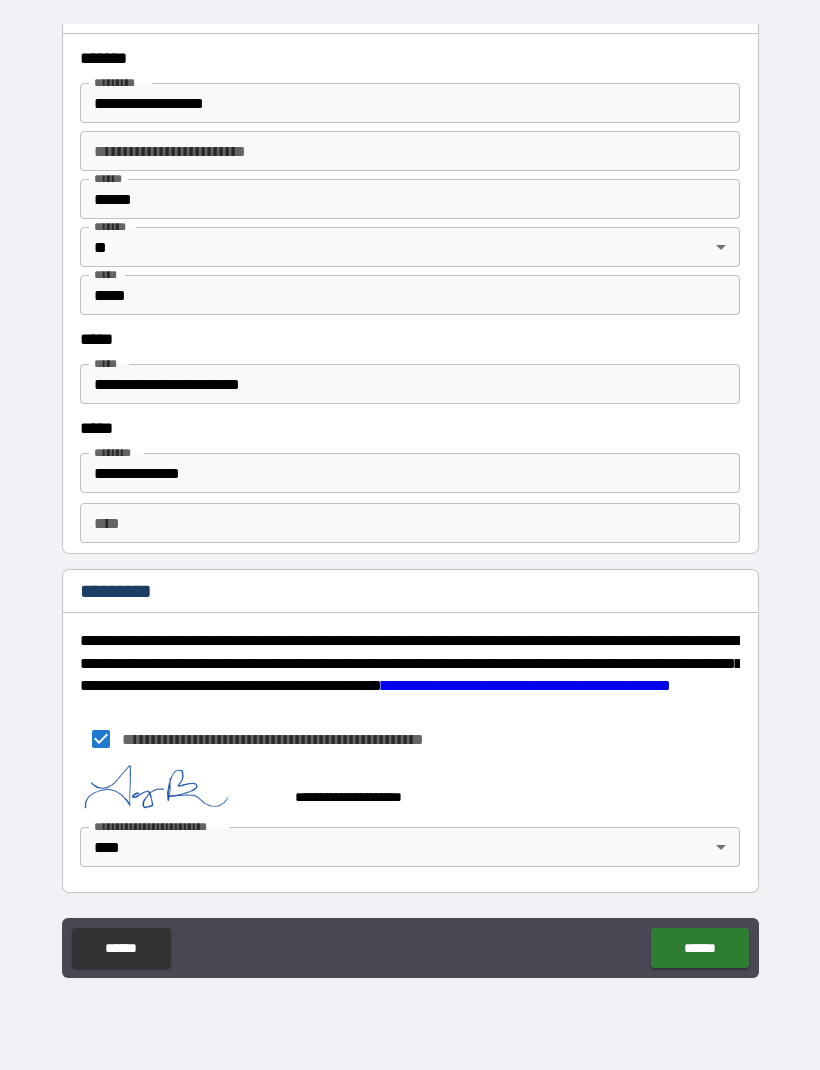 type on "**" 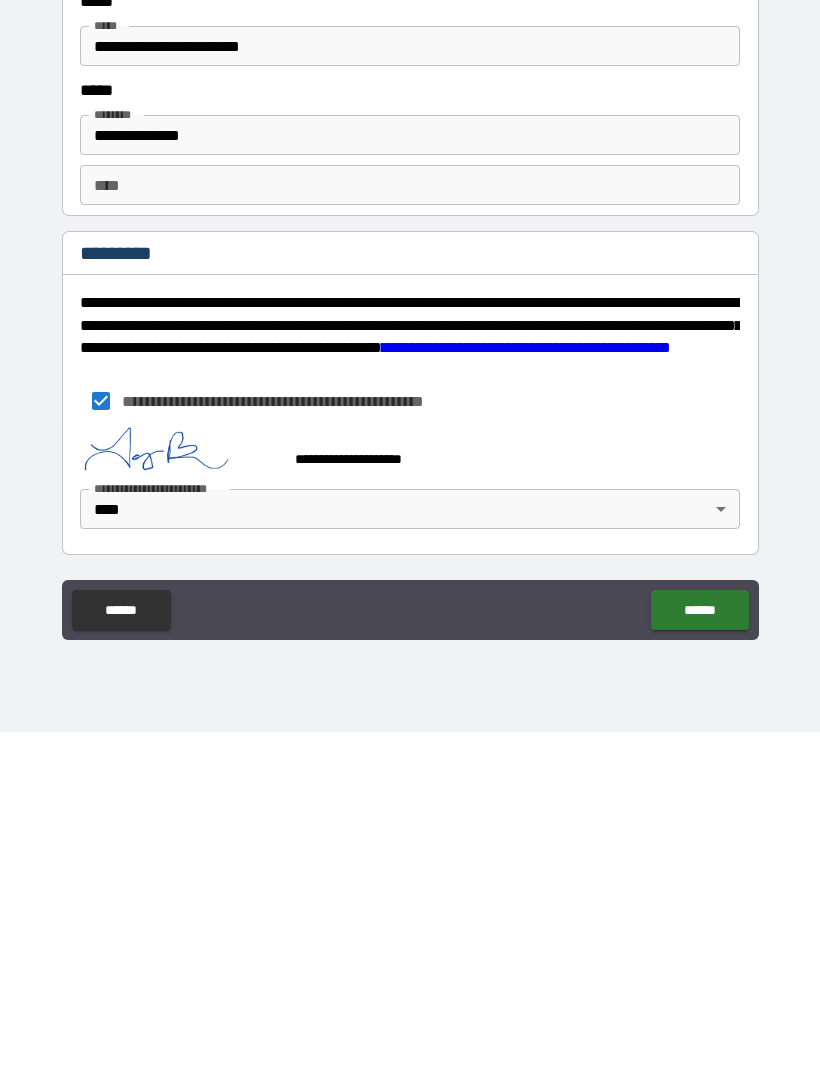 click on "******" at bounding box center (699, 948) 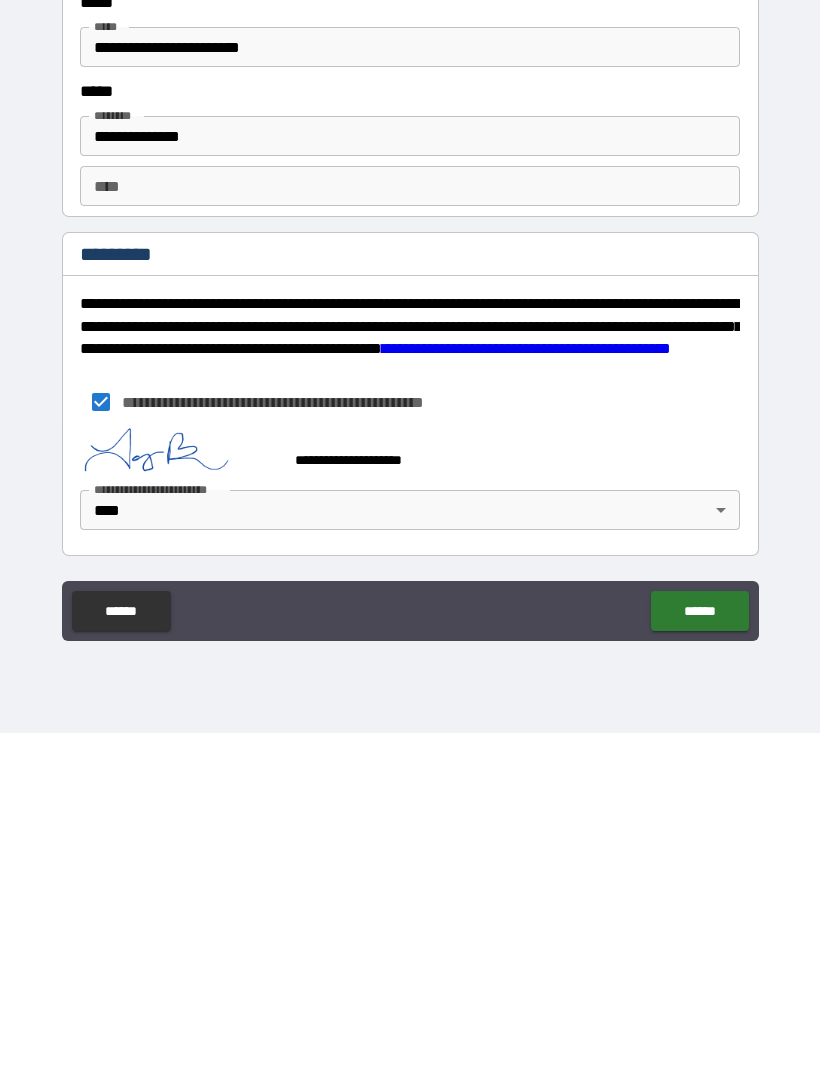 scroll, scrollTop: 66, scrollLeft: 0, axis: vertical 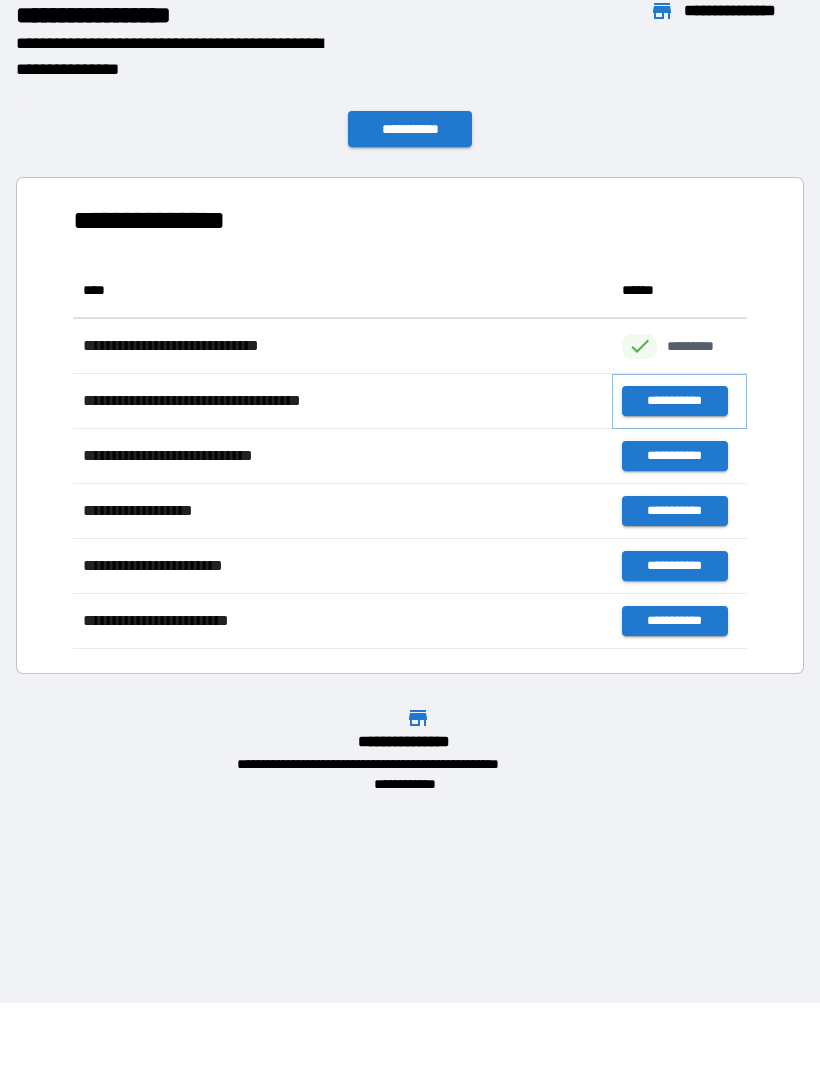 click on "**********" at bounding box center (674, 402) 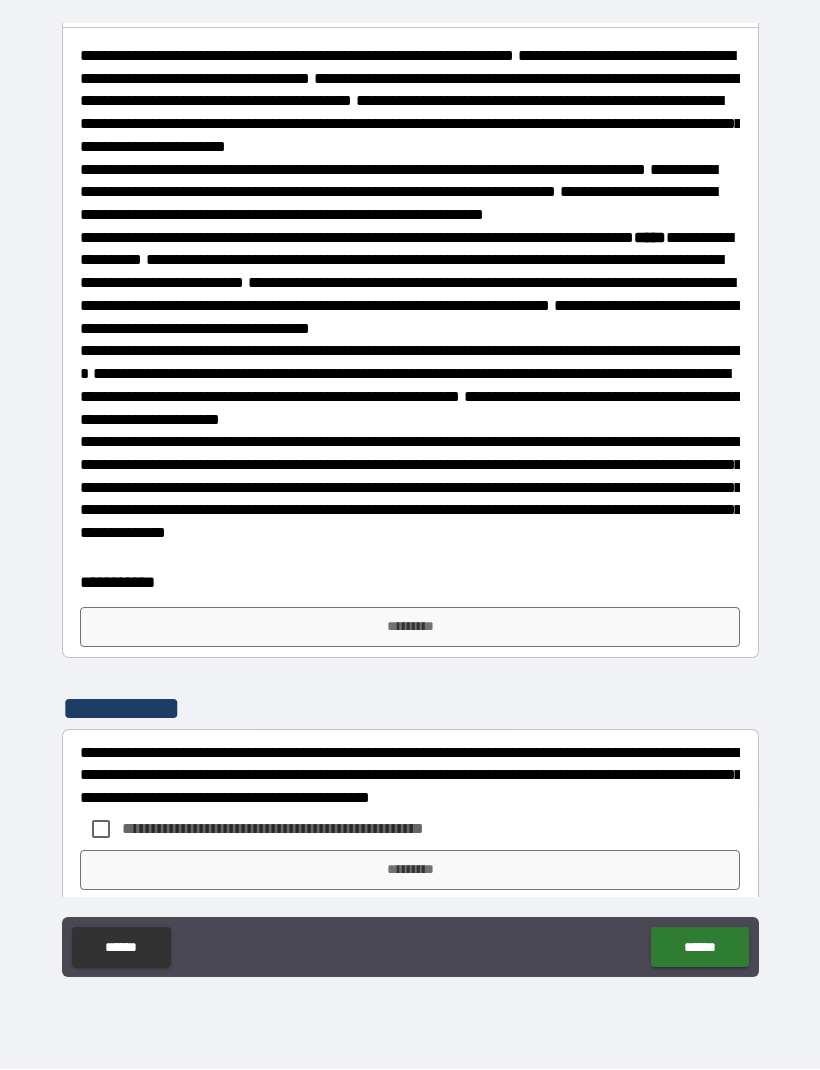 scroll, scrollTop: 302, scrollLeft: 0, axis: vertical 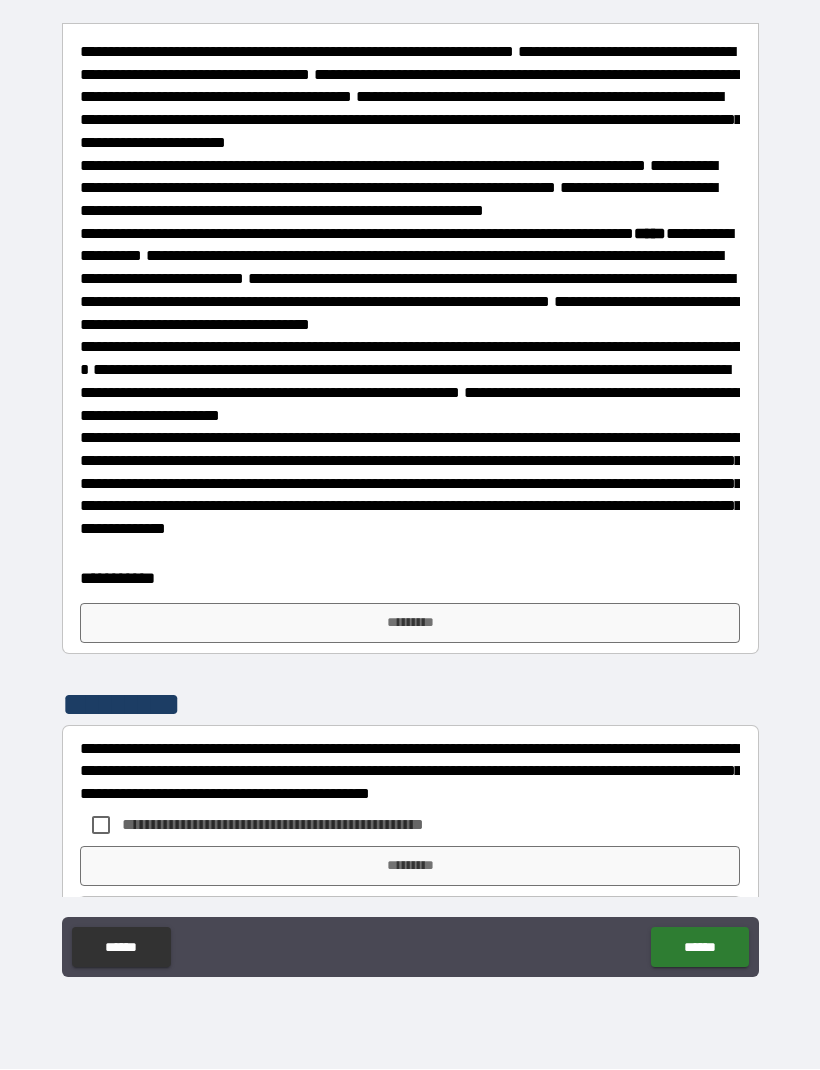 click on "*********" at bounding box center [410, 624] 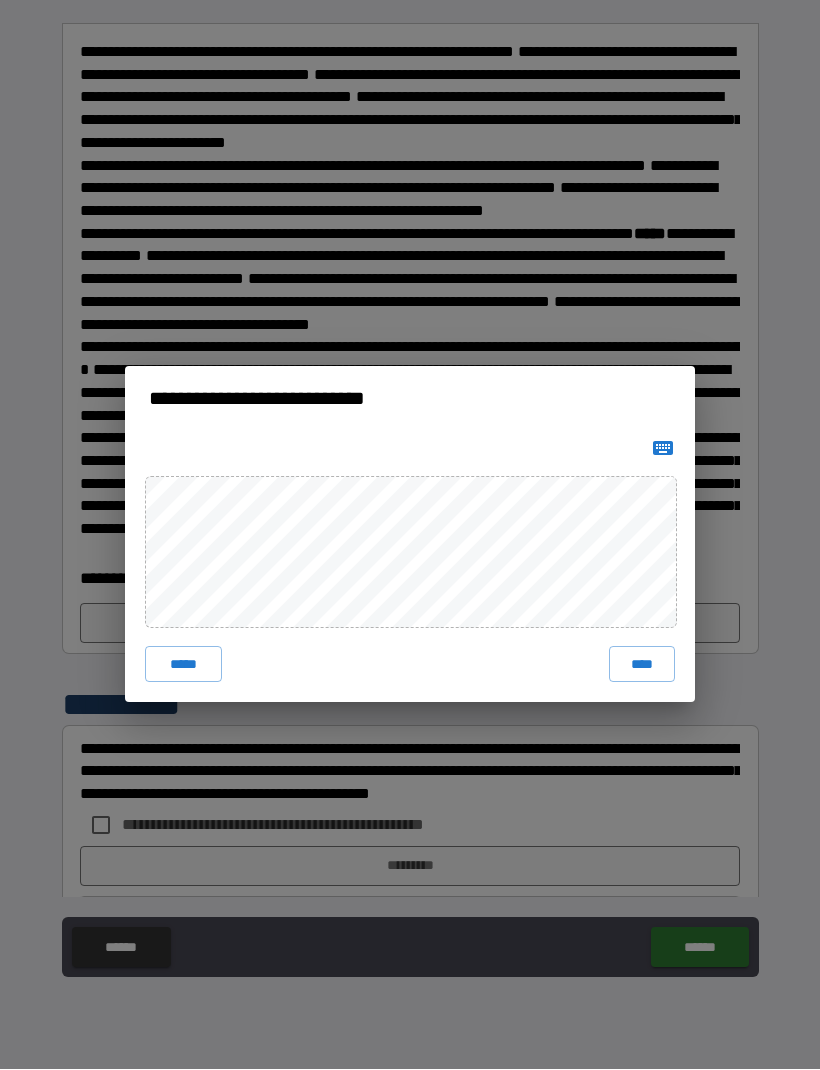 click on "****" at bounding box center [642, 665] 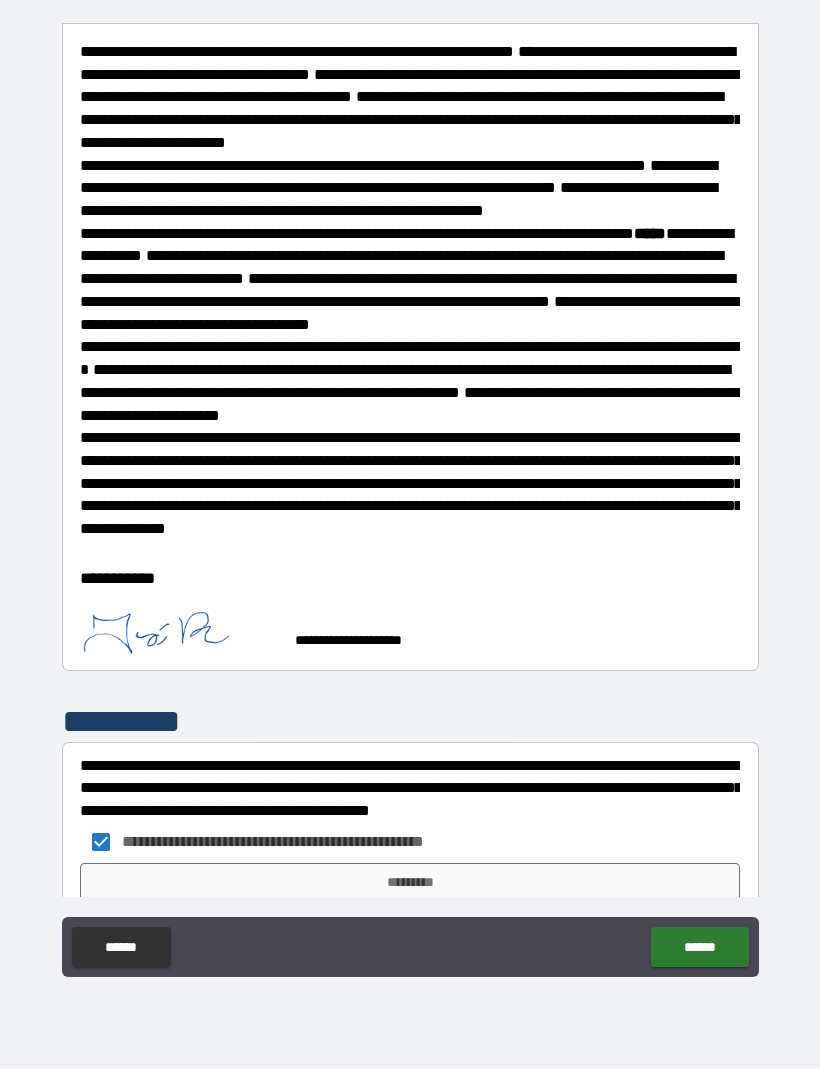 click on "******" at bounding box center [699, 948] 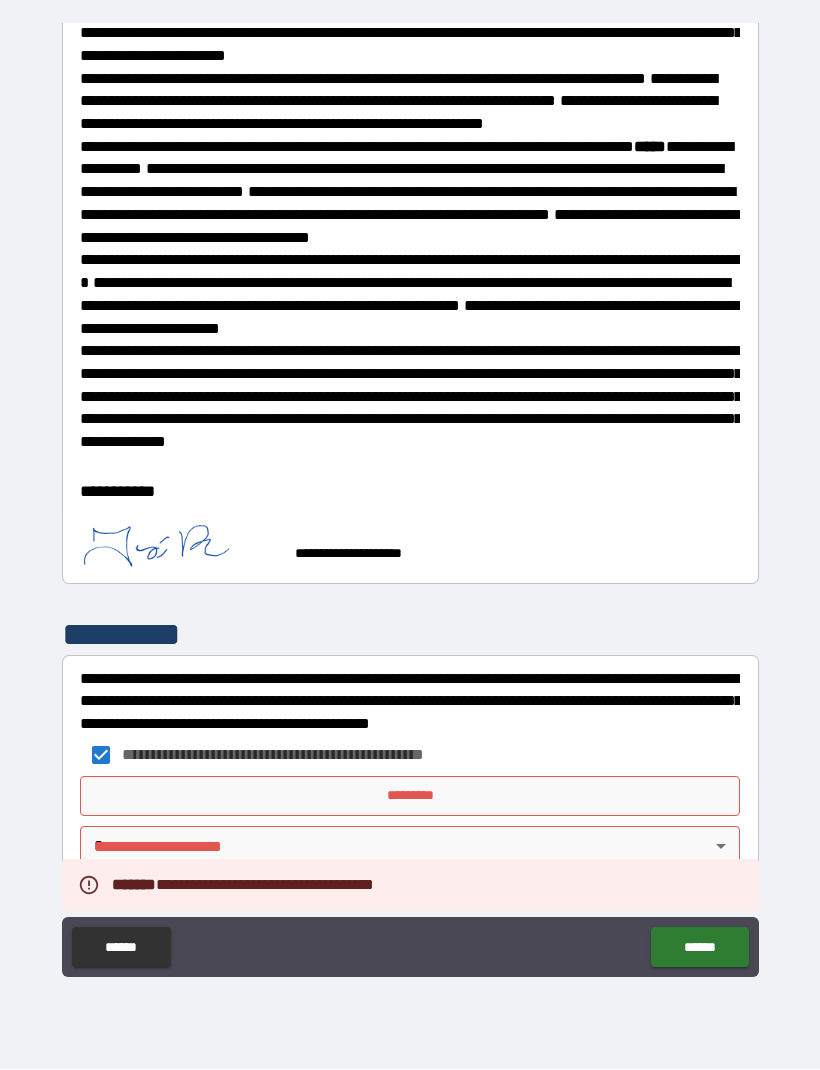 scroll, scrollTop: 438, scrollLeft: 0, axis: vertical 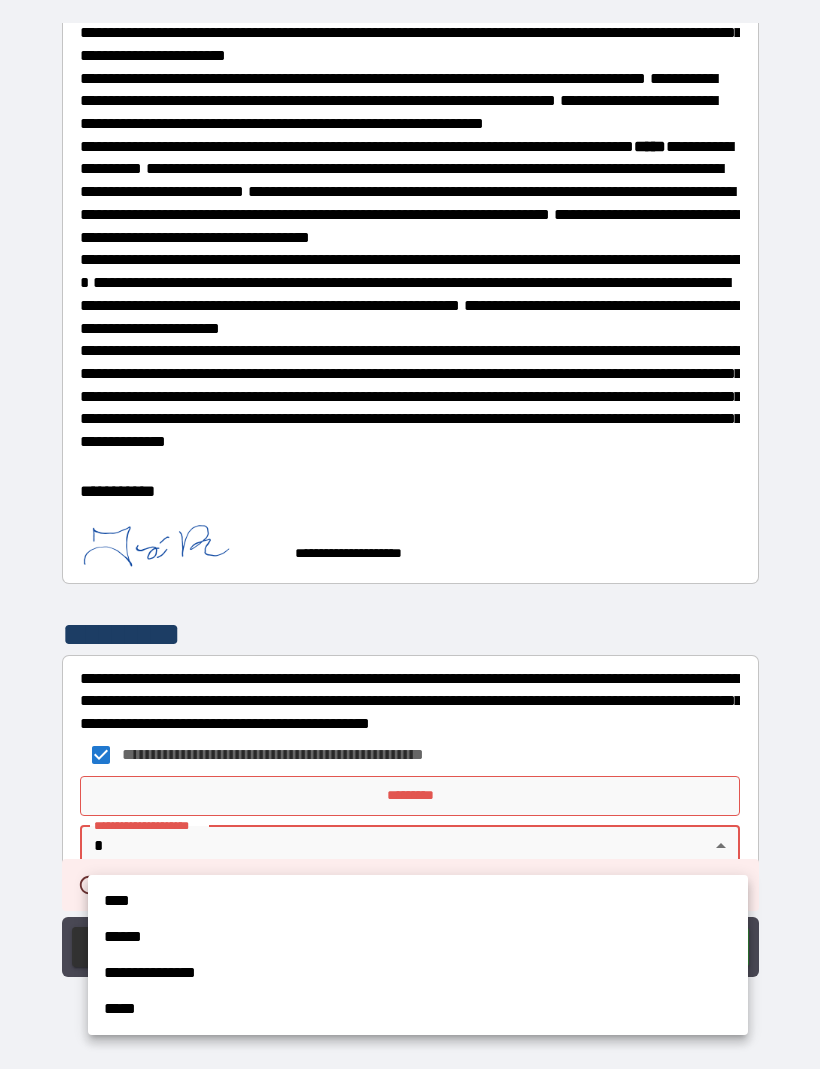 click on "****" at bounding box center (418, 902) 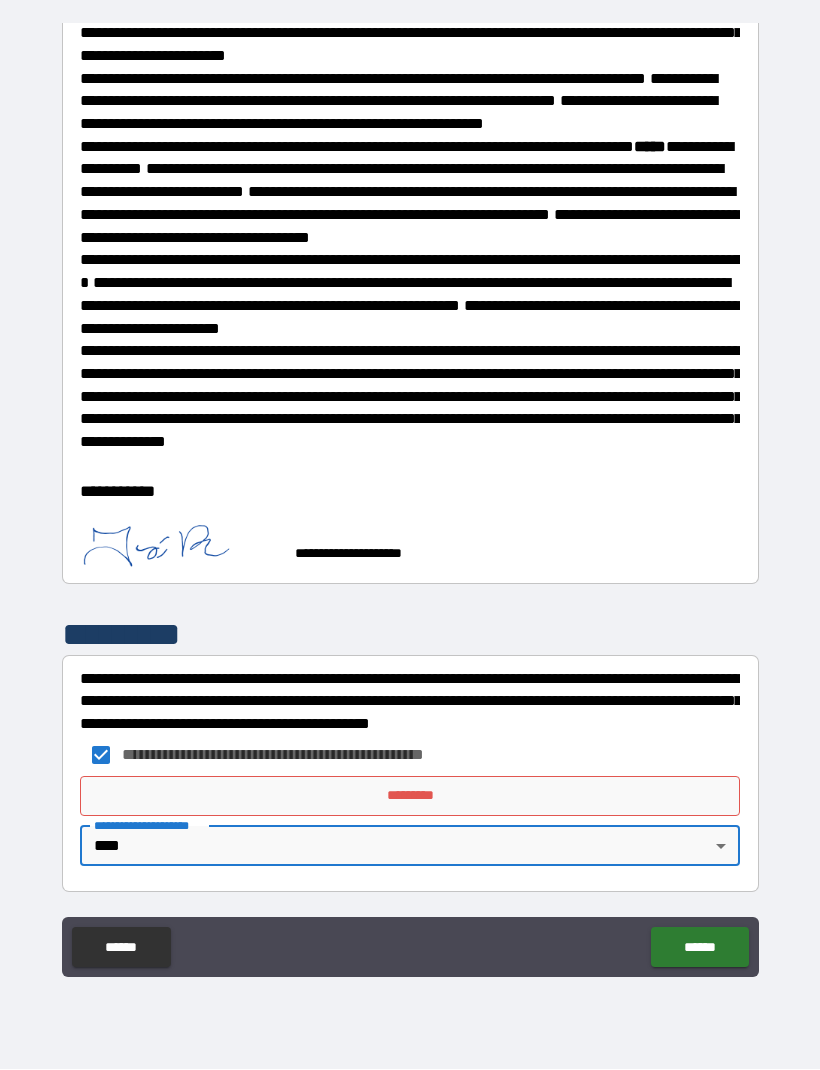 click on "******" at bounding box center [699, 948] 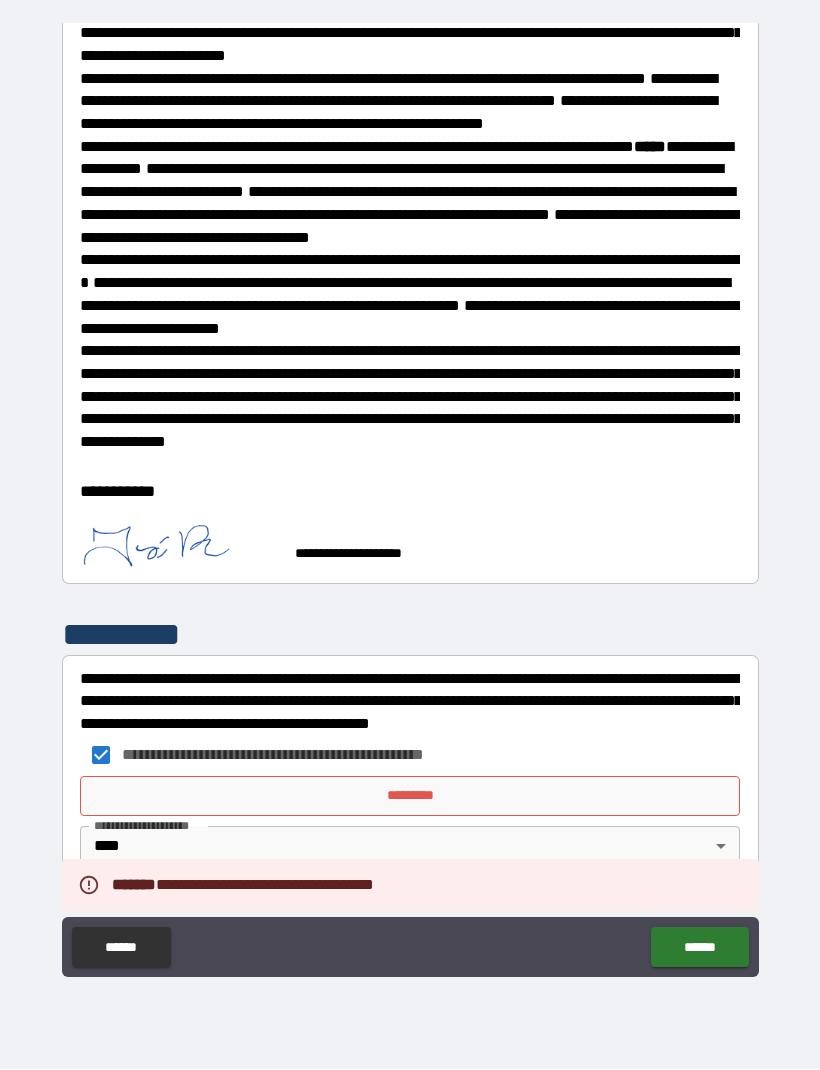scroll, scrollTop: 438, scrollLeft: 0, axis: vertical 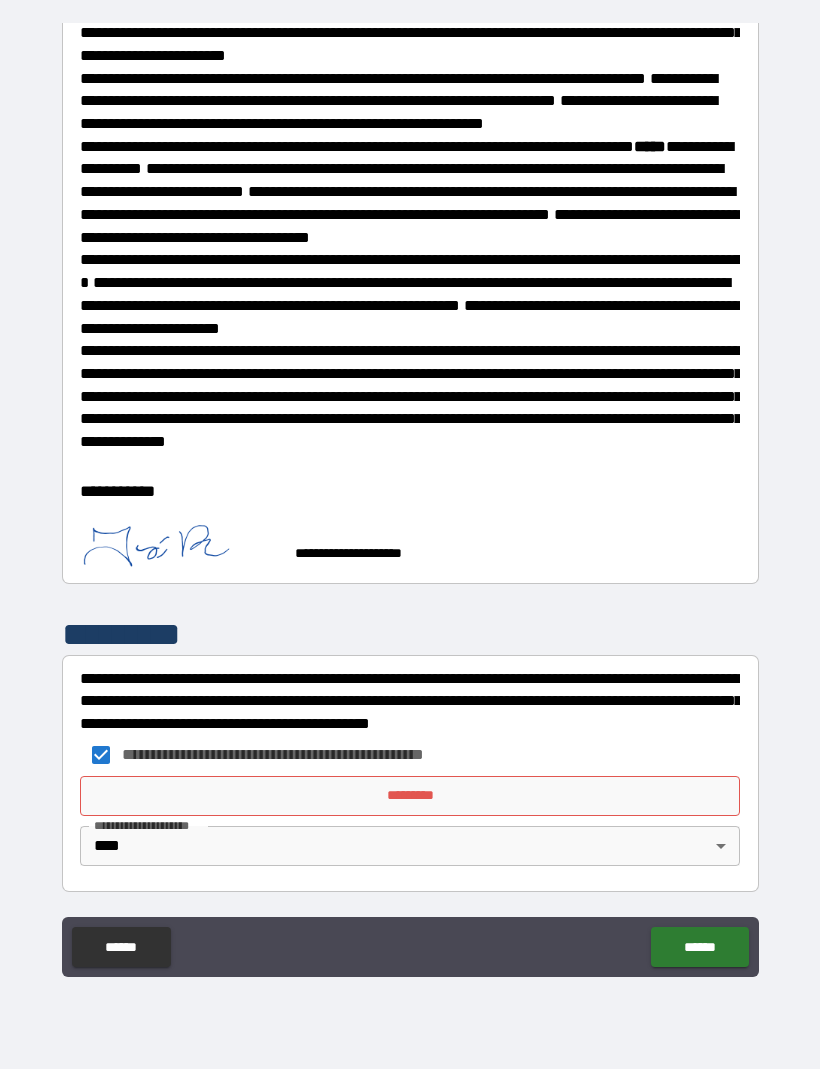 click on "*********" at bounding box center [410, 797] 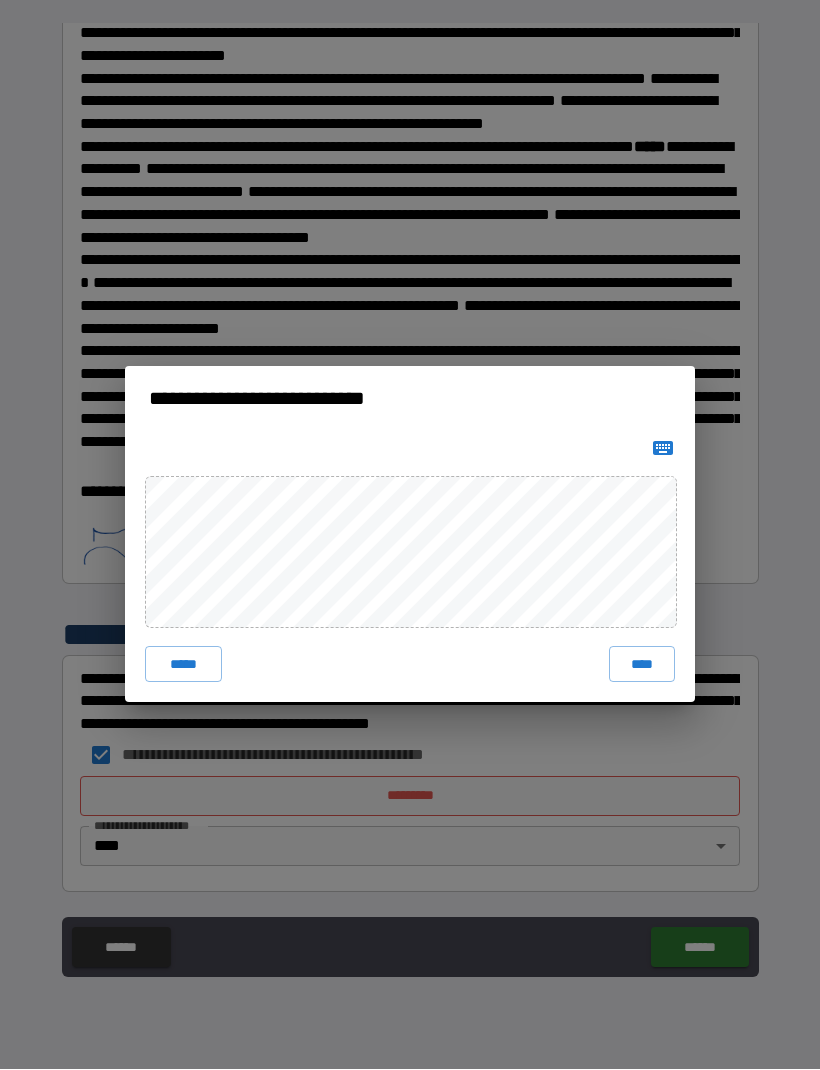 click on "****" at bounding box center [642, 665] 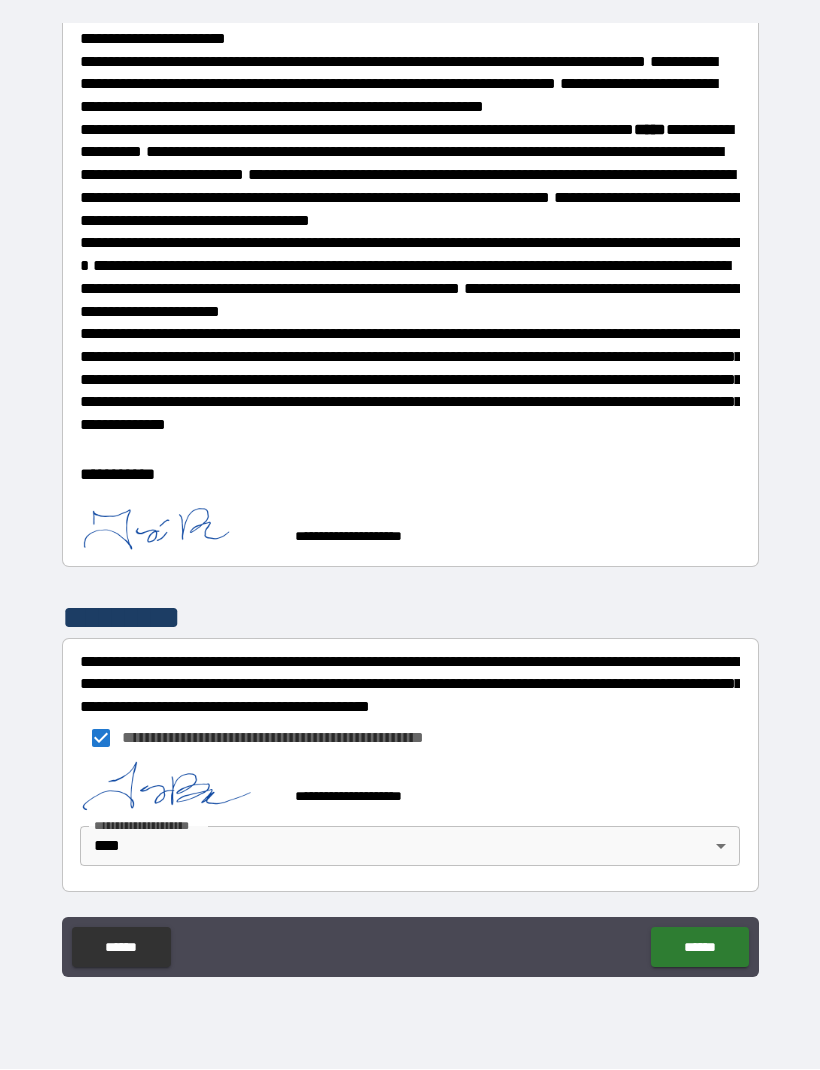 click on "******" at bounding box center (699, 948) 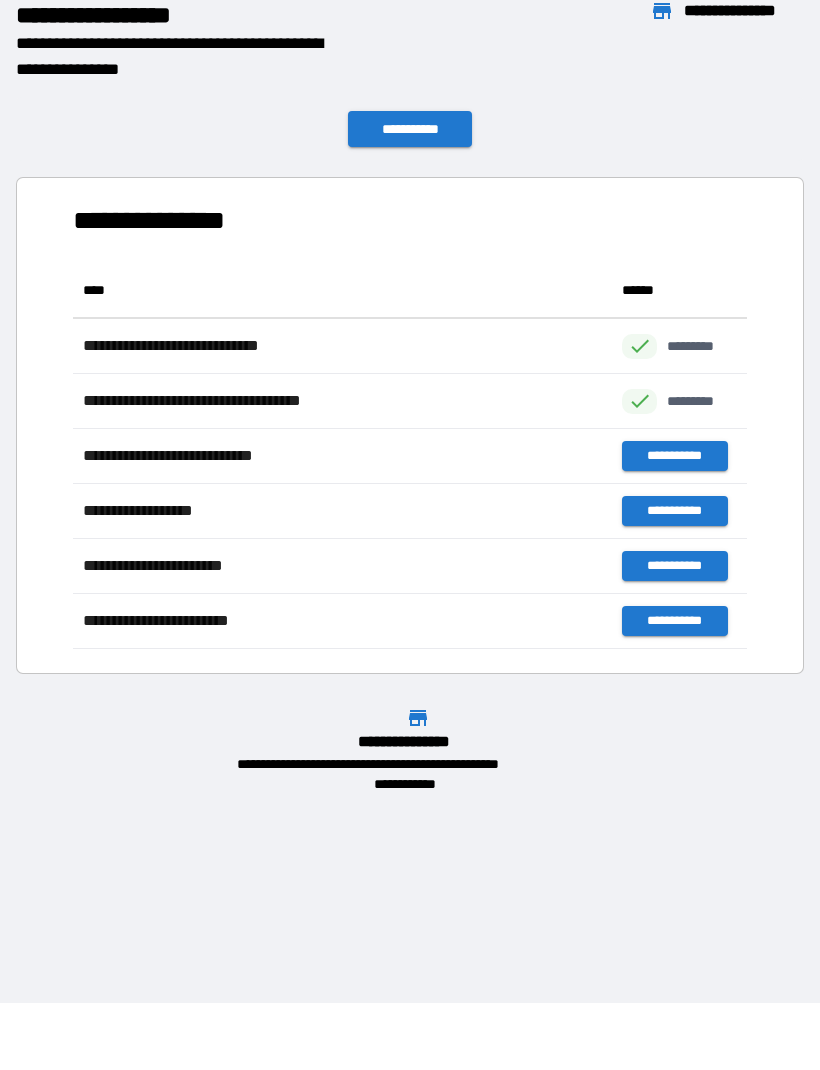 scroll, scrollTop: 1, scrollLeft: 1, axis: both 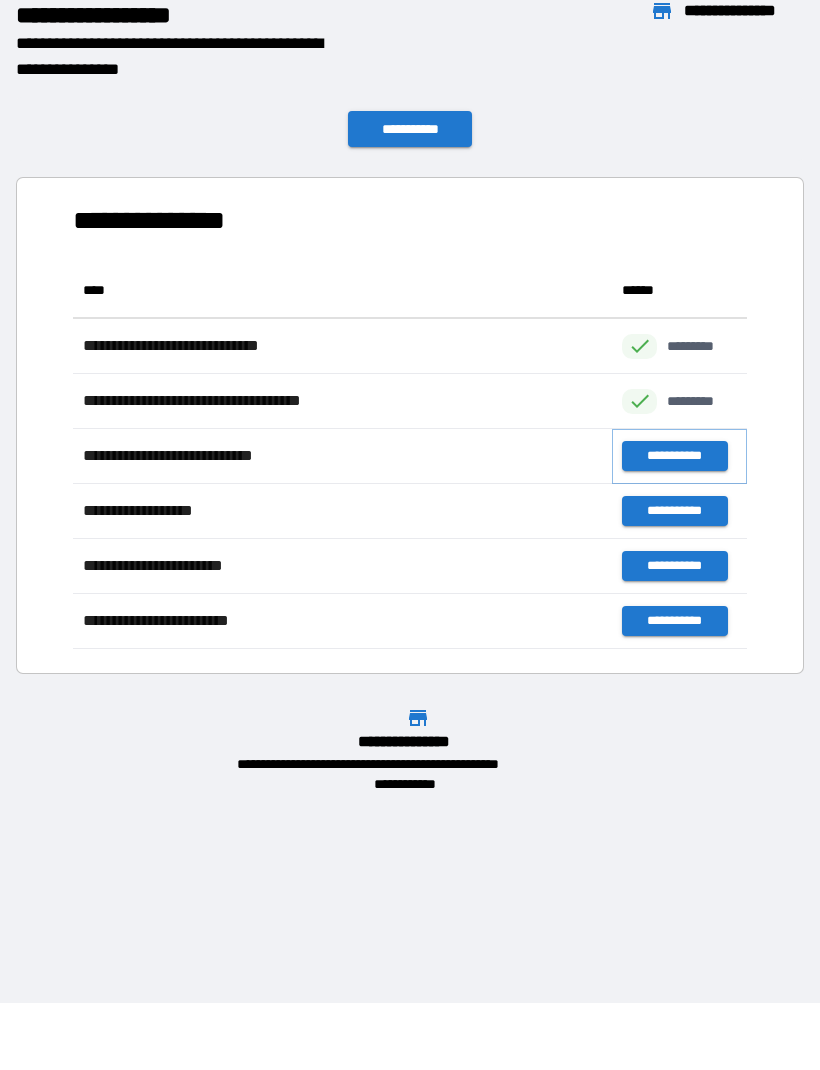 click on "**********" at bounding box center (674, 457) 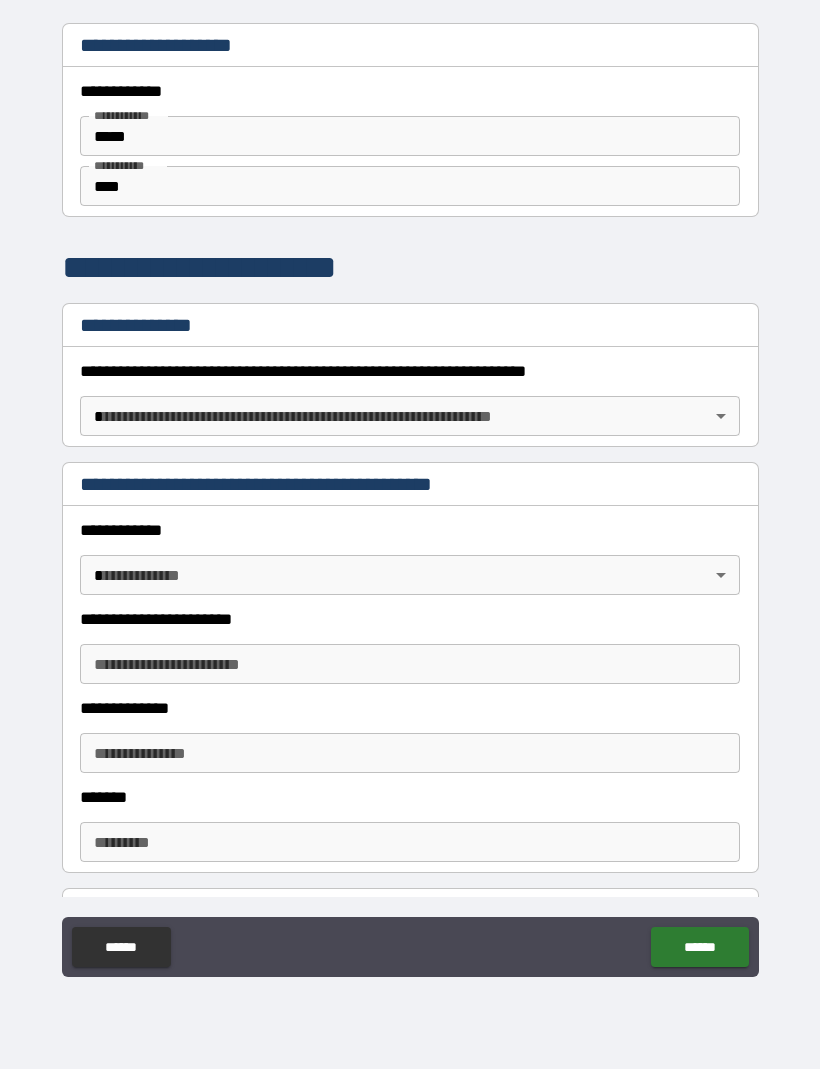 click on "**********" at bounding box center (410, 502) 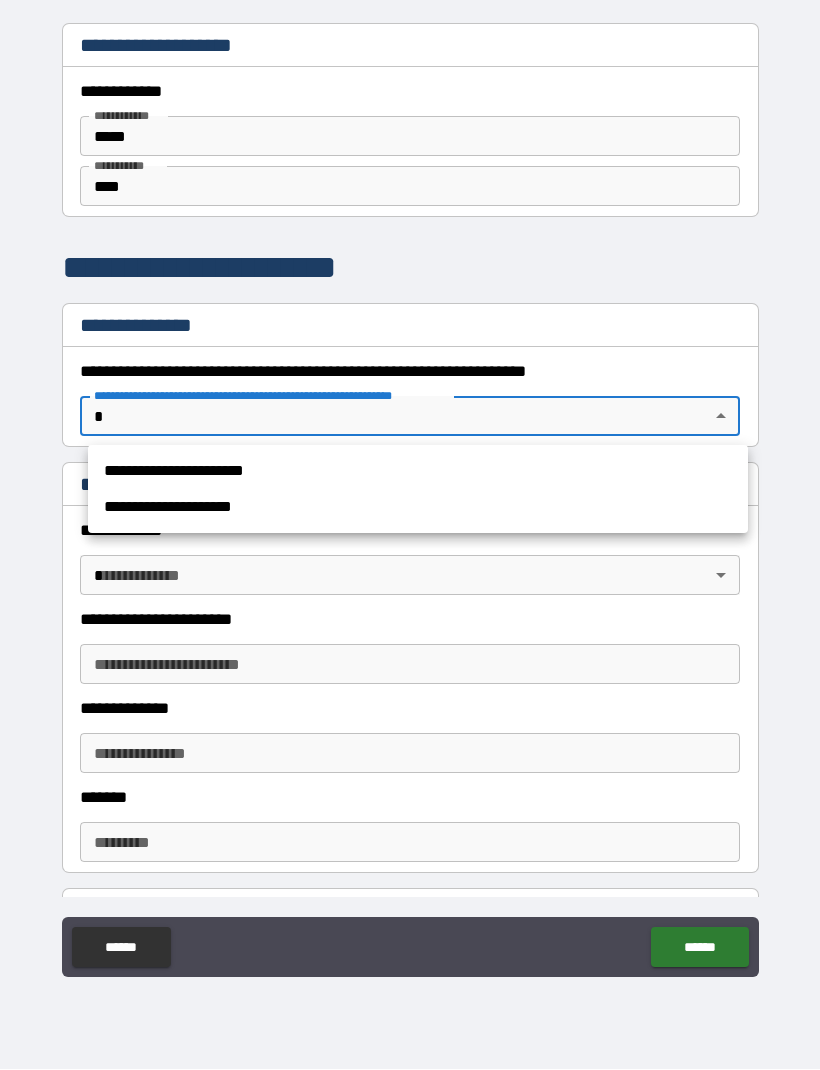 click on "**********" at bounding box center [418, 508] 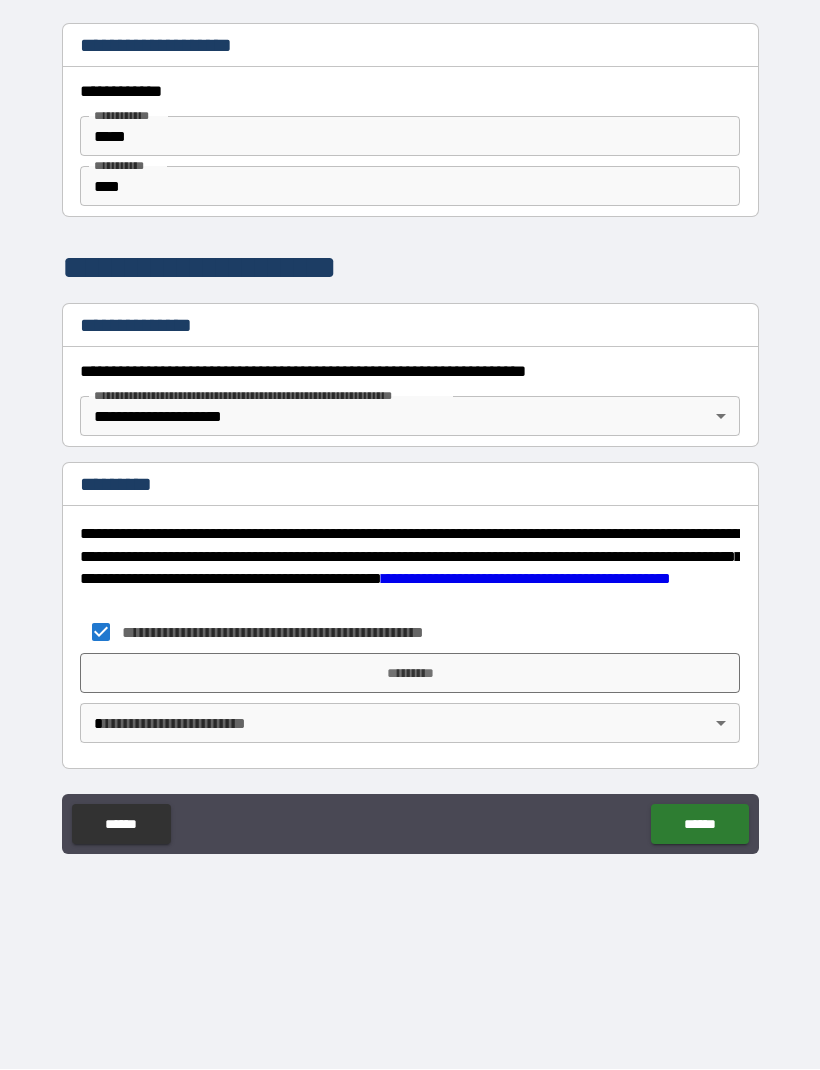 click on "*********" at bounding box center (410, 674) 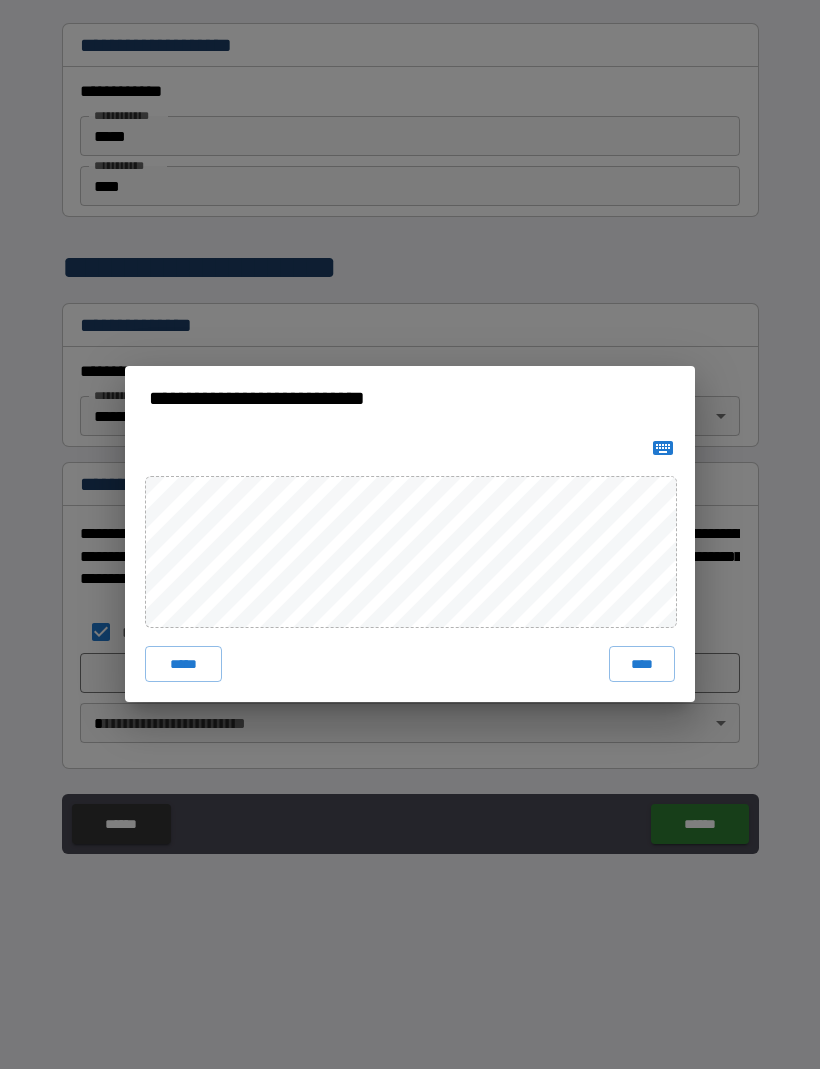 click on "****" at bounding box center [642, 665] 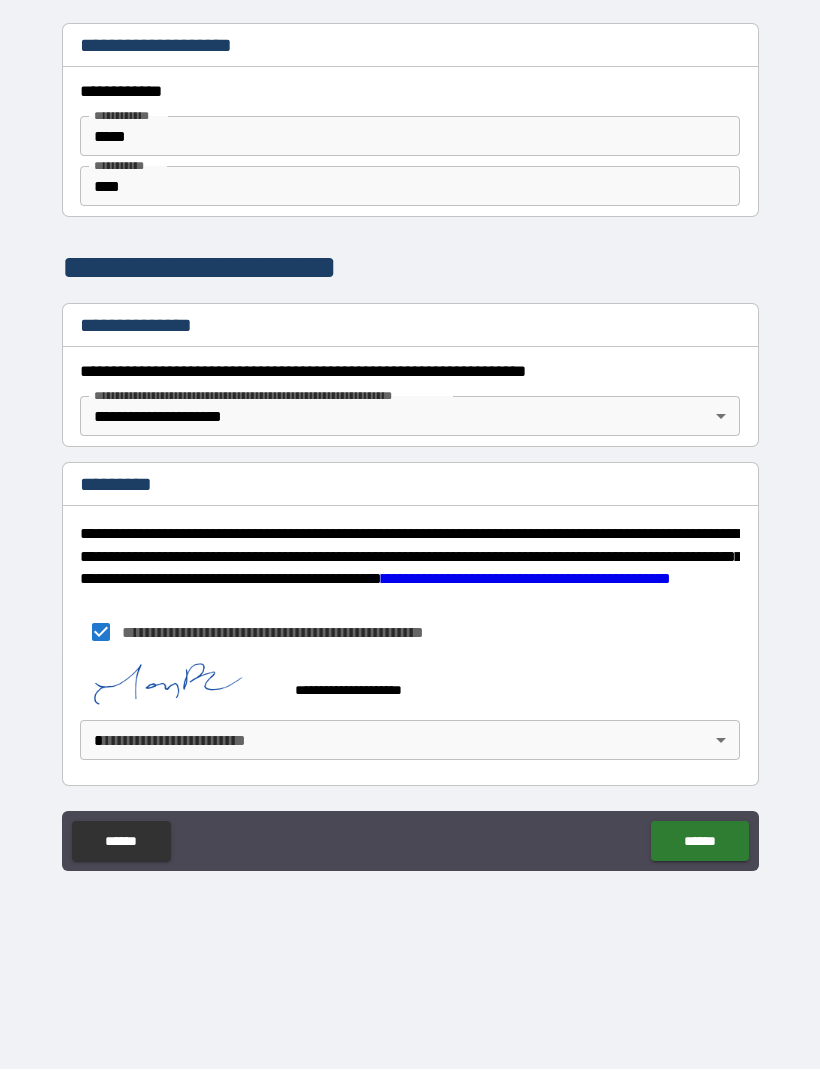 click on "**********" at bounding box center [410, 502] 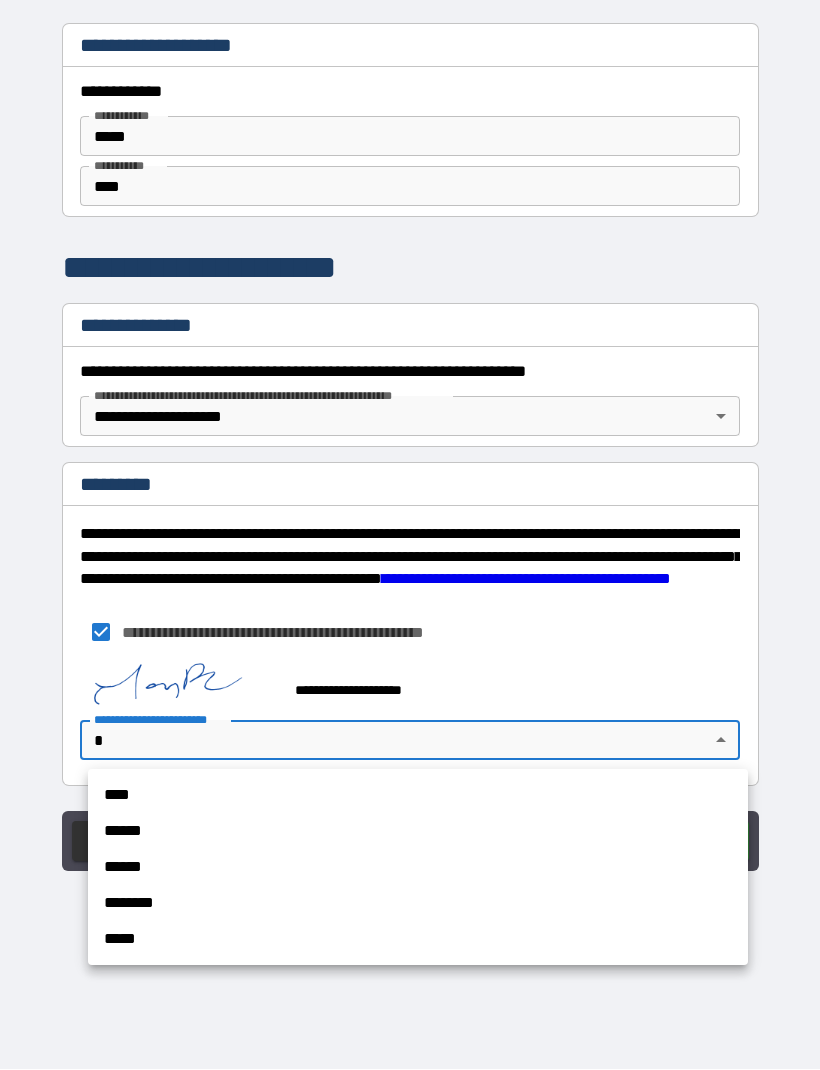 click on "****" at bounding box center [418, 796] 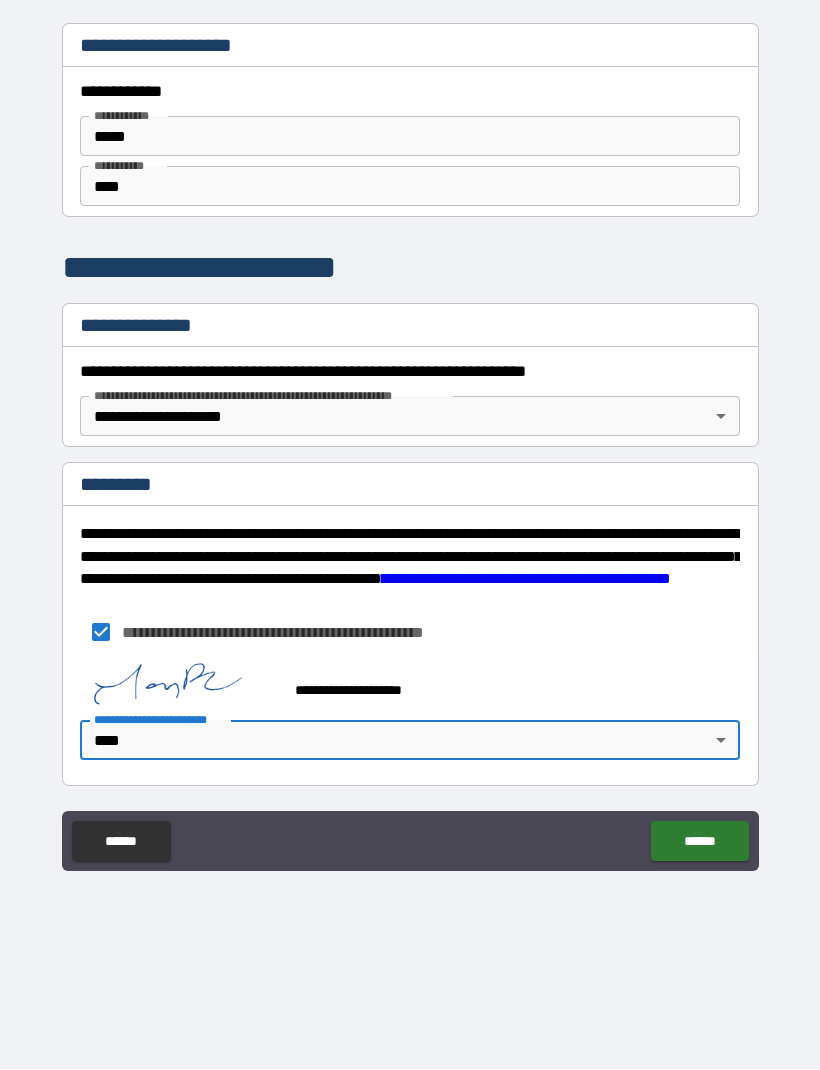 type on "*" 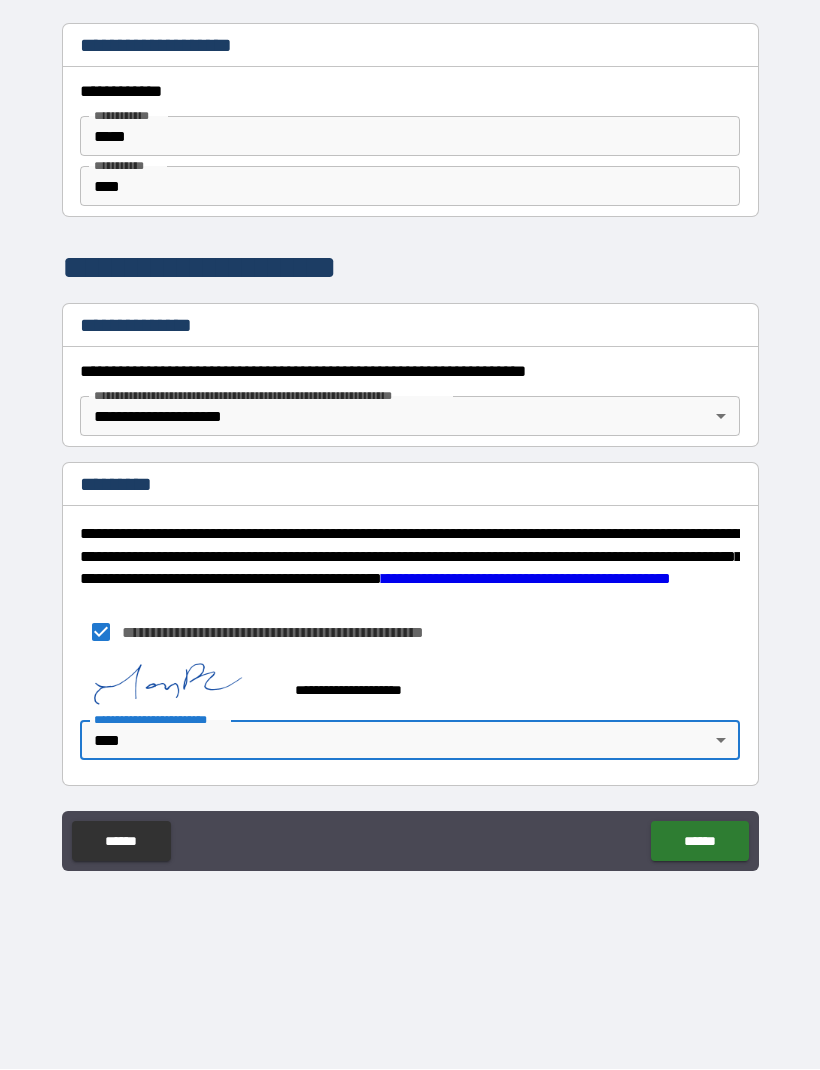 click on "******" at bounding box center [699, 842] 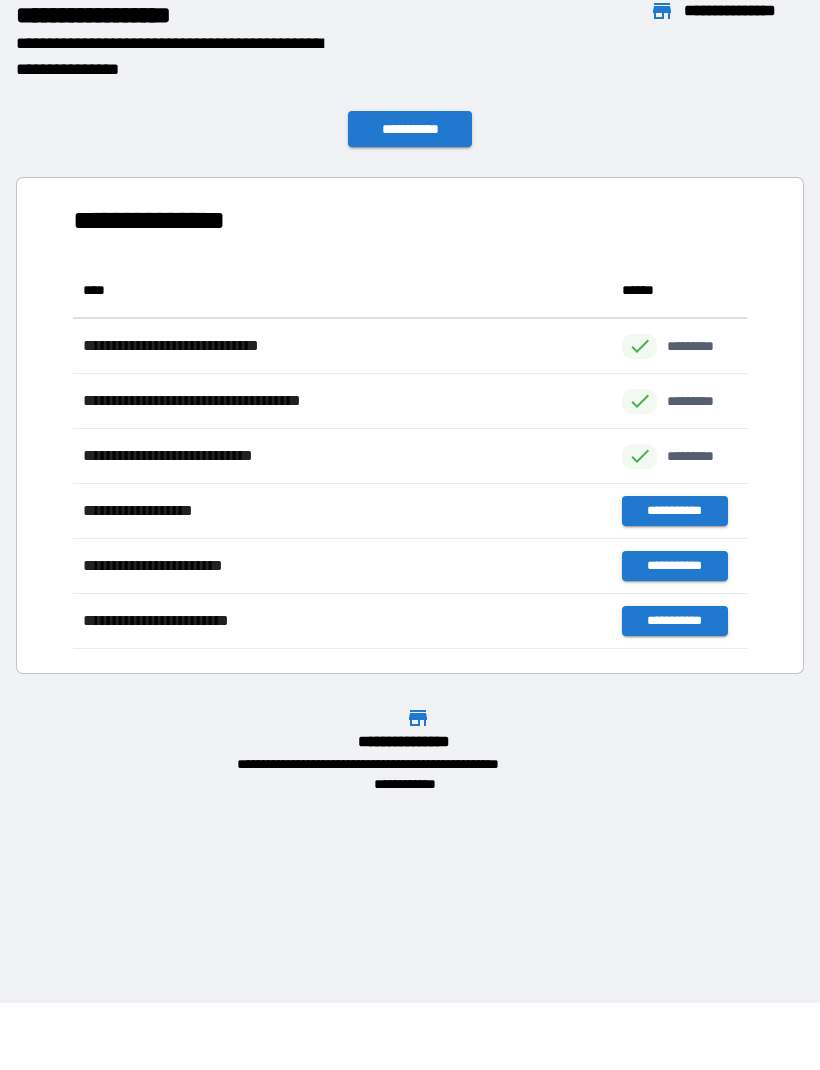 scroll, scrollTop: 1, scrollLeft: 1, axis: both 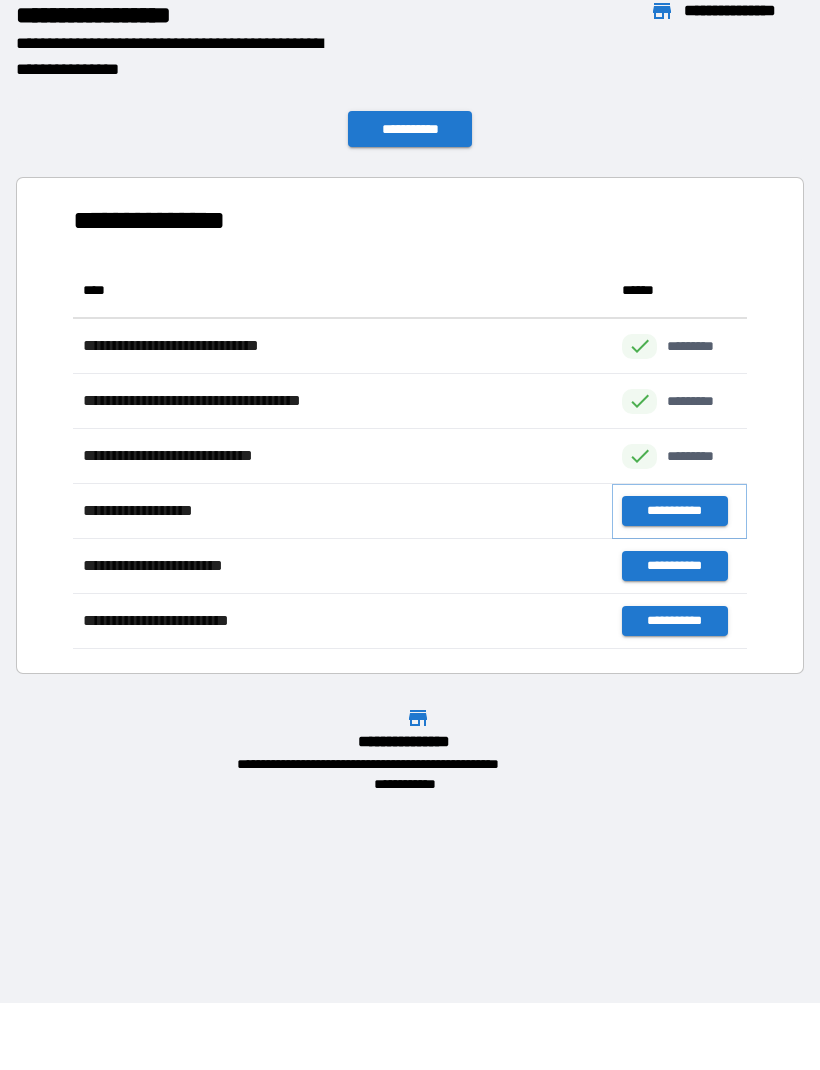 click on "**********" at bounding box center (674, 512) 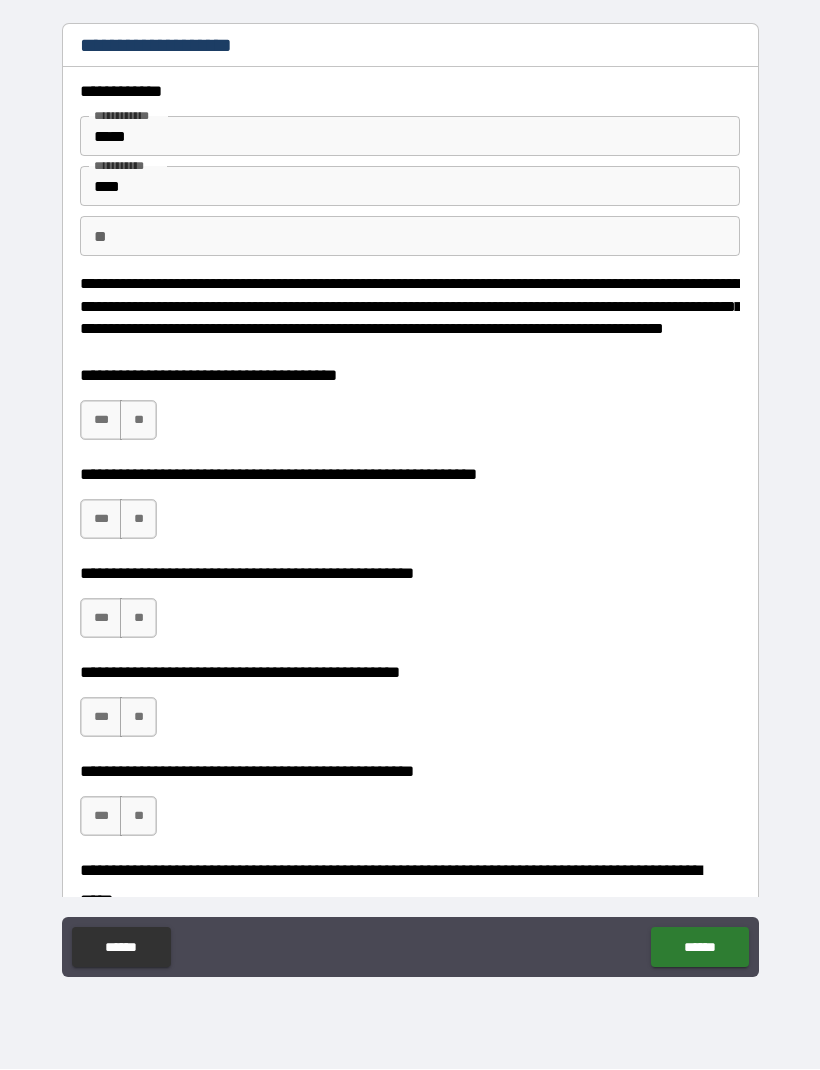 click on "**" at bounding box center (138, 421) 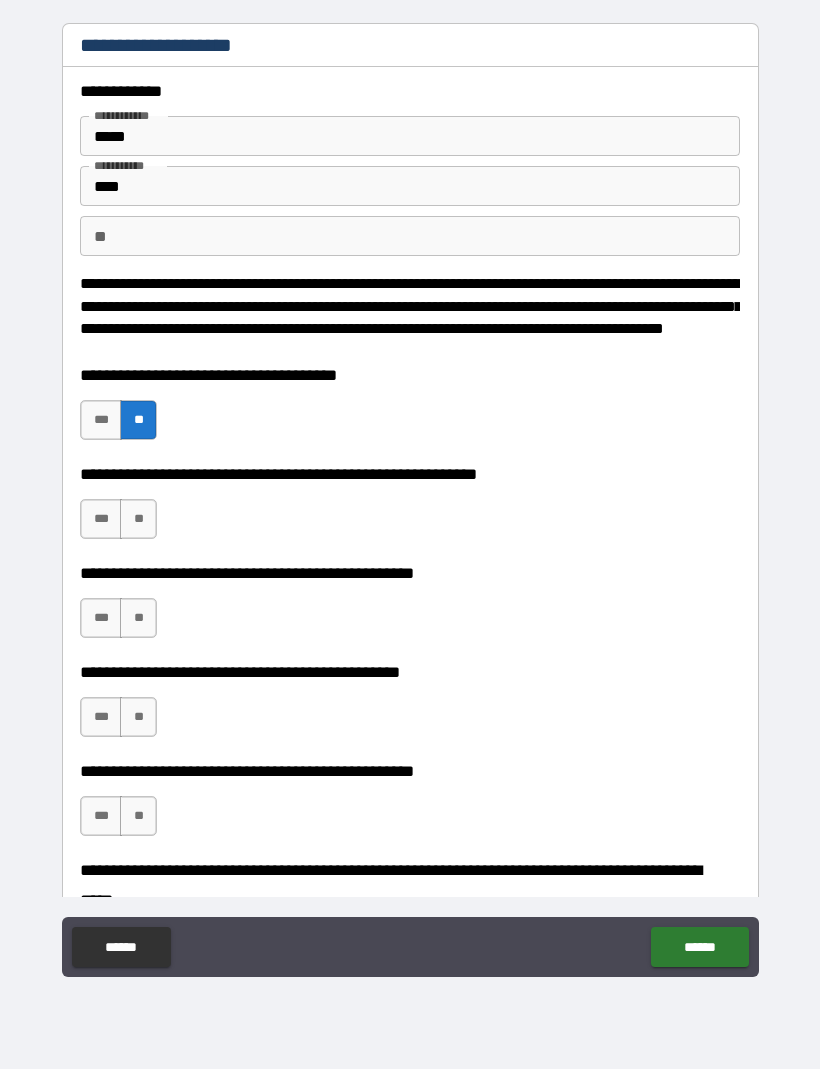 click on "***" at bounding box center (101, 520) 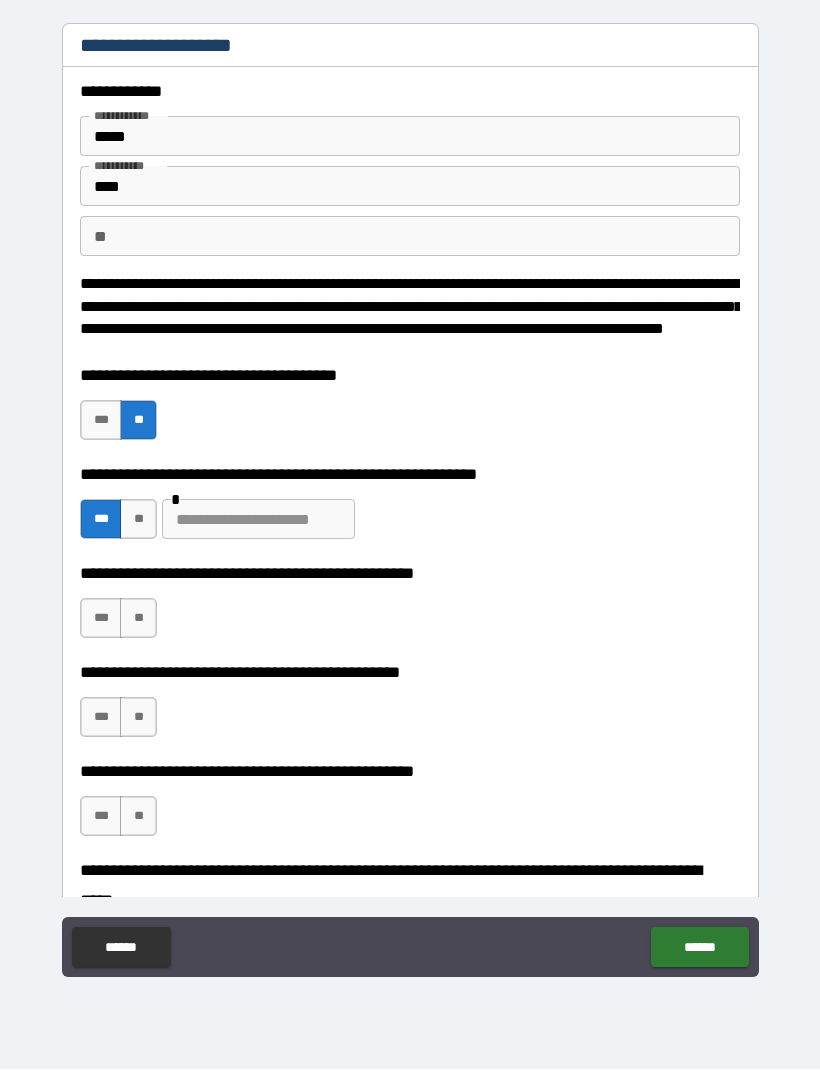 click at bounding box center (258, 520) 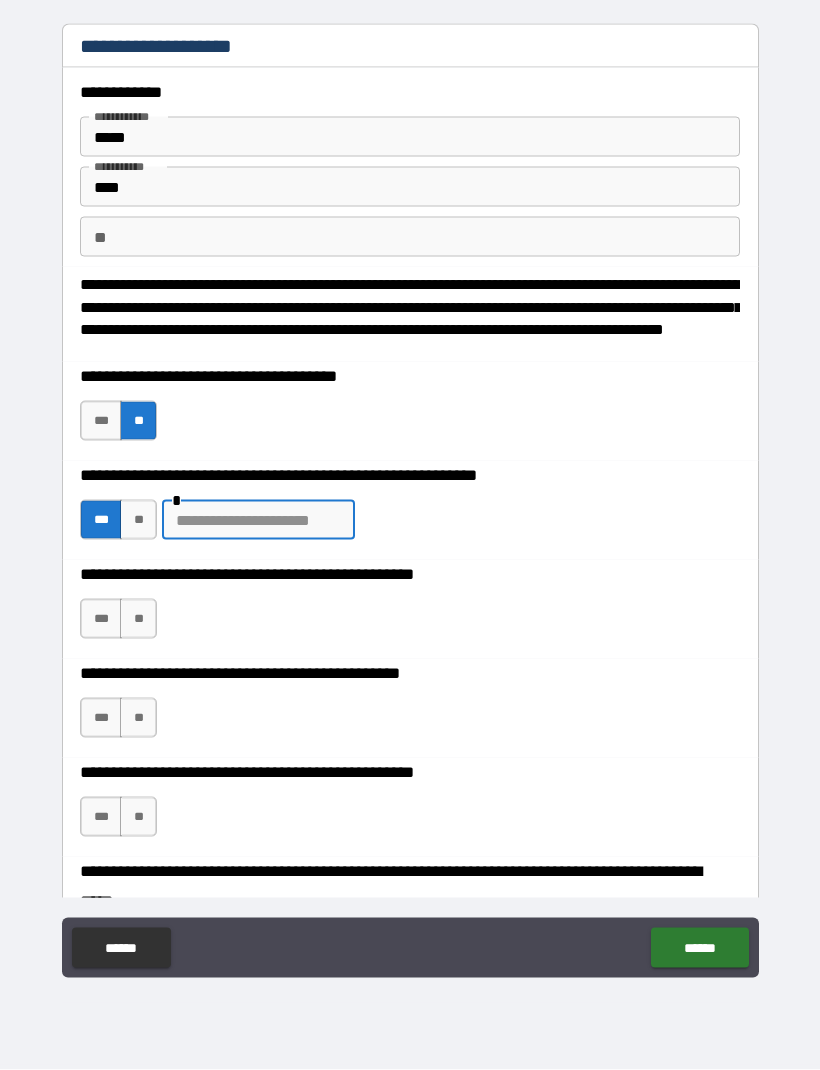 type on "*" 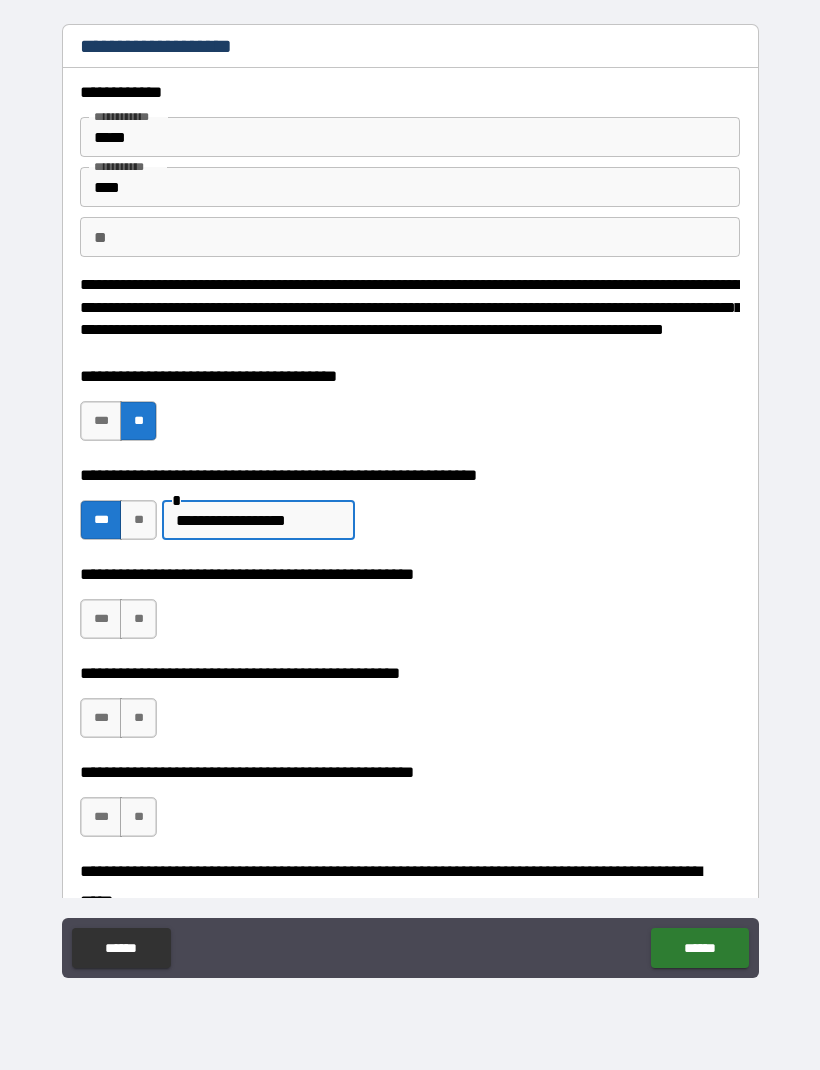 type on "**********" 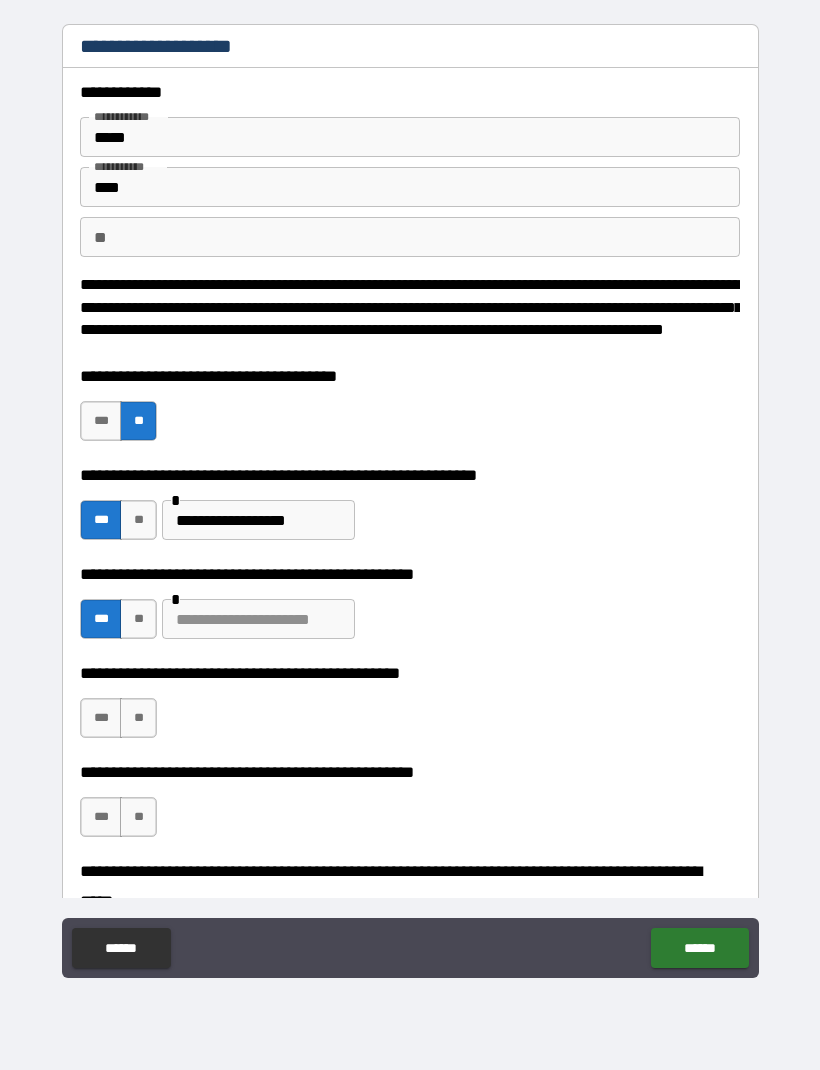 click at bounding box center [258, 619] 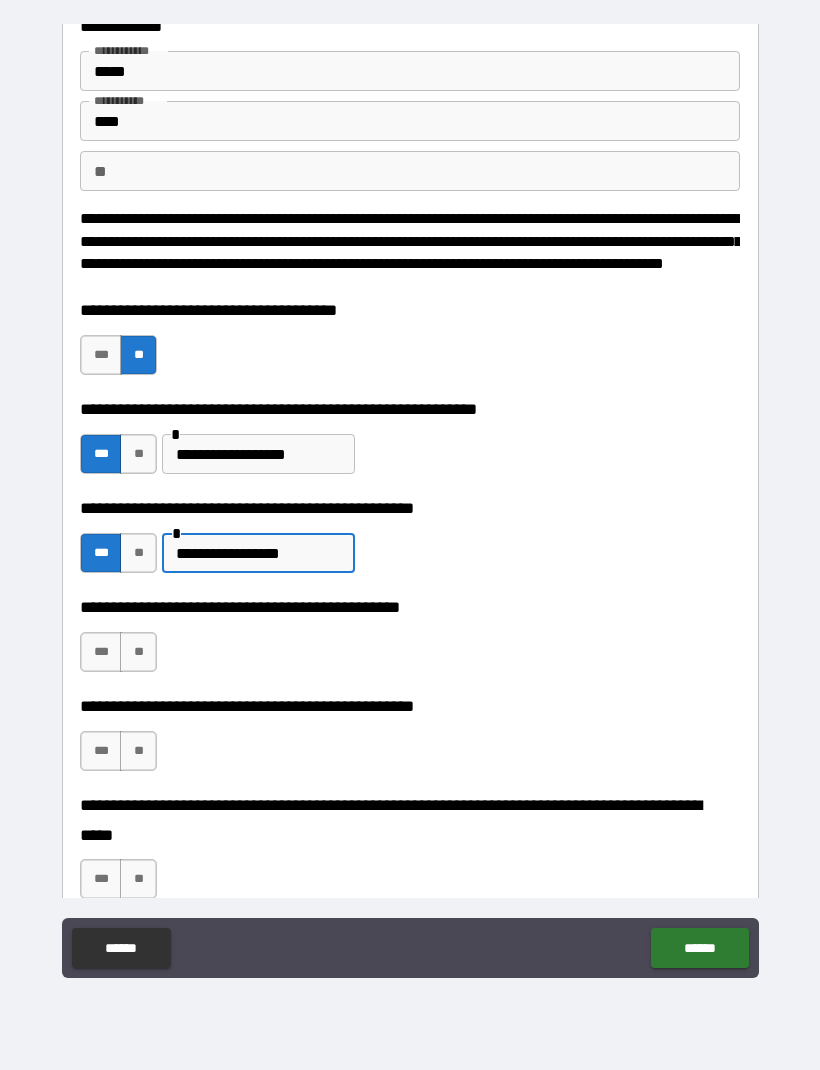 scroll, scrollTop: 156, scrollLeft: 0, axis: vertical 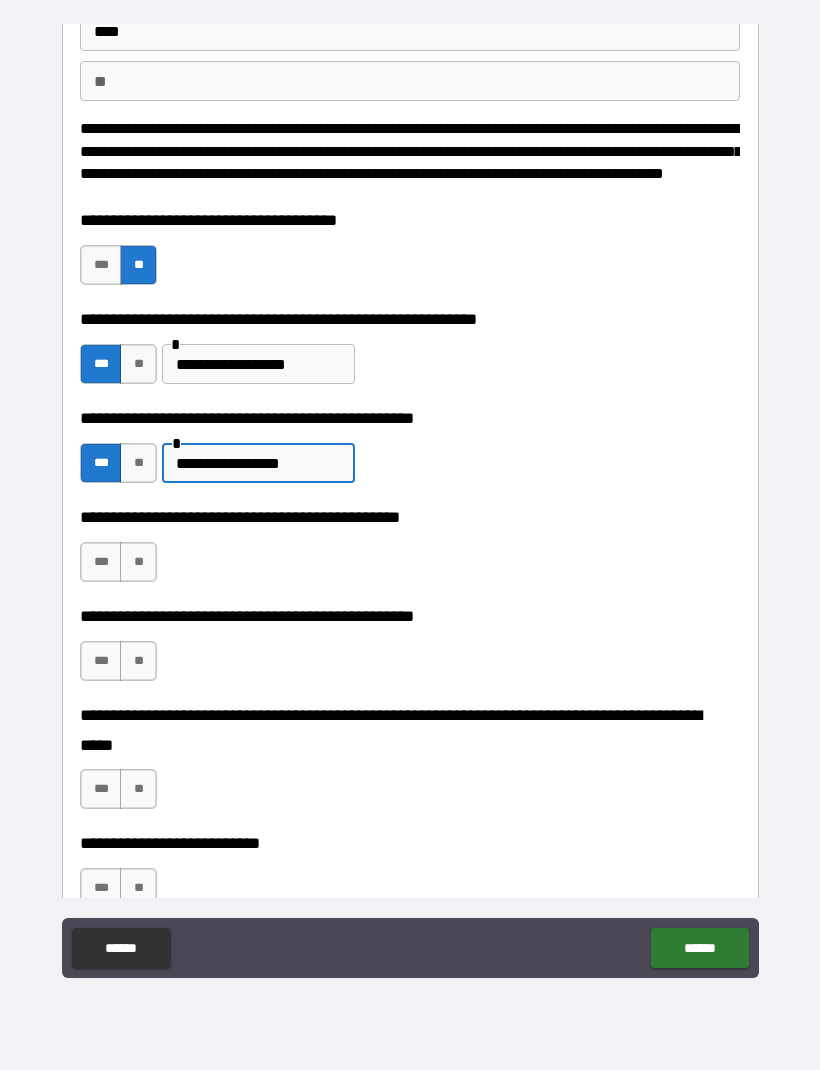 type on "**********" 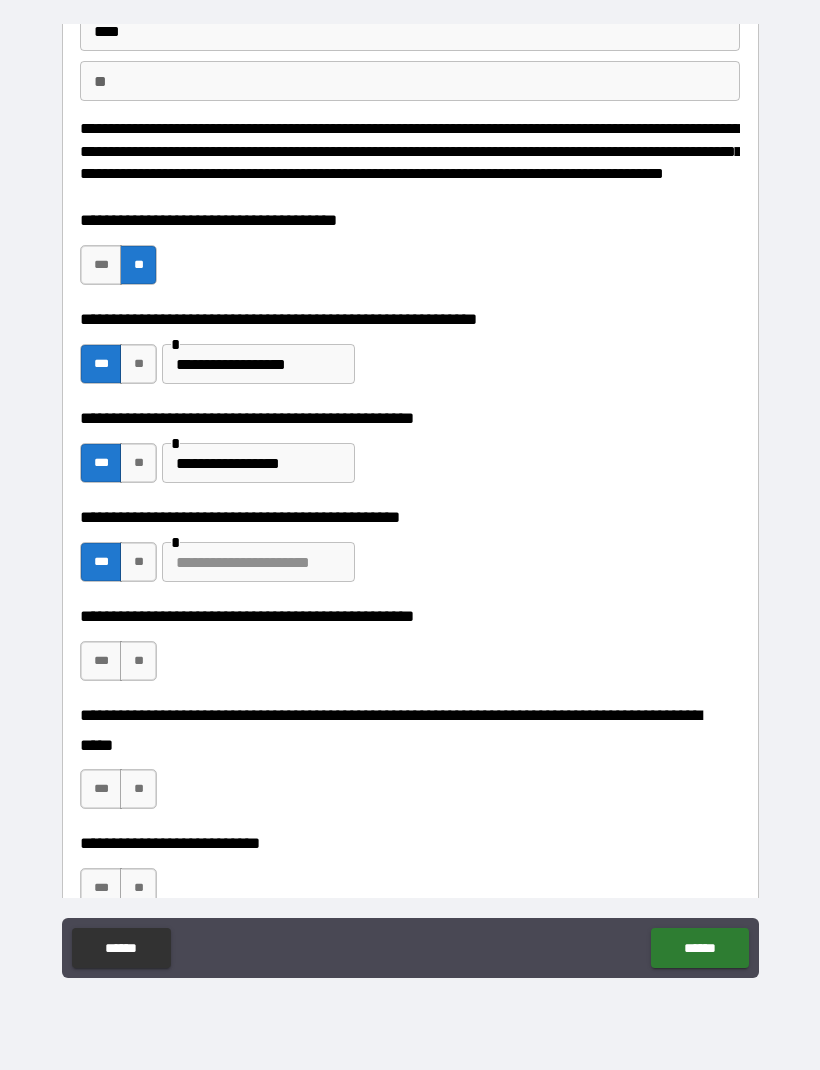 click at bounding box center [258, 562] 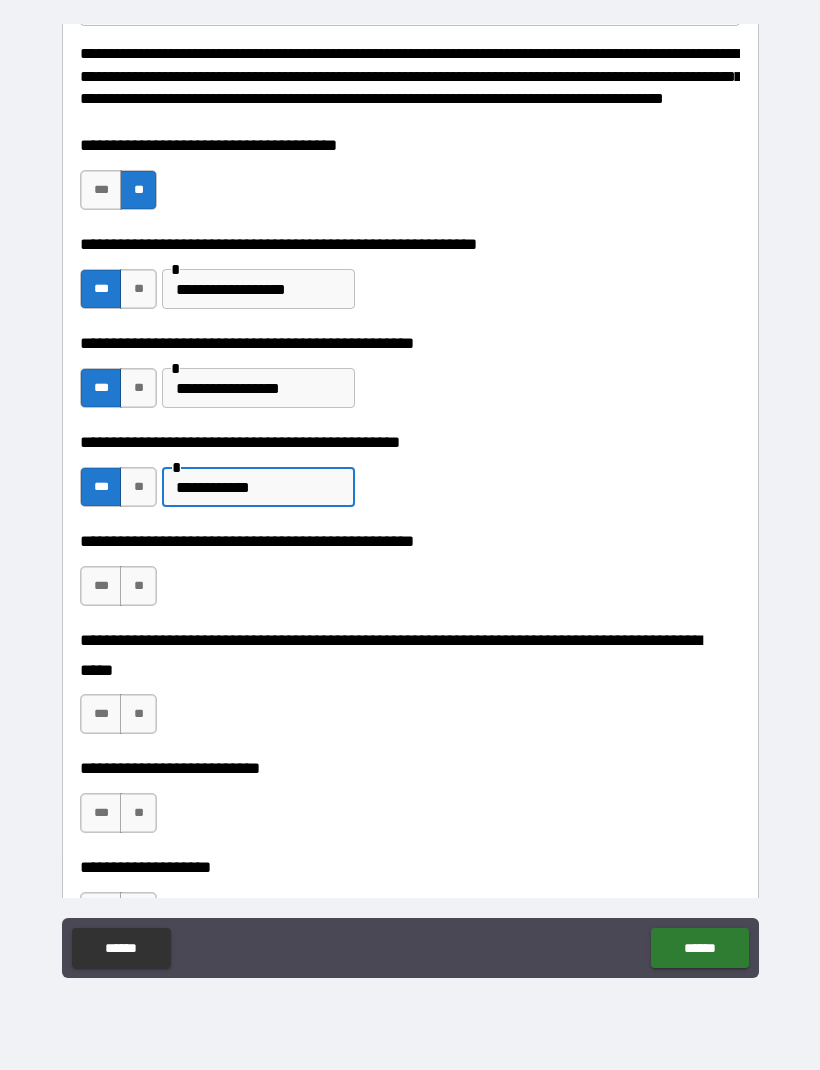 scroll, scrollTop: 240, scrollLeft: 0, axis: vertical 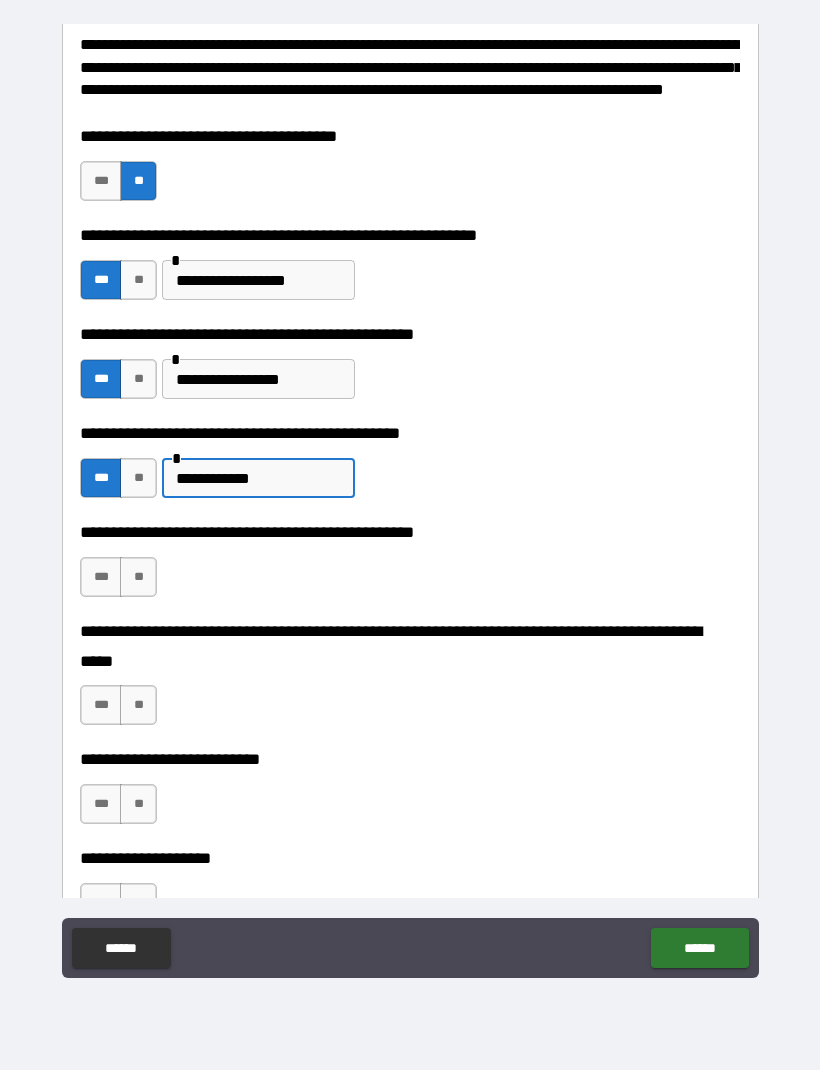 type on "**********" 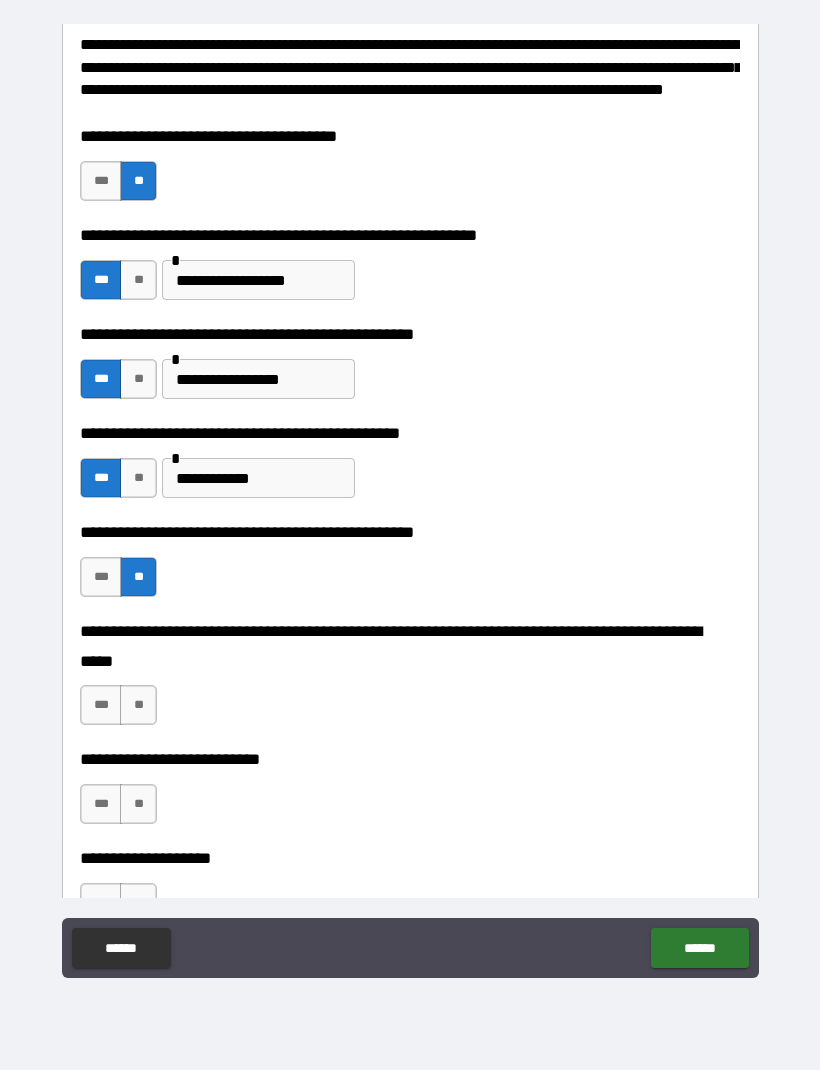 click on "**" at bounding box center [138, 705] 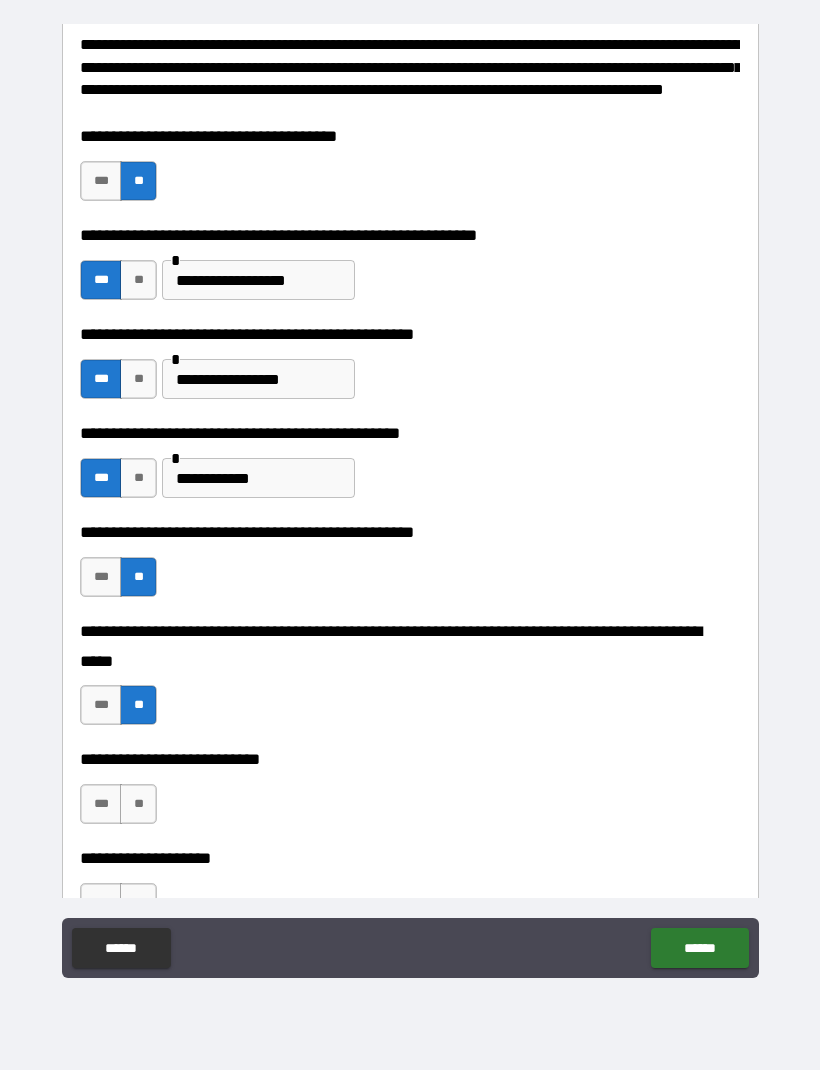 click on "**" at bounding box center (138, 804) 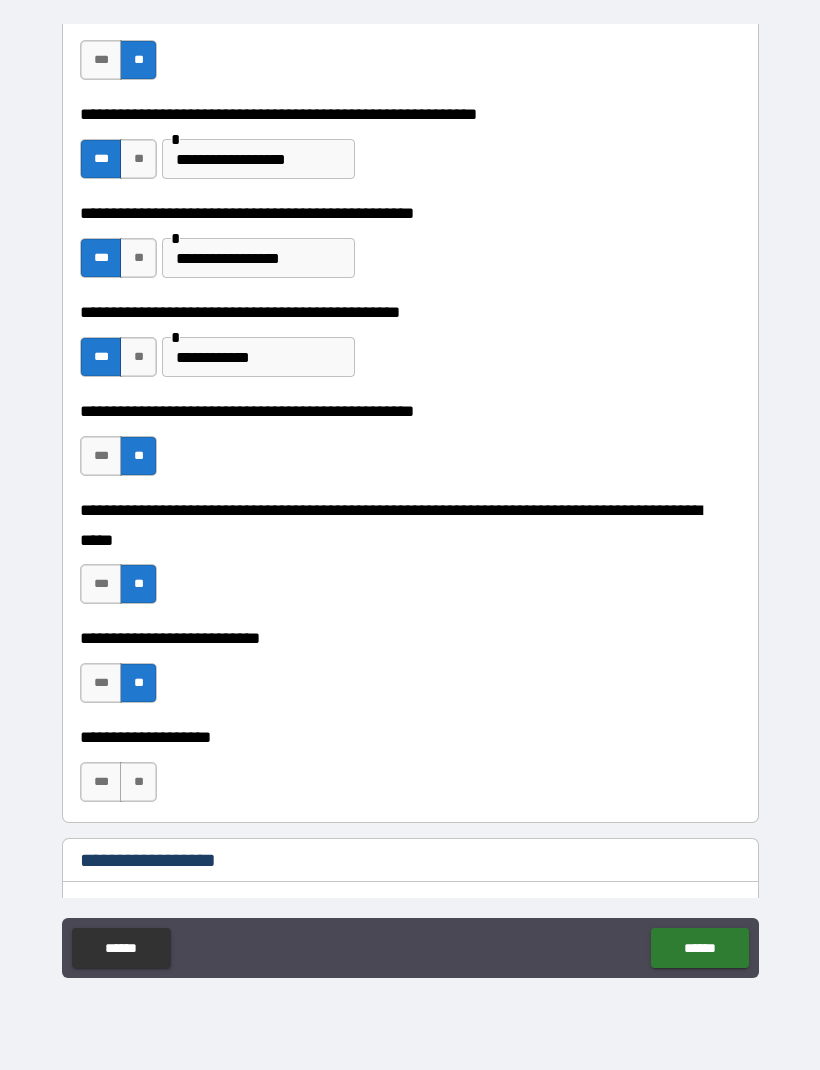 scroll, scrollTop: 399, scrollLeft: 0, axis: vertical 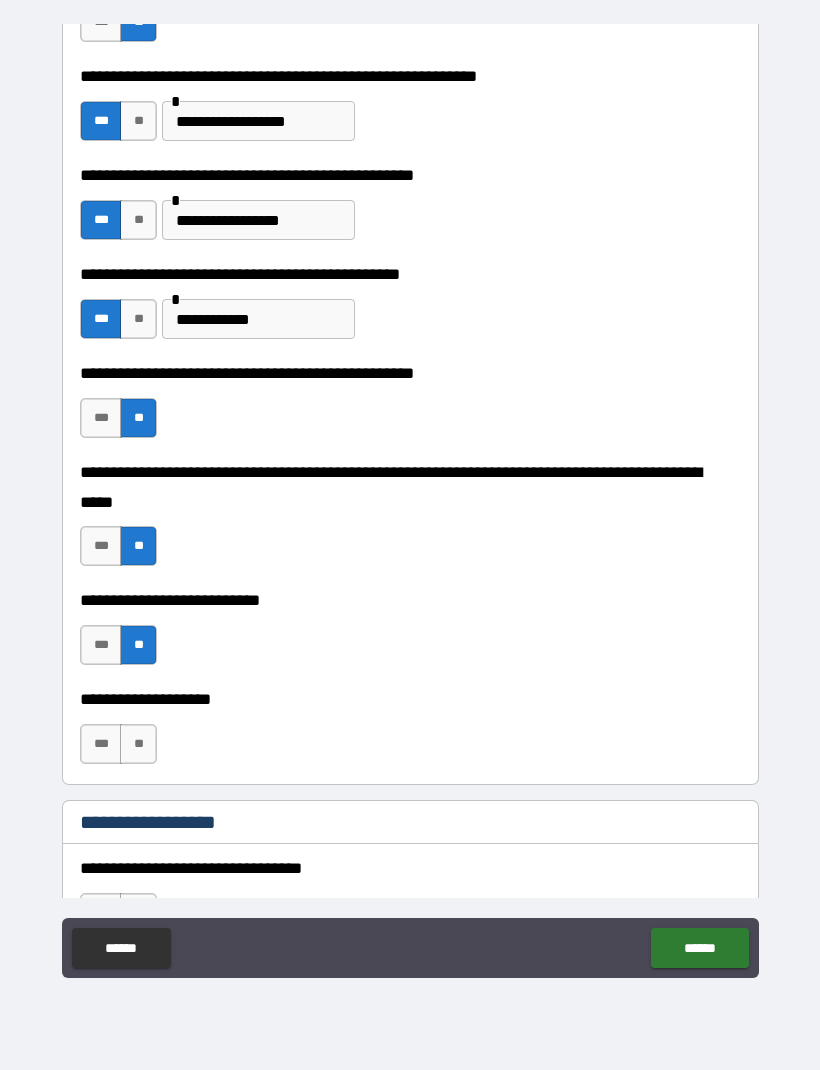 click on "**" at bounding box center (138, 744) 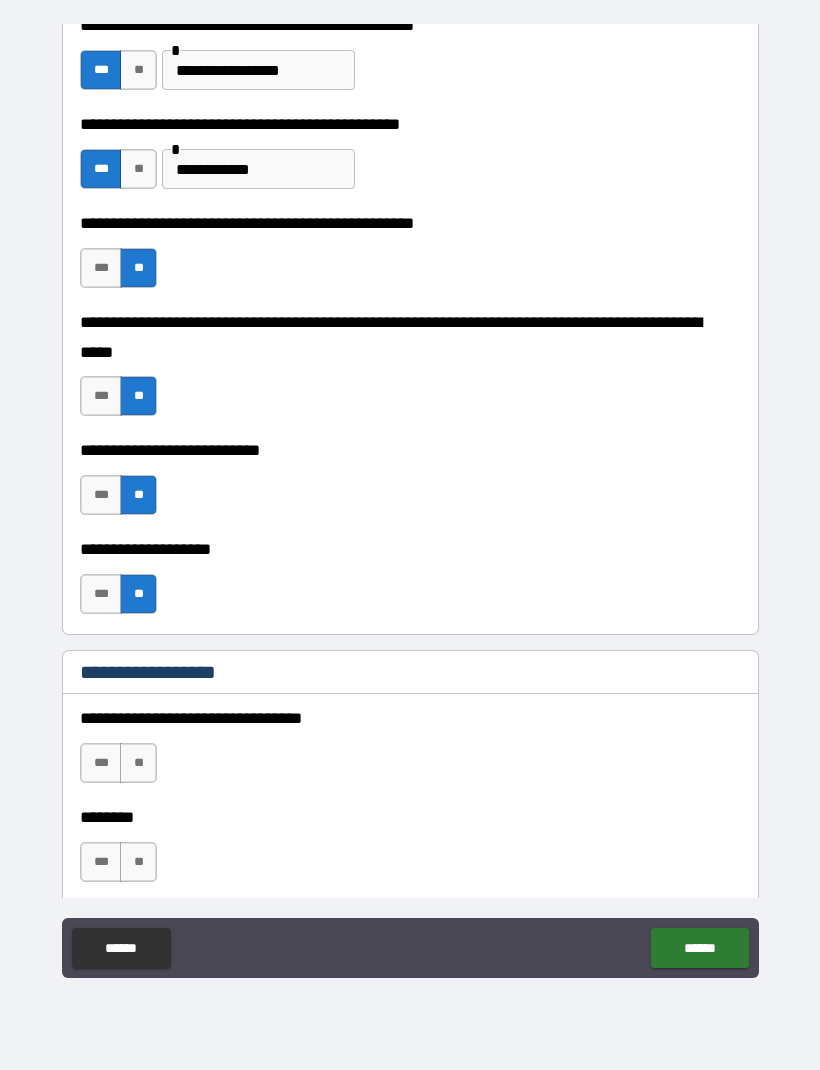 scroll, scrollTop: 552, scrollLeft: 0, axis: vertical 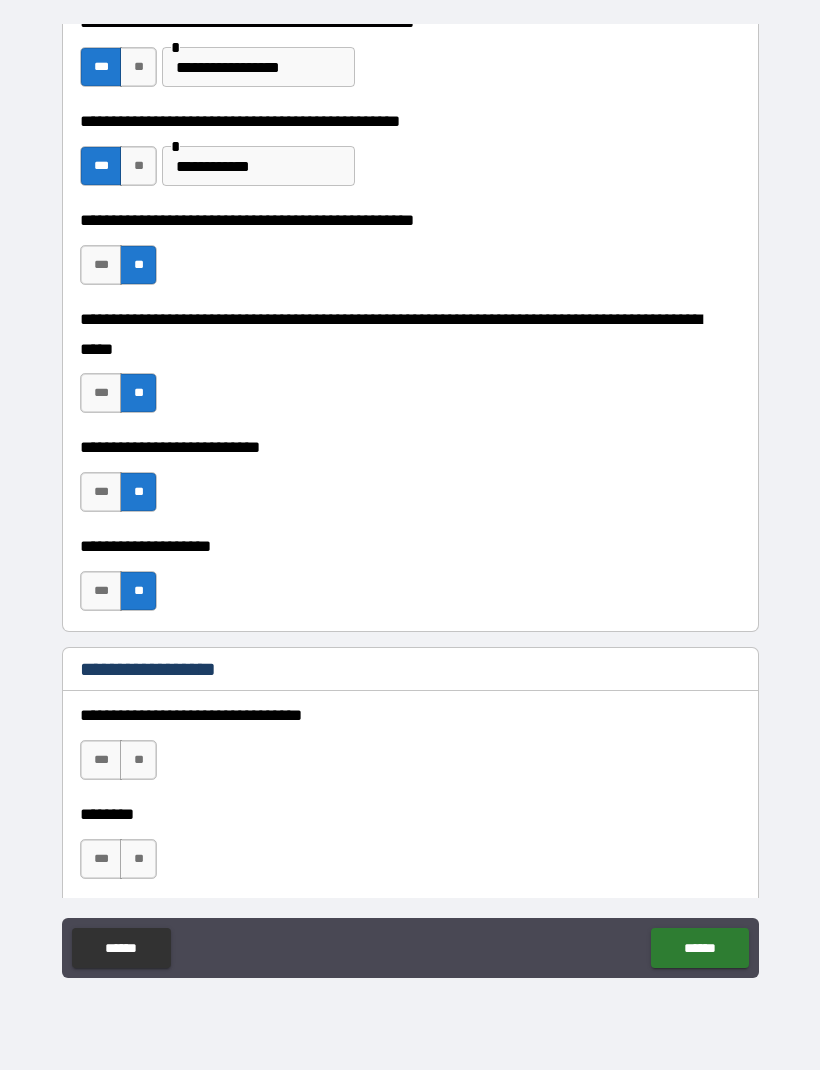 click on "**" at bounding box center [138, 760] 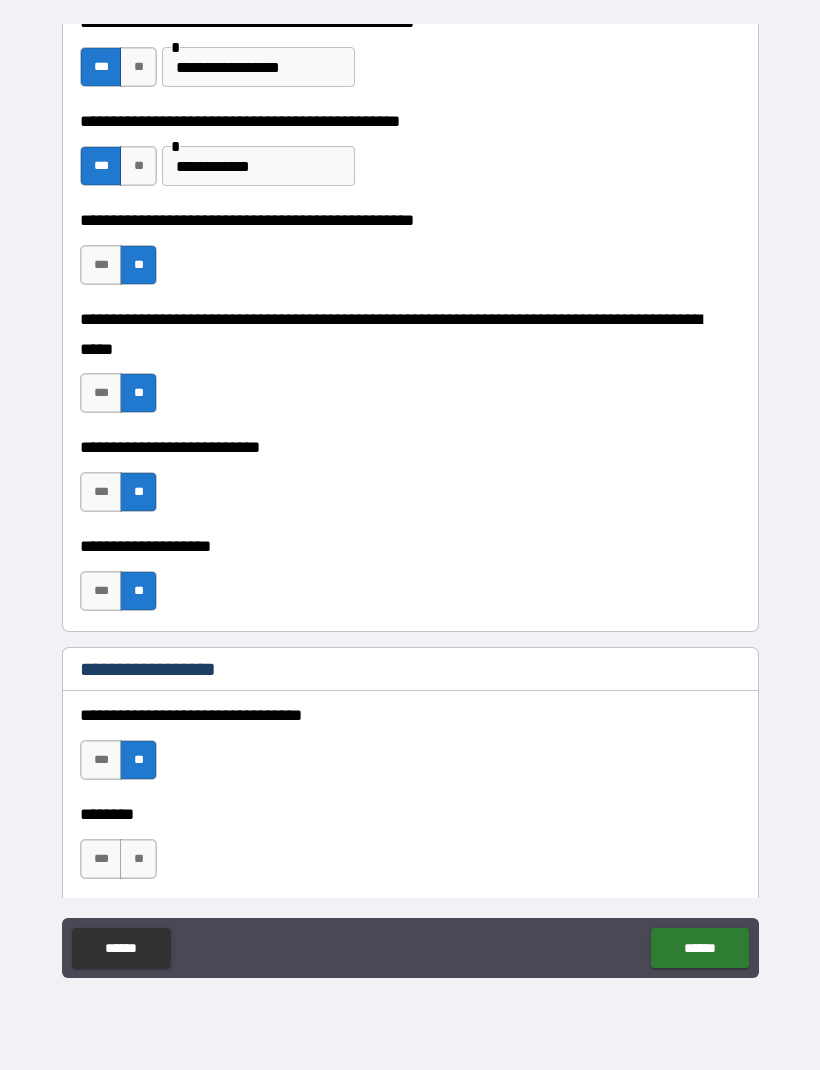 click on "**" at bounding box center [138, 859] 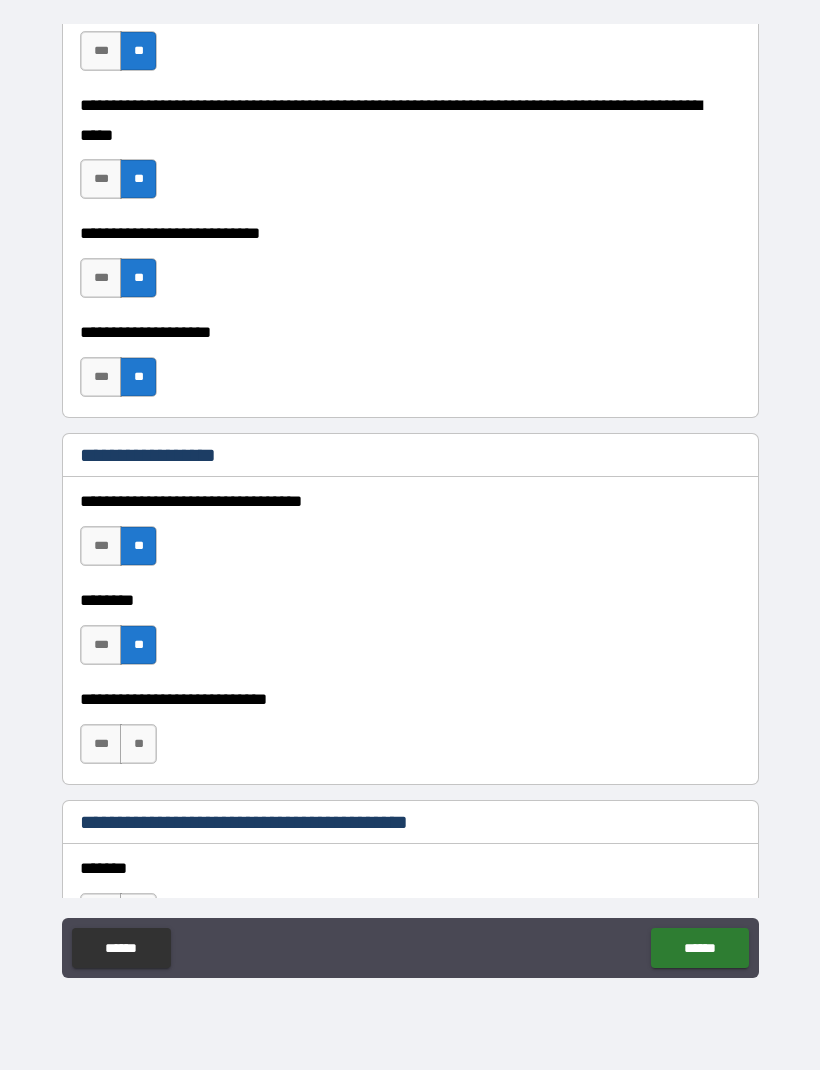 scroll, scrollTop: 769, scrollLeft: 0, axis: vertical 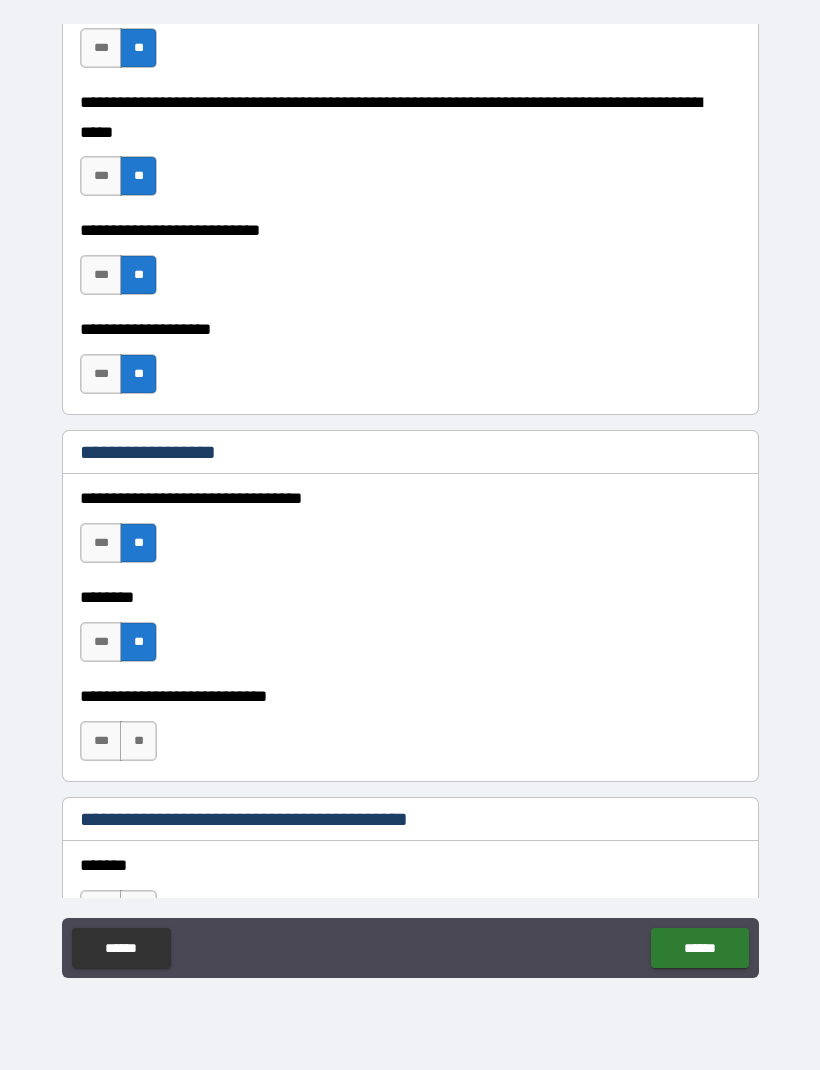 click on "**" at bounding box center (138, 741) 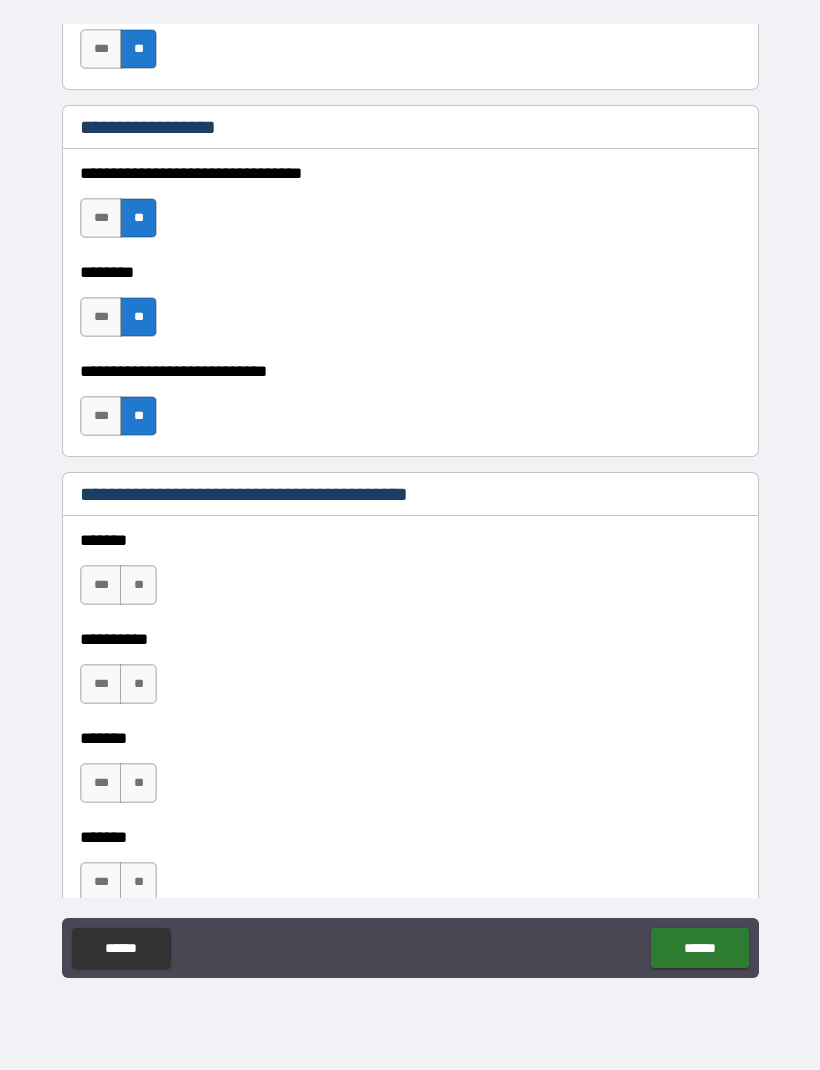 scroll, scrollTop: 1096, scrollLeft: 0, axis: vertical 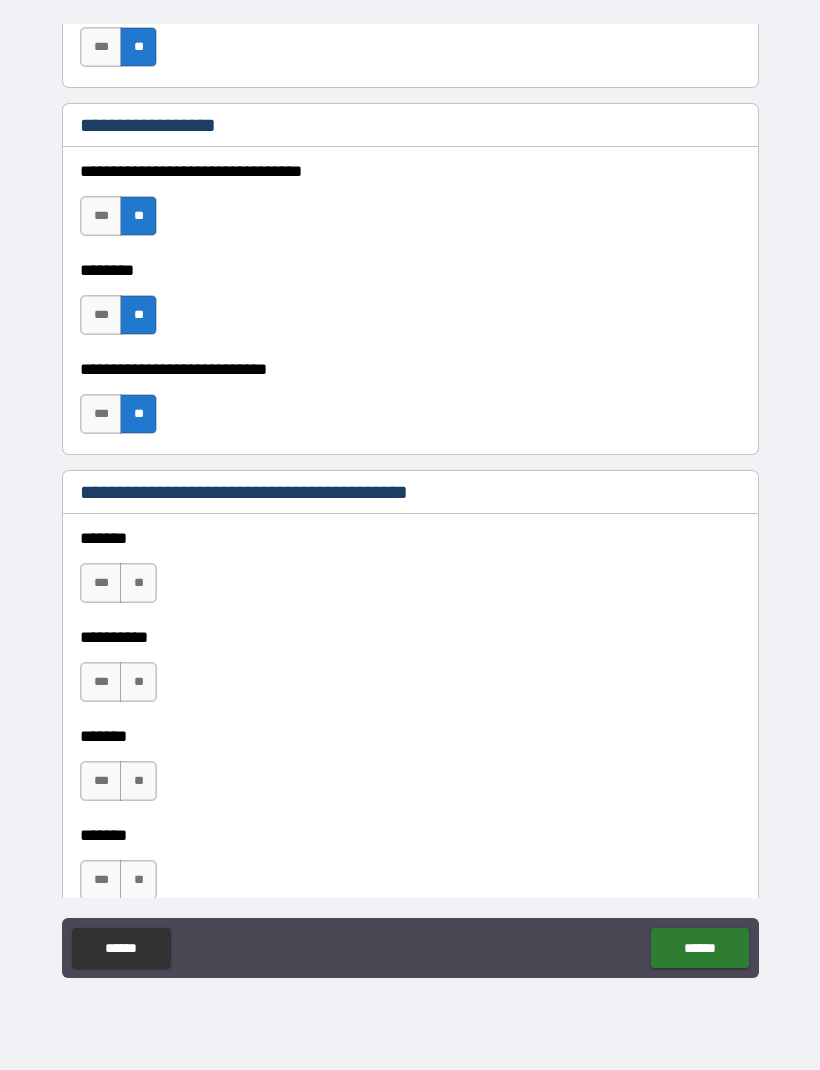 click on "**" at bounding box center (138, 583) 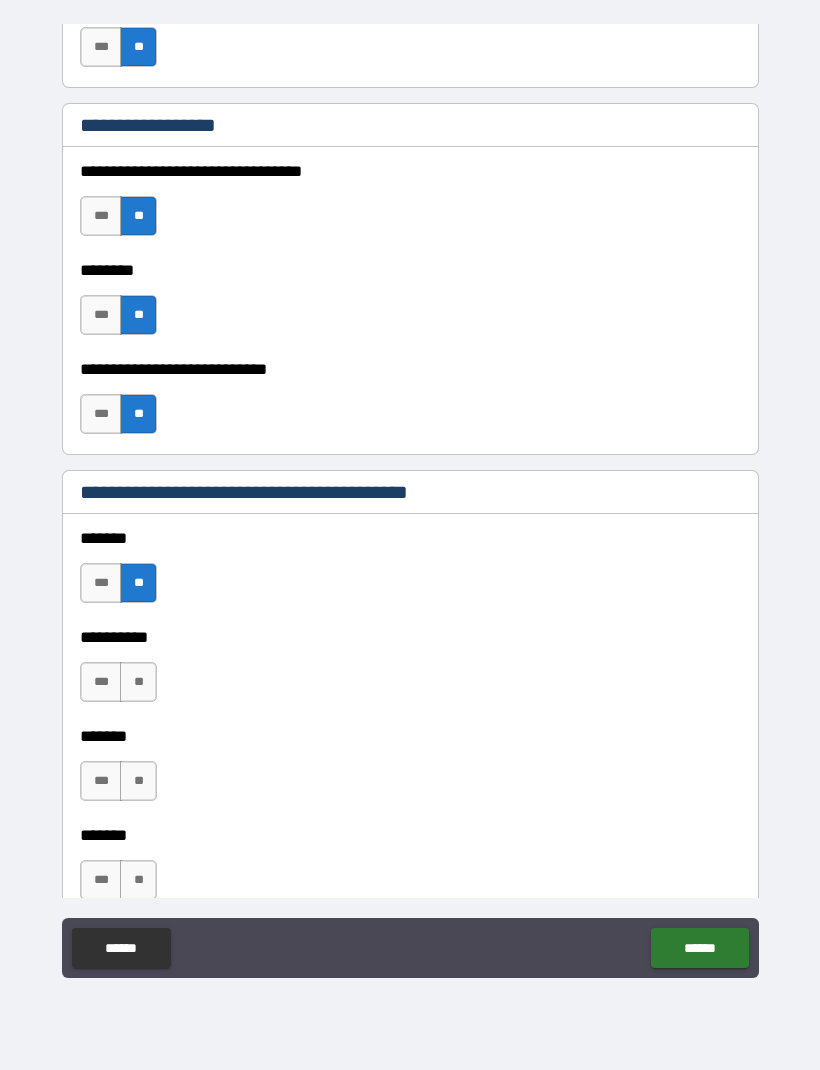 click on "**" at bounding box center [138, 682] 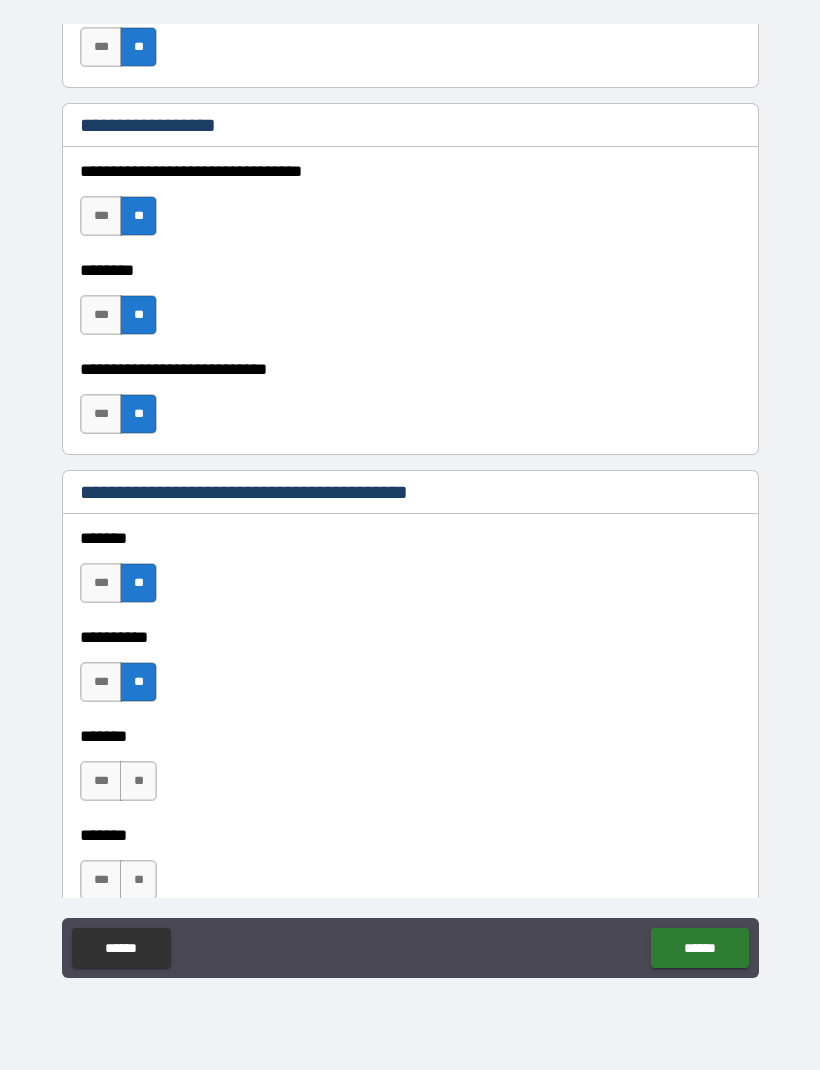 click on "**" at bounding box center (138, 781) 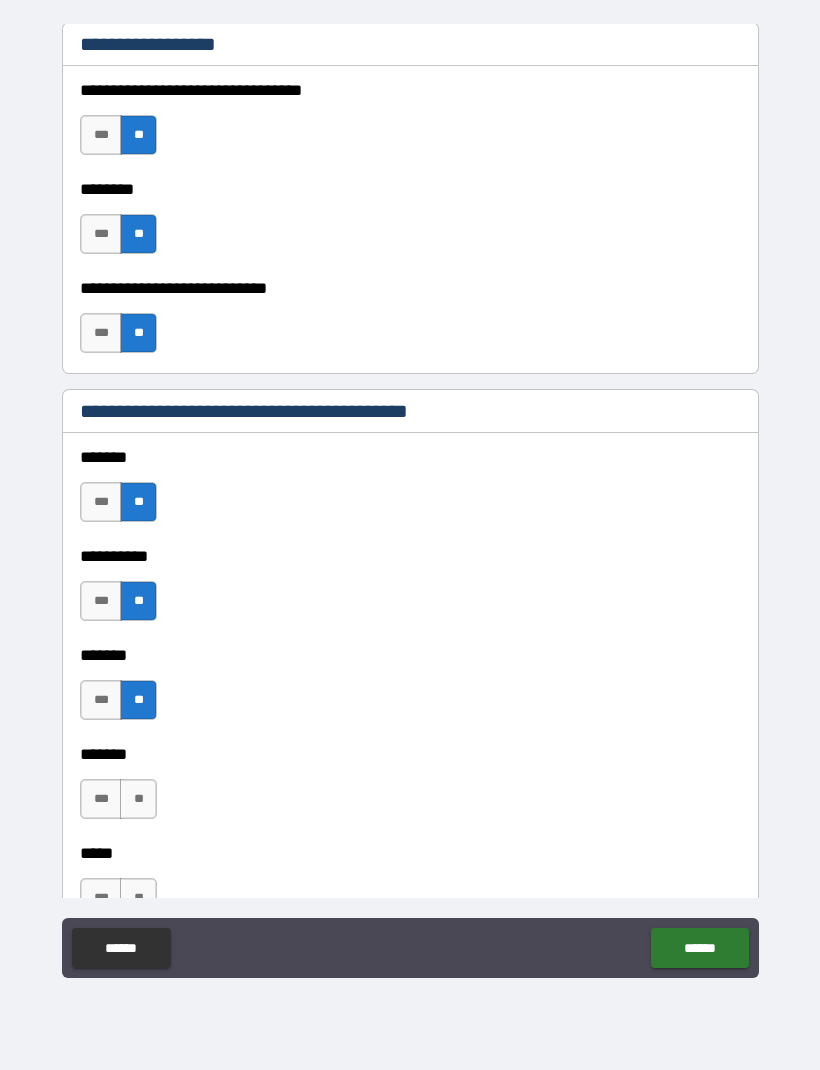 scroll, scrollTop: 1296, scrollLeft: 0, axis: vertical 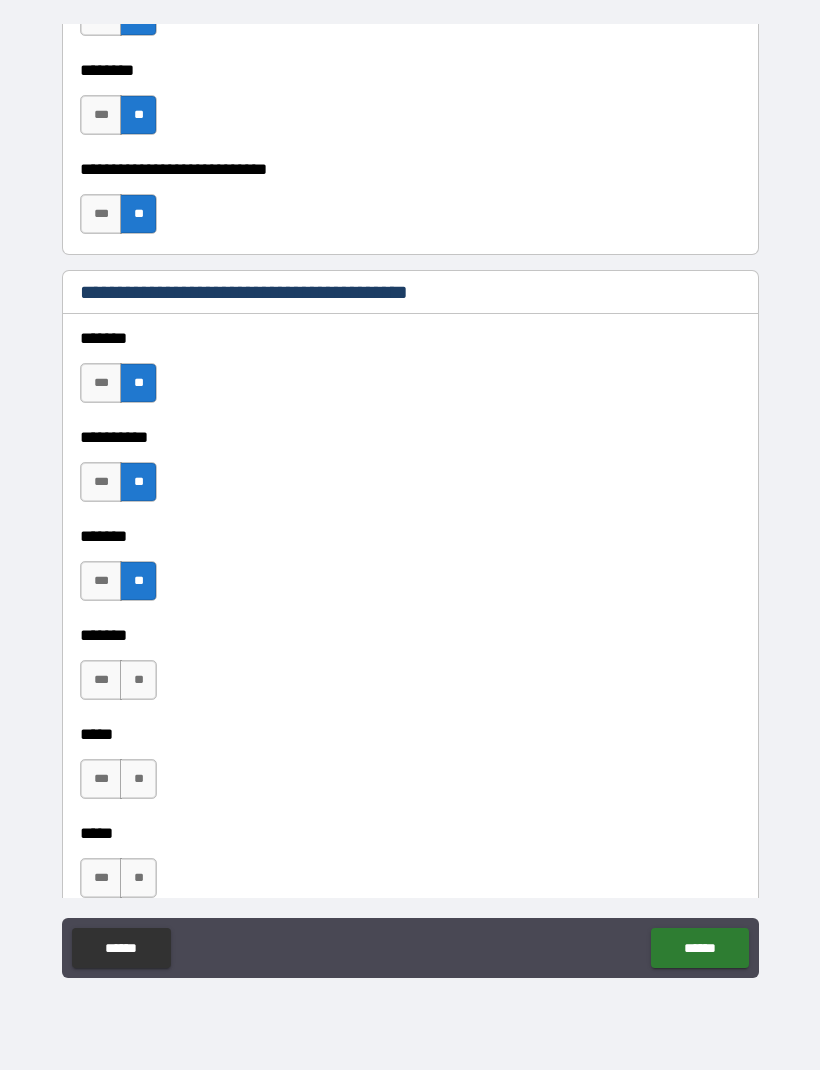 click on "**" at bounding box center [138, 680] 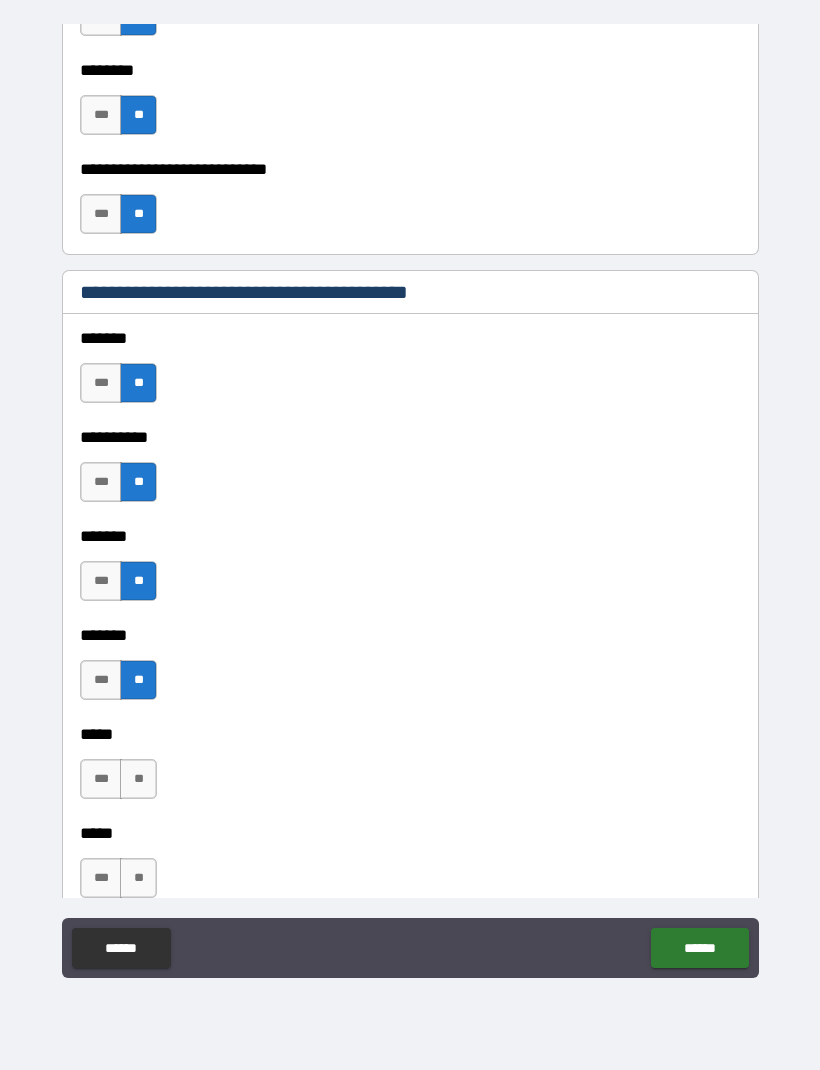 click on "**" at bounding box center [138, 779] 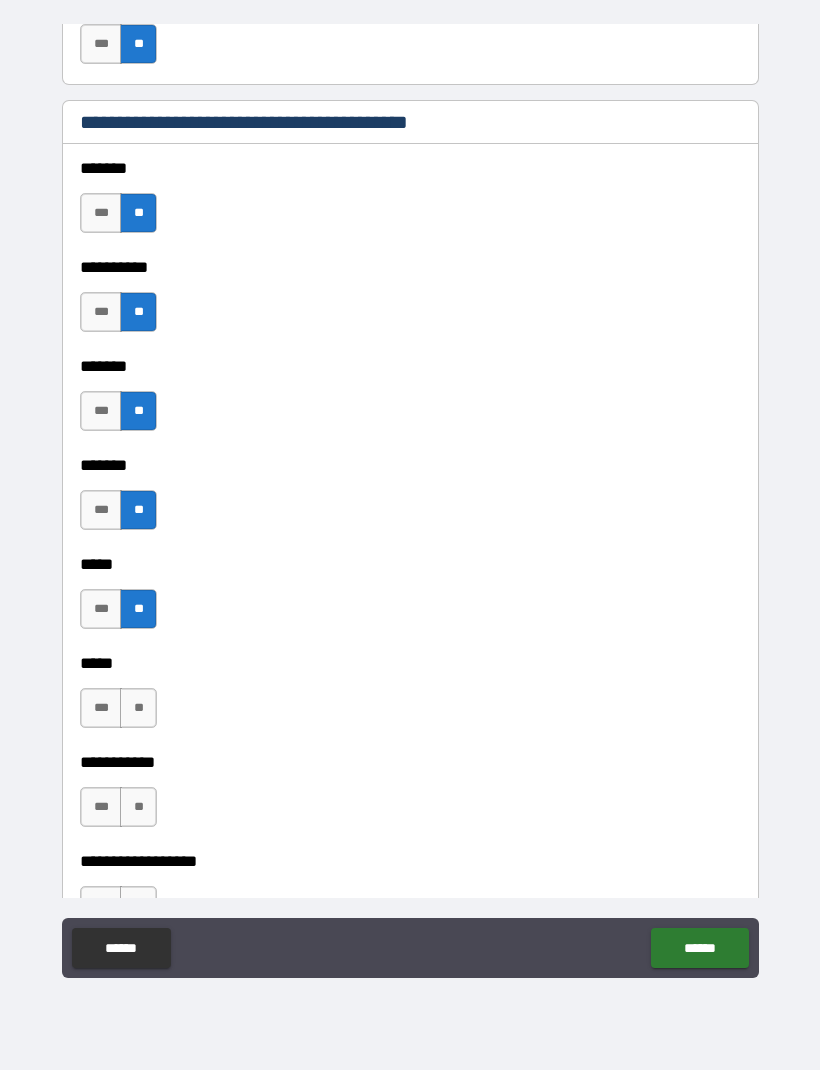 scroll, scrollTop: 1473, scrollLeft: 0, axis: vertical 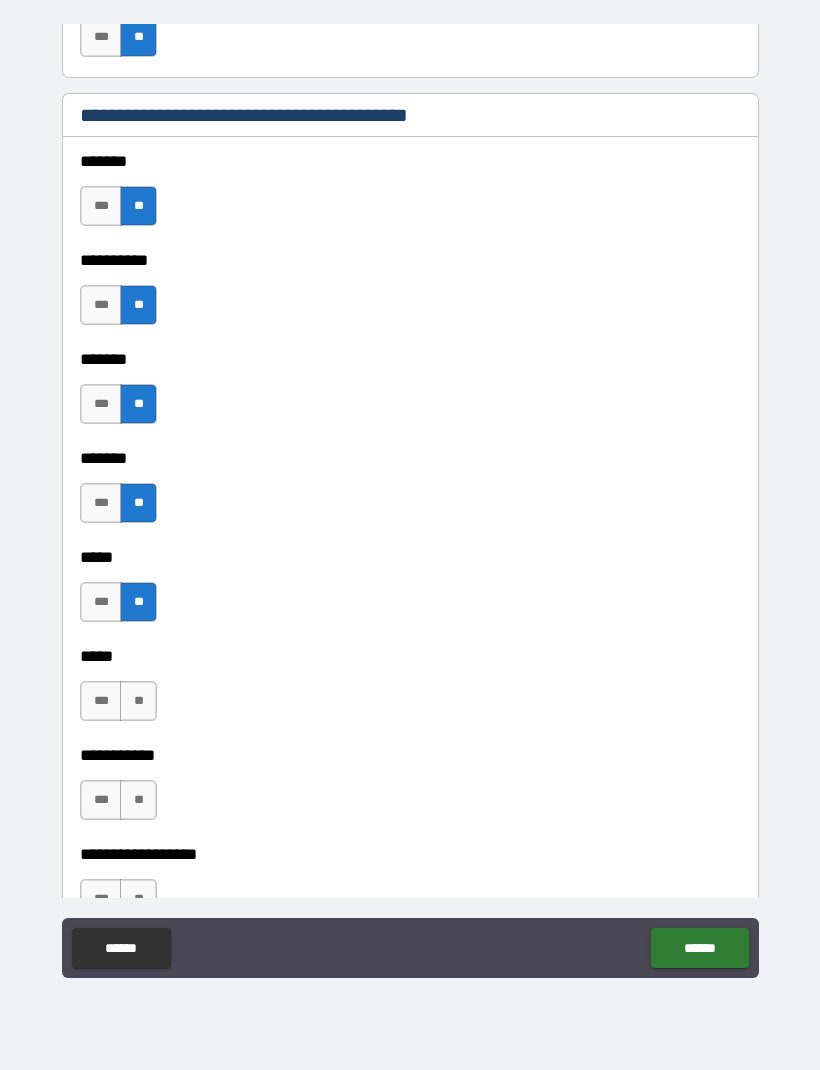 click on "**" at bounding box center (138, 701) 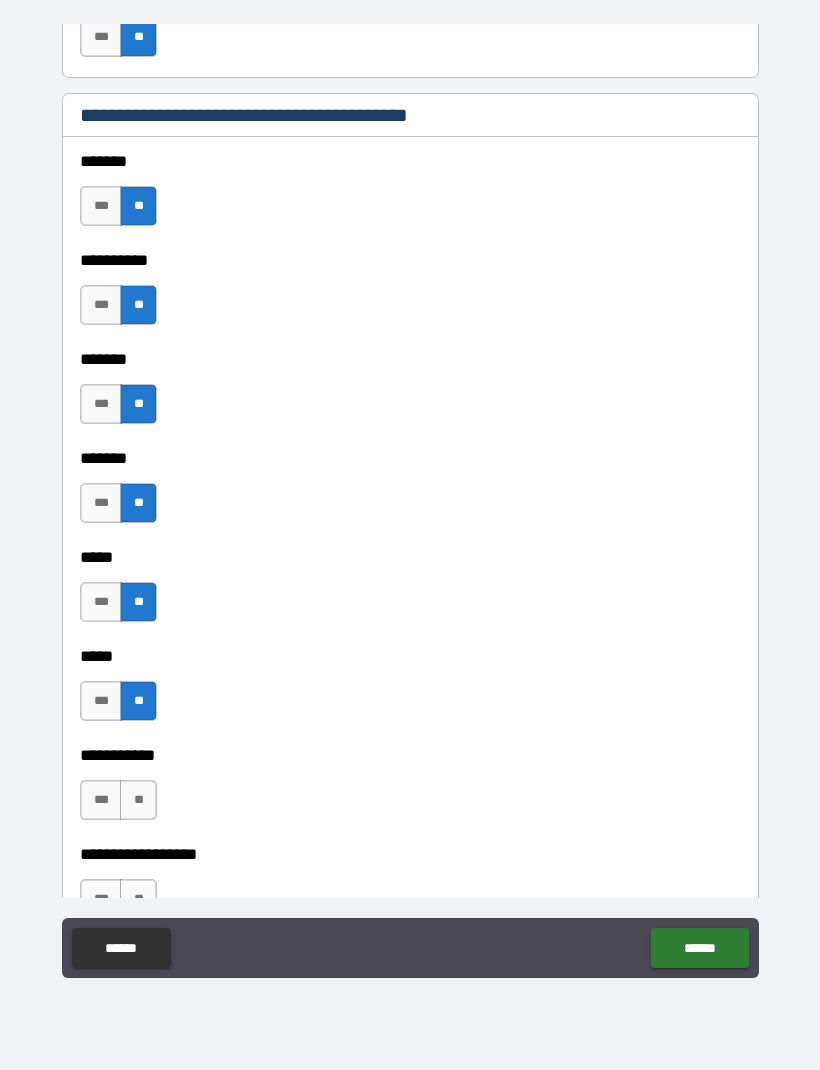 click on "**" at bounding box center (138, 800) 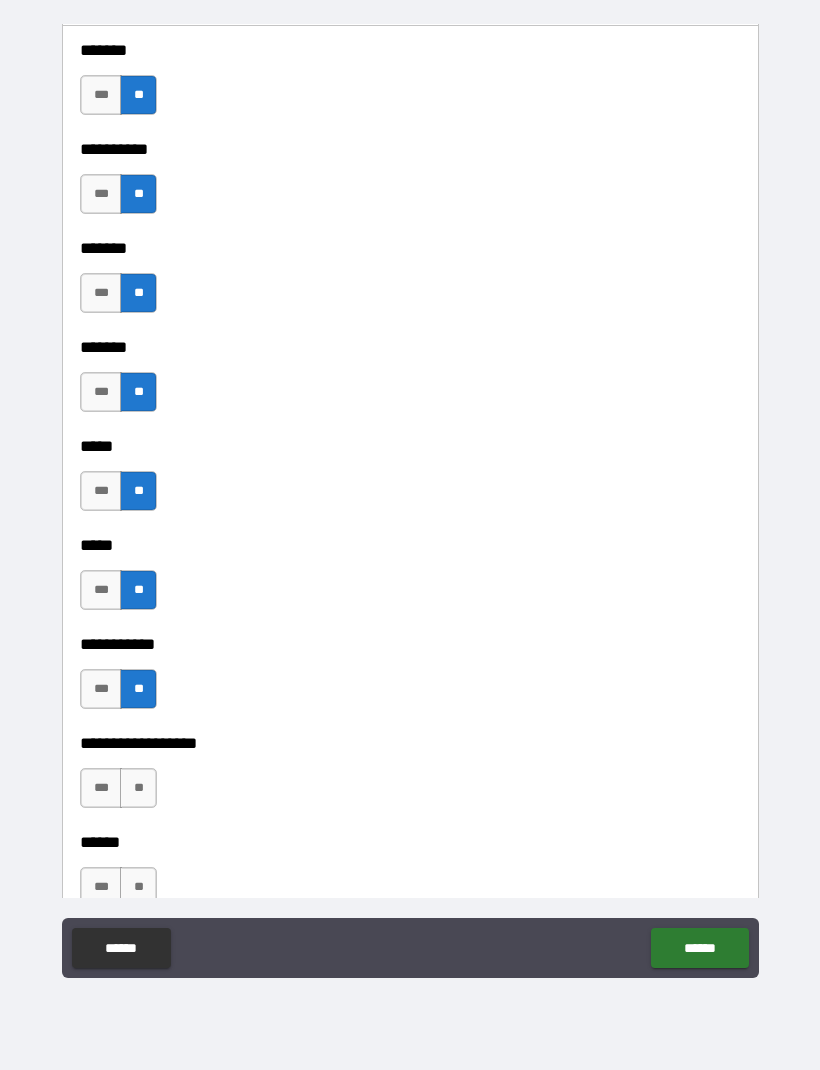 scroll, scrollTop: 1696, scrollLeft: 0, axis: vertical 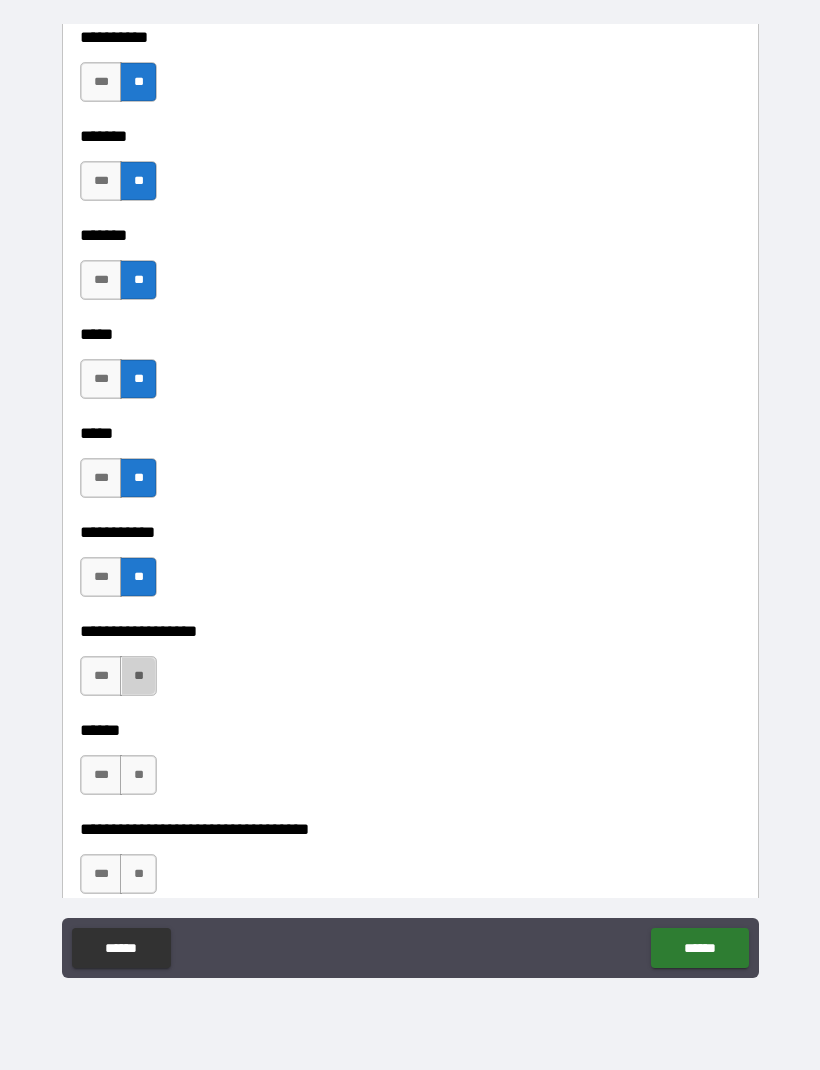 click on "**" at bounding box center (138, 676) 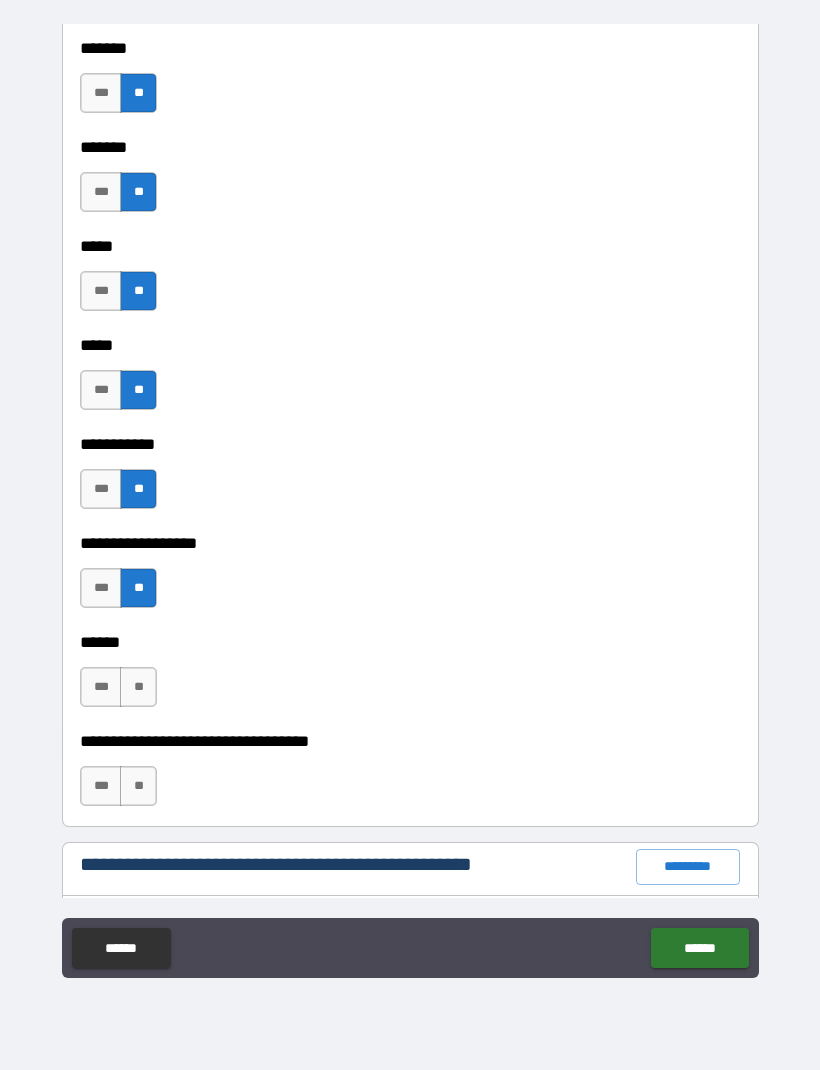 scroll, scrollTop: 1860, scrollLeft: 0, axis: vertical 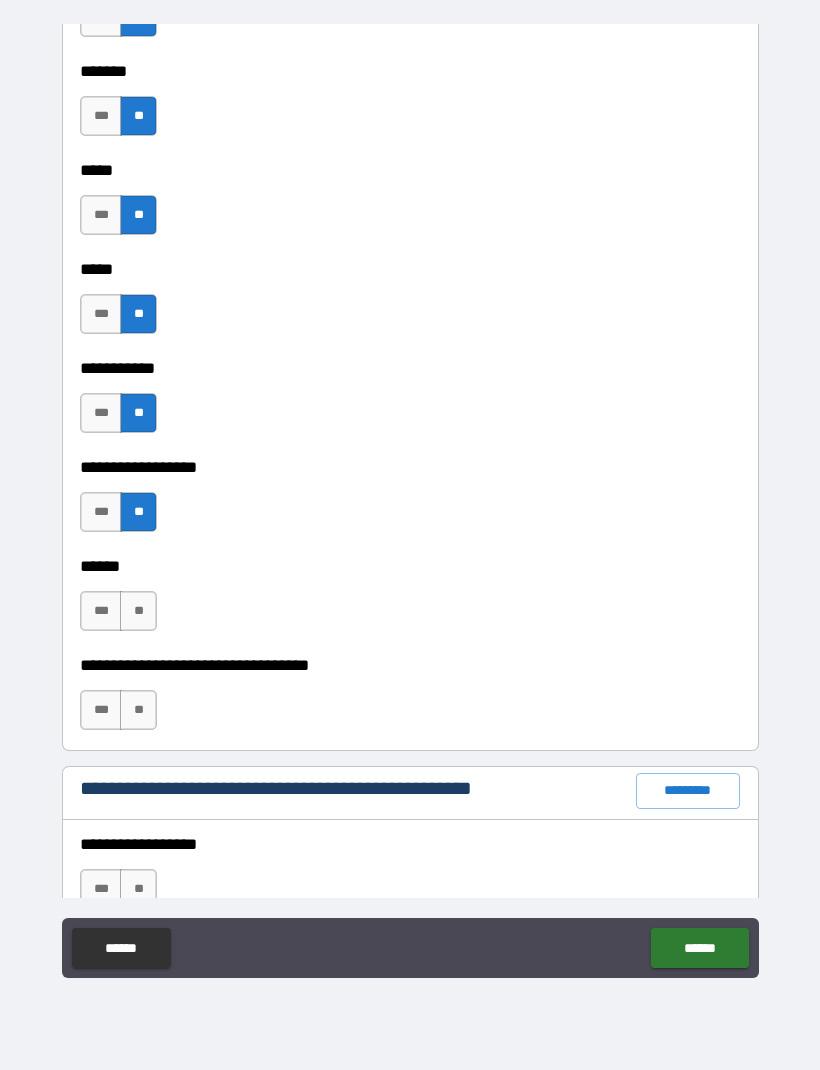 click on "***" at bounding box center [101, 611] 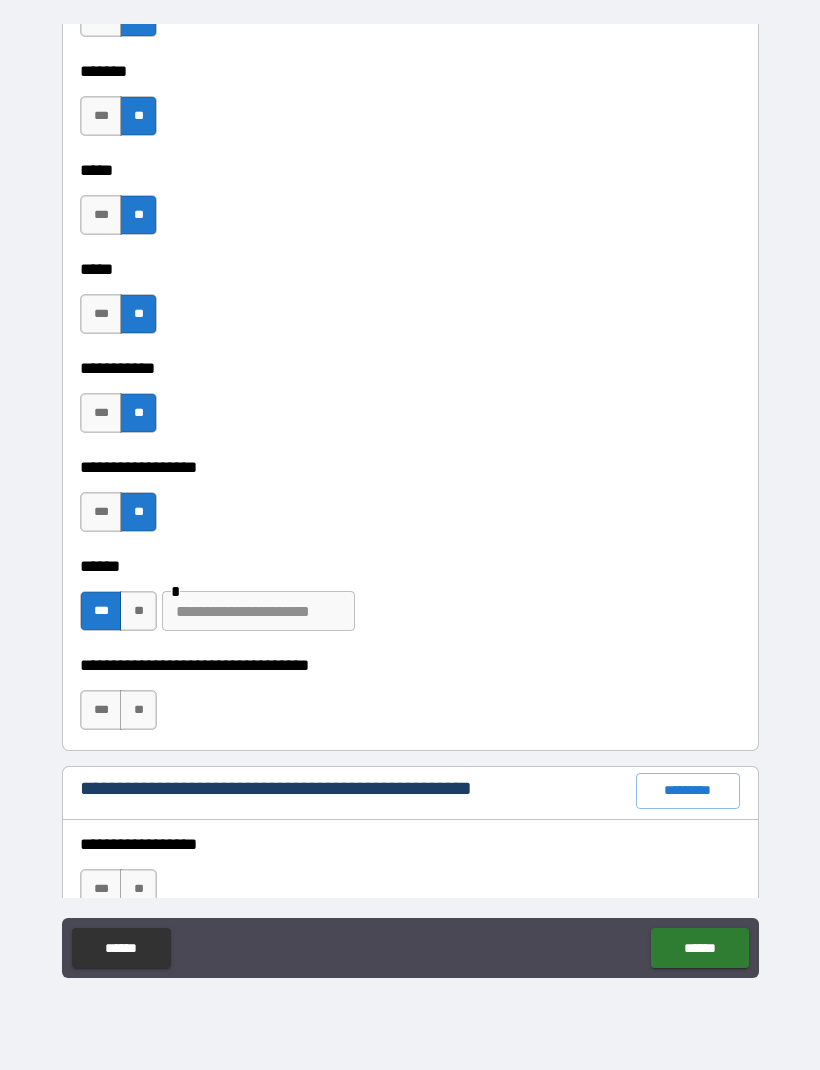 click at bounding box center [258, 611] 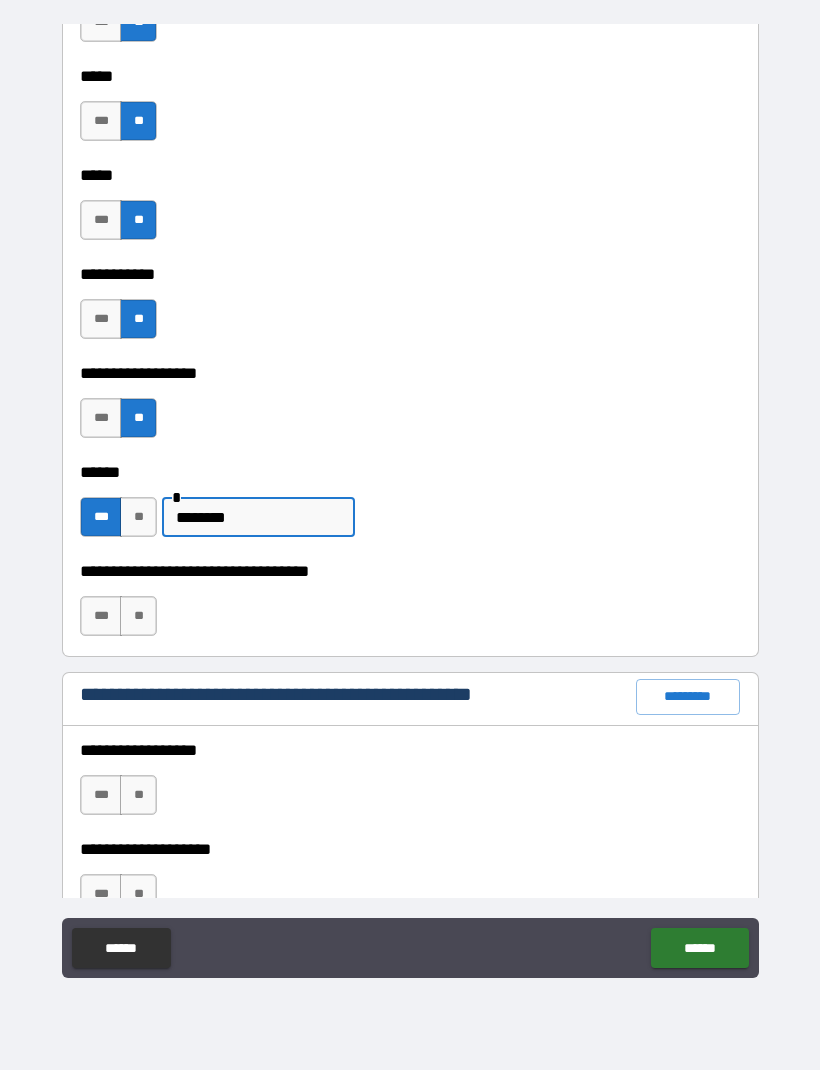 scroll, scrollTop: 1976, scrollLeft: 0, axis: vertical 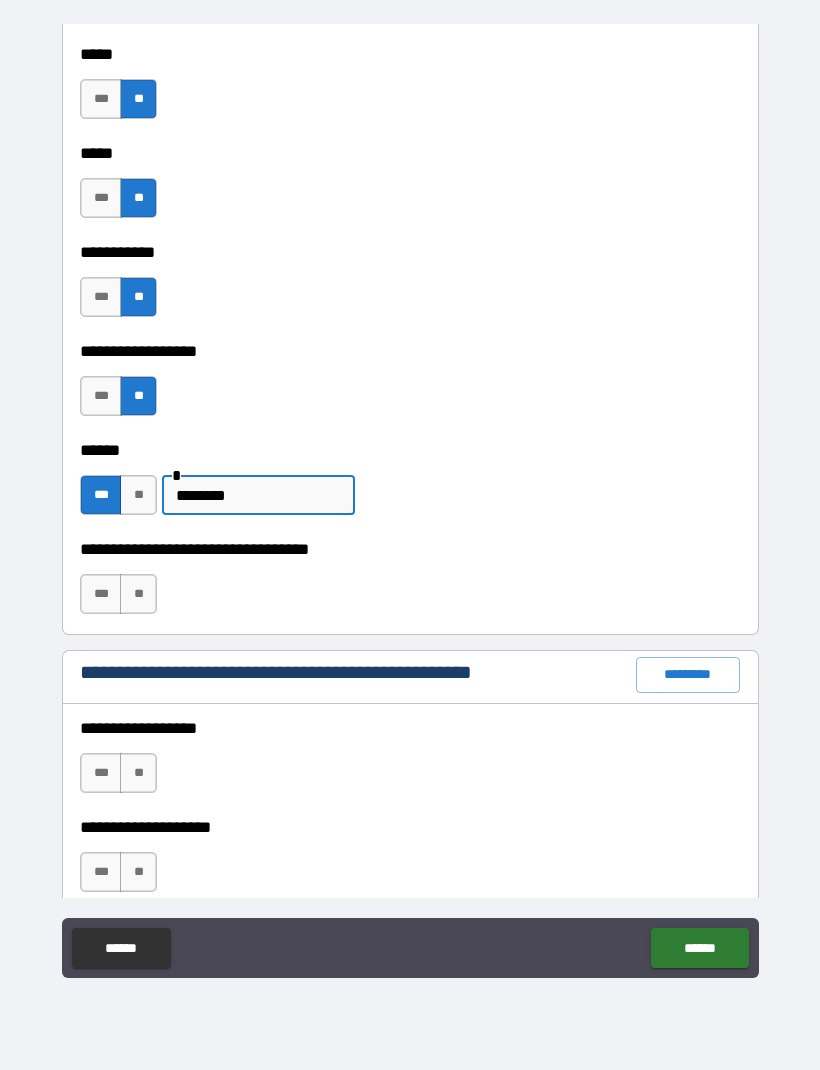 type on "*******" 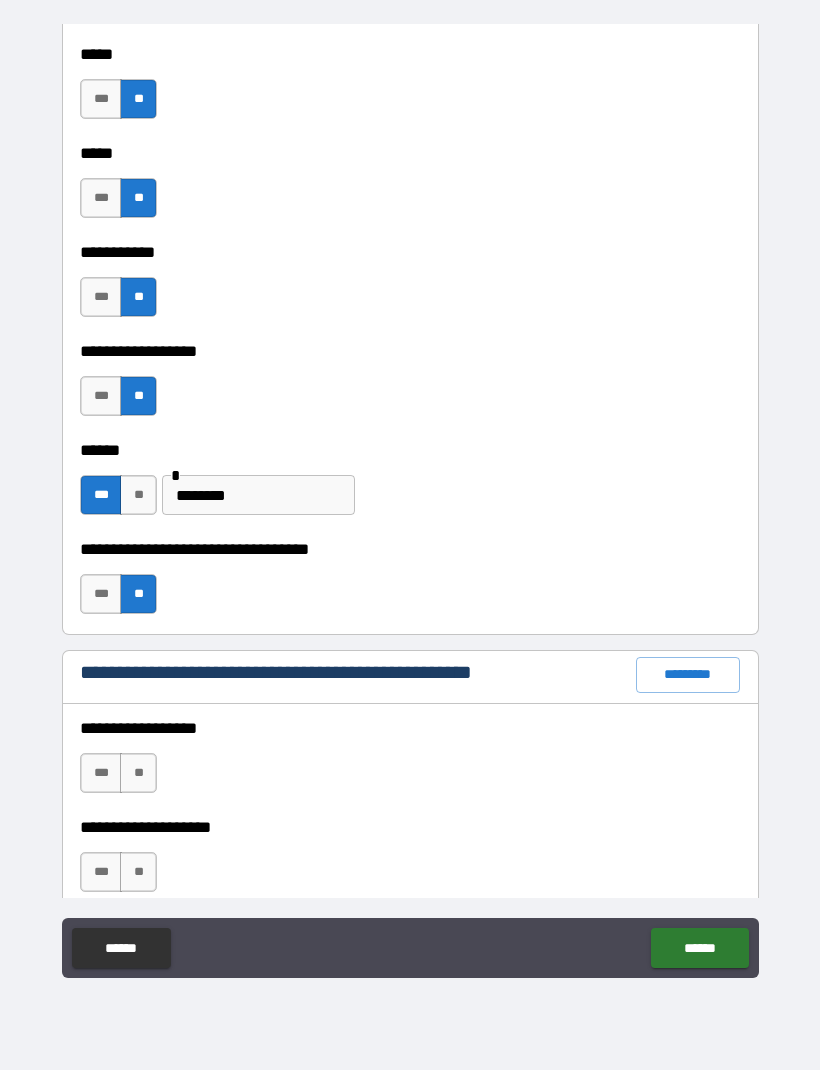 click on "**" at bounding box center [138, 773] 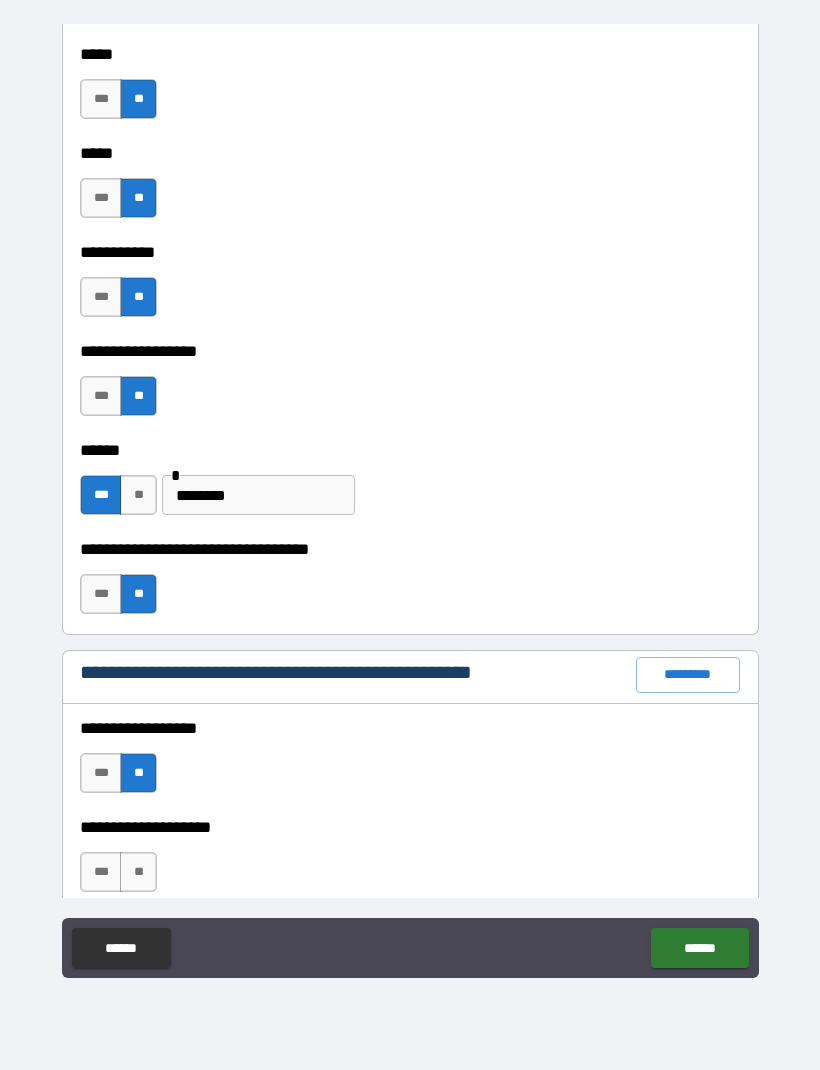 click on "**" at bounding box center (138, 872) 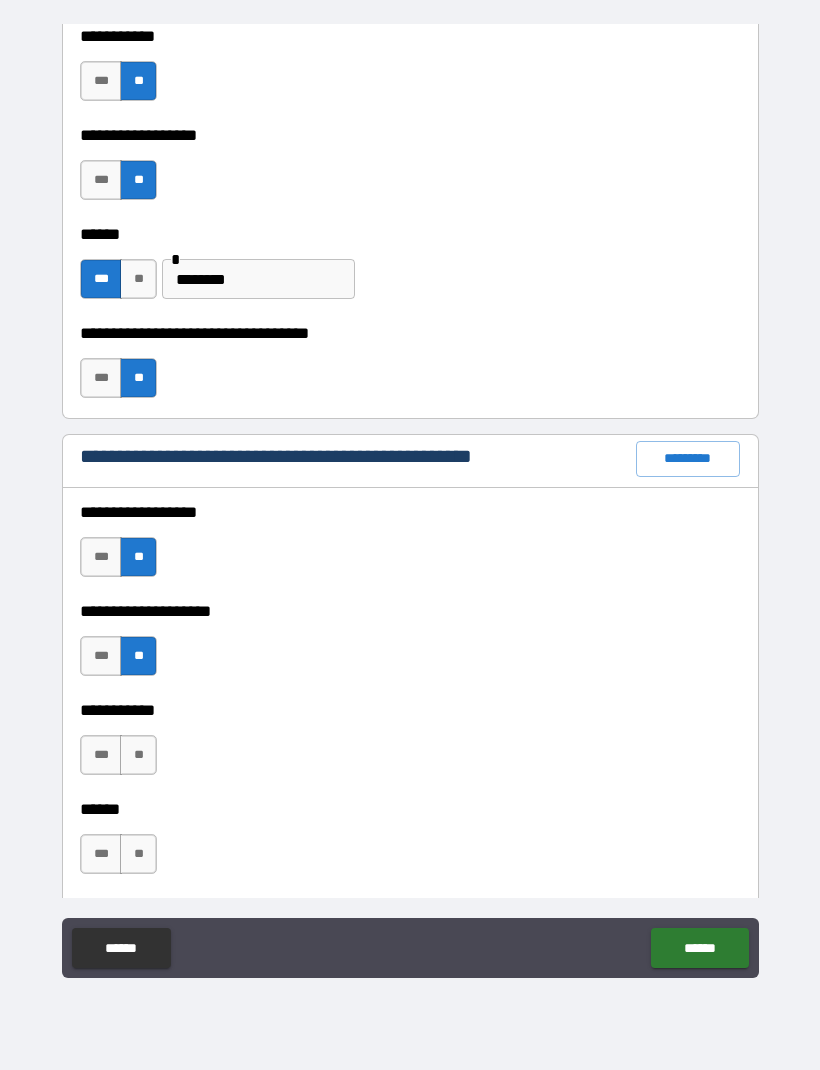 scroll, scrollTop: 2213, scrollLeft: 0, axis: vertical 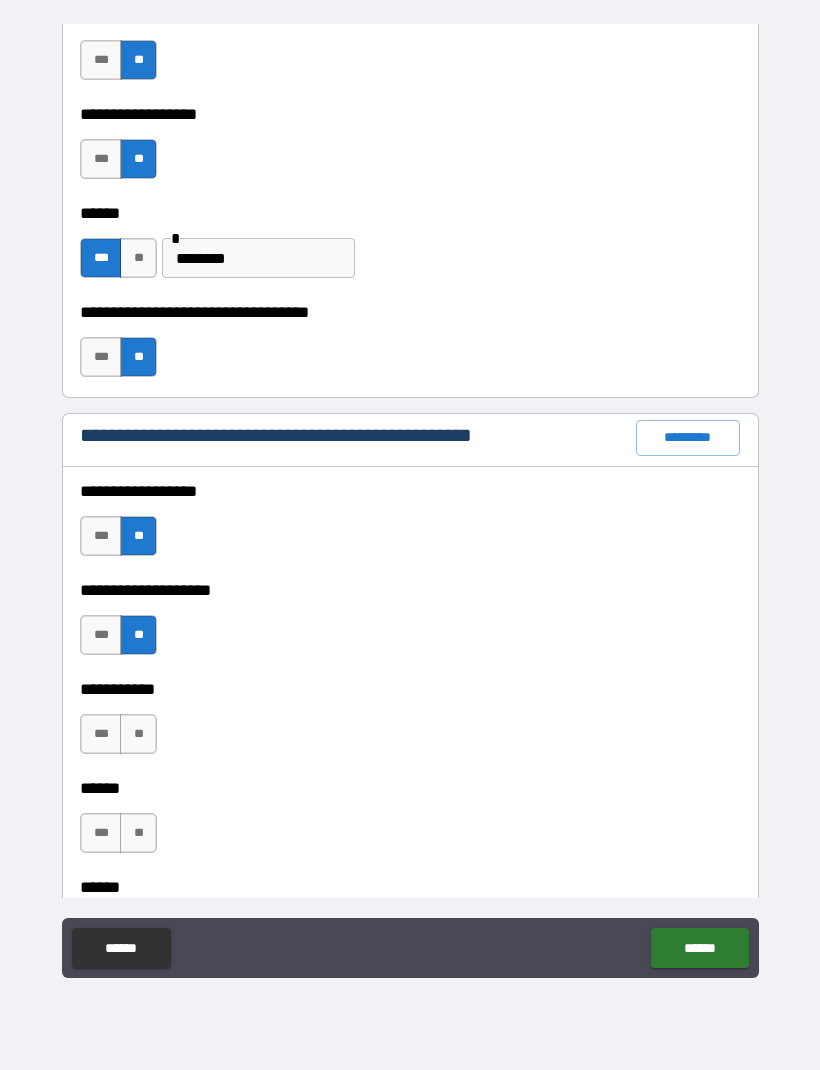 click on "**" at bounding box center (138, 734) 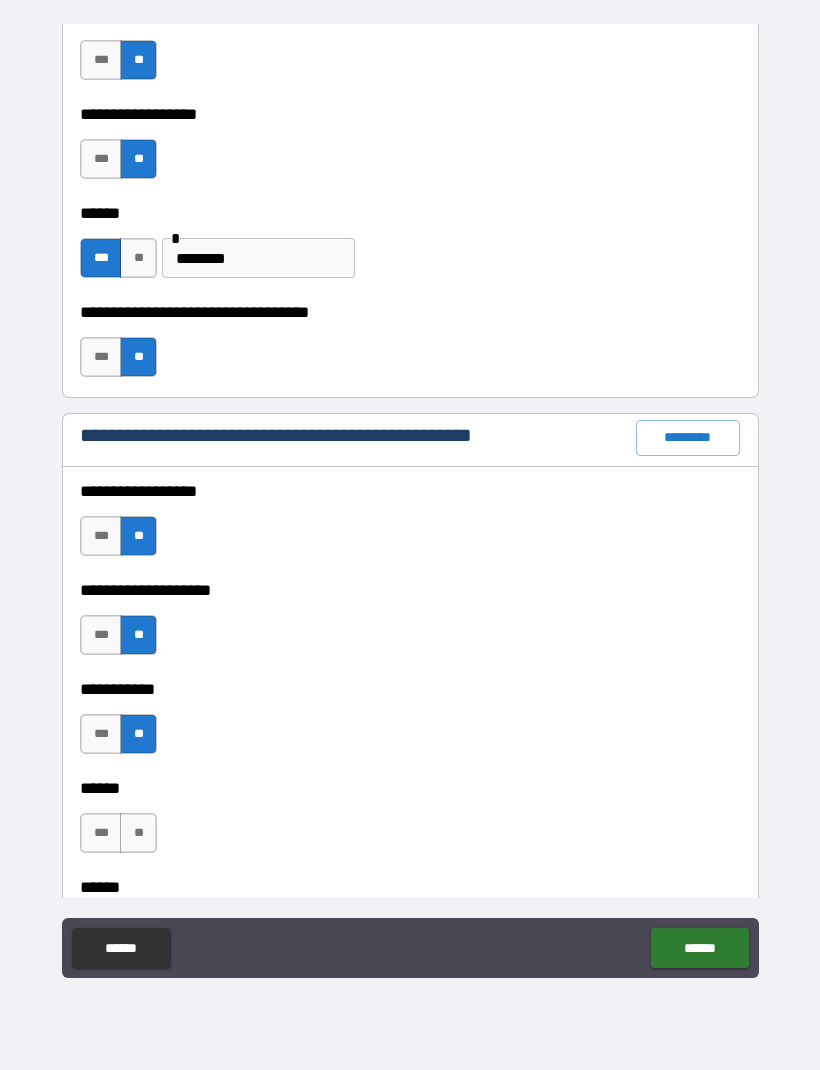 click on "***" at bounding box center [101, 833] 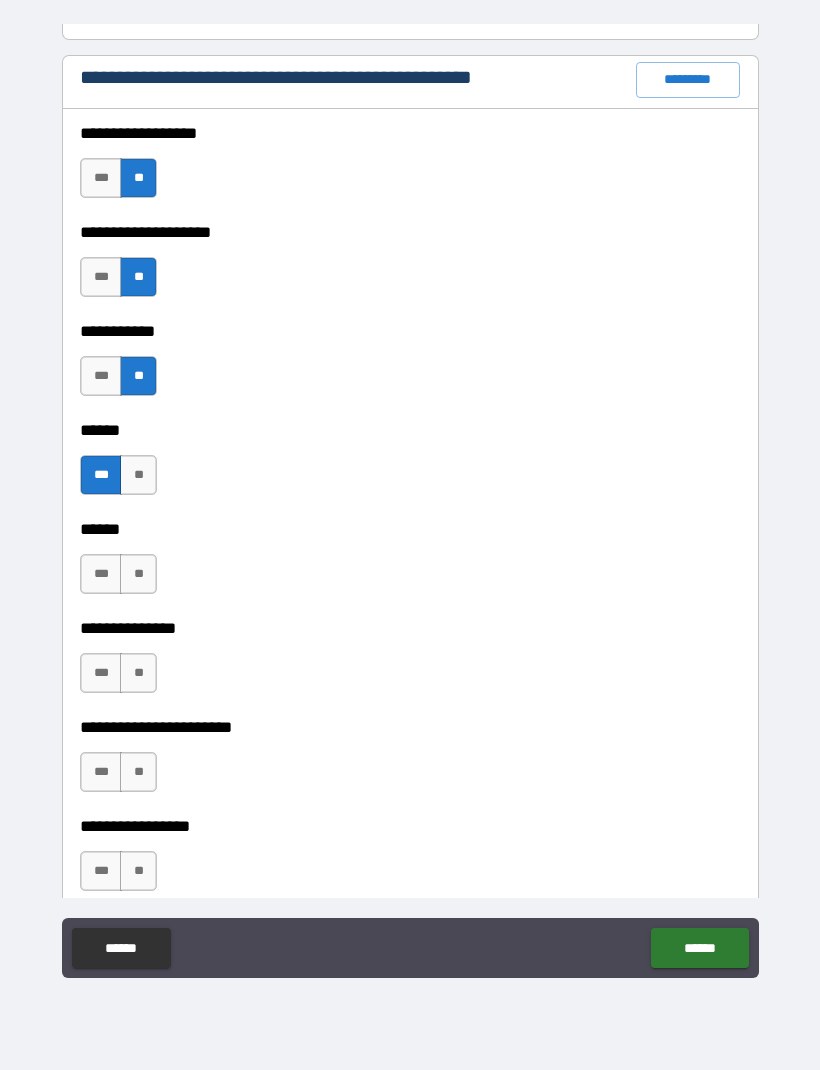 scroll, scrollTop: 2572, scrollLeft: 0, axis: vertical 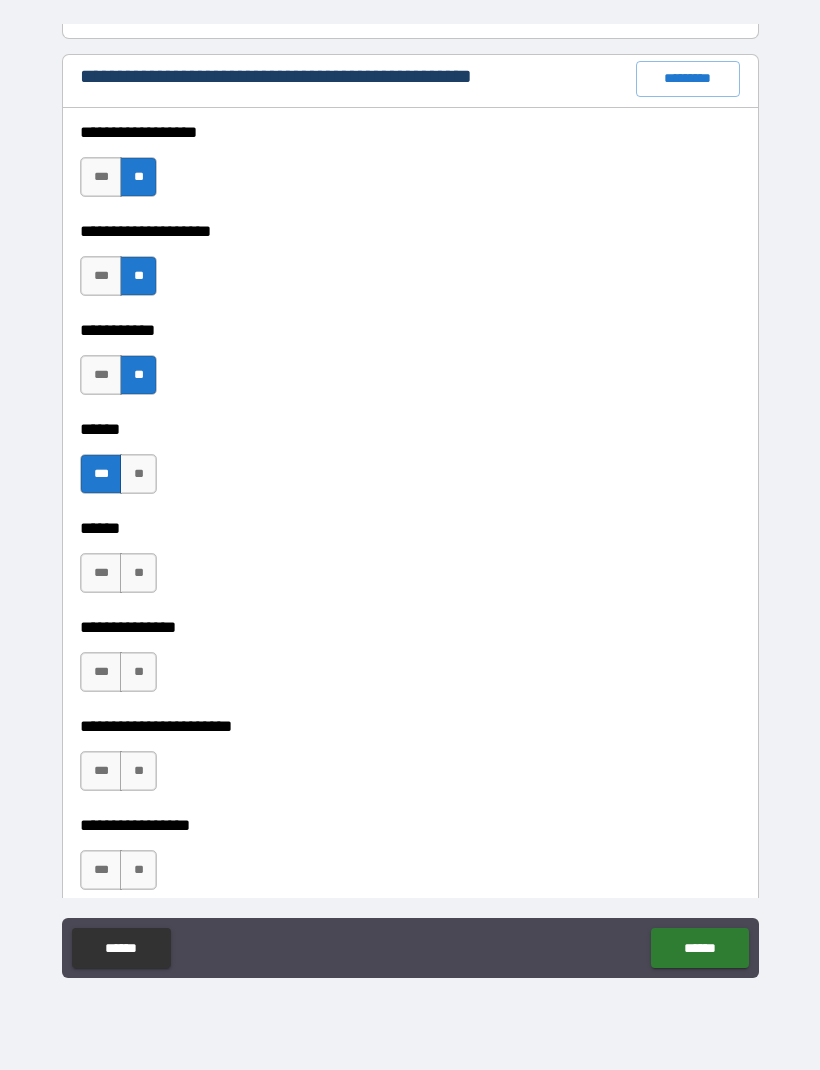 click on "**" at bounding box center (138, 573) 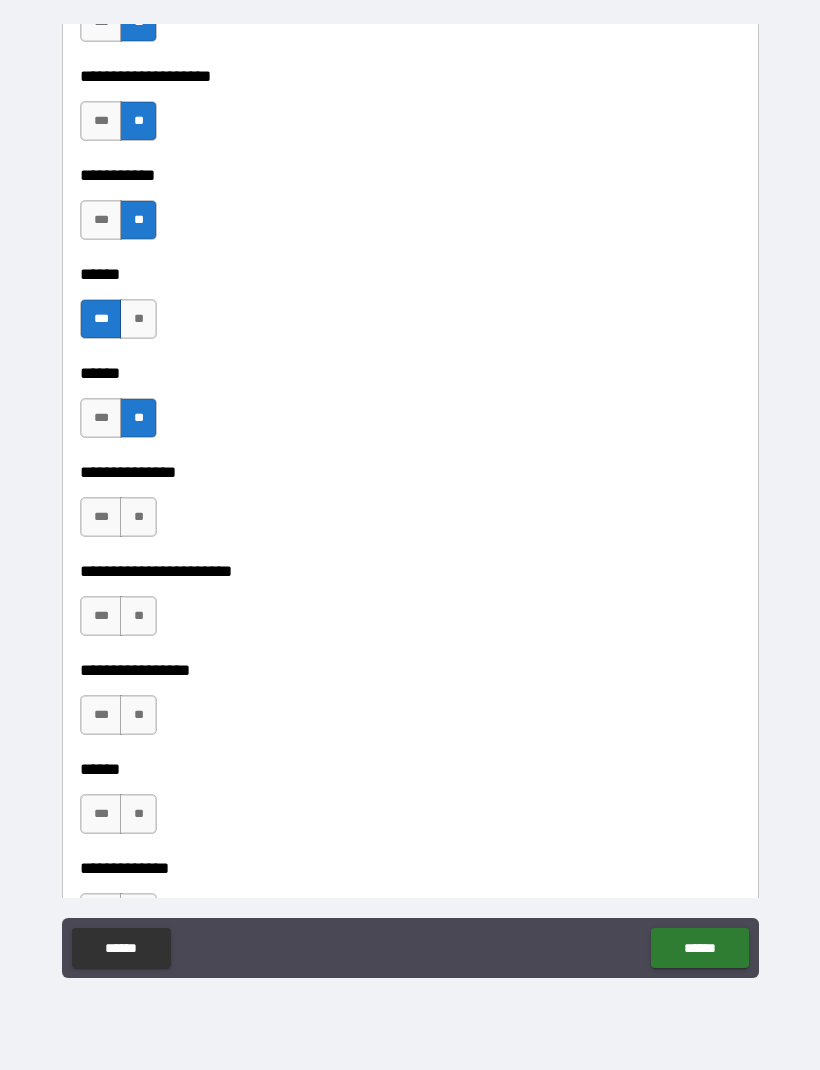 scroll, scrollTop: 2731, scrollLeft: 0, axis: vertical 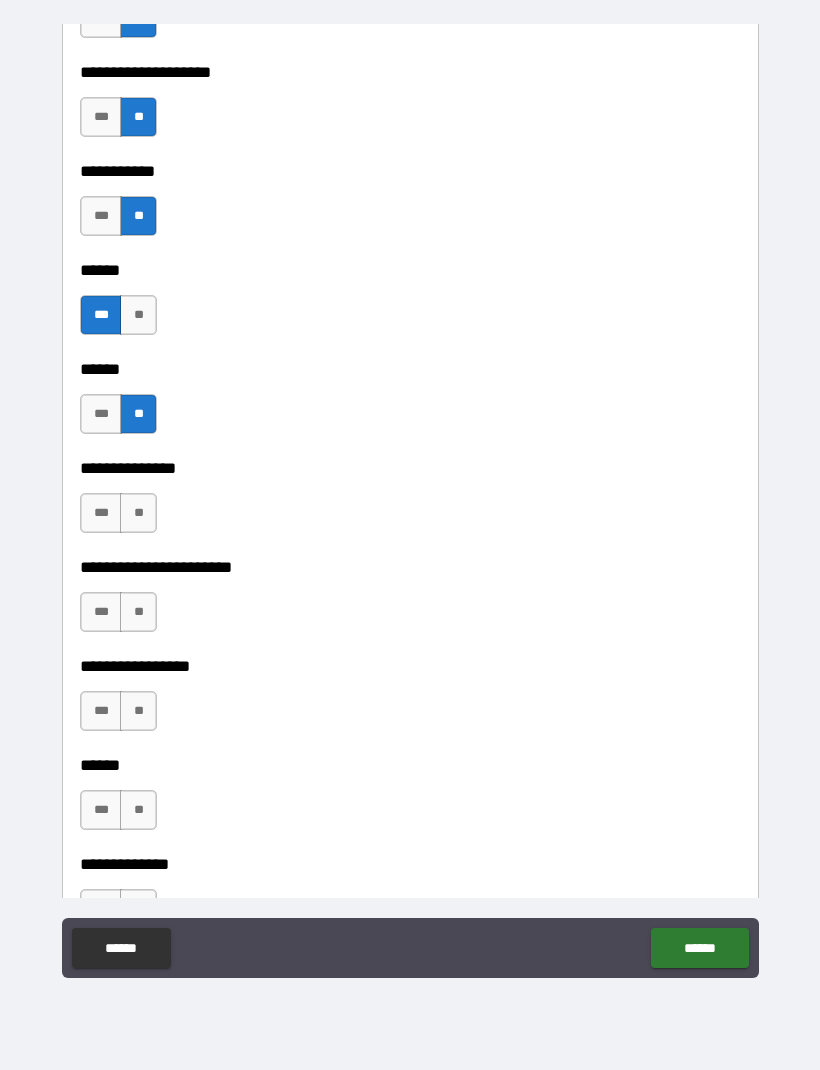 click on "**" at bounding box center [138, 513] 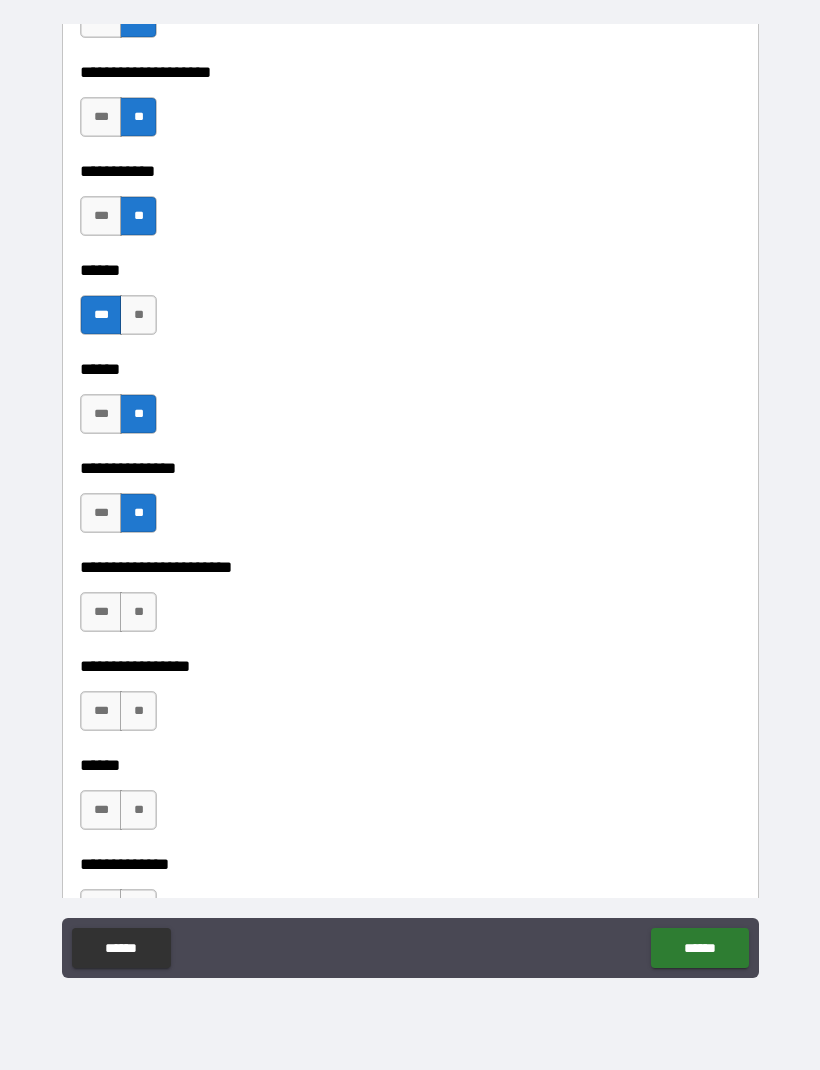 click on "**" at bounding box center (138, 612) 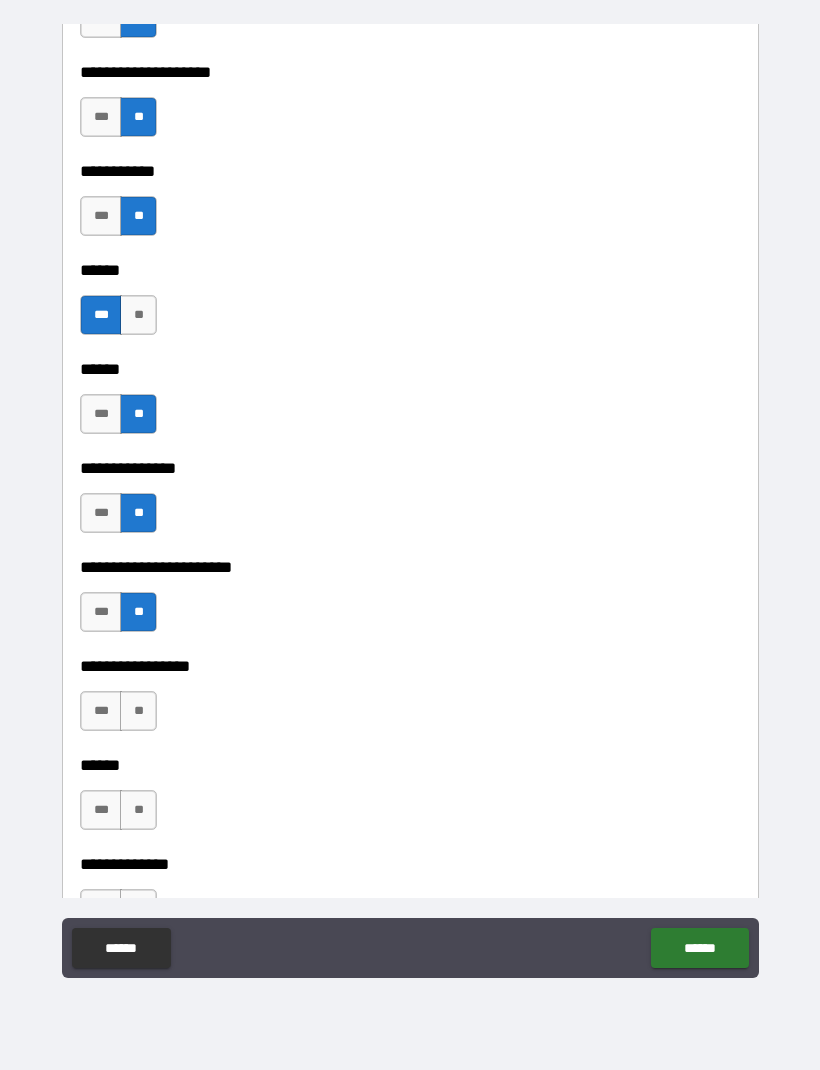click on "**" at bounding box center (138, 711) 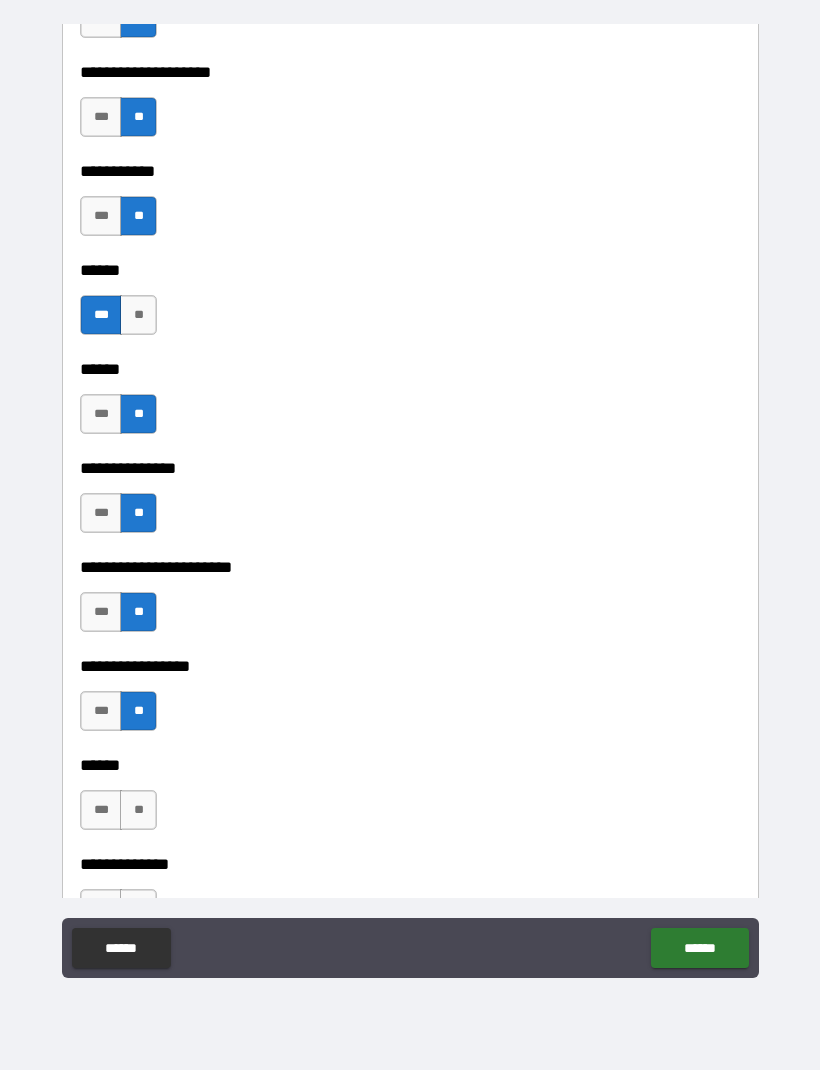 click on "**" at bounding box center [138, 810] 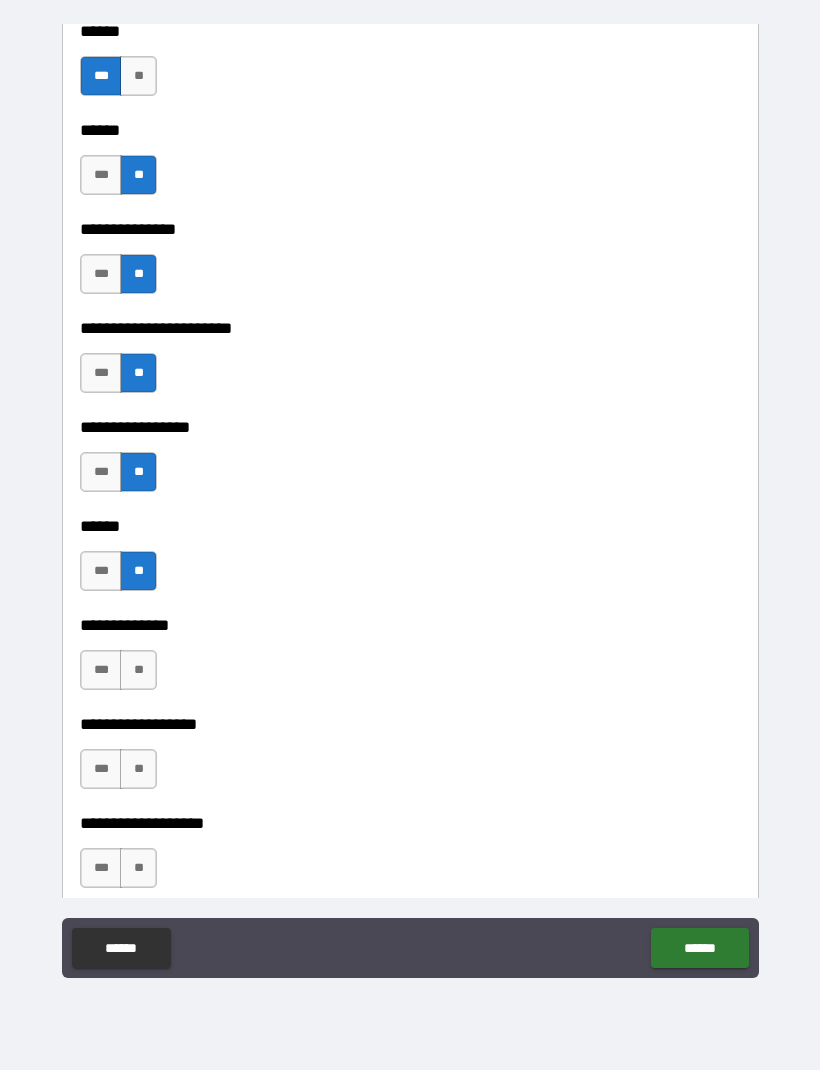 scroll, scrollTop: 3013, scrollLeft: 0, axis: vertical 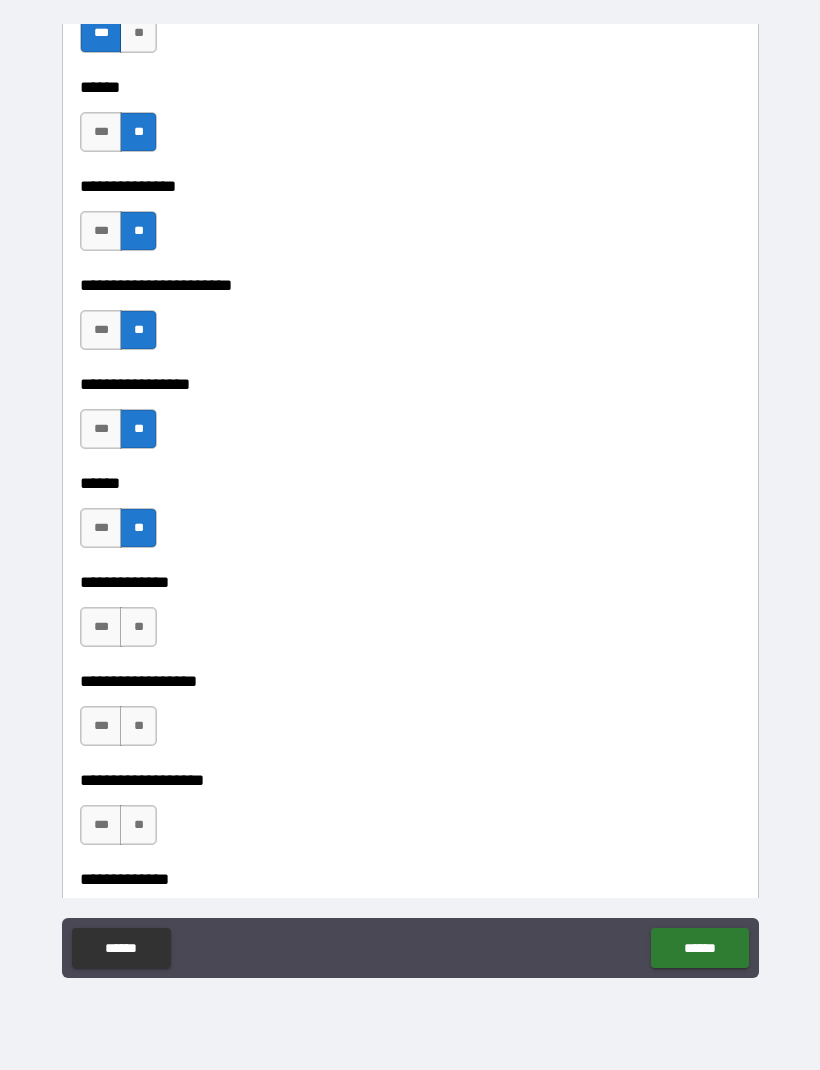 click on "**" at bounding box center [138, 627] 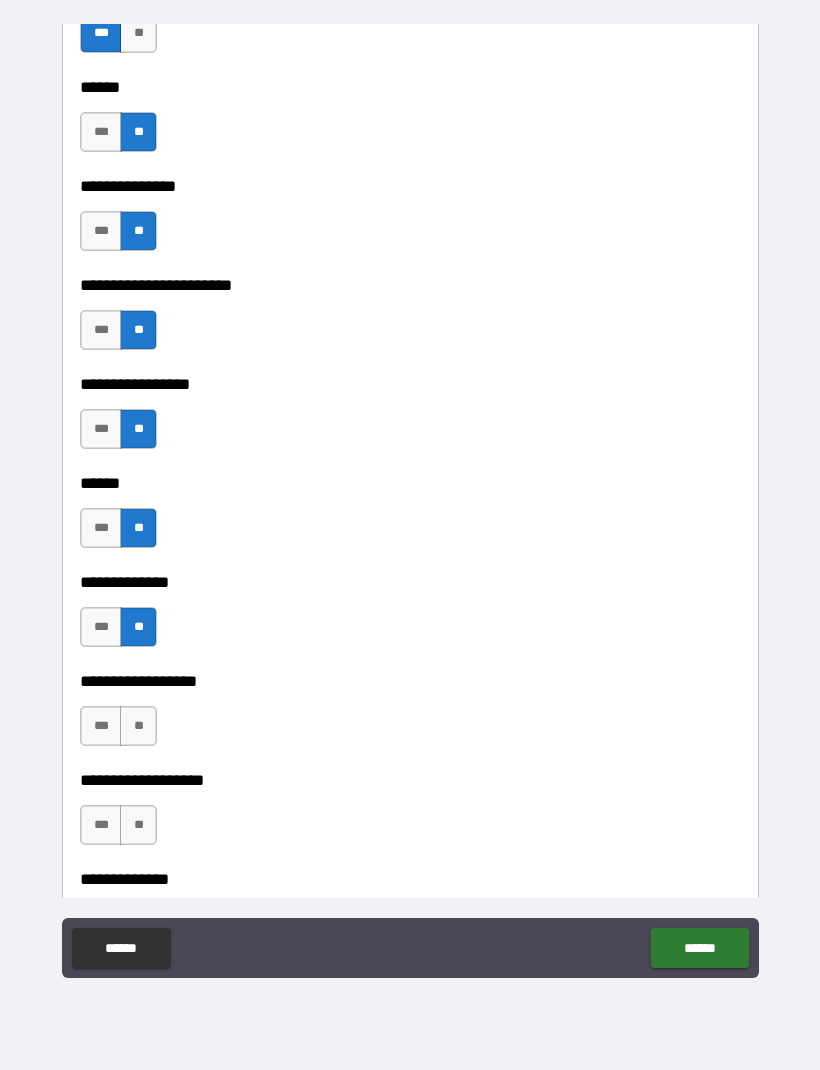 click on "**" at bounding box center [138, 726] 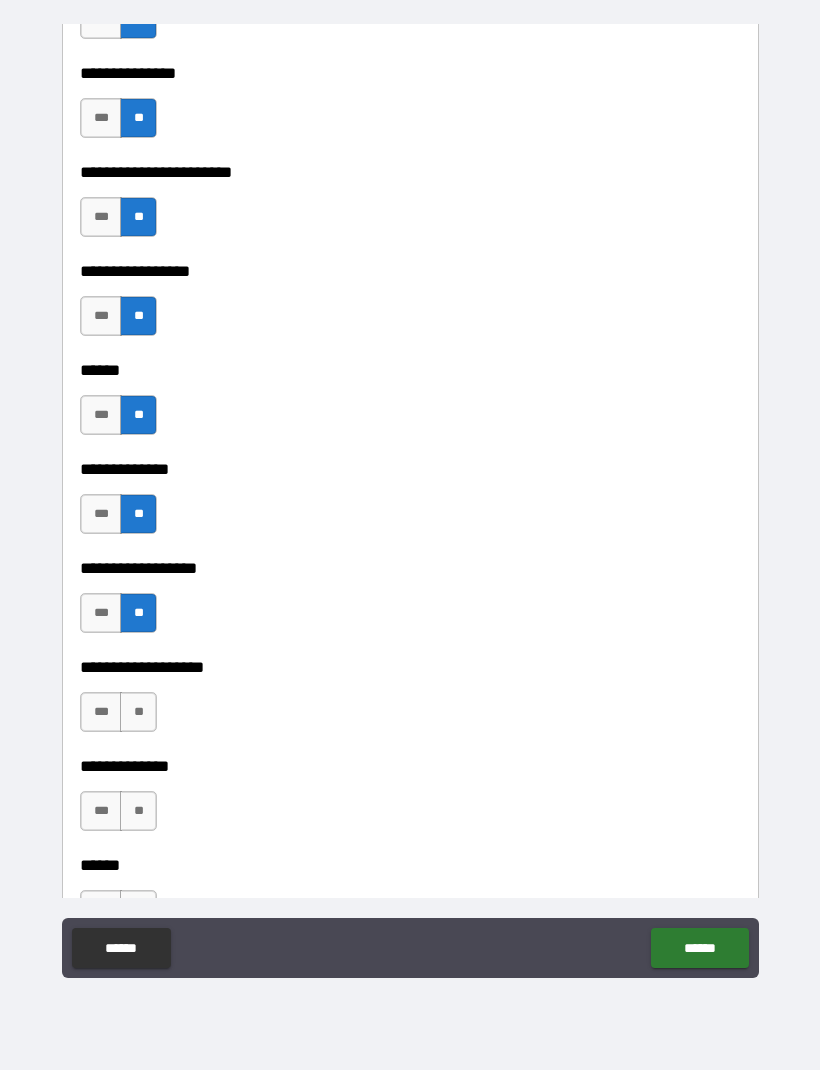 scroll, scrollTop: 3238, scrollLeft: 0, axis: vertical 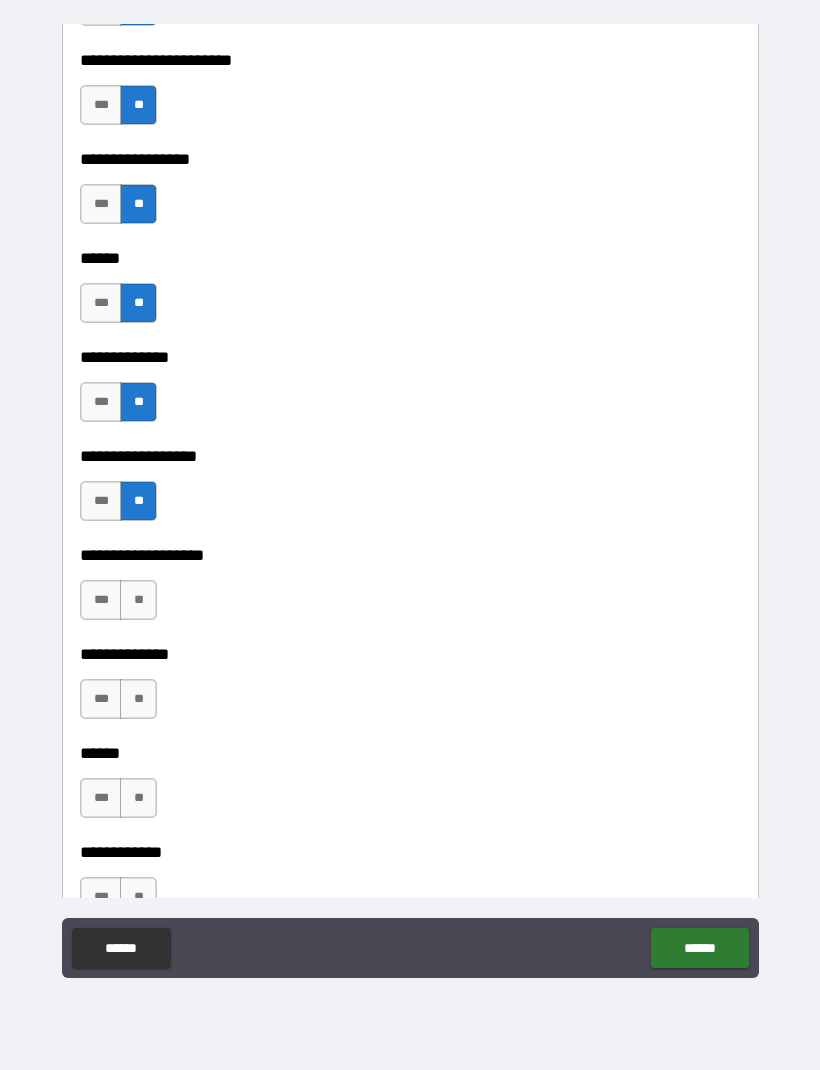 click on "**" at bounding box center [138, 600] 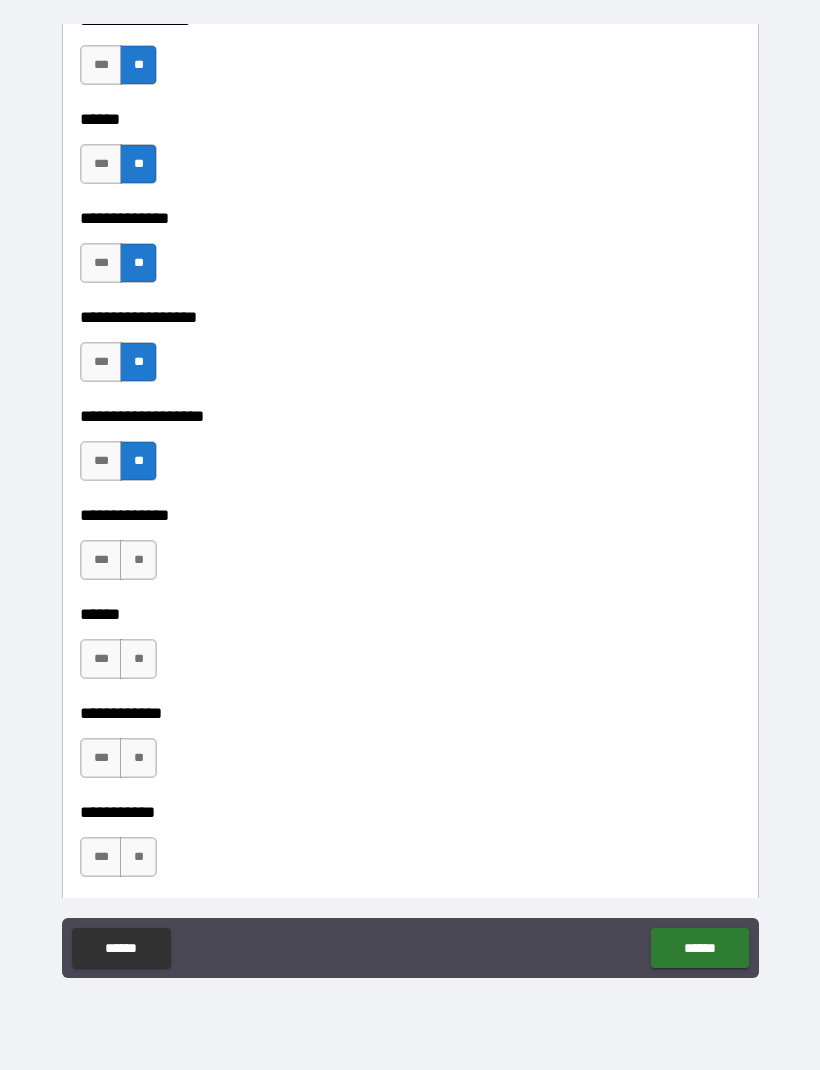 scroll, scrollTop: 3399, scrollLeft: 0, axis: vertical 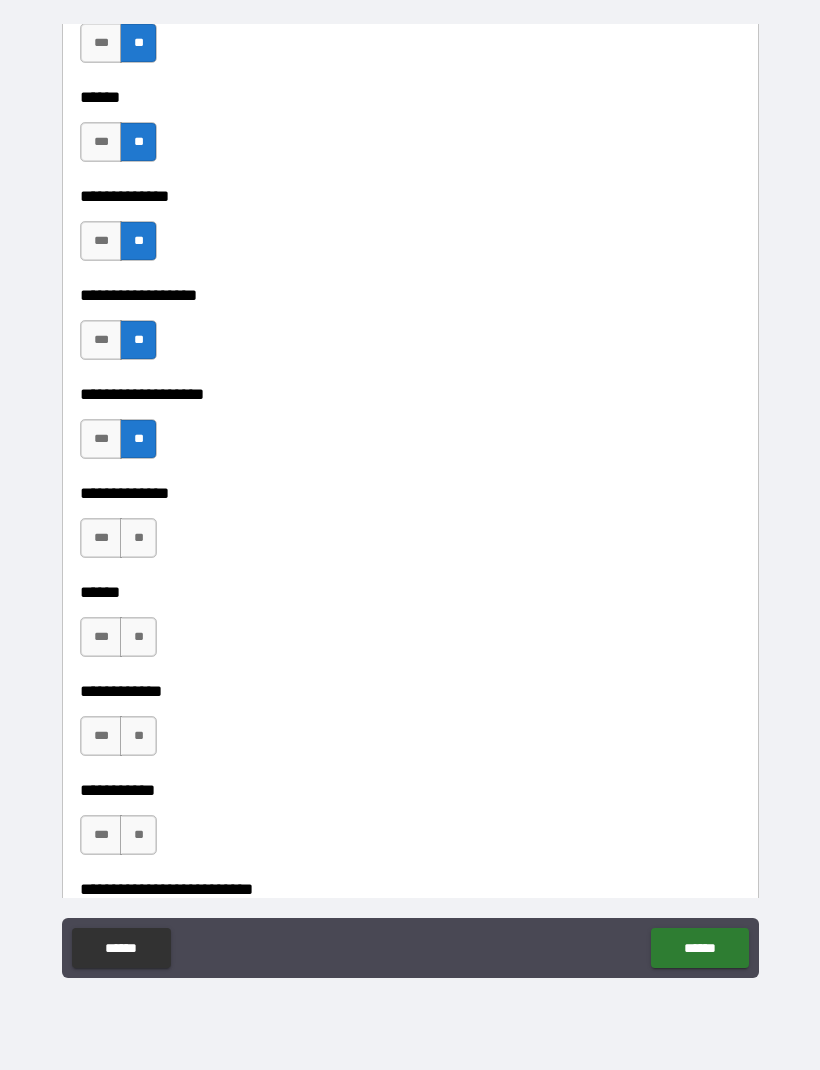 click on "**" at bounding box center (138, 538) 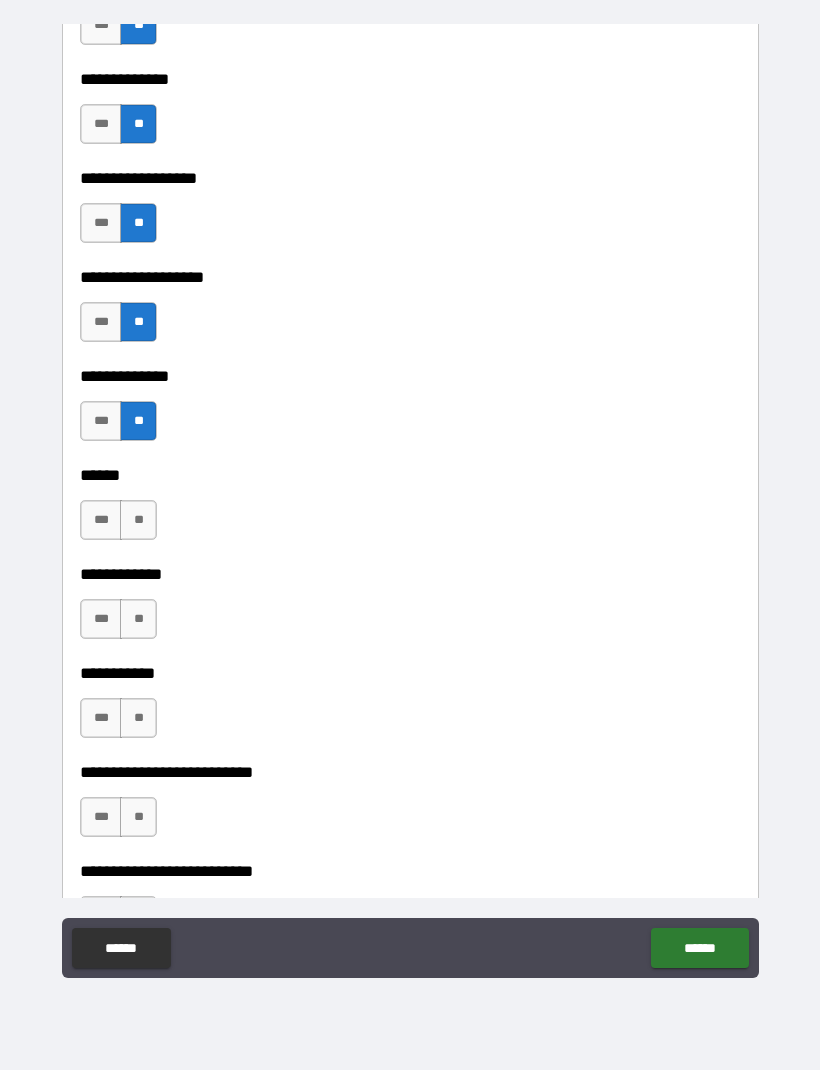 scroll, scrollTop: 3533, scrollLeft: 0, axis: vertical 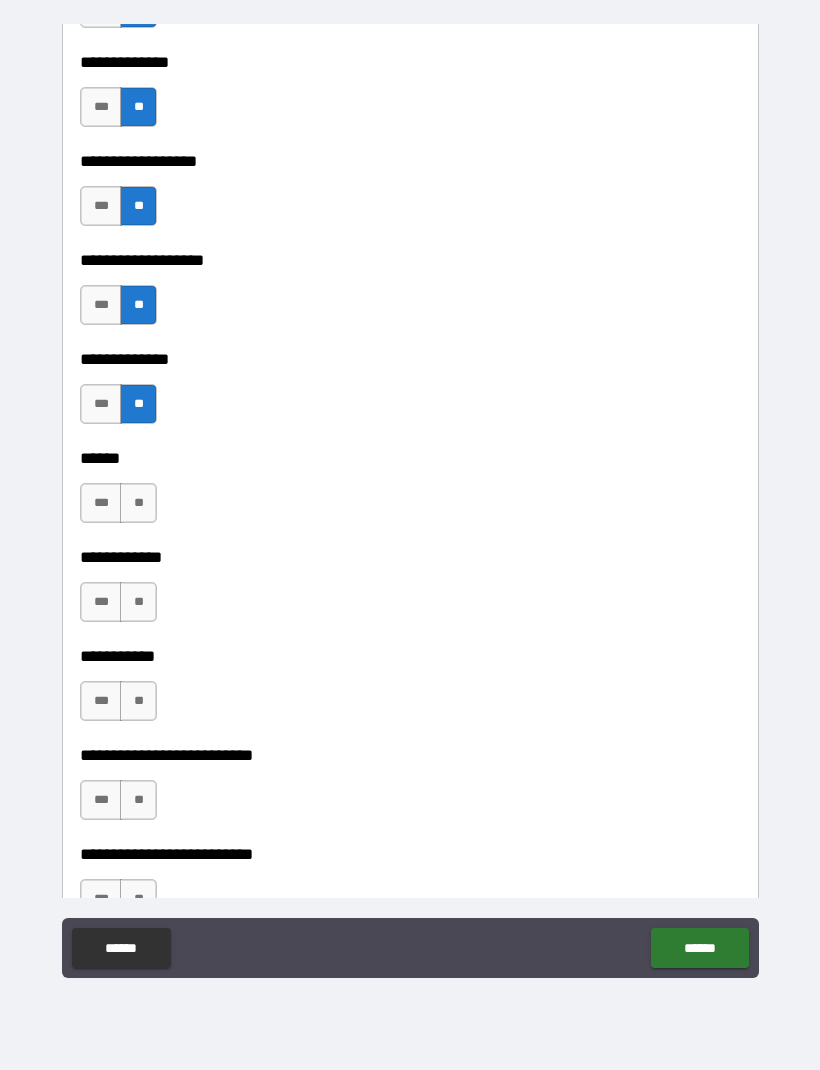 click on "**" at bounding box center [138, 503] 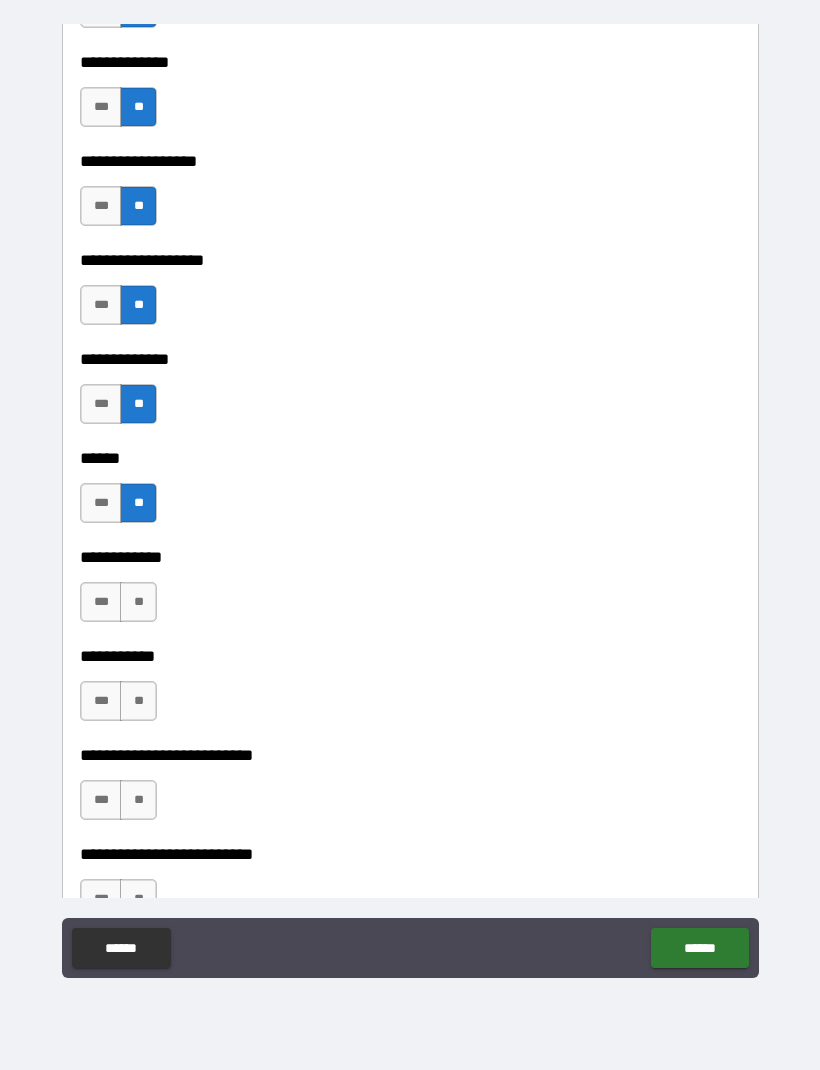 click on "**" at bounding box center (138, 602) 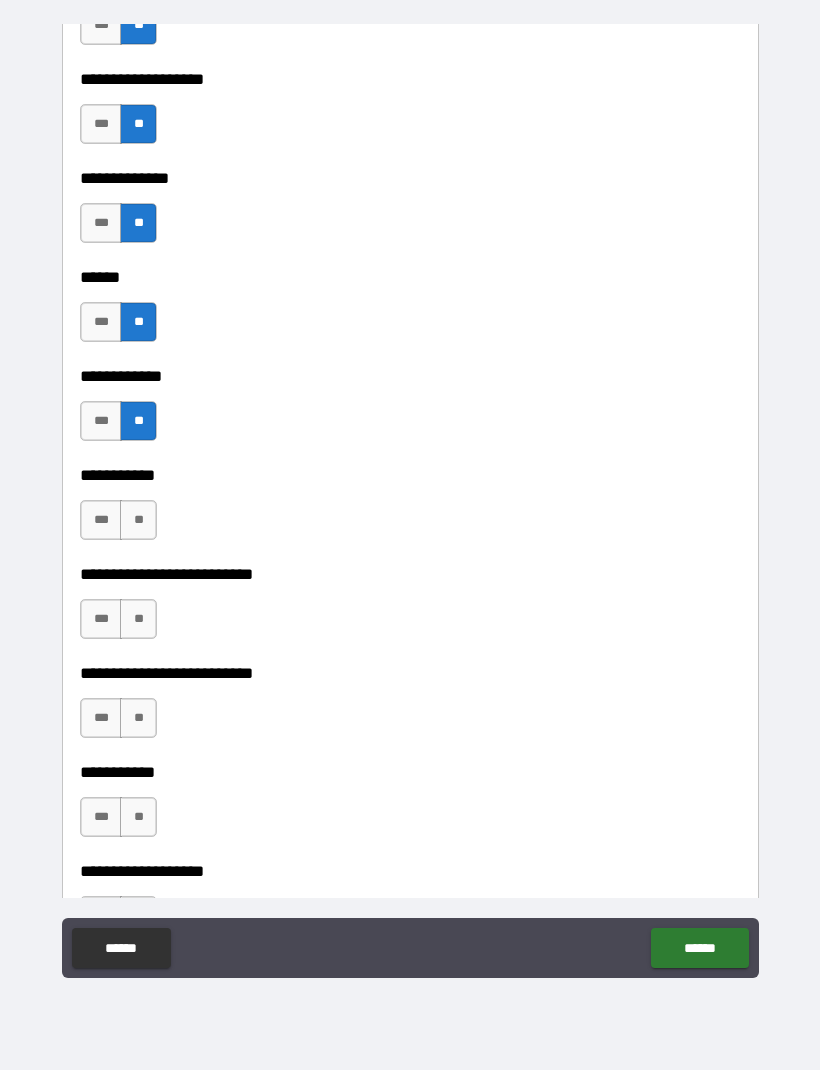 scroll, scrollTop: 3730, scrollLeft: 0, axis: vertical 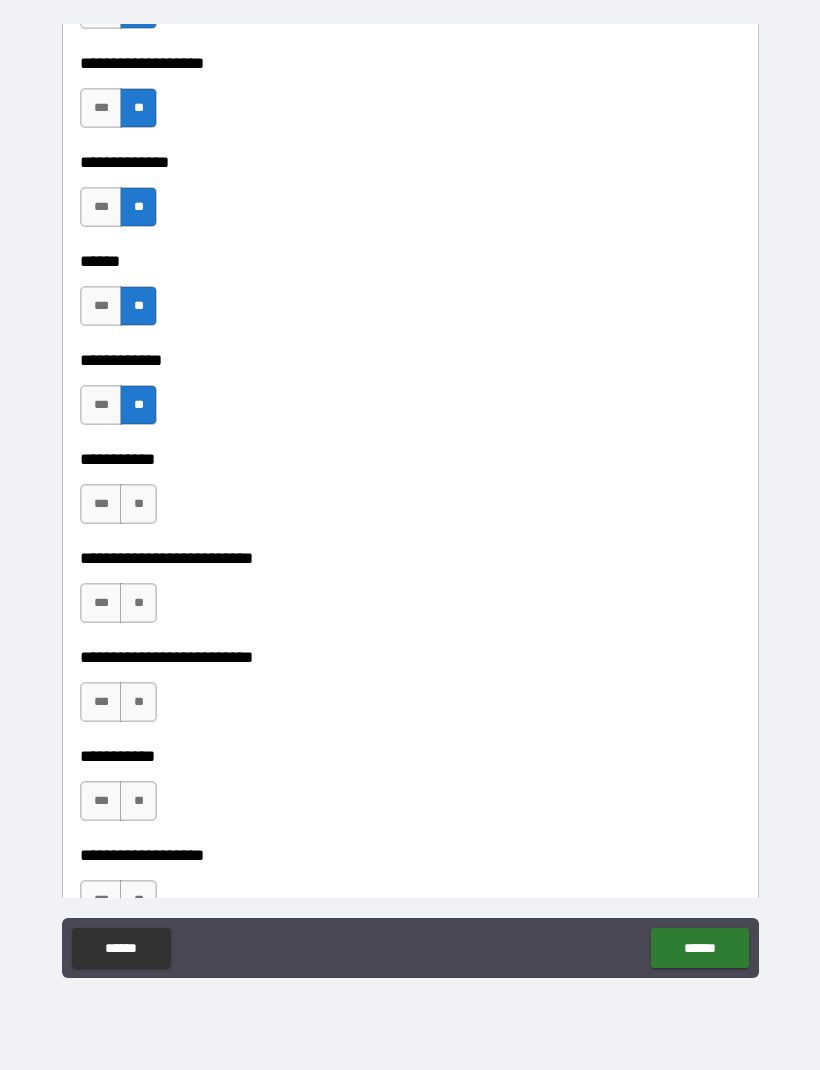 click on "***" at bounding box center [101, 504] 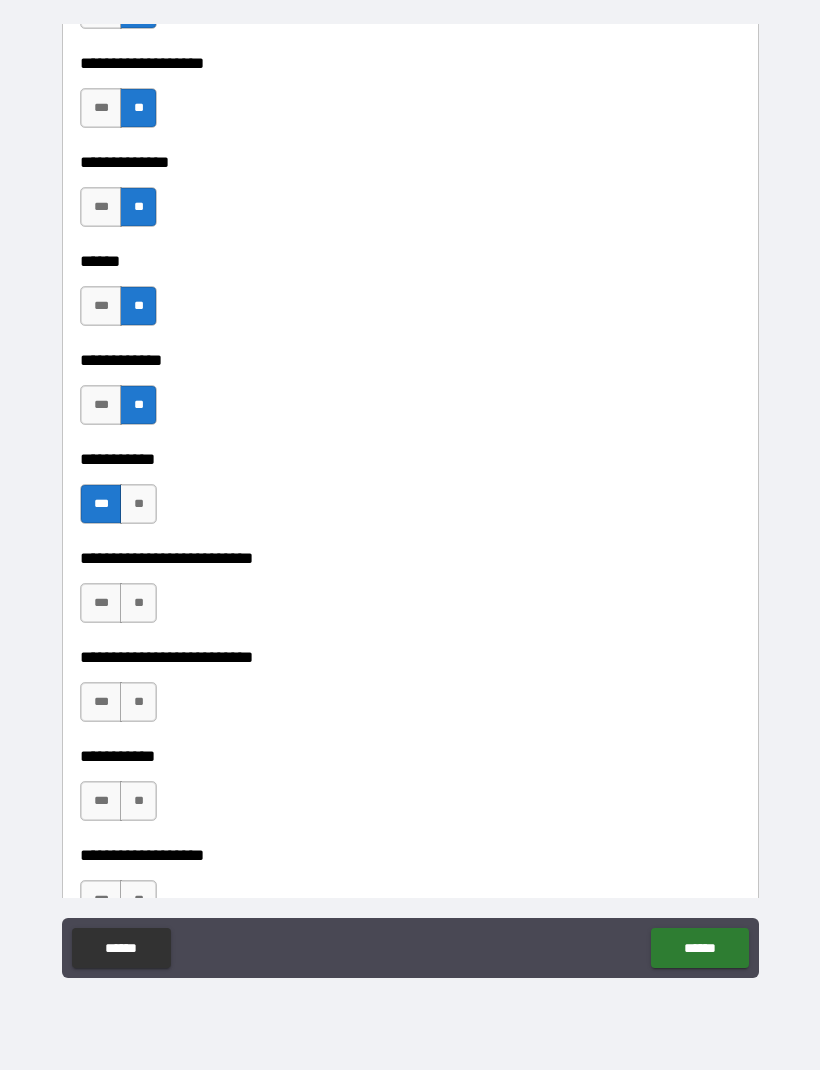 click on "***" at bounding box center (101, 603) 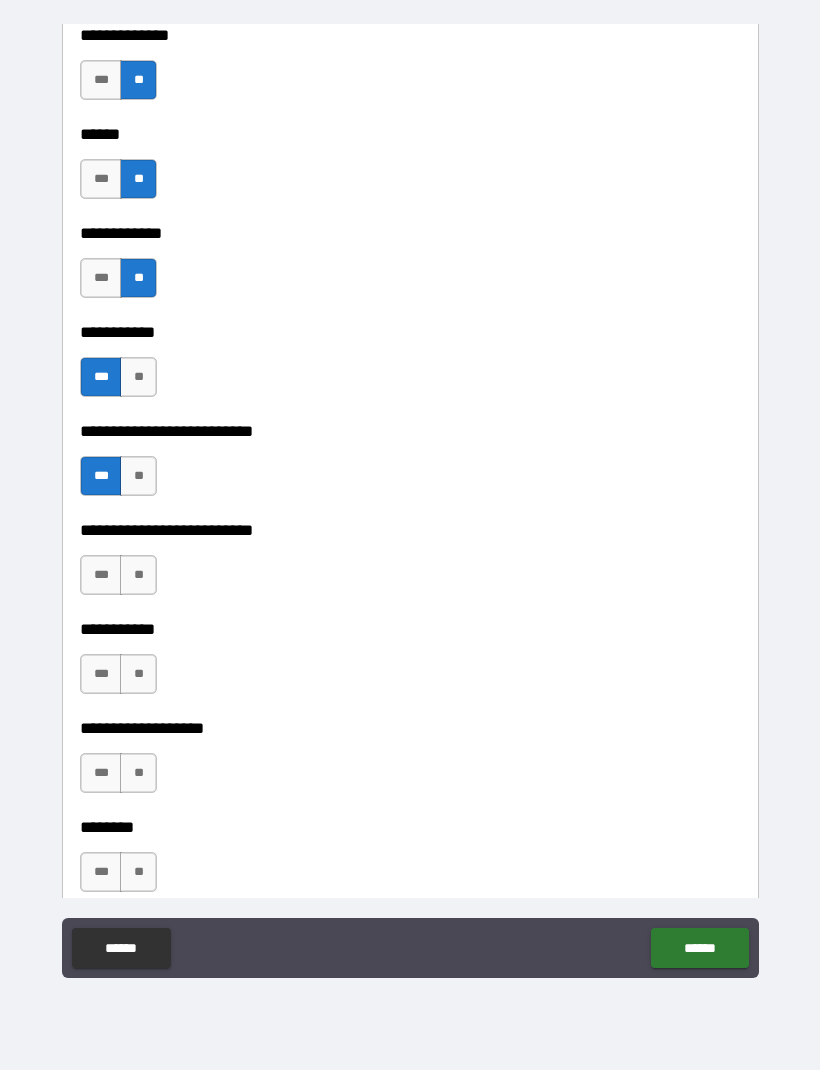 scroll, scrollTop: 3863, scrollLeft: 0, axis: vertical 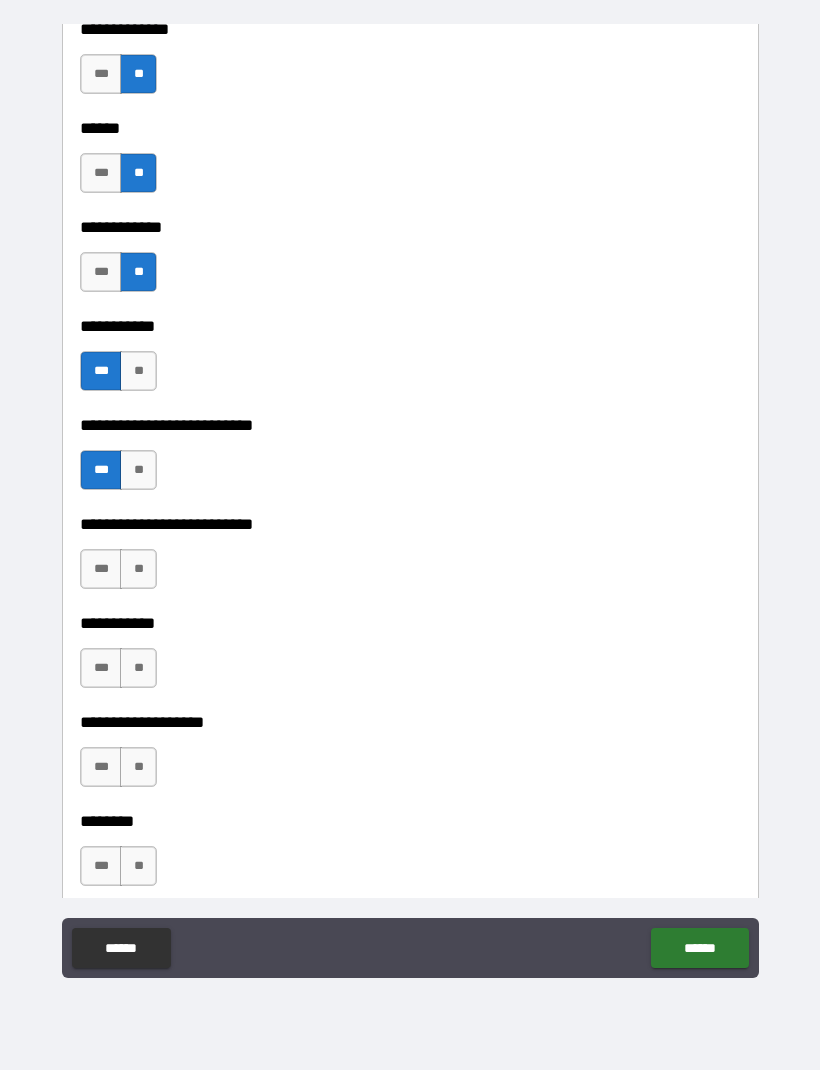 click on "**" at bounding box center [138, 569] 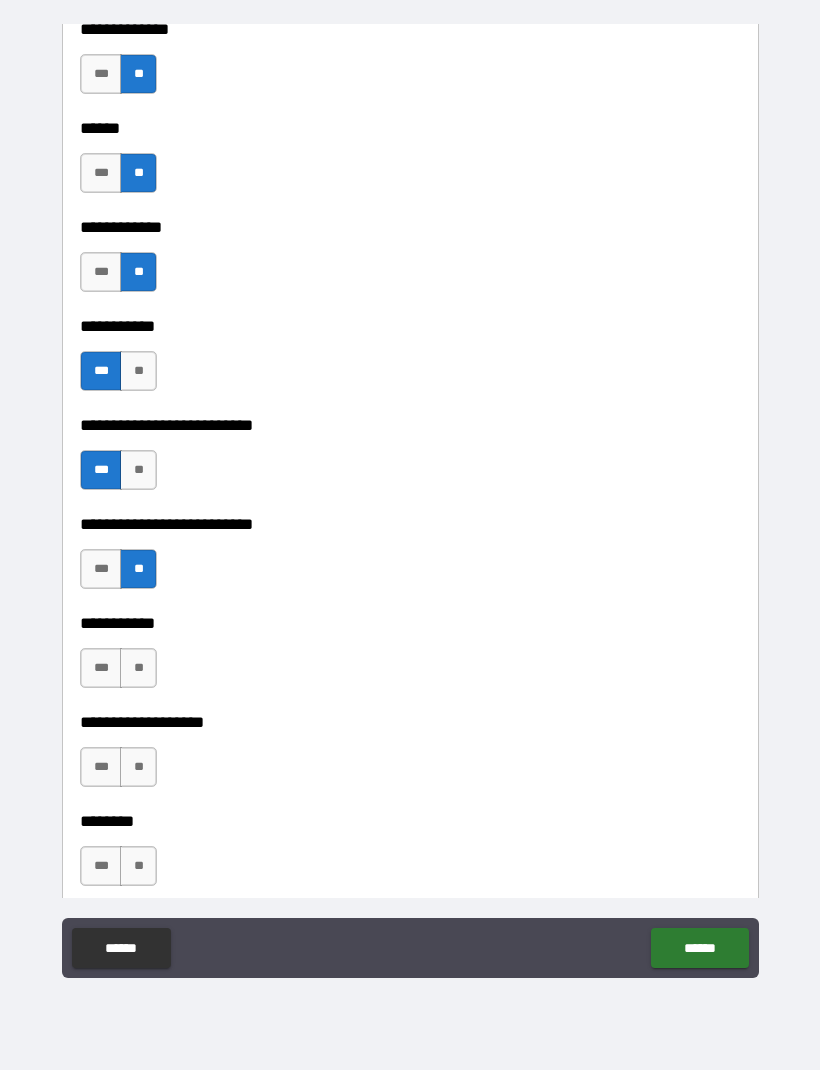 click on "**" at bounding box center (138, 668) 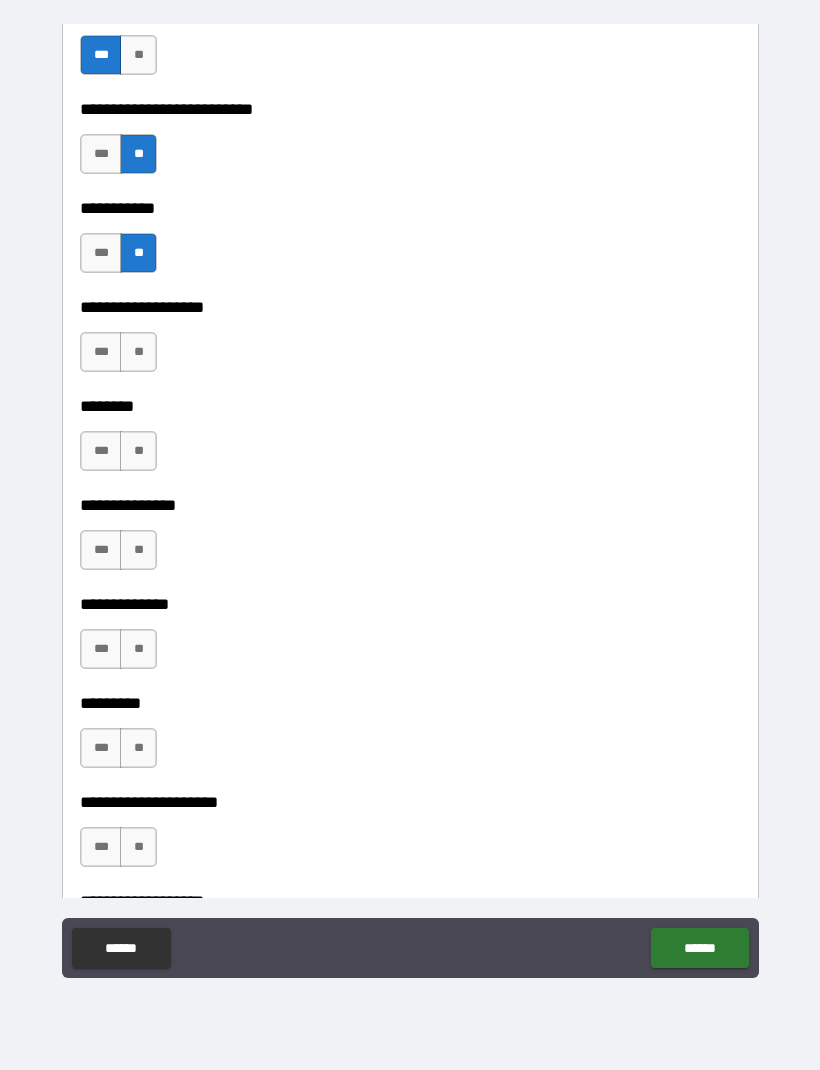 scroll, scrollTop: 4279, scrollLeft: 0, axis: vertical 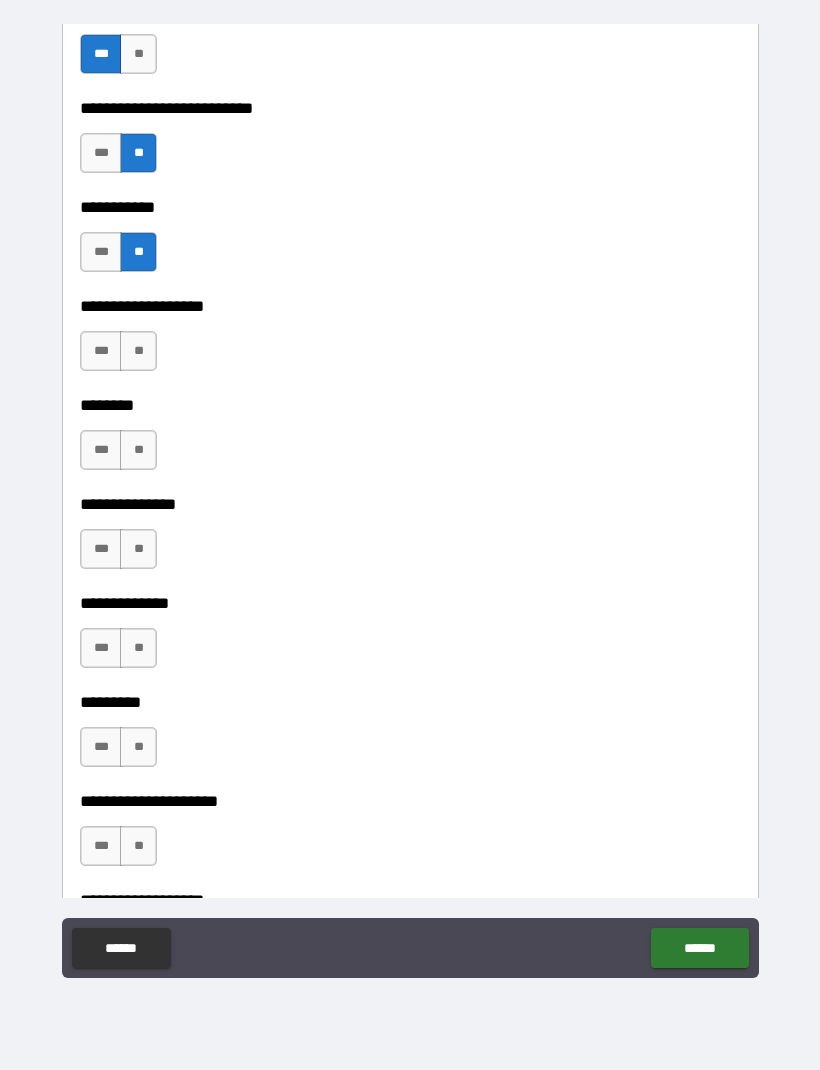 click on "**" at bounding box center (138, 351) 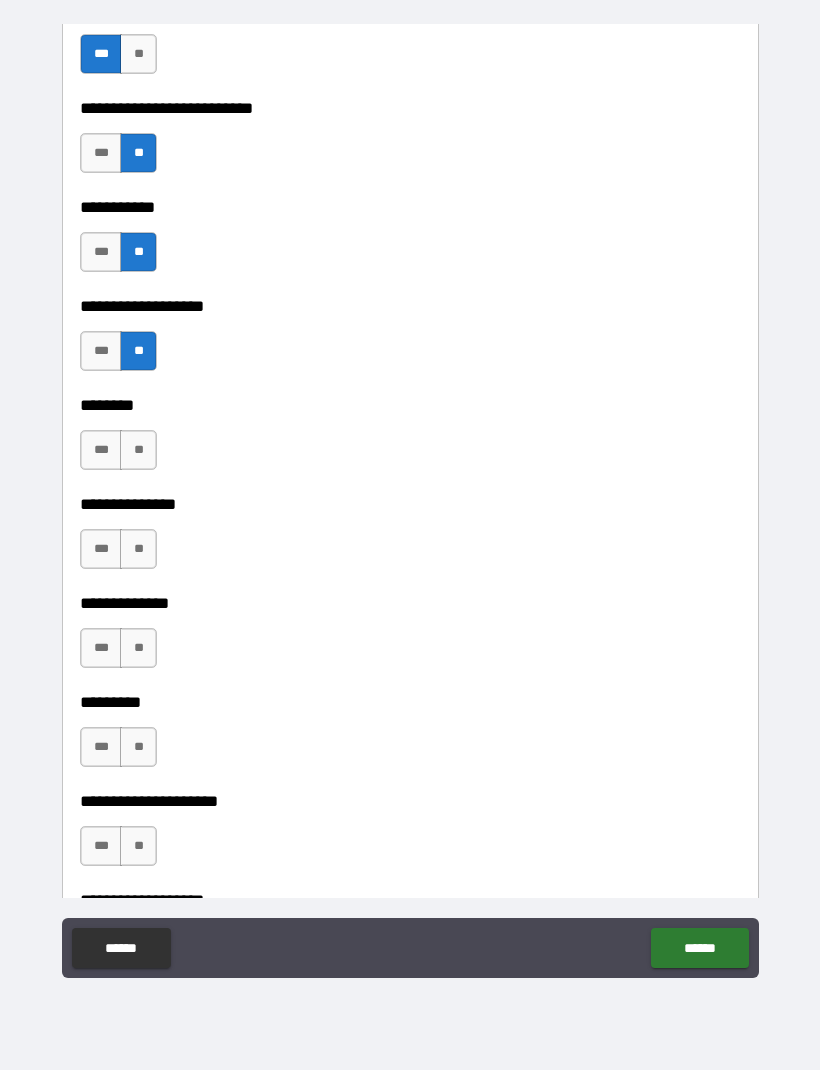 click on "**" at bounding box center (138, 450) 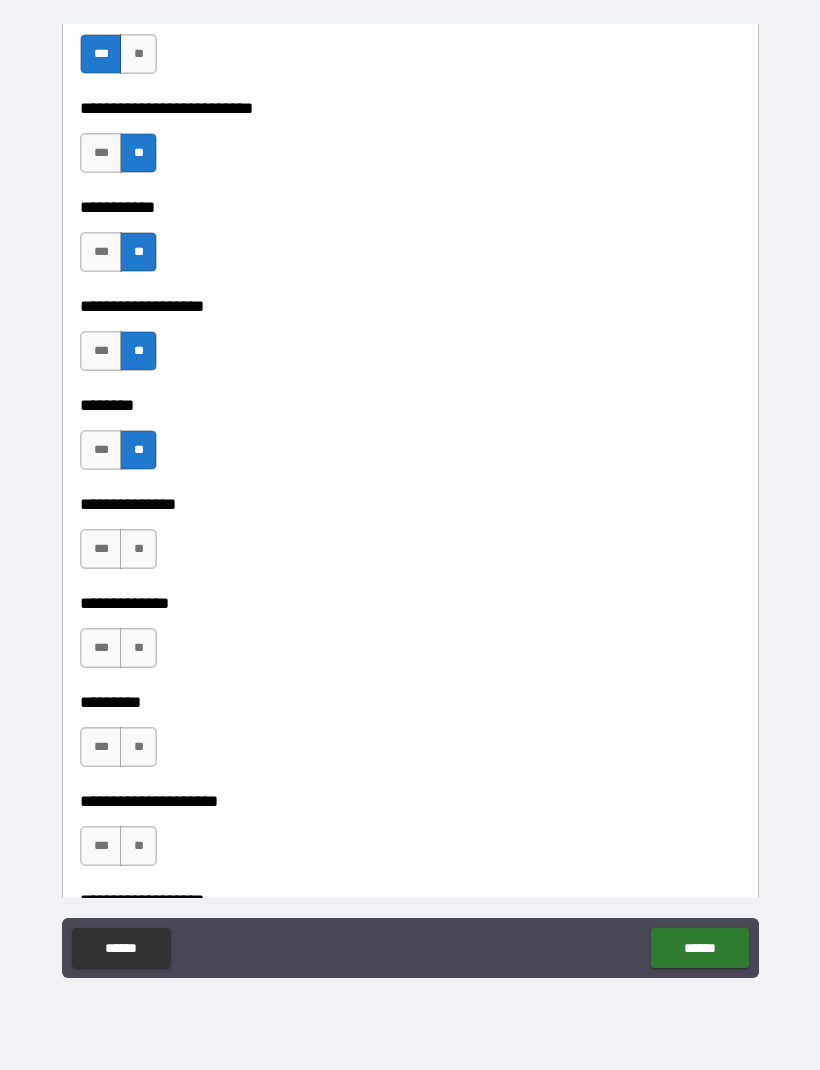 click on "**" at bounding box center (138, 549) 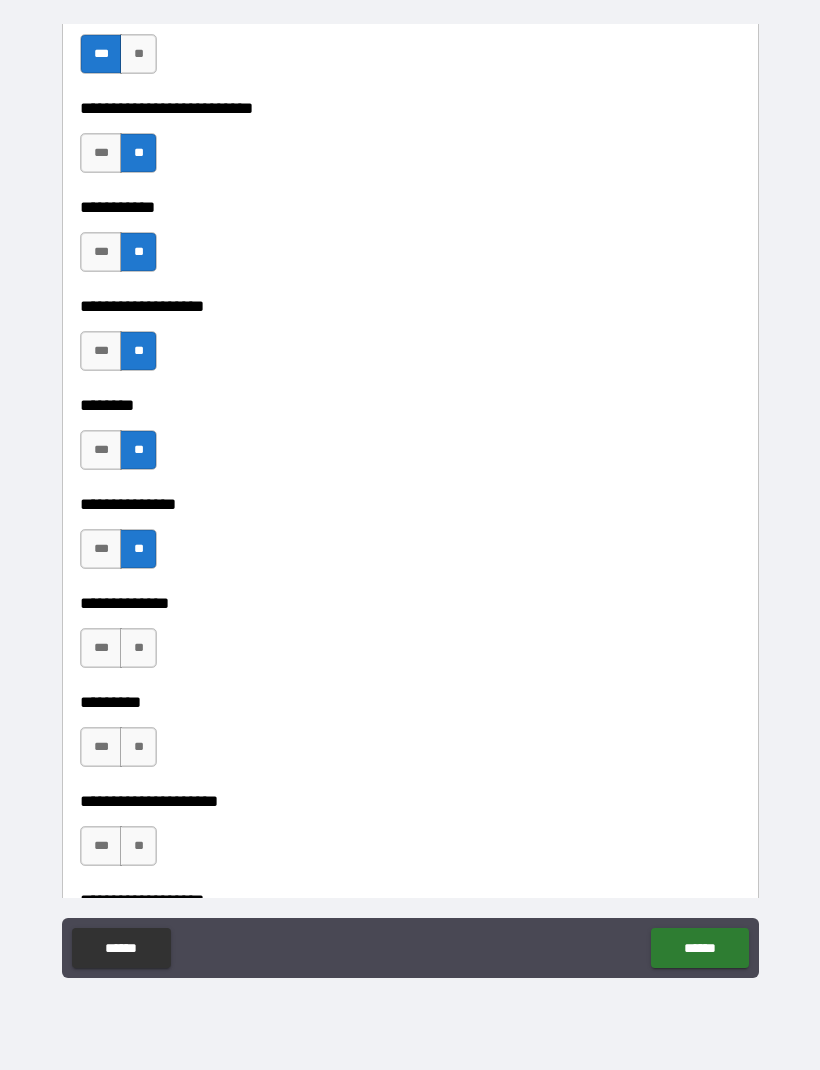 click on "**" at bounding box center (138, 648) 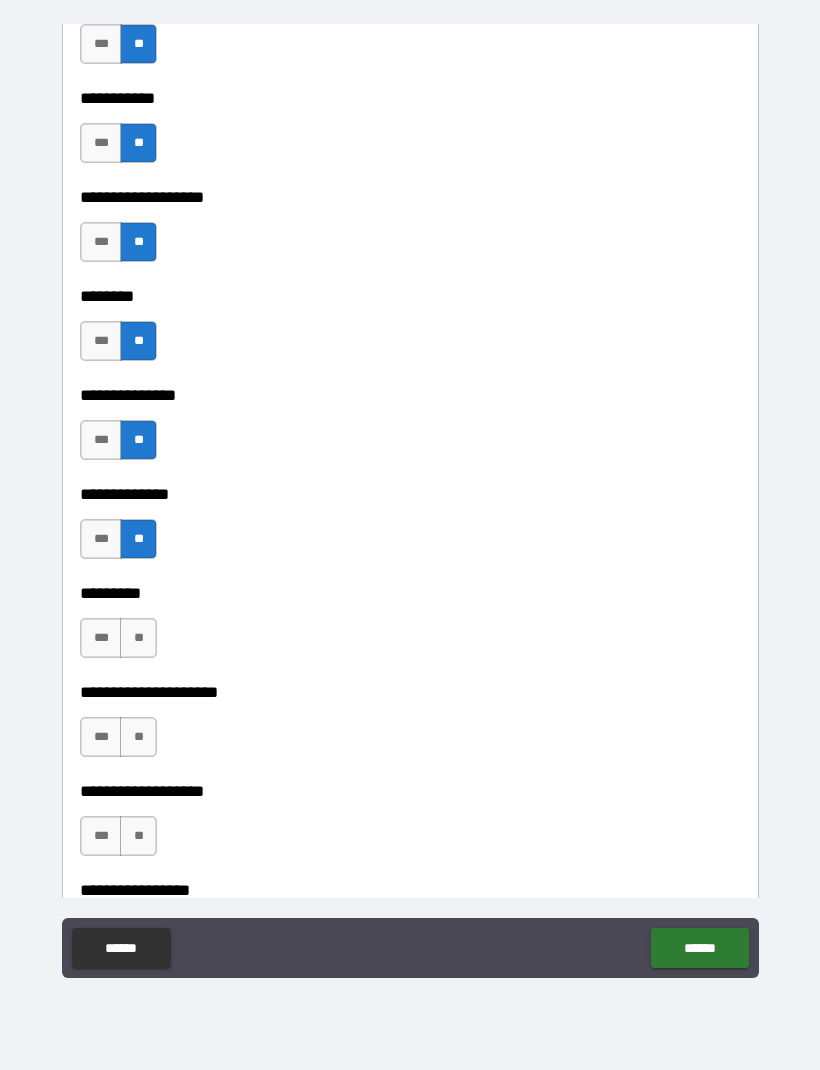 scroll, scrollTop: 4415, scrollLeft: 0, axis: vertical 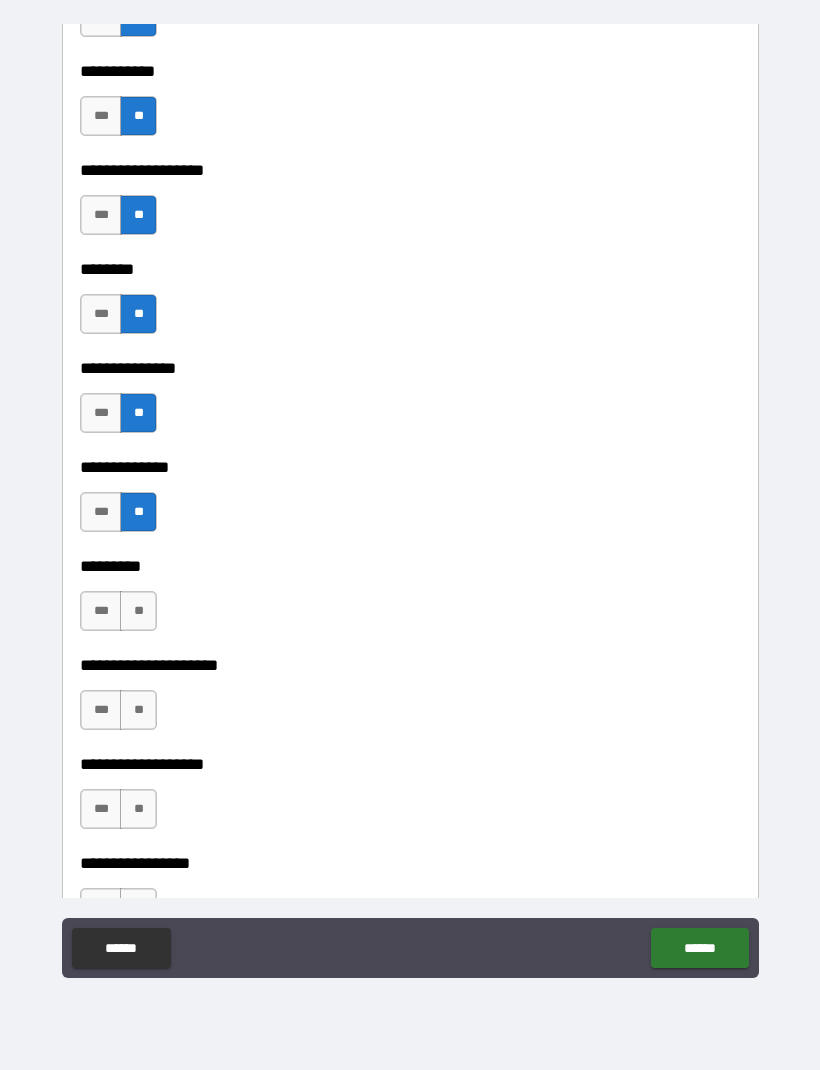 click on "***" at bounding box center [101, 512] 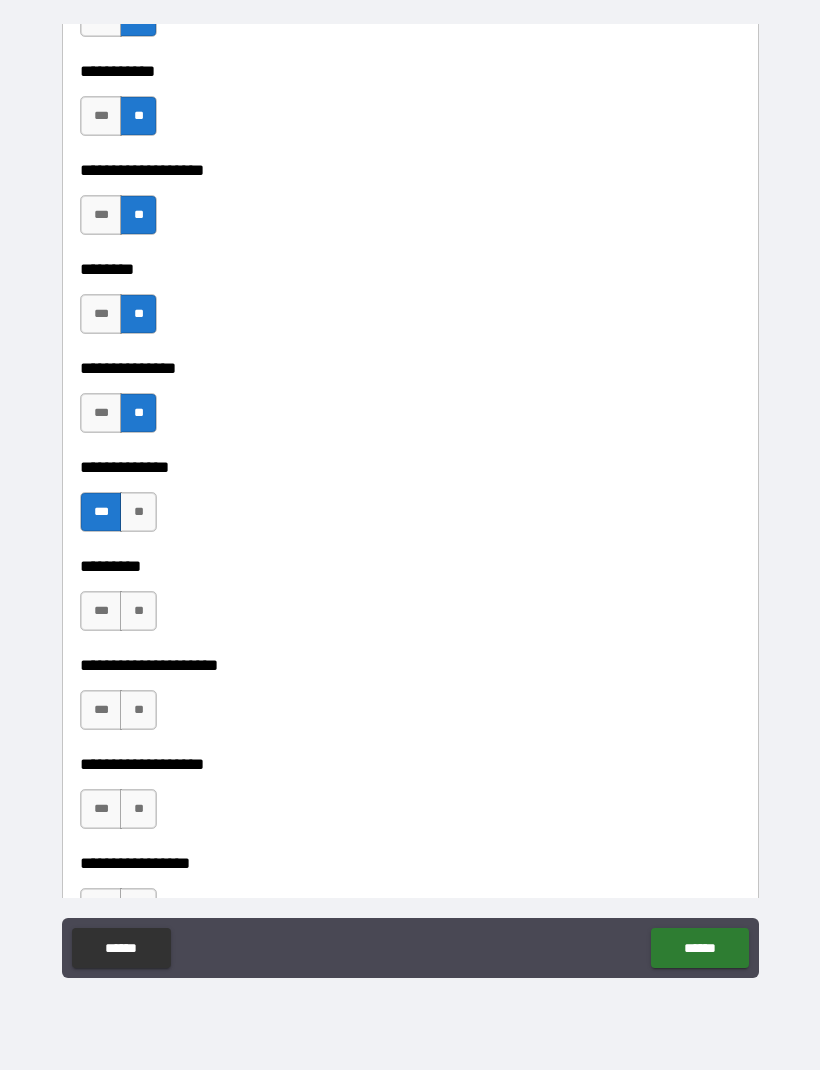 click on "**" at bounding box center [138, 611] 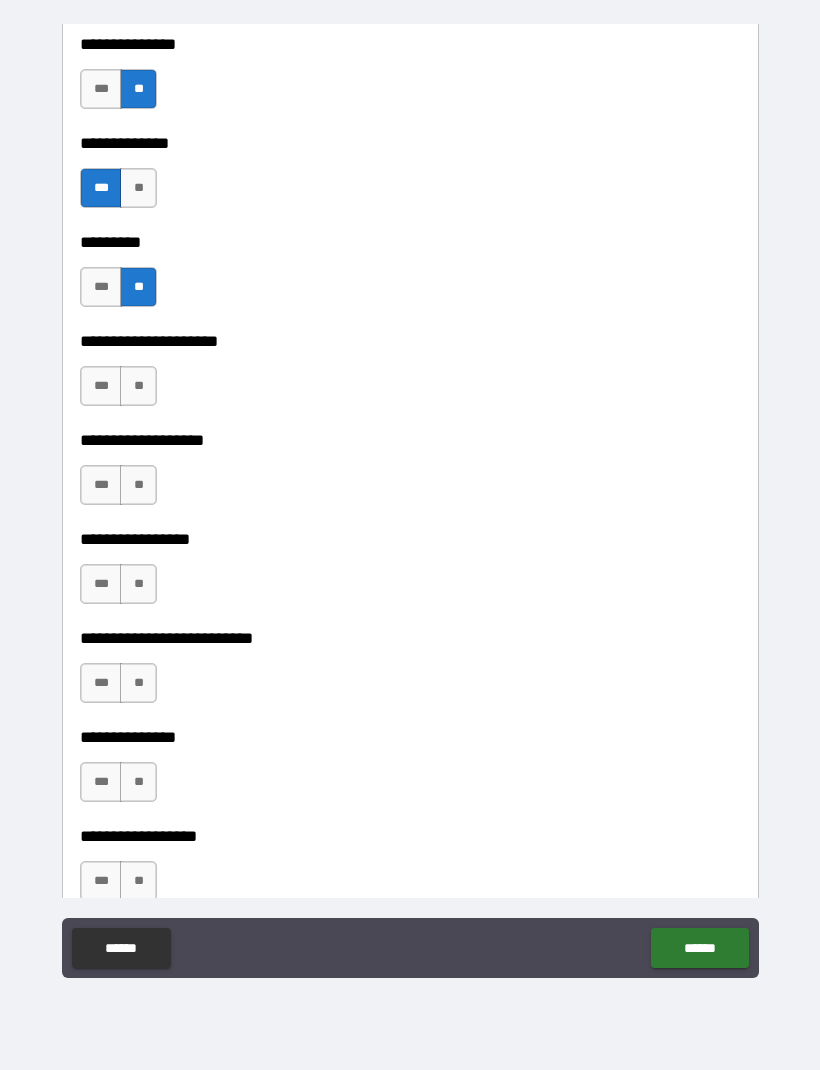 scroll, scrollTop: 4739, scrollLeft: 0, axis: vertical 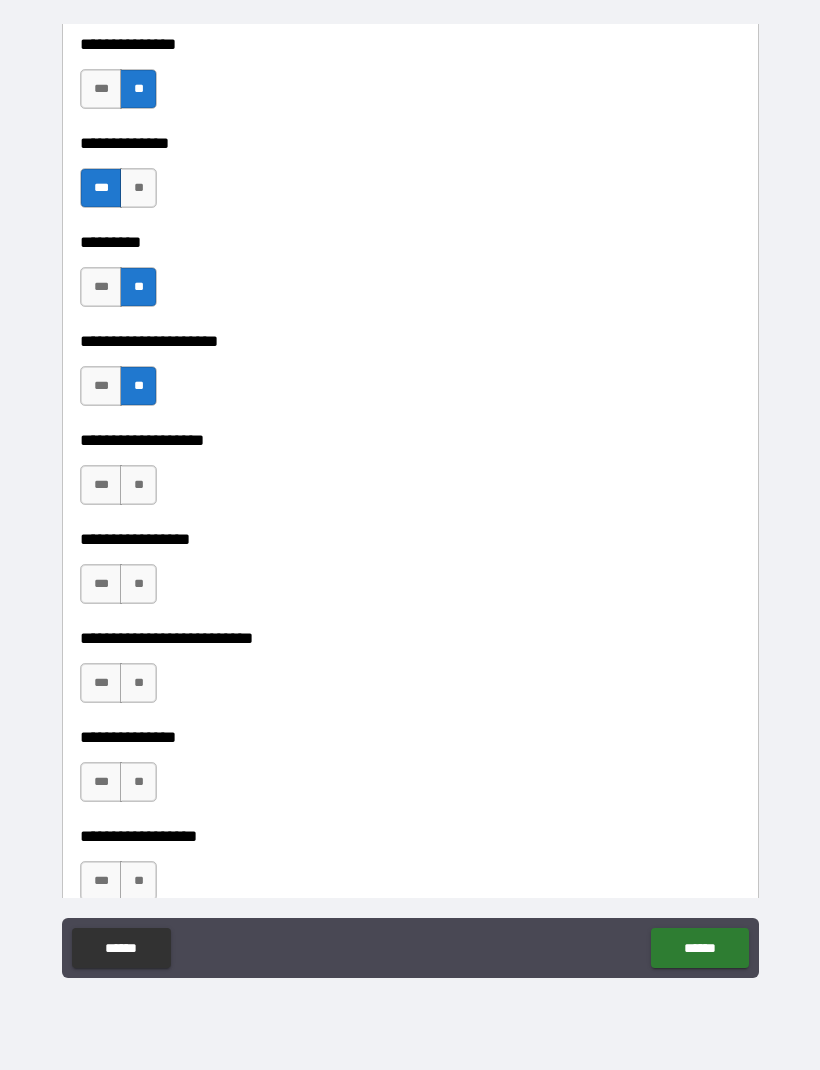 click on "**" at bounding box center (138, 485) 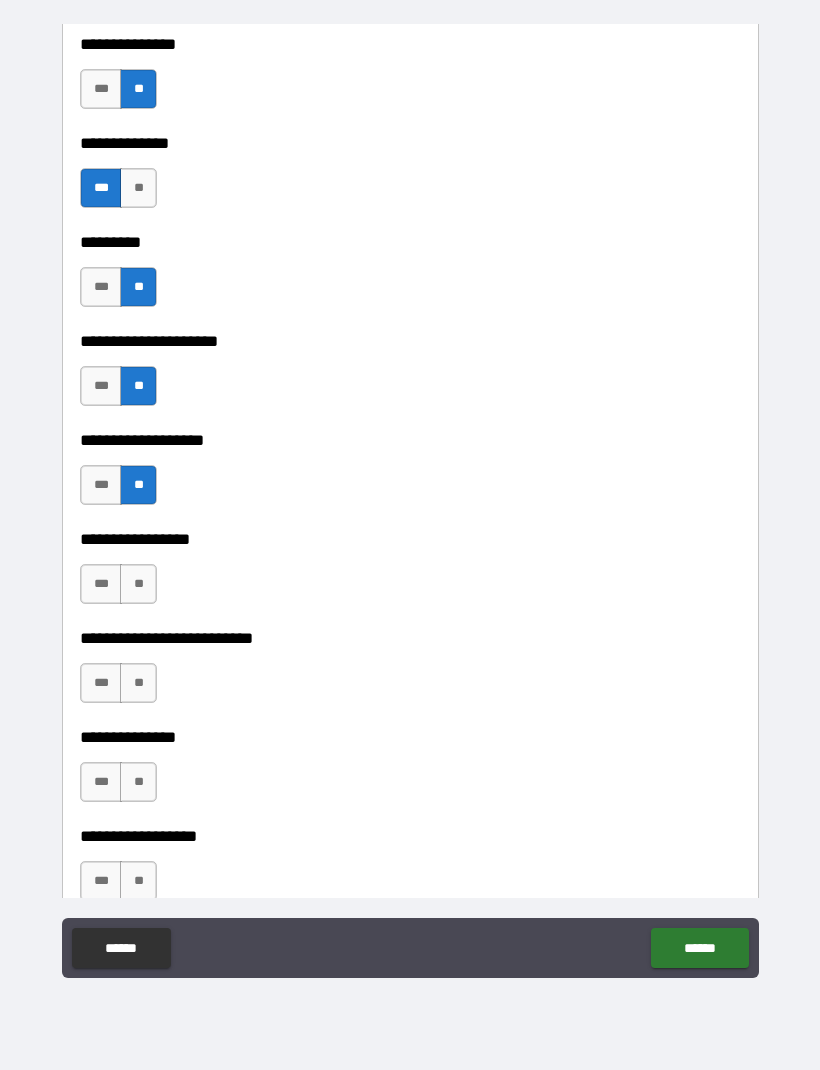 click on "**" at bounding box center [138, 584] 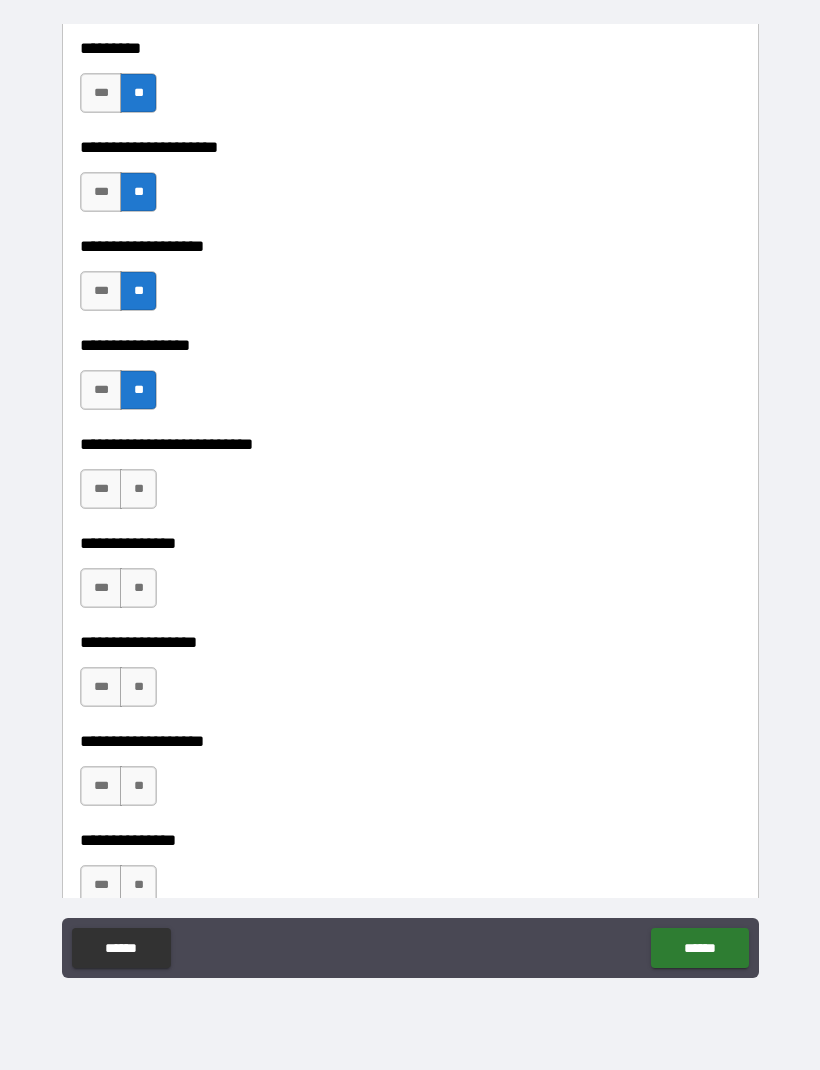 scroll, scrollTop: 4942, scrollLeft: 0, axis: vertical 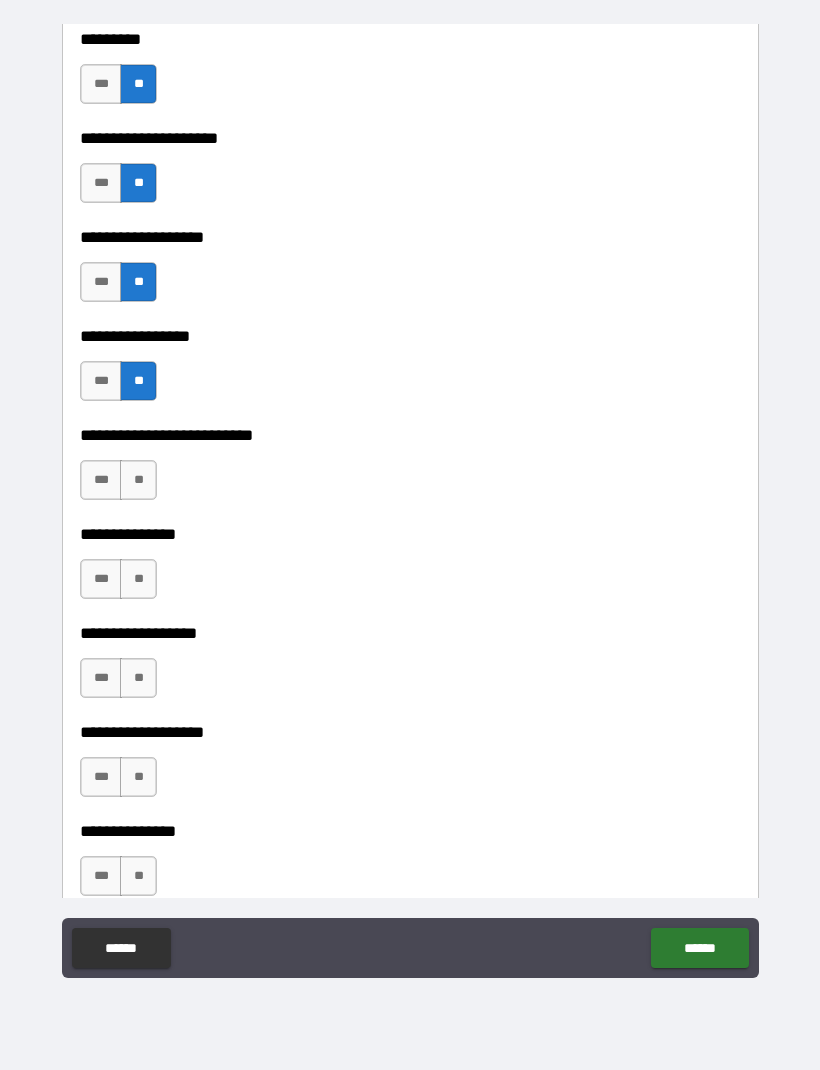 click on "***" at bounding box center (101, 480) 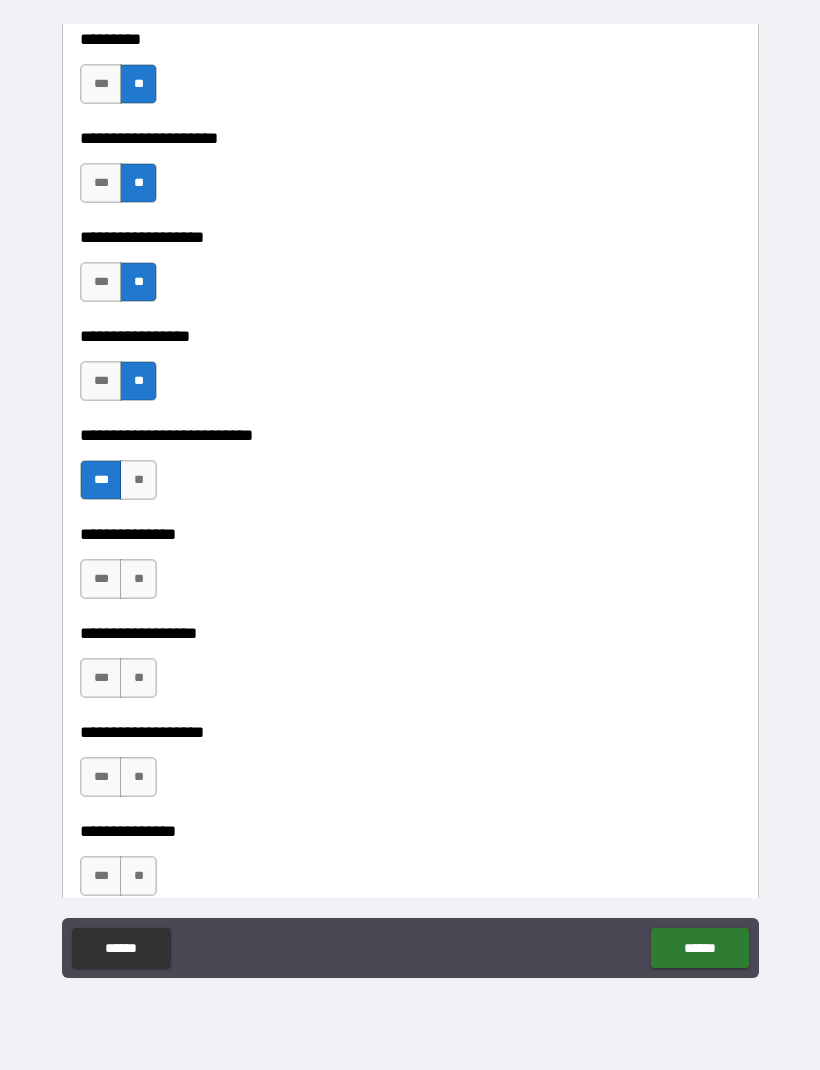 click on "**" at bounding box center [138, 579] 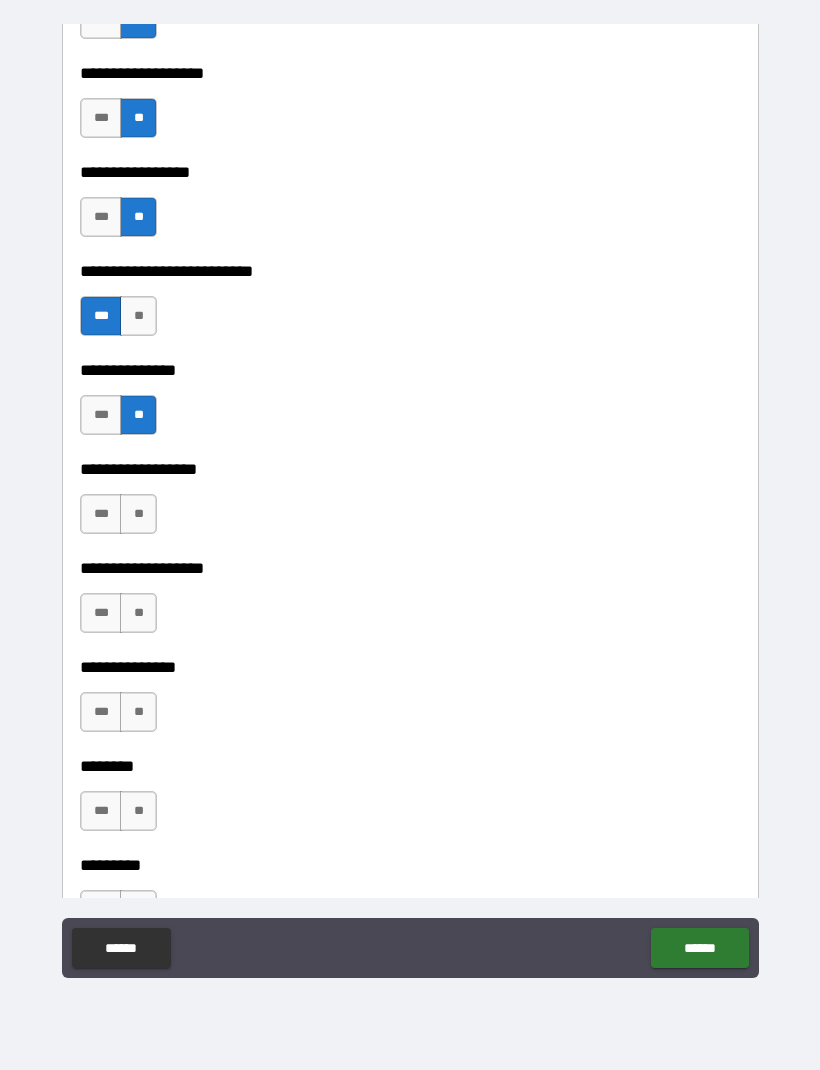 scroll, scrollTop: 5108, scrollLeft: 0, axis: vertical 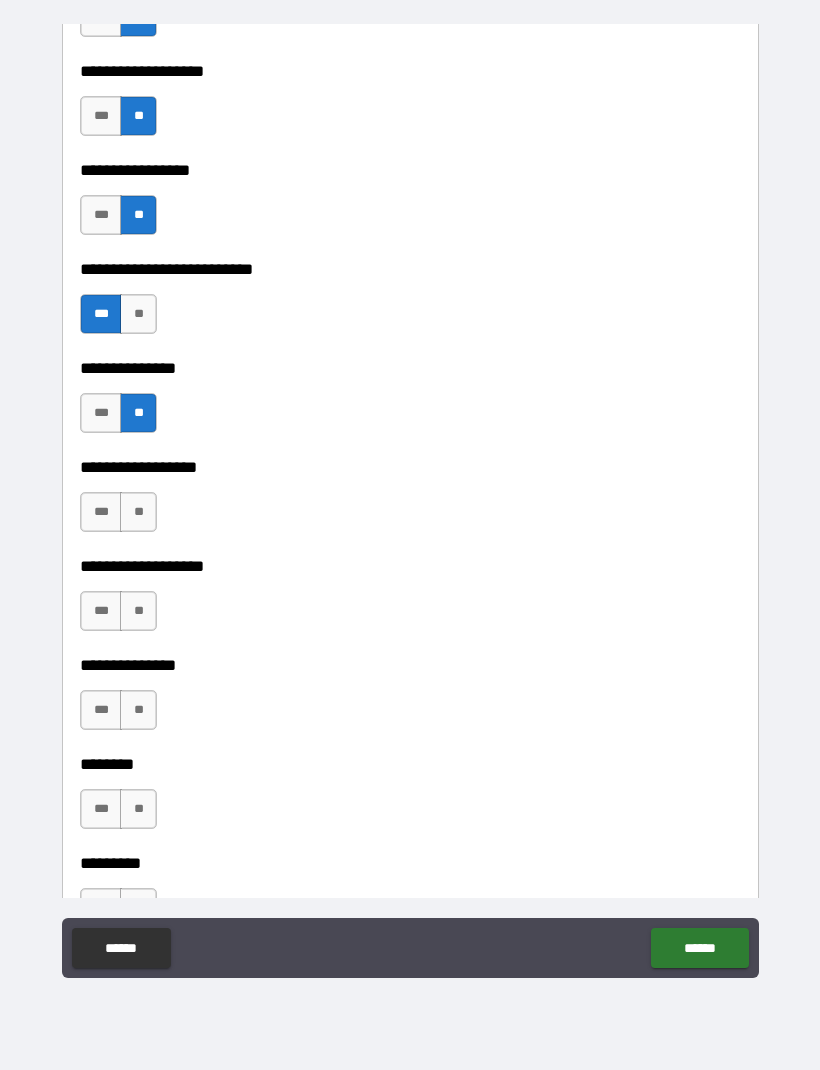 click on "**" at bounding box center [138, 512] 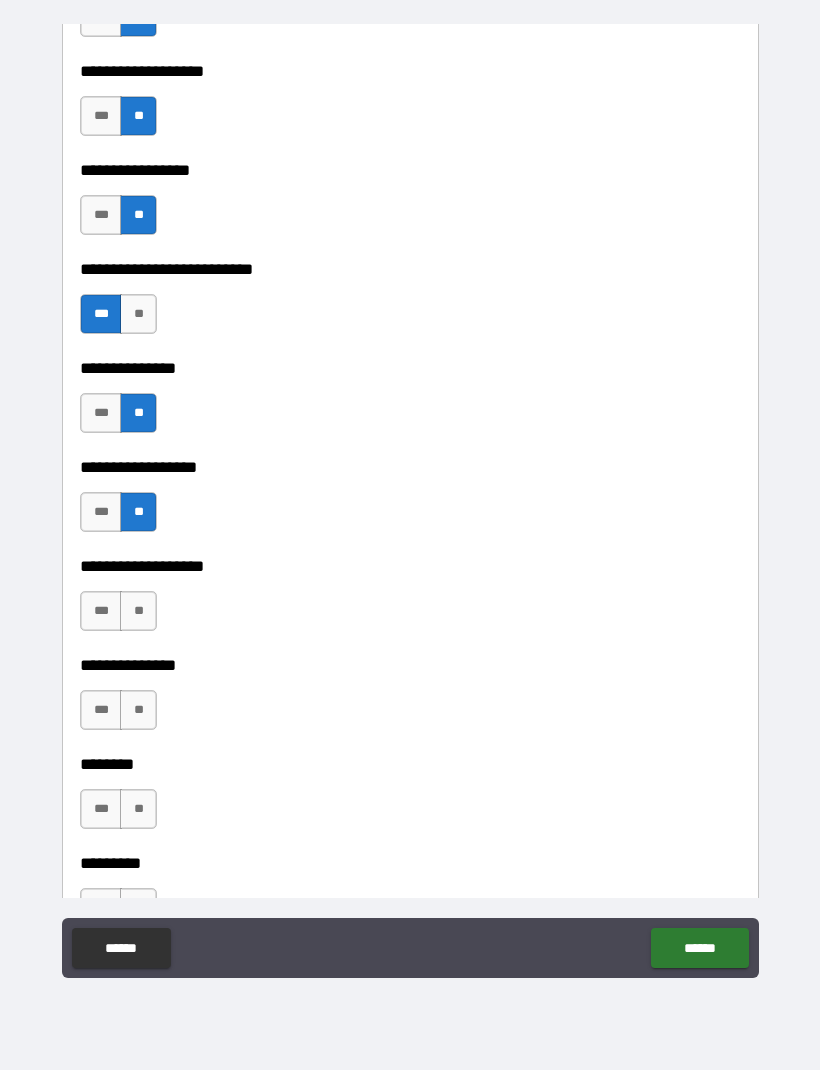 click on "**" at bounding box center [138, 611] 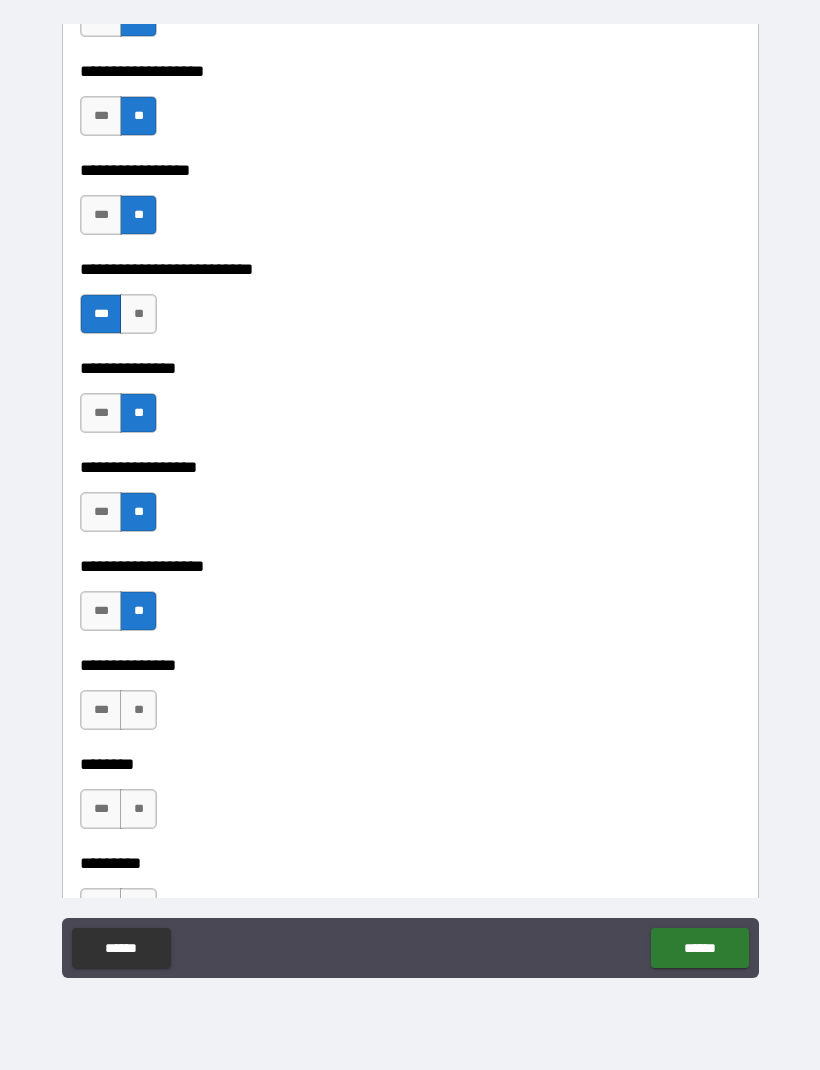 click on "**" at bounding box center (138, 710) 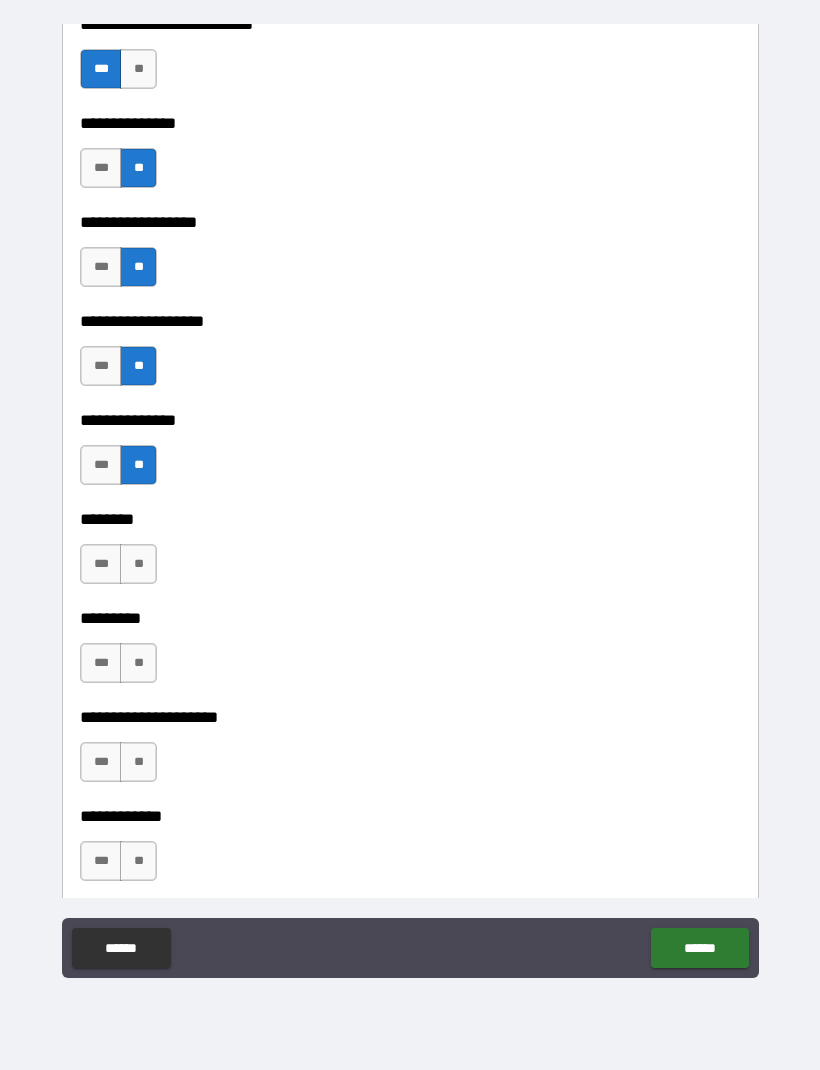 scroll, scrollTop: 5354, scrollLeft: 0, axis: vertical 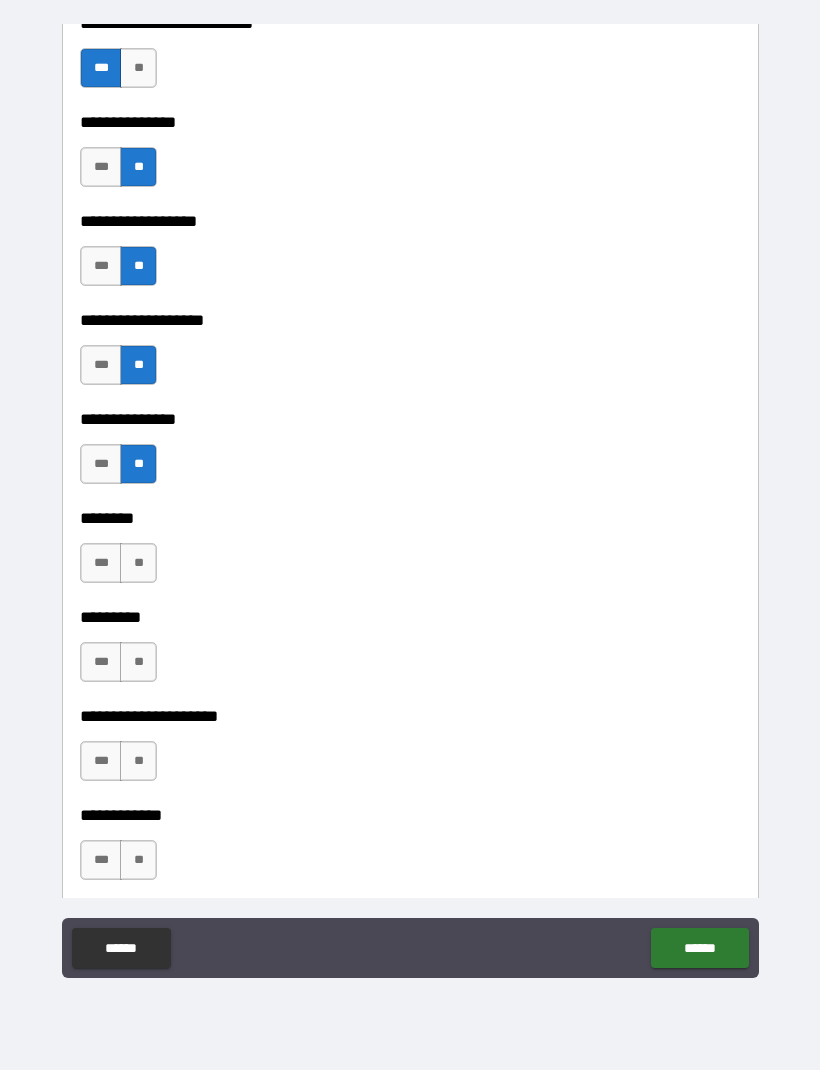 click on "**" at bounding box center [138, 563] 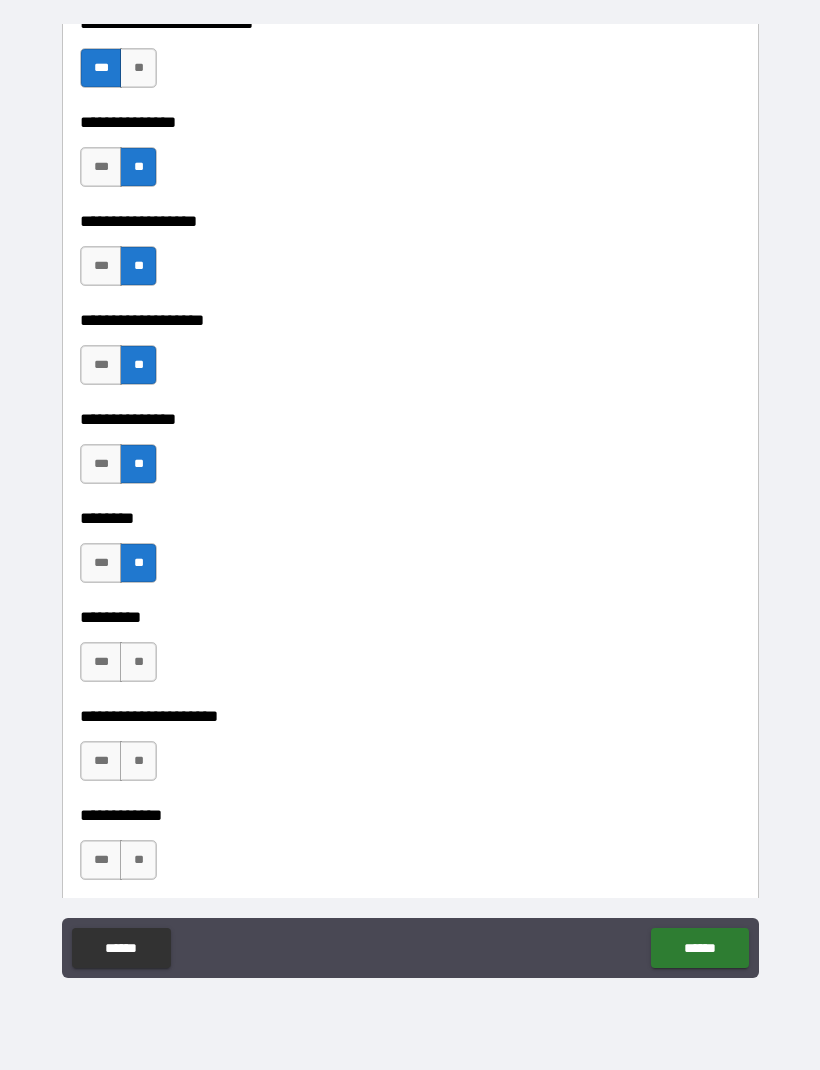 click on "**" at bounding box center (138, 662) 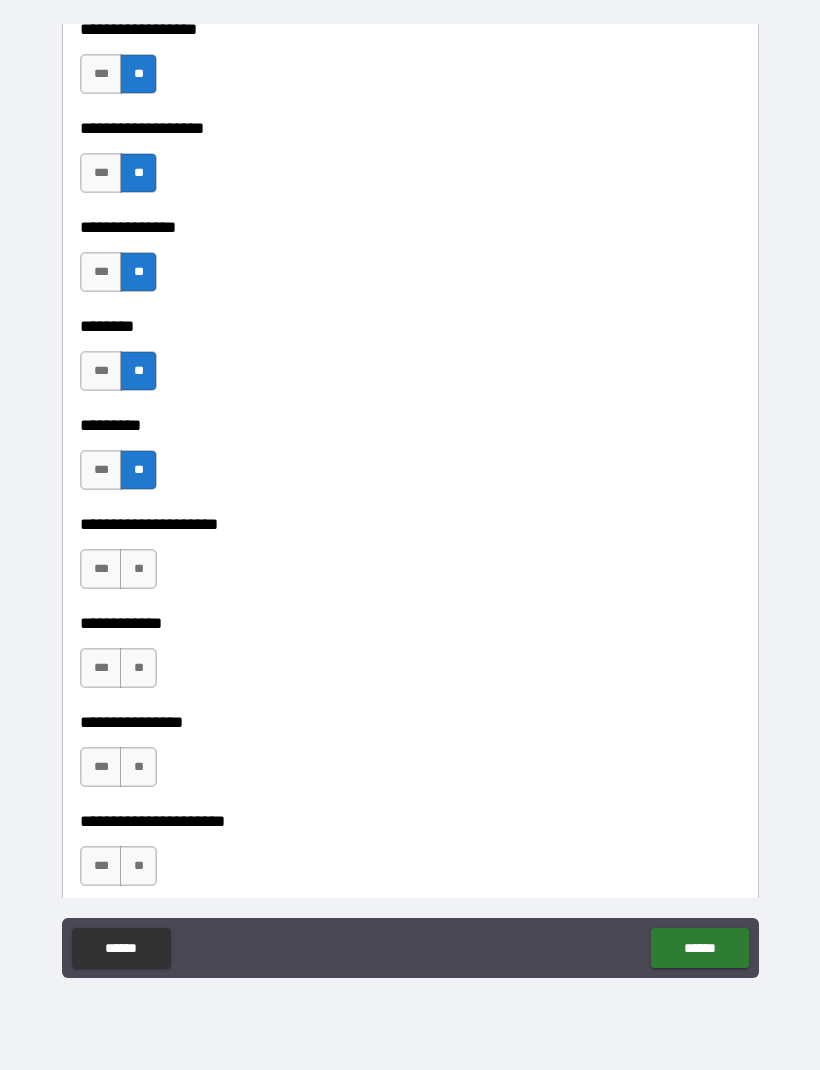 scroll, scrollTop: 5549, scrollLeft: 0, axis: vertical 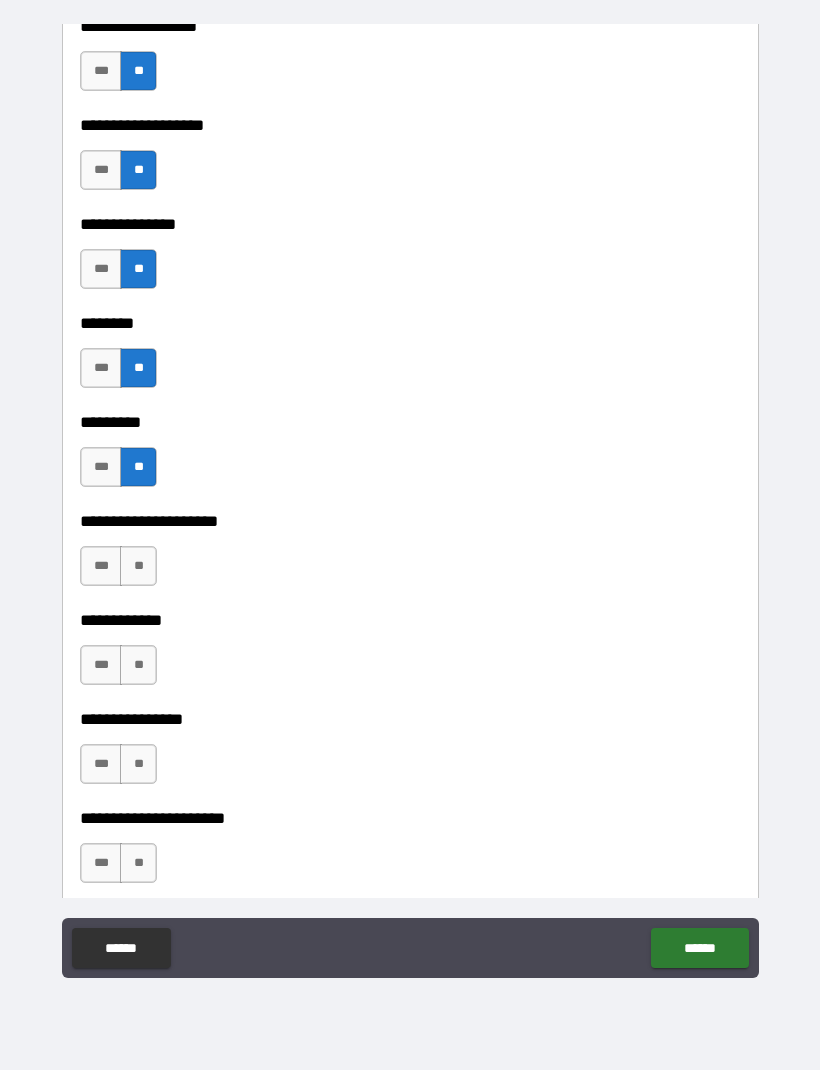 click on "**" at bounding box center (138, 566) 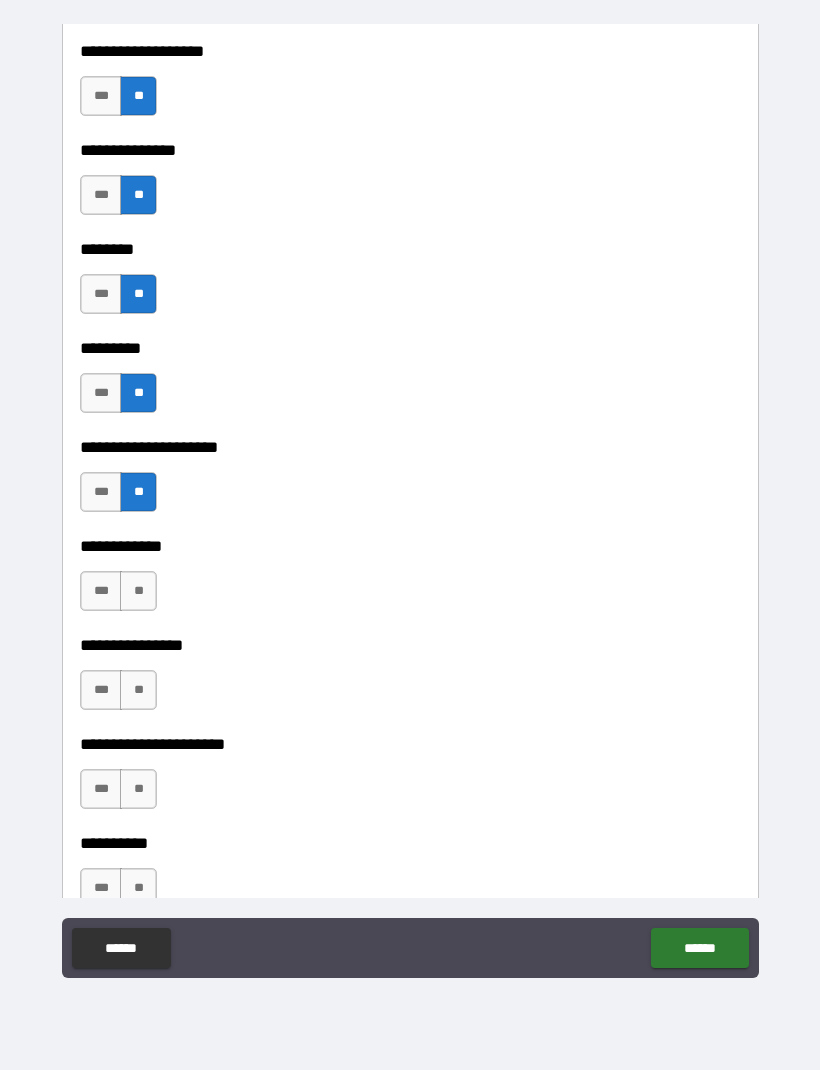scroll, scrollTop: 5706, scrollLeft: 0, axis: vertical 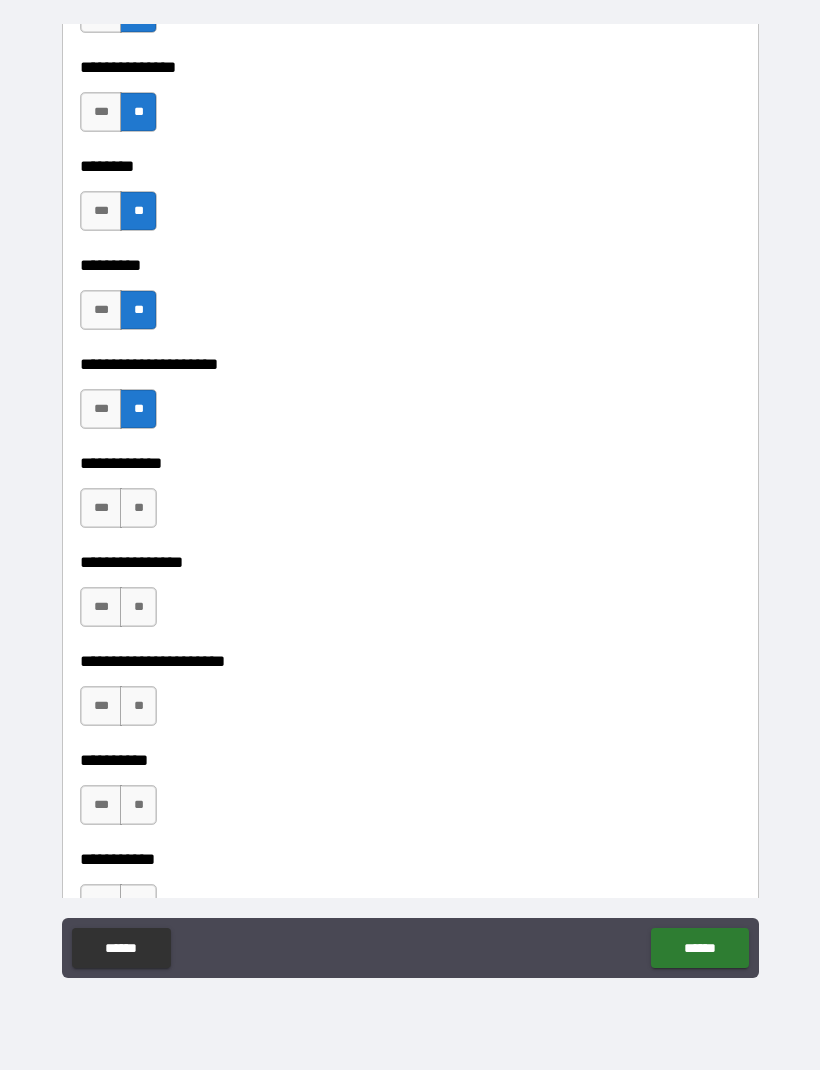 click on "***" at bounding box center [101, 508] 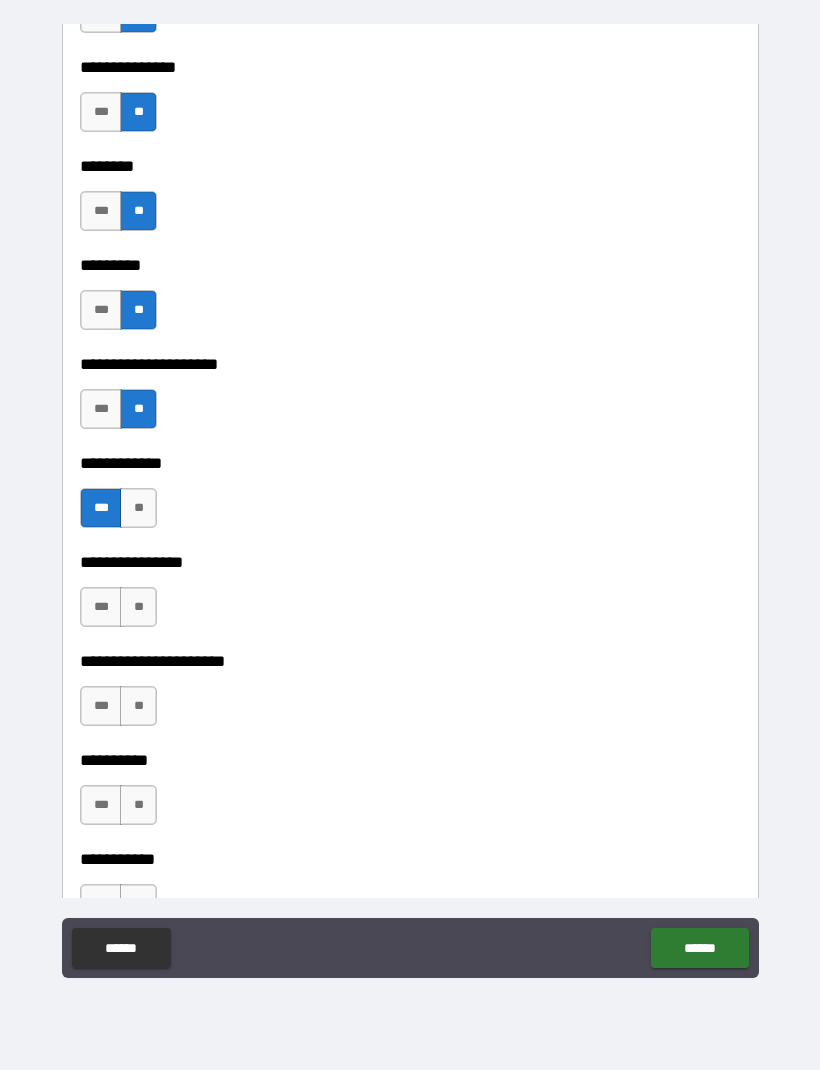 click on "**" at bounding box center [138, 607] 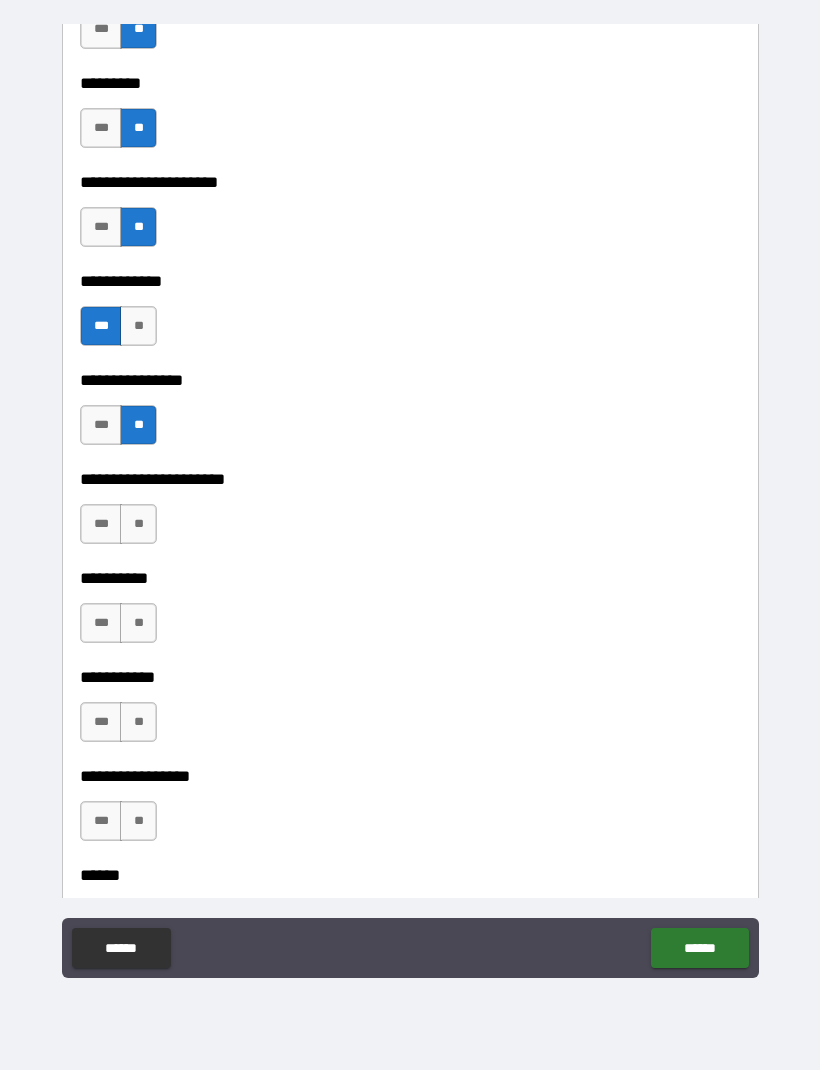 scroll, scrollTop: 5894, scrollLeft: 0, axis: vertical 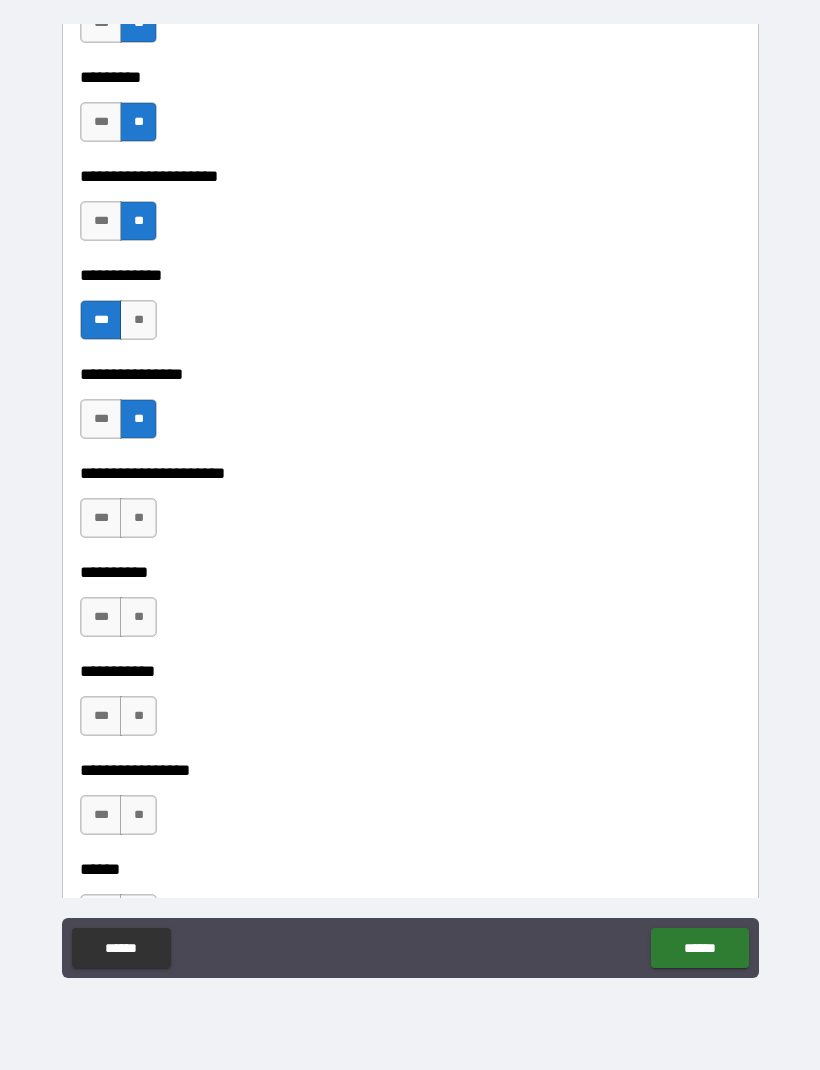 click on "**" at bounding box center (138, 518) 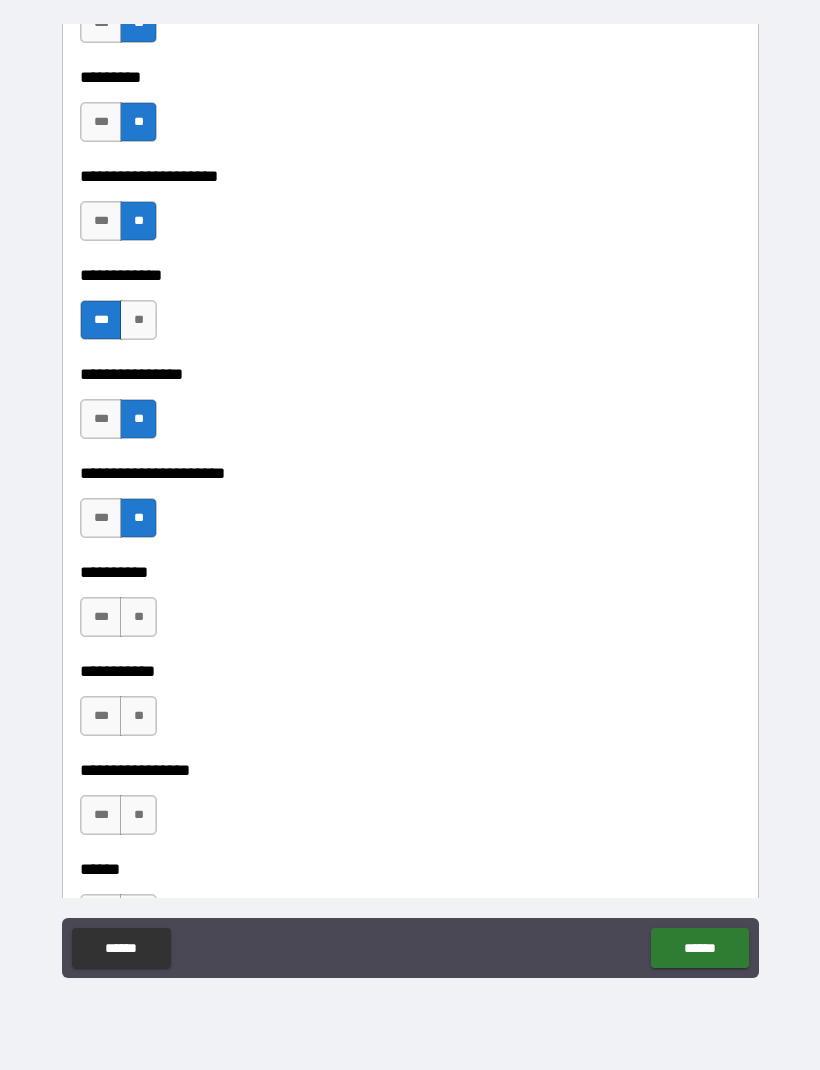 click on "**" at bounding box center (138, 617) 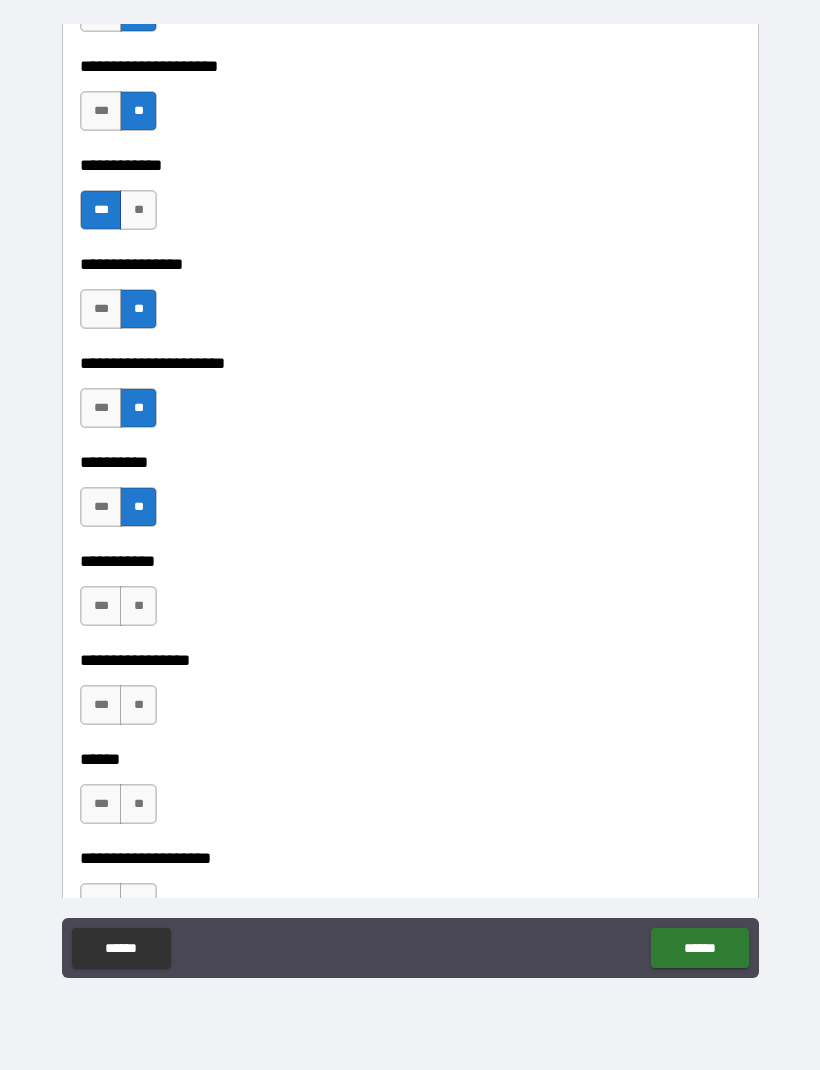 scroll, scrollTop: 6084, scrollLeft: 0, axis: vertical 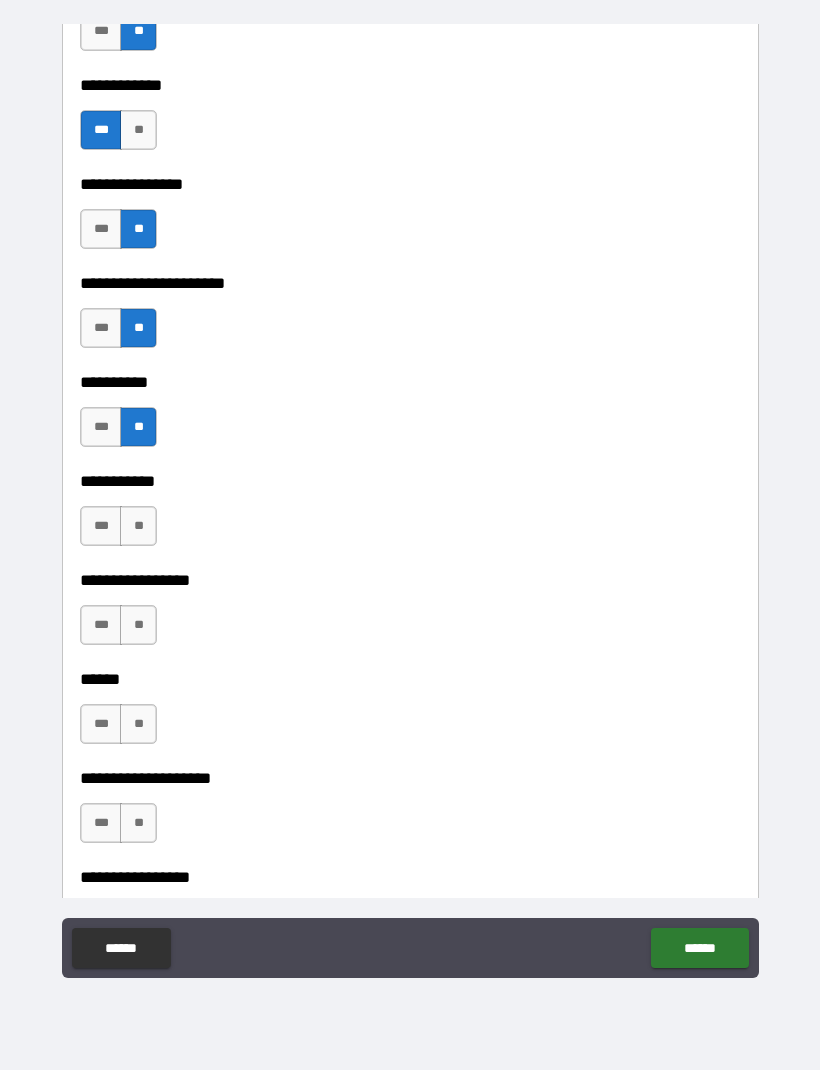 click on "**" at bounding box center (138, 526) 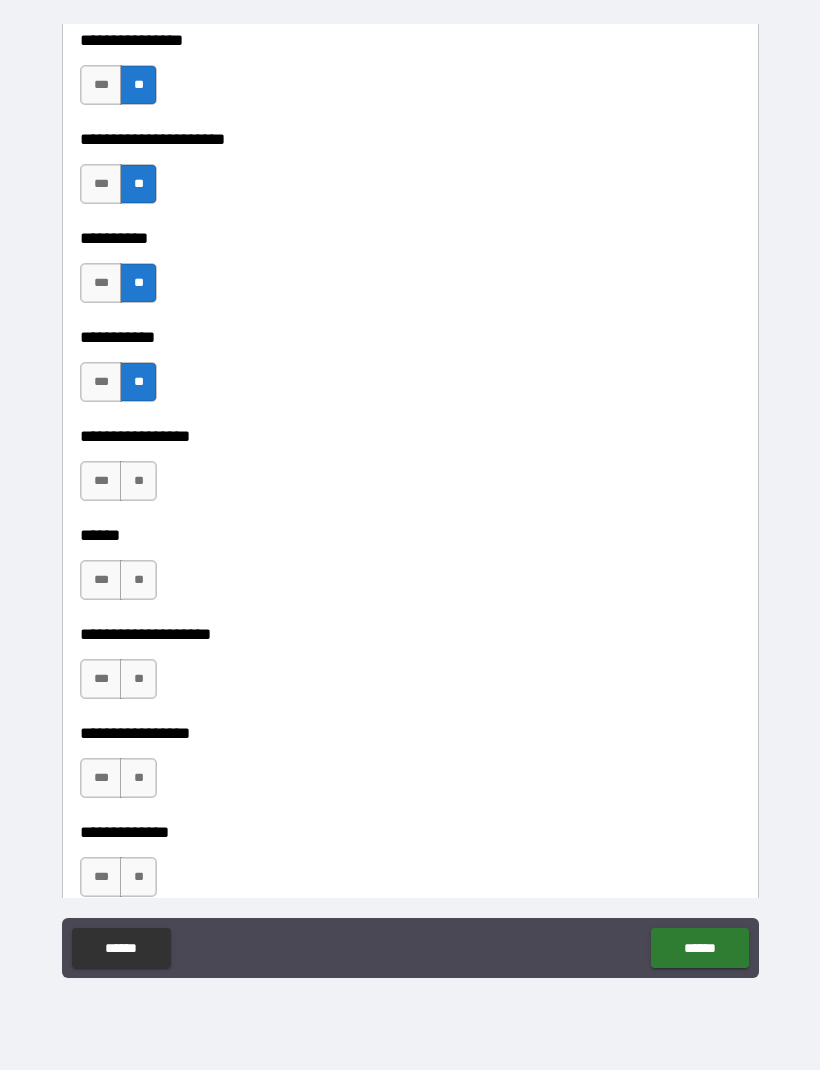 scroll, scrollTop: 6233, scrollLeft: 0, axis: vertical 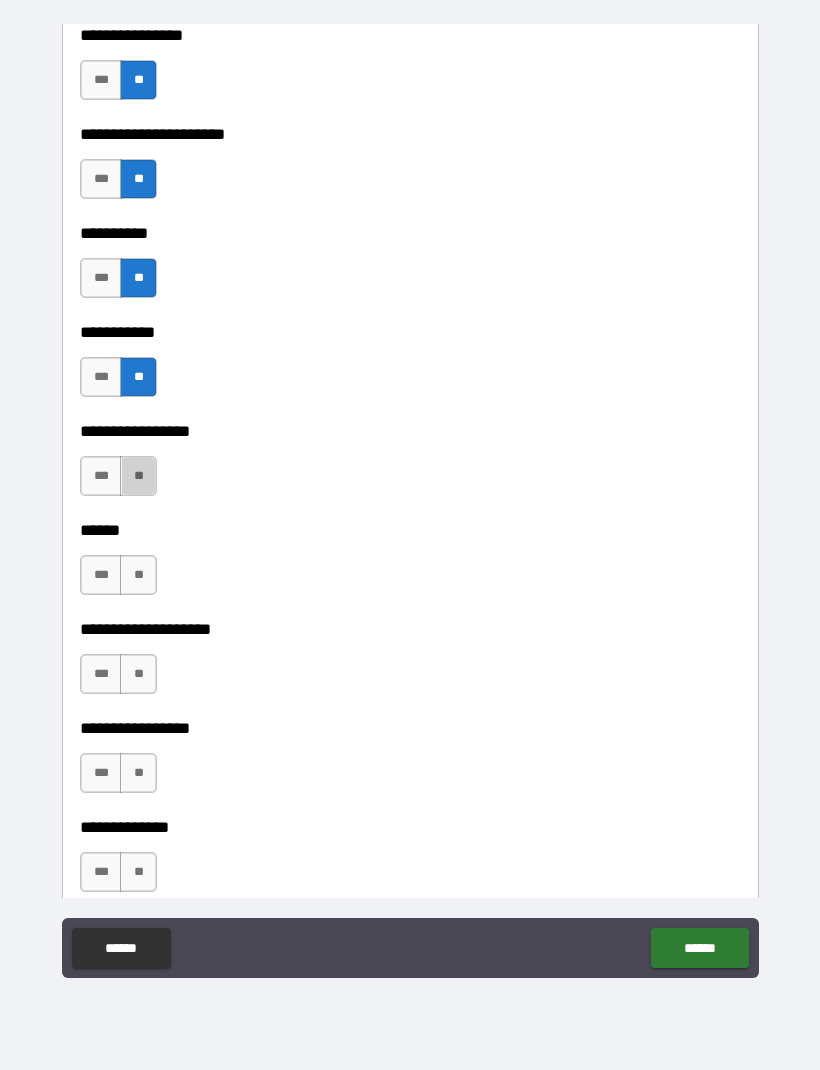 click on "**" at bounding box center (138, 476) 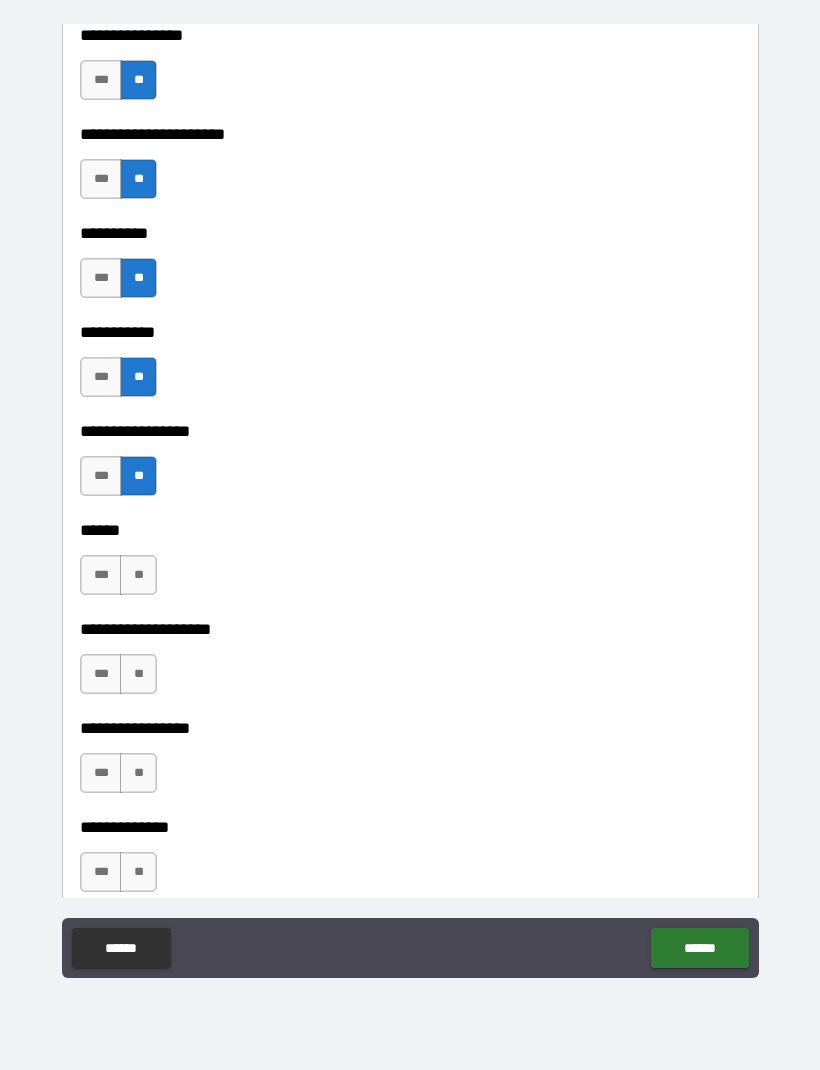 click on "**" at bounding box center [138, 575] 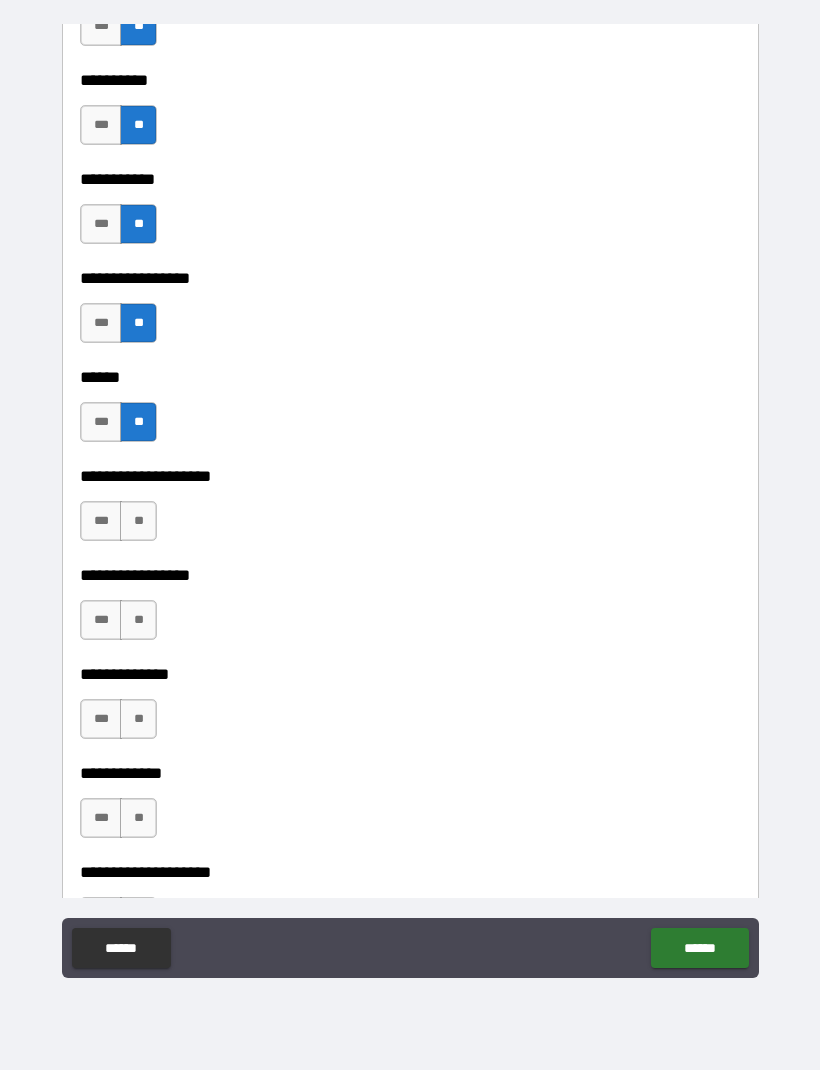 scroll, scrollTop: 6389, scrollLeft: 0, axis: vertical 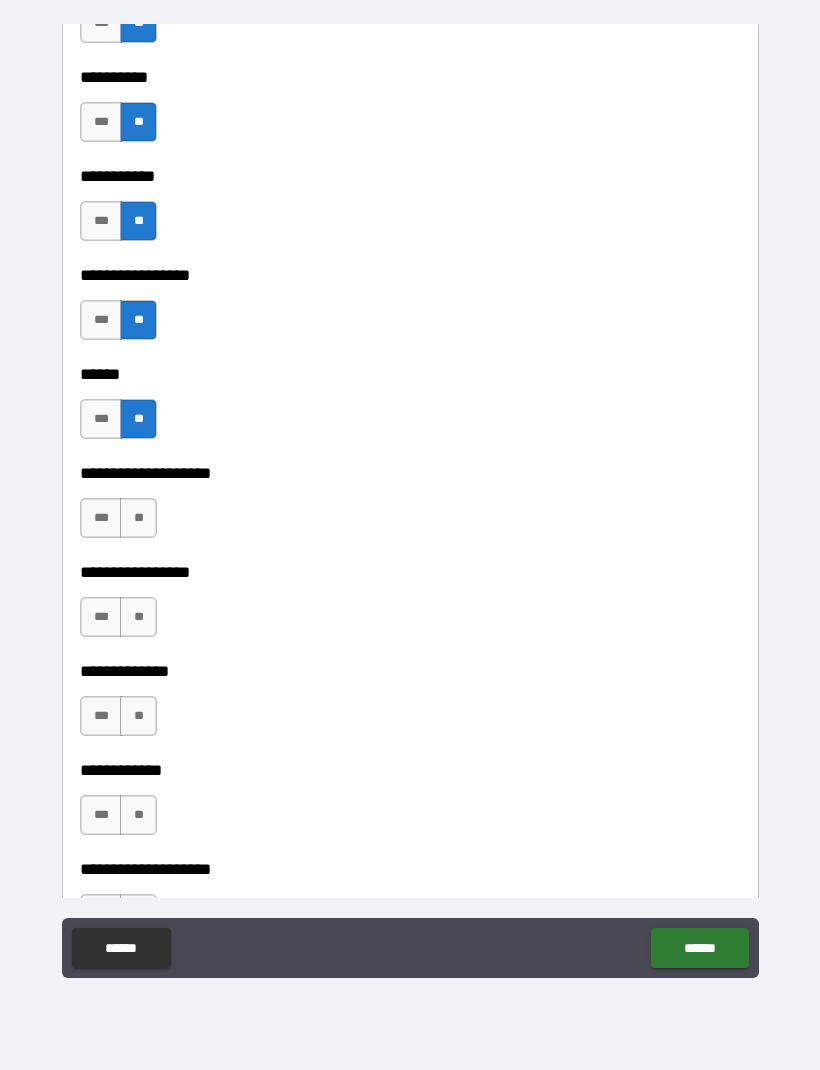 click on "**" at bounding box center [138, 518] 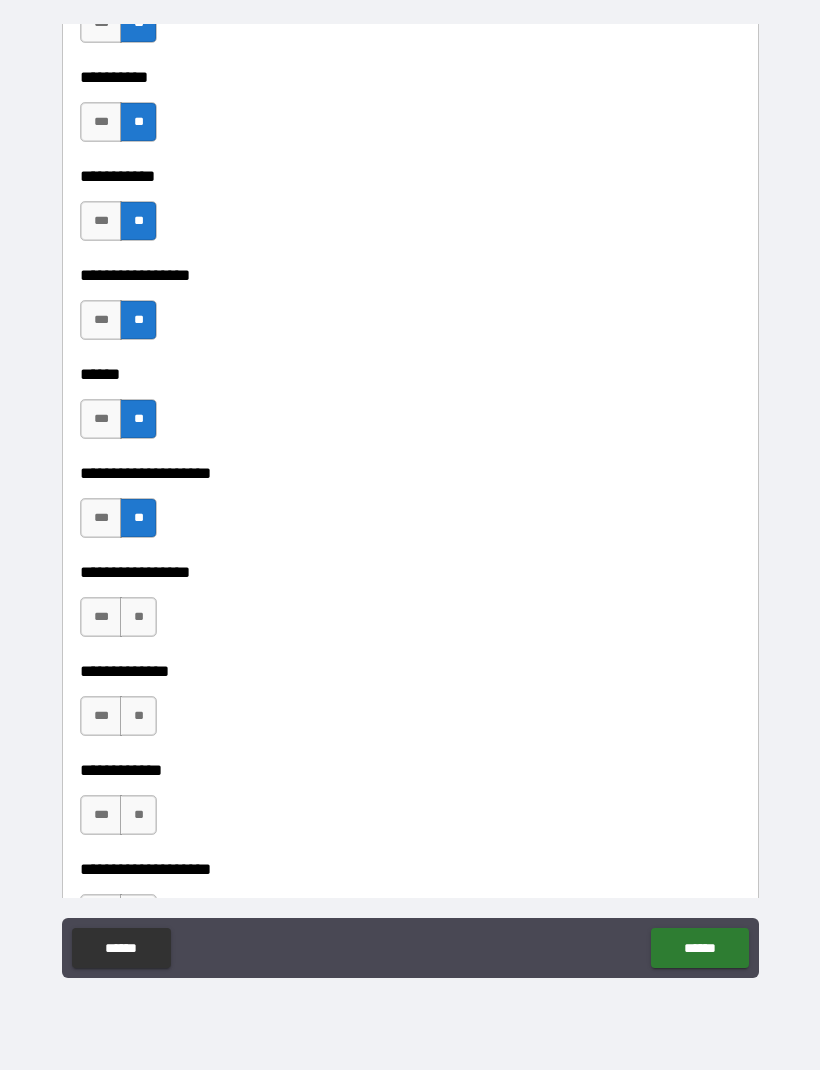 click on "**" at bounding box center (138, 617) 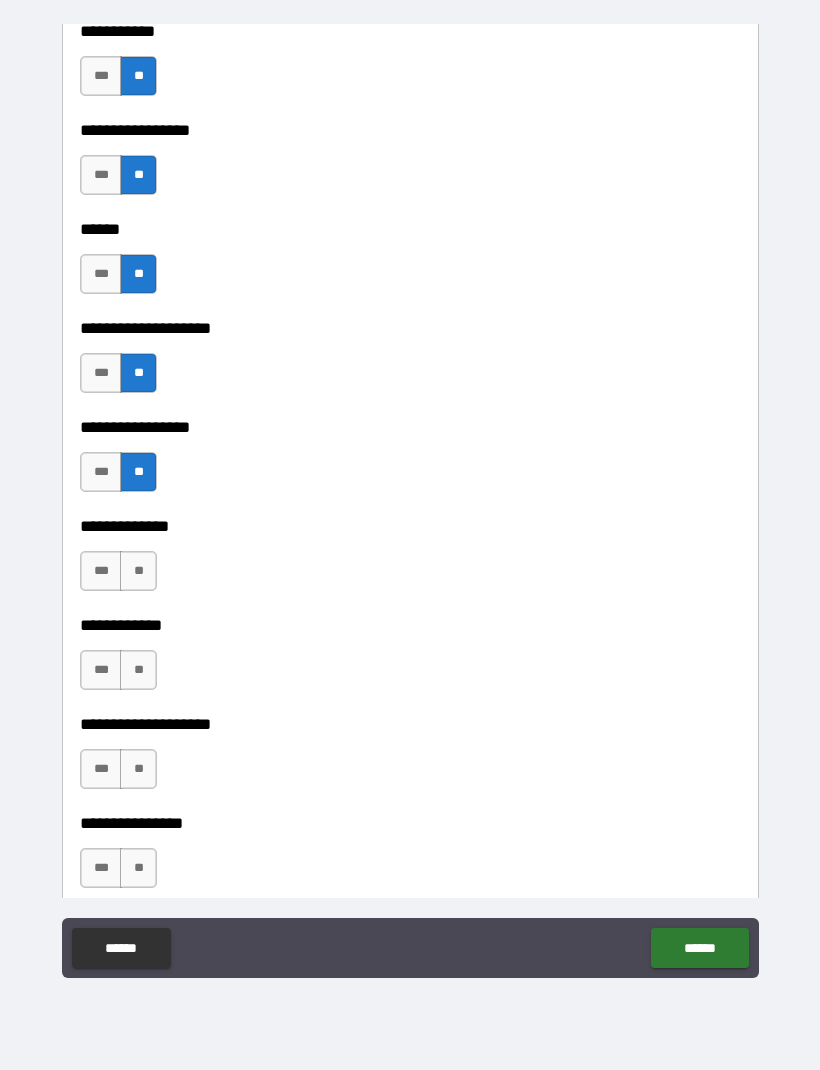 scroll, scrollTop: 6556, scrollLeft: 0, axis: vertical 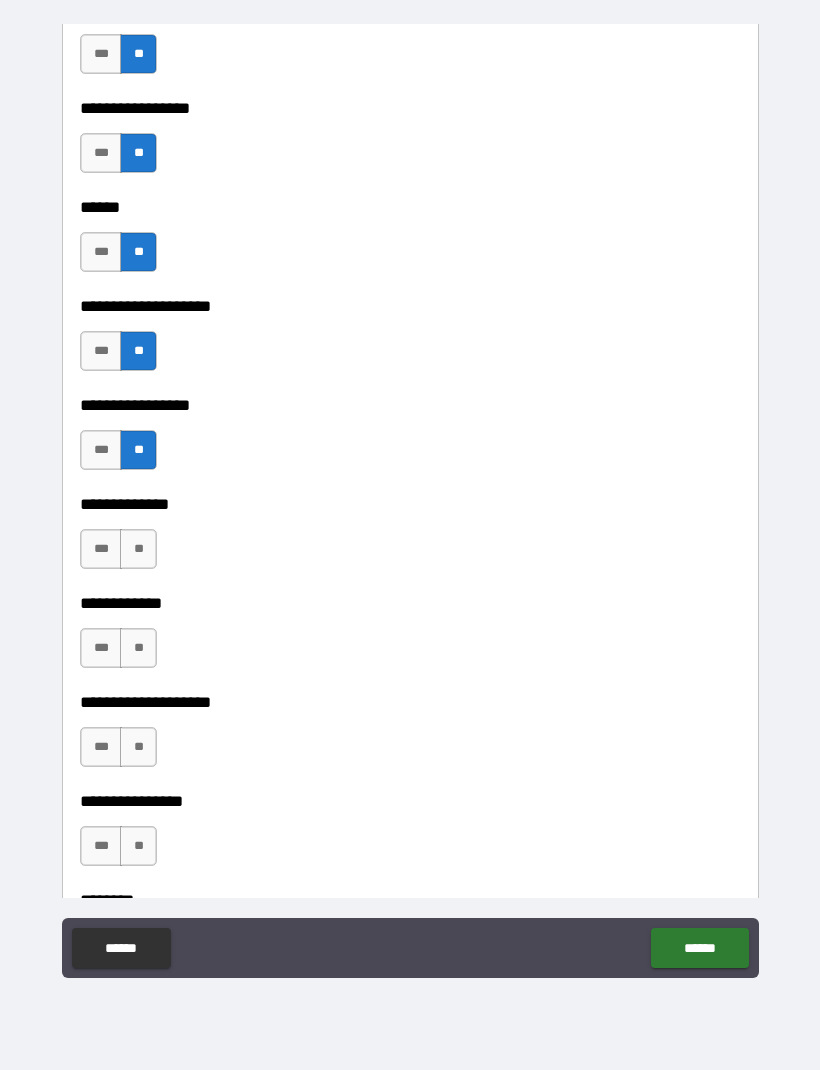 click on "***" at bounding box center (101, 549) 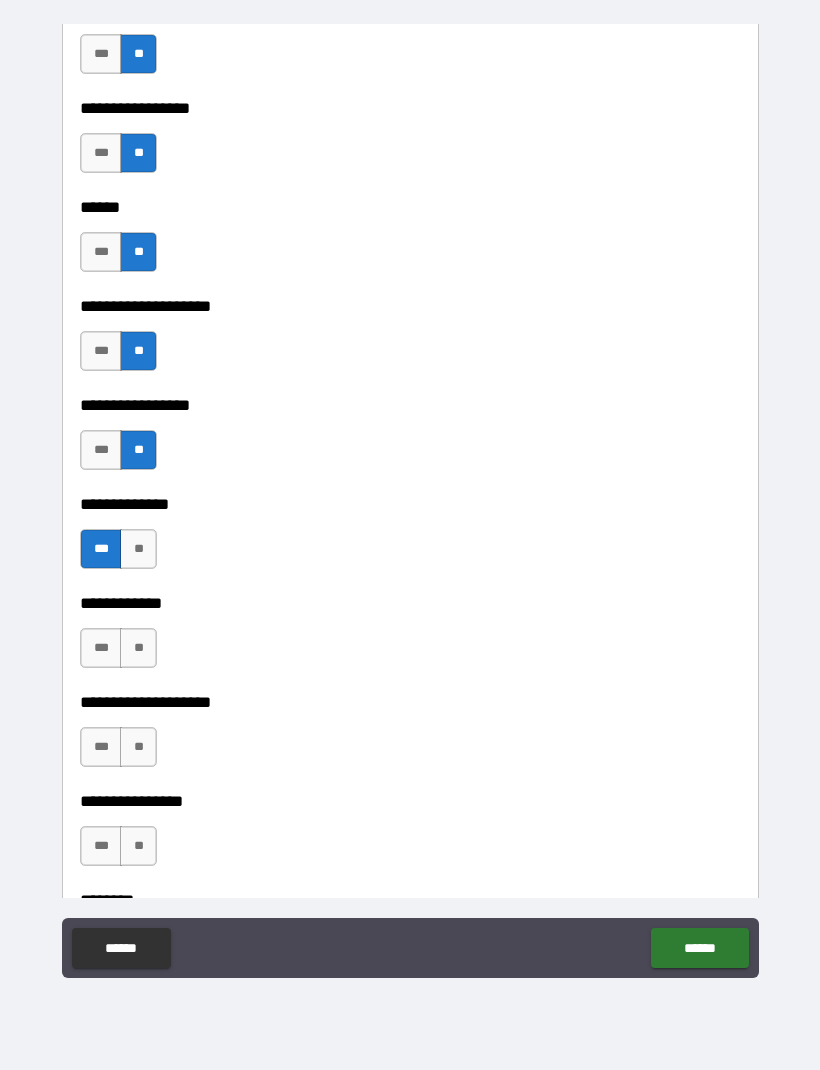 click on "**" at bounding box center [138, 648] 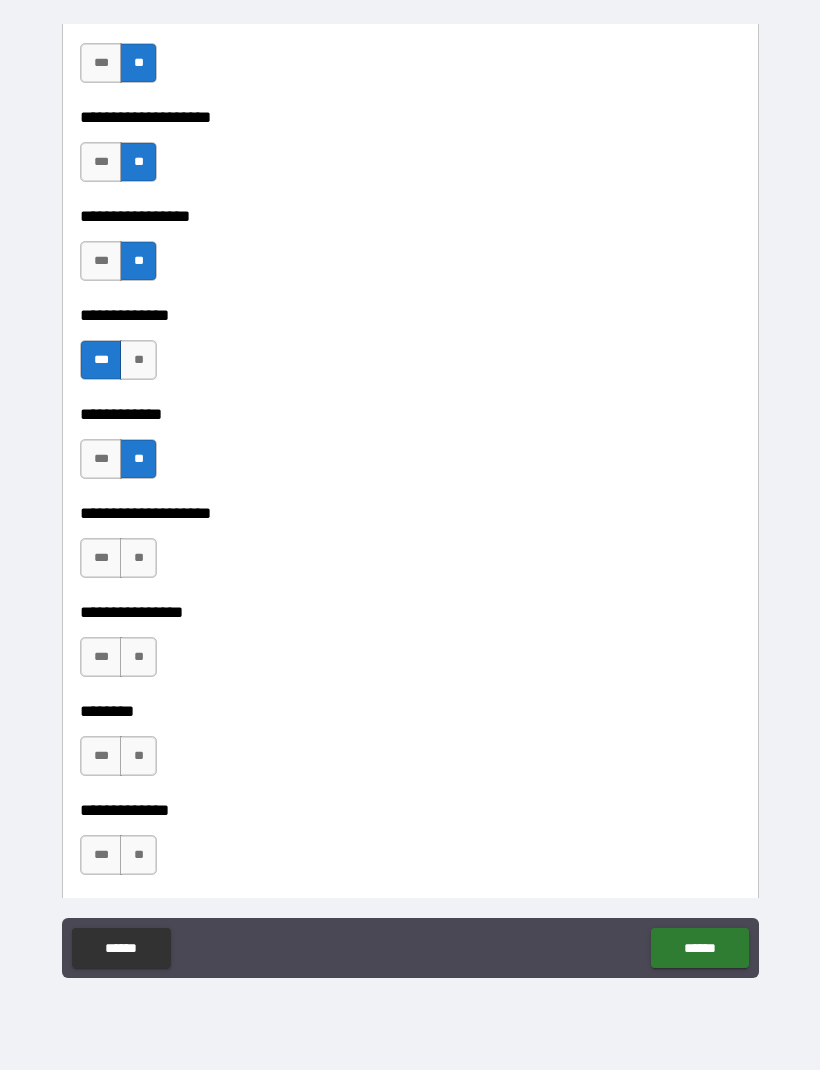 scroll, scrollTop: 6767, scrollLeft: 0, axis: vertical 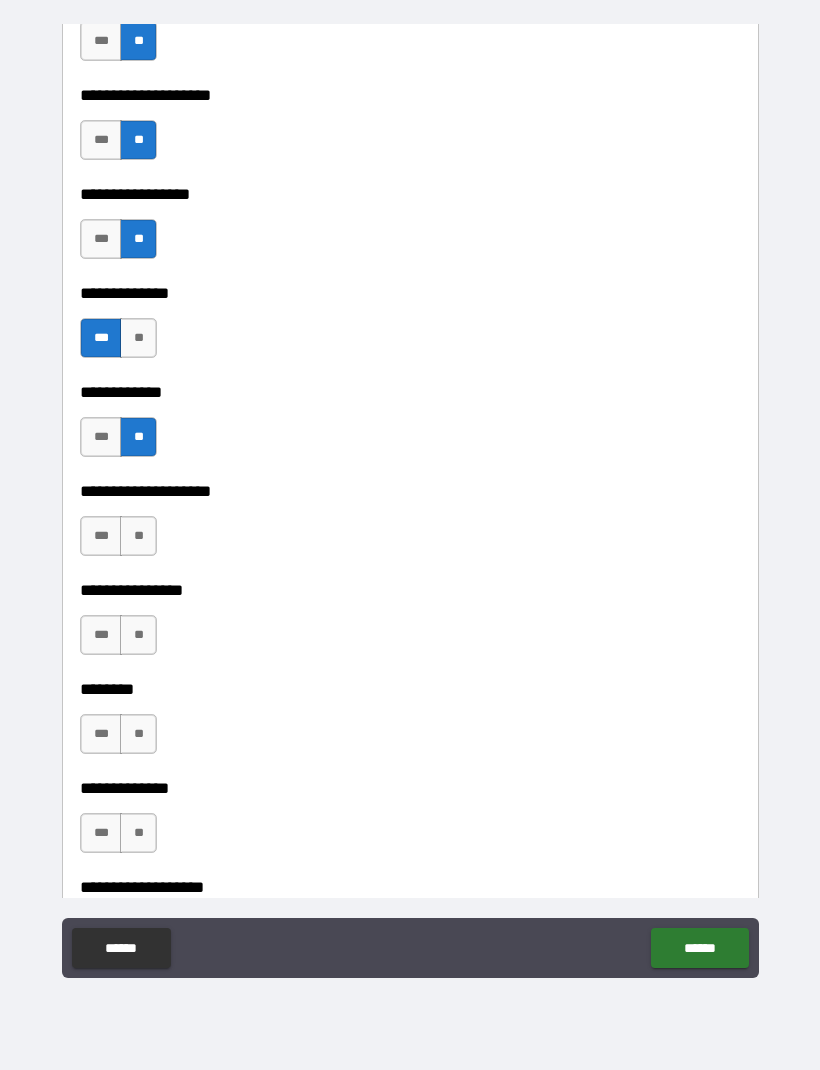 click on "***" at bounding box center (101, 536) 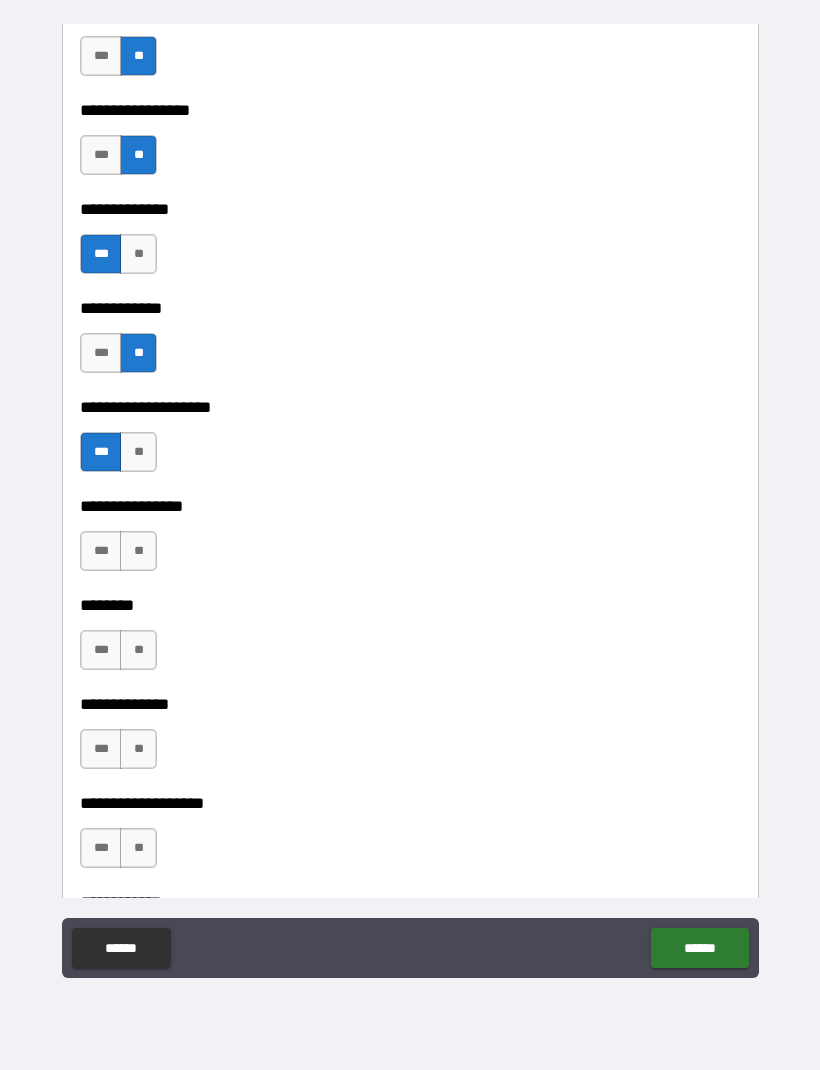 scroll, scrollTop: 6903, scrollLeft: 0, axis: vertical 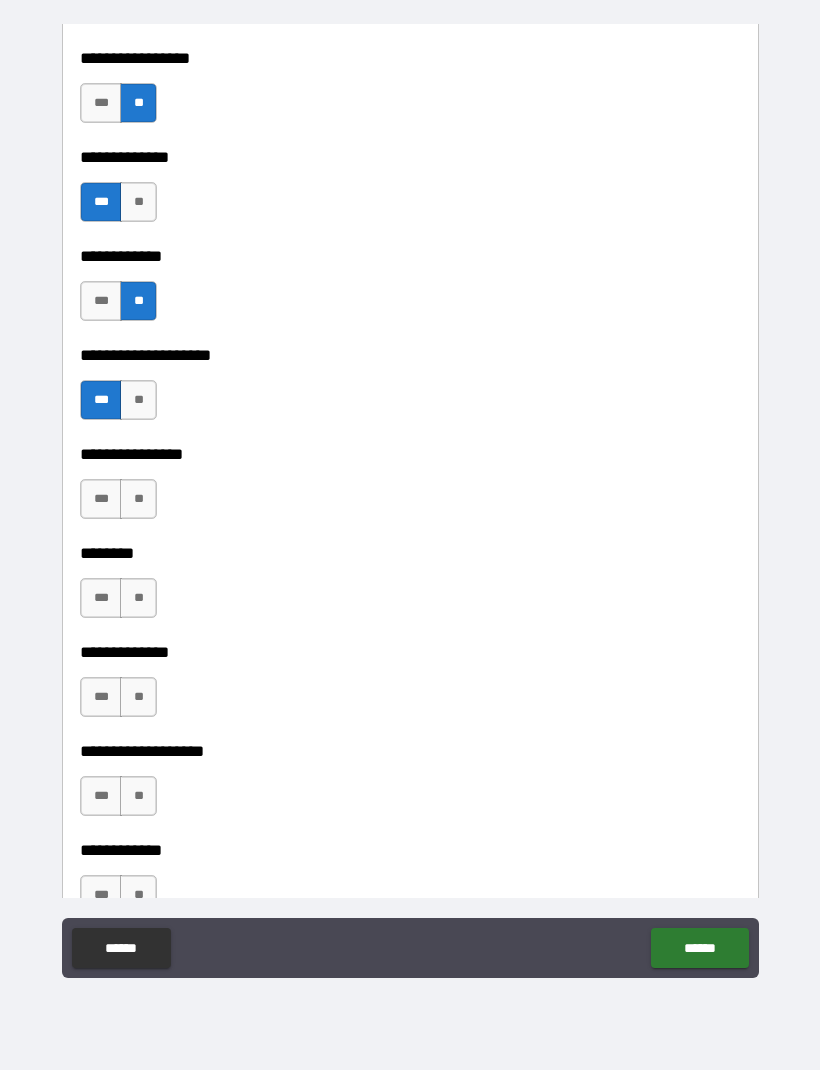 click on "**" at bounding box center (138, 499) 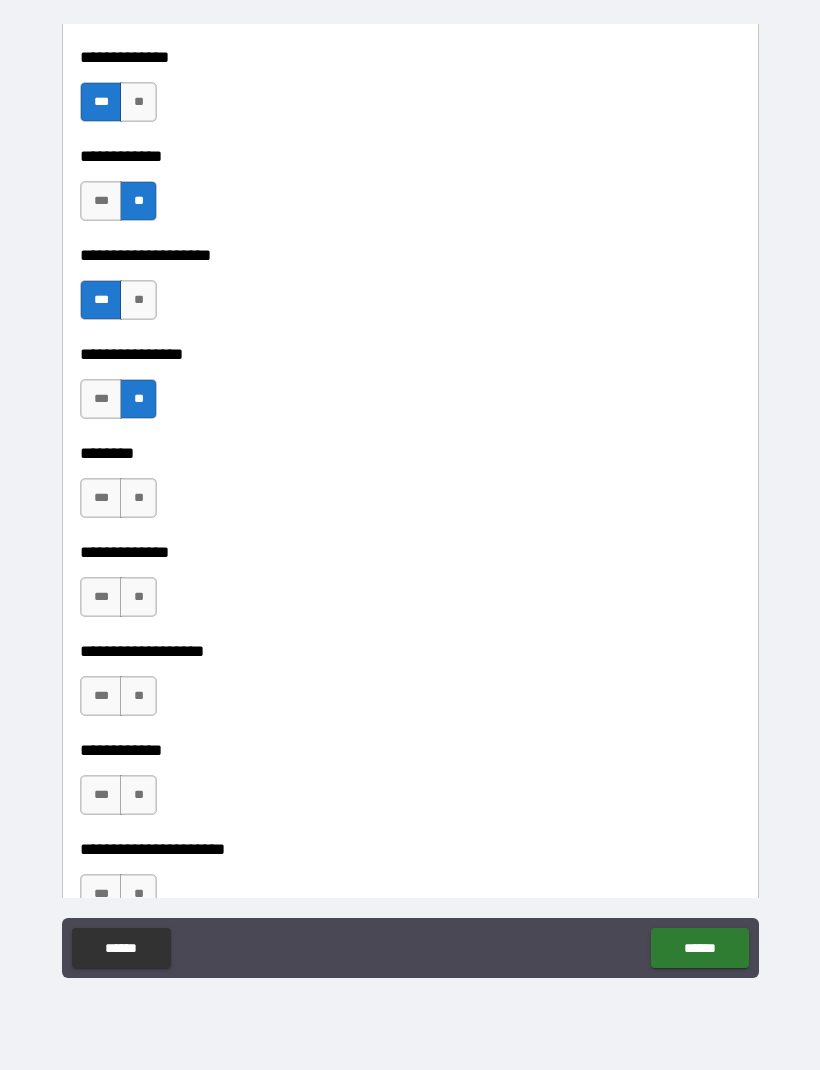 scroll, scrollTop: 7026, scrollLeft: 0, axis: vertical 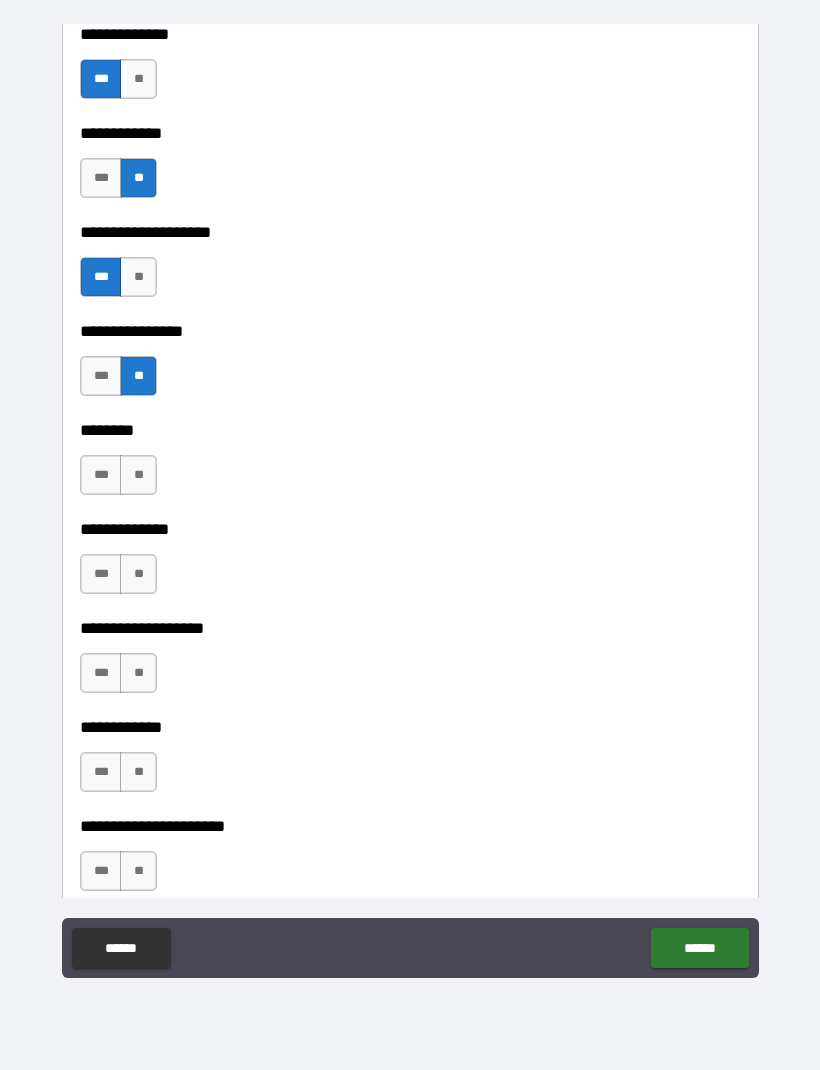 click on "**" at bounding box center (138, 475) 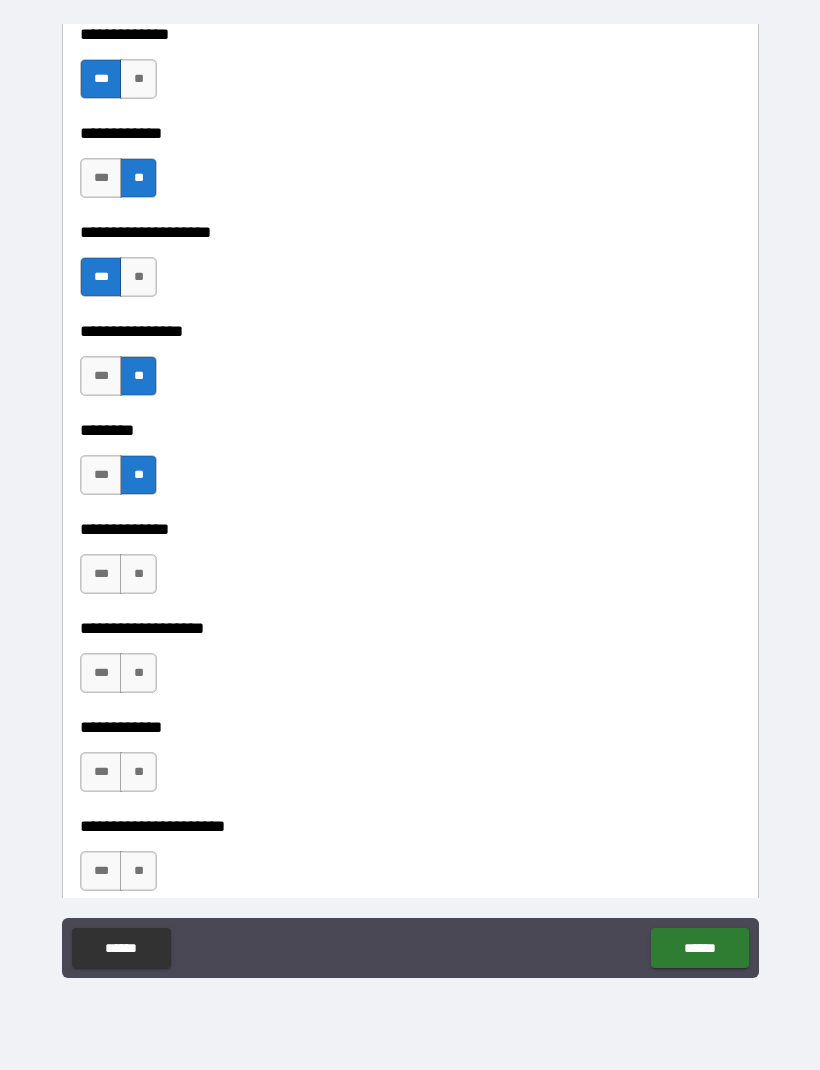 click on "**" at bounding box center [138, 574] 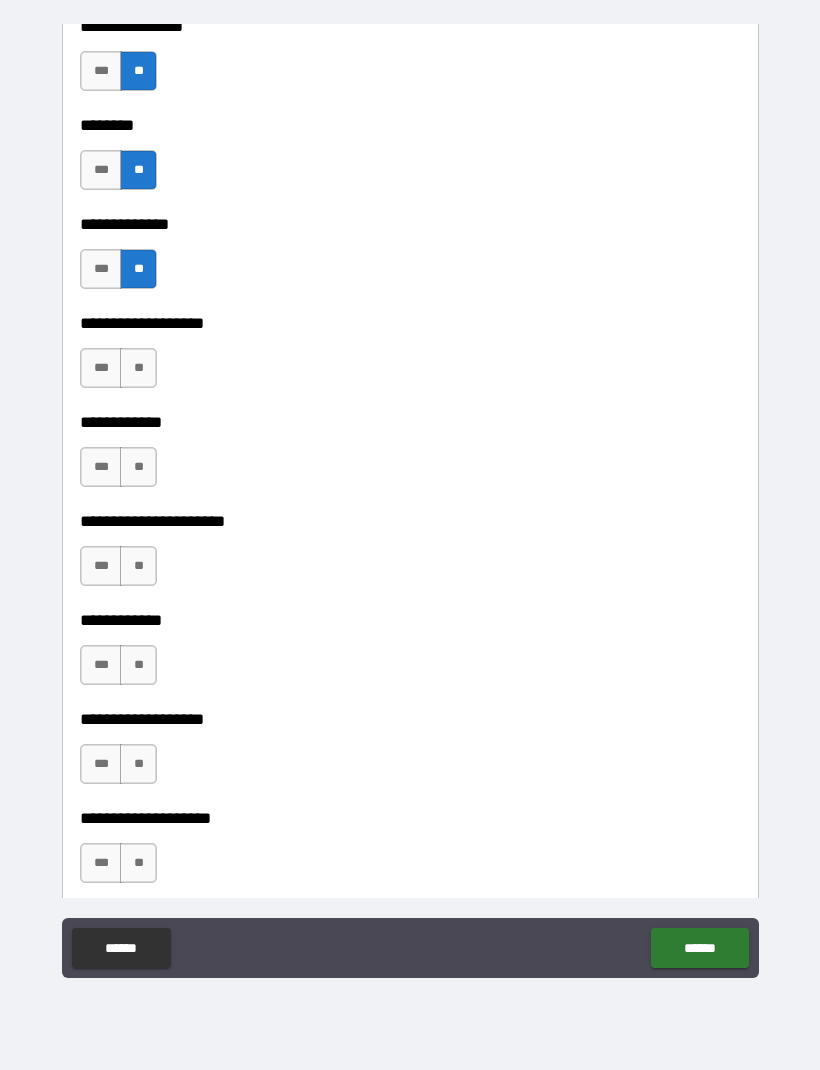scroll, scrollTop: 7316, scrollLeft: 0, axis: vertical 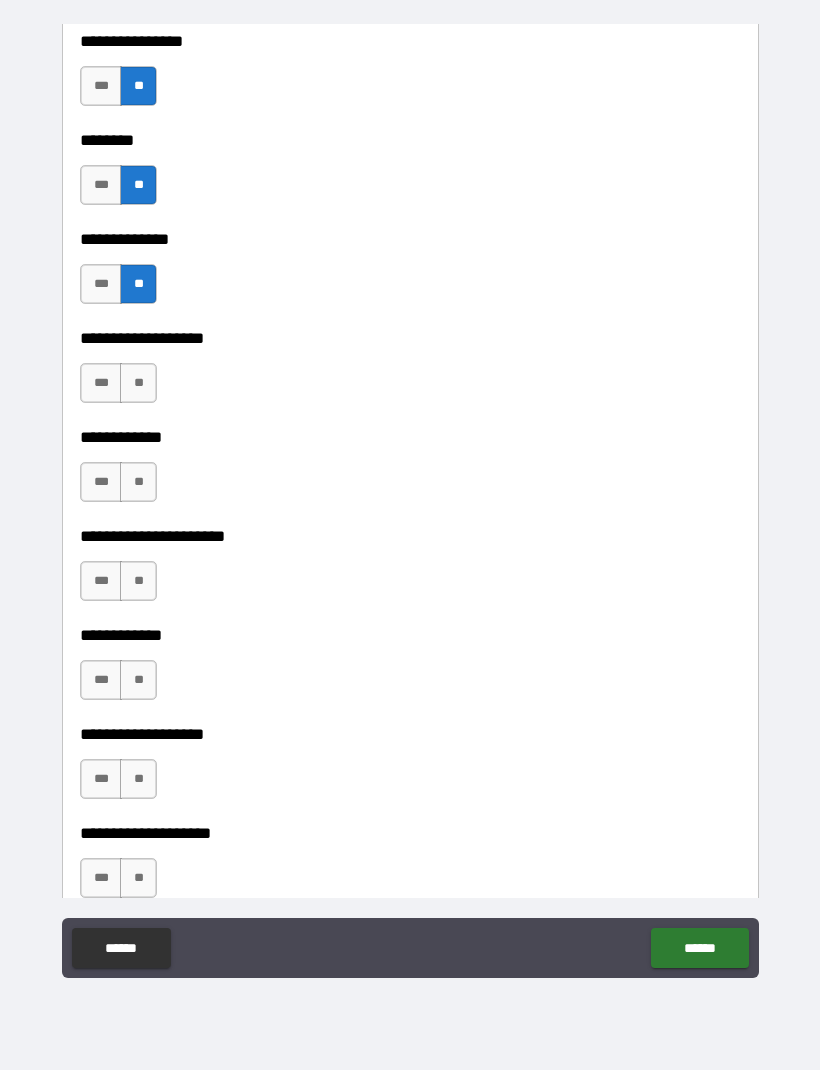 click on "**" at bounding box center [138, 383] 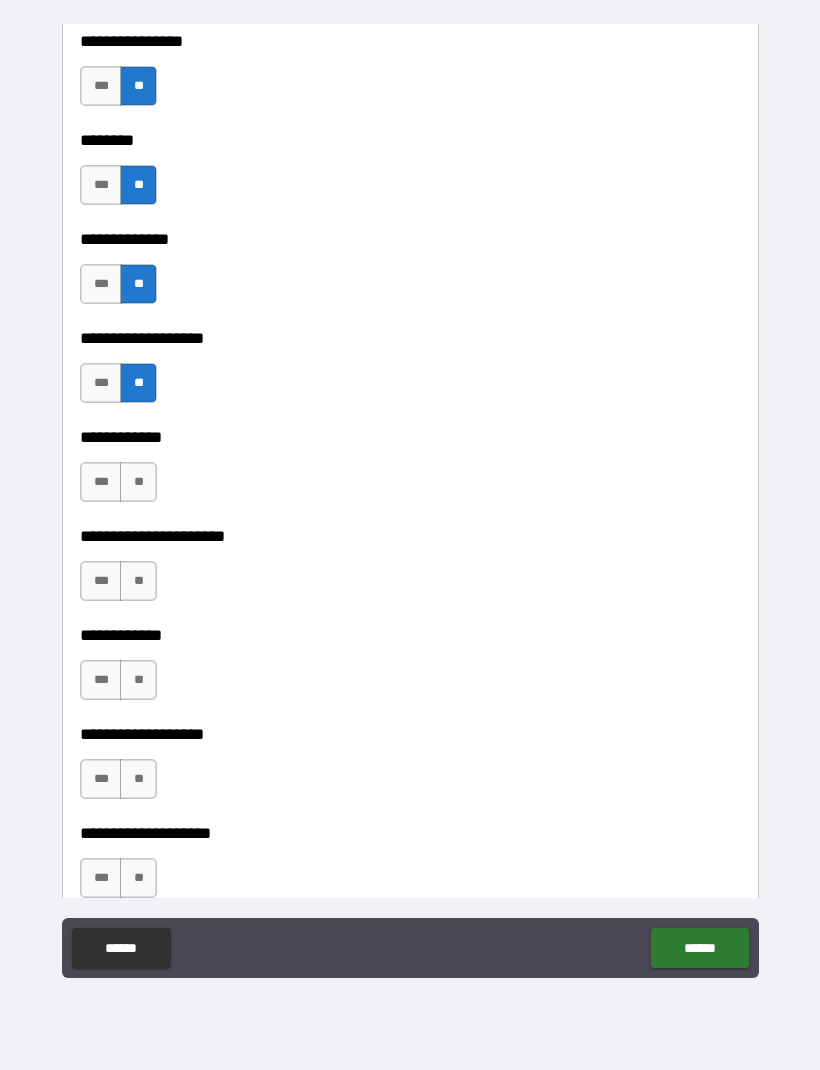 click on "**" at bounding box center (138, 482) 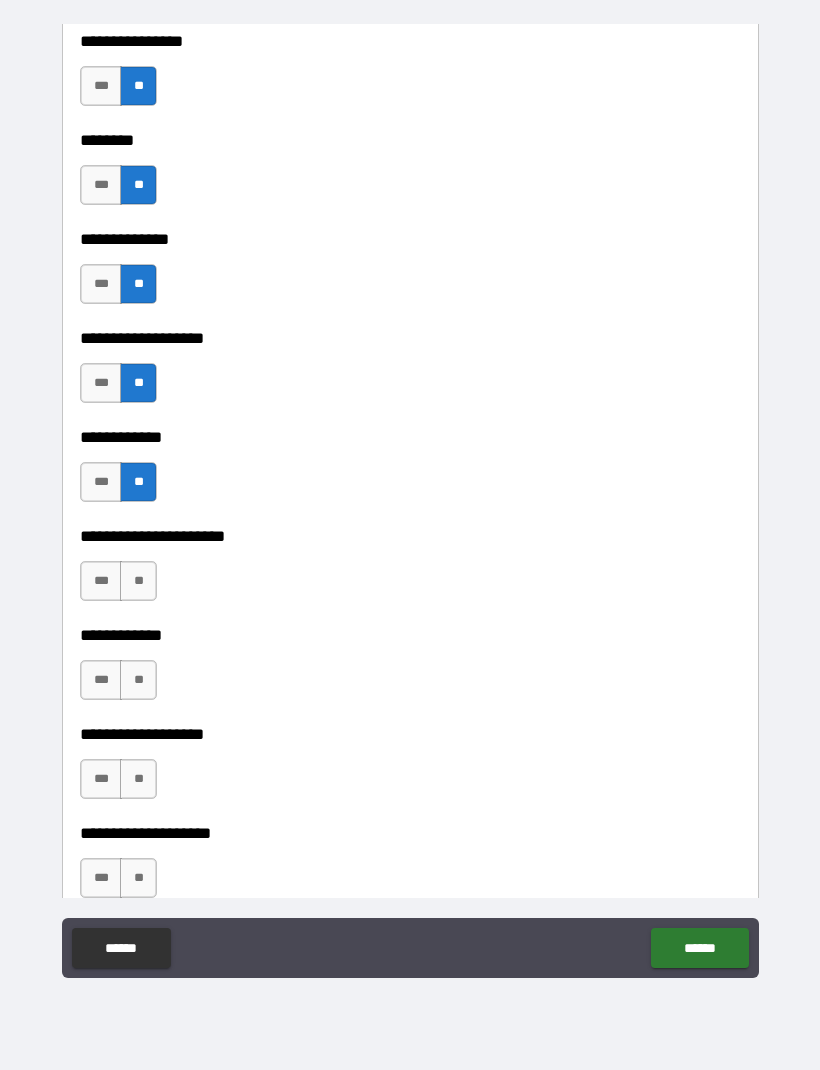 click on "**" at bounding box center (138, 581) 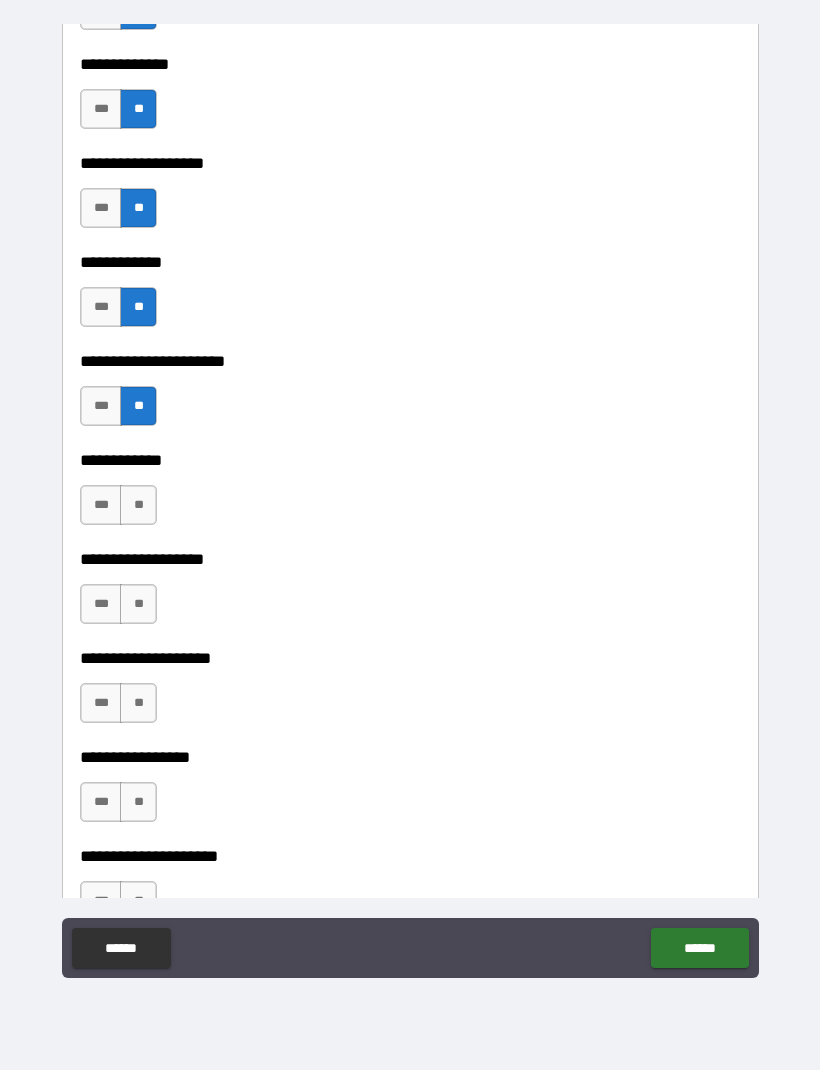 scroll, scrollTop: 7496, scrollLeft: 0, axis: vertical 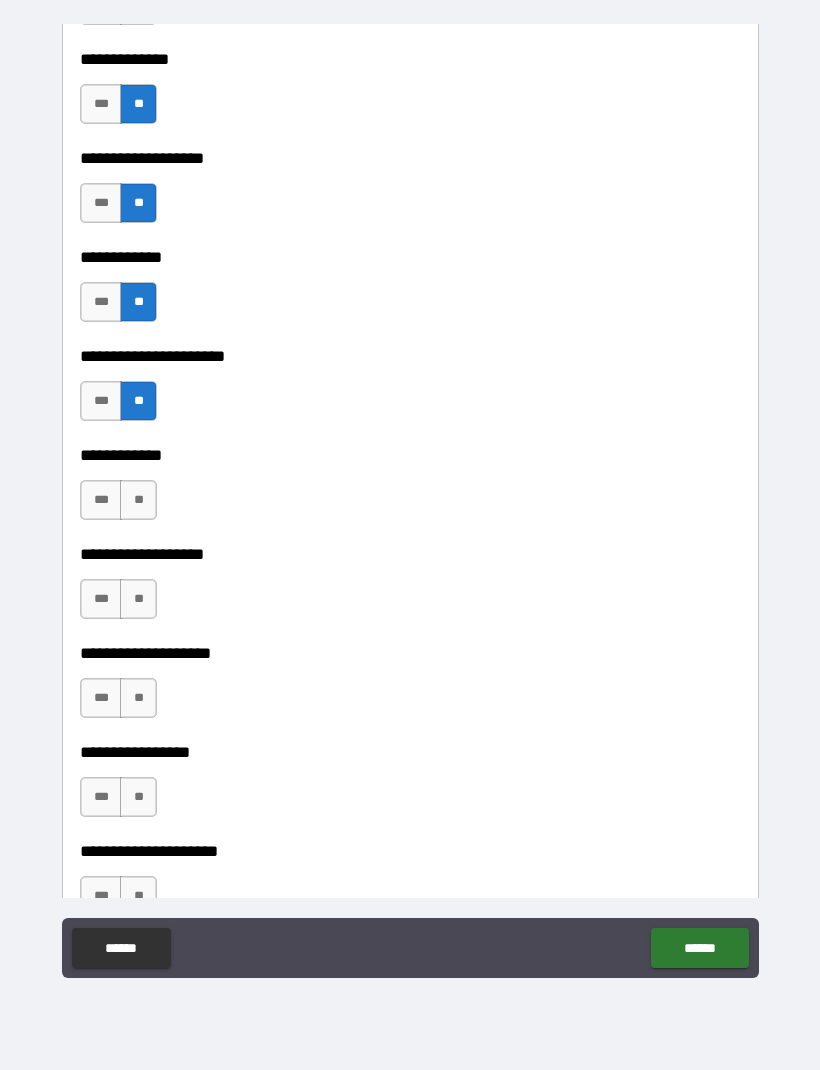 click on "**" at bounding box center (138, 500) 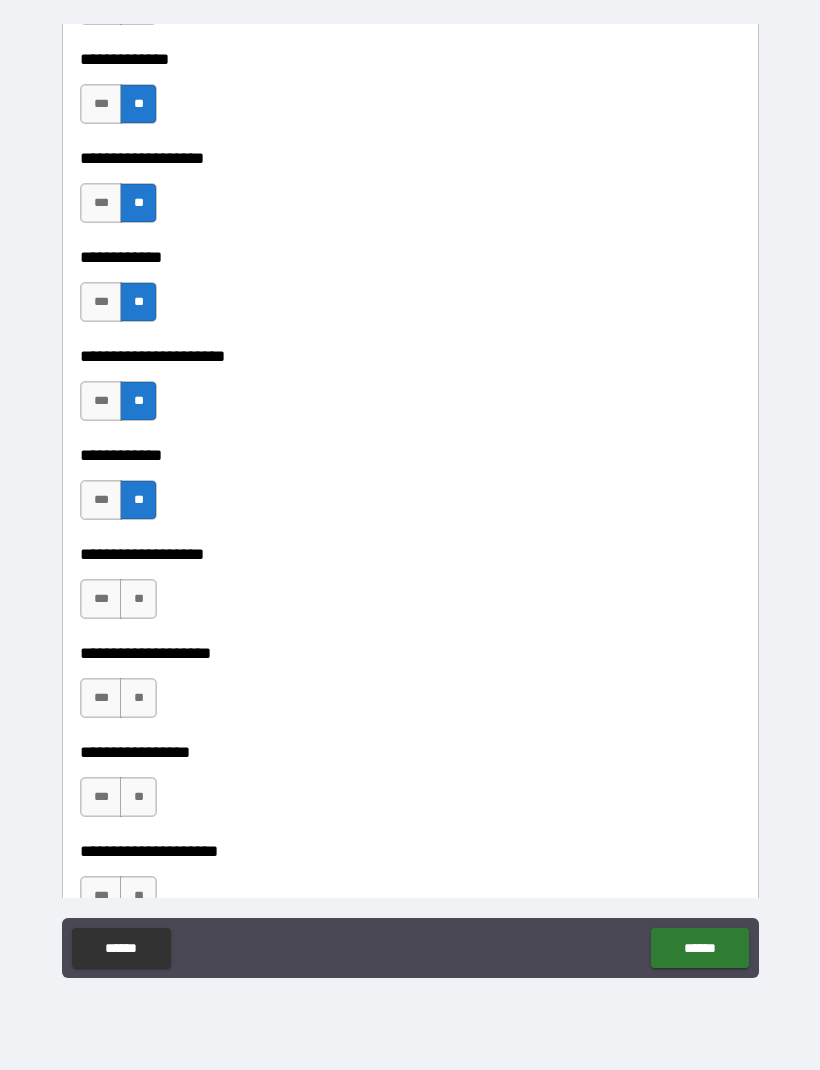click on "**" at bounding box center (138, 599) 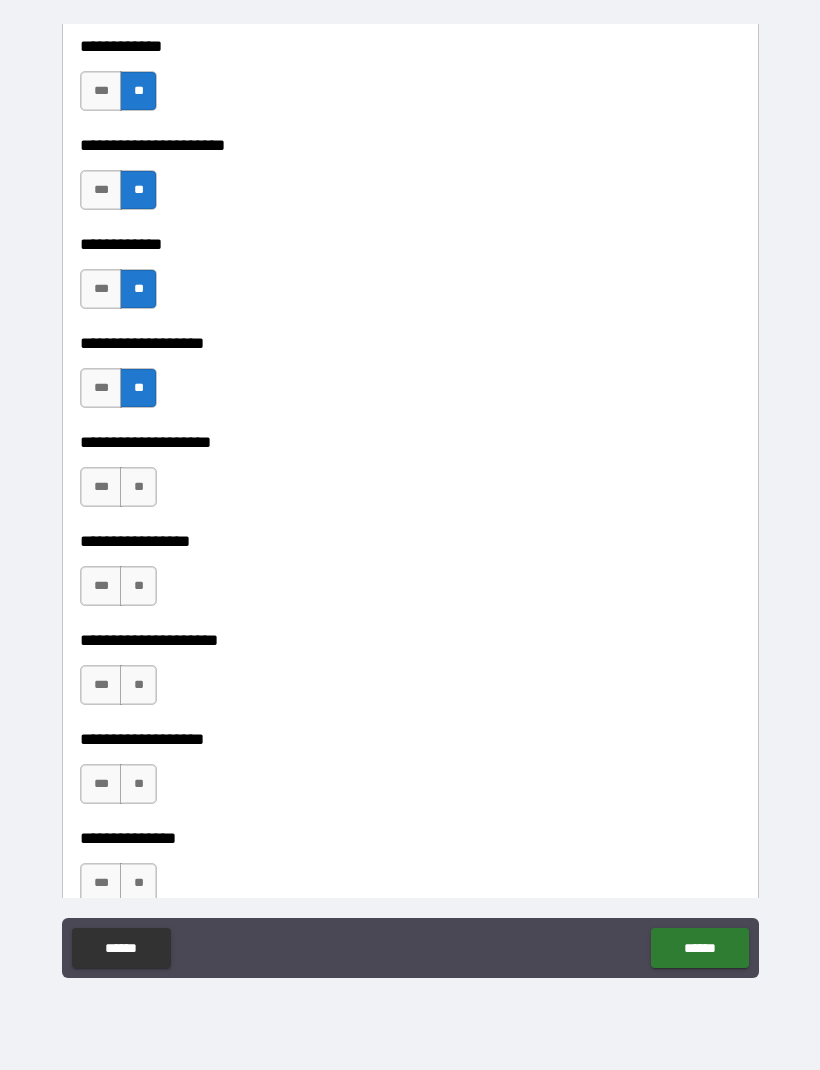 scroll, scrollTop: 7725, scrollLeft: 0, axis: vertical 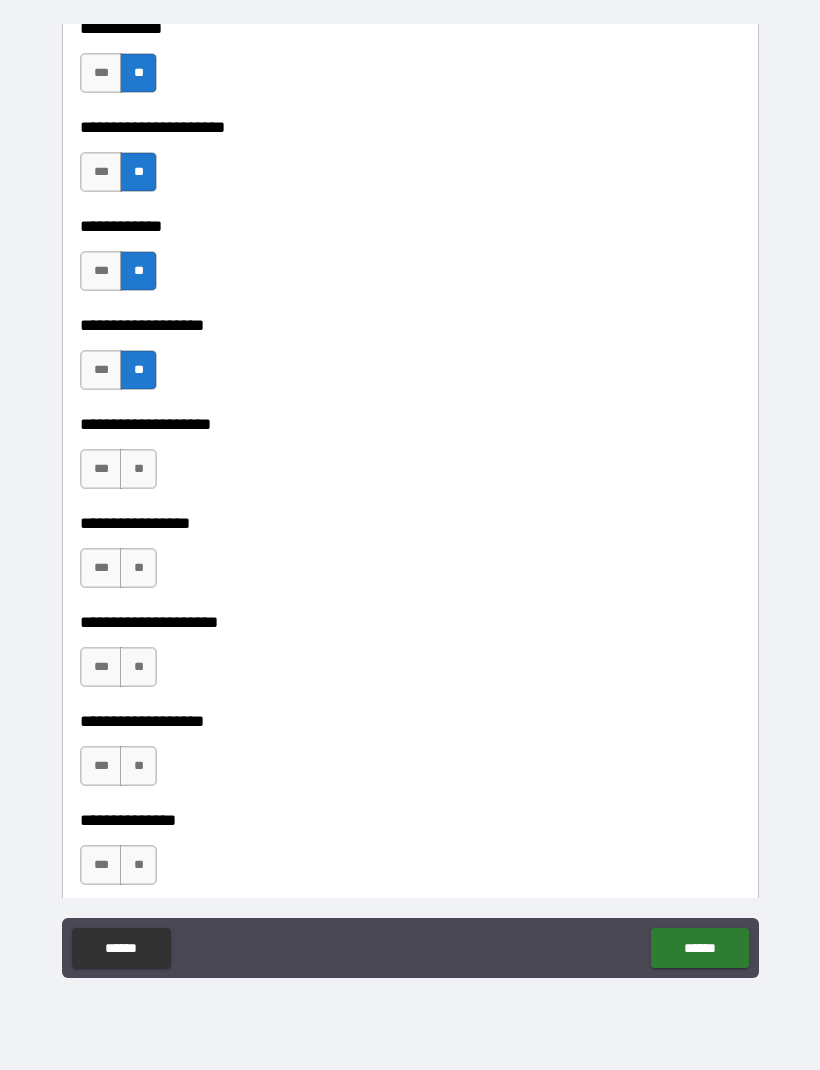 click on "**" at bounding box center (138, 469) 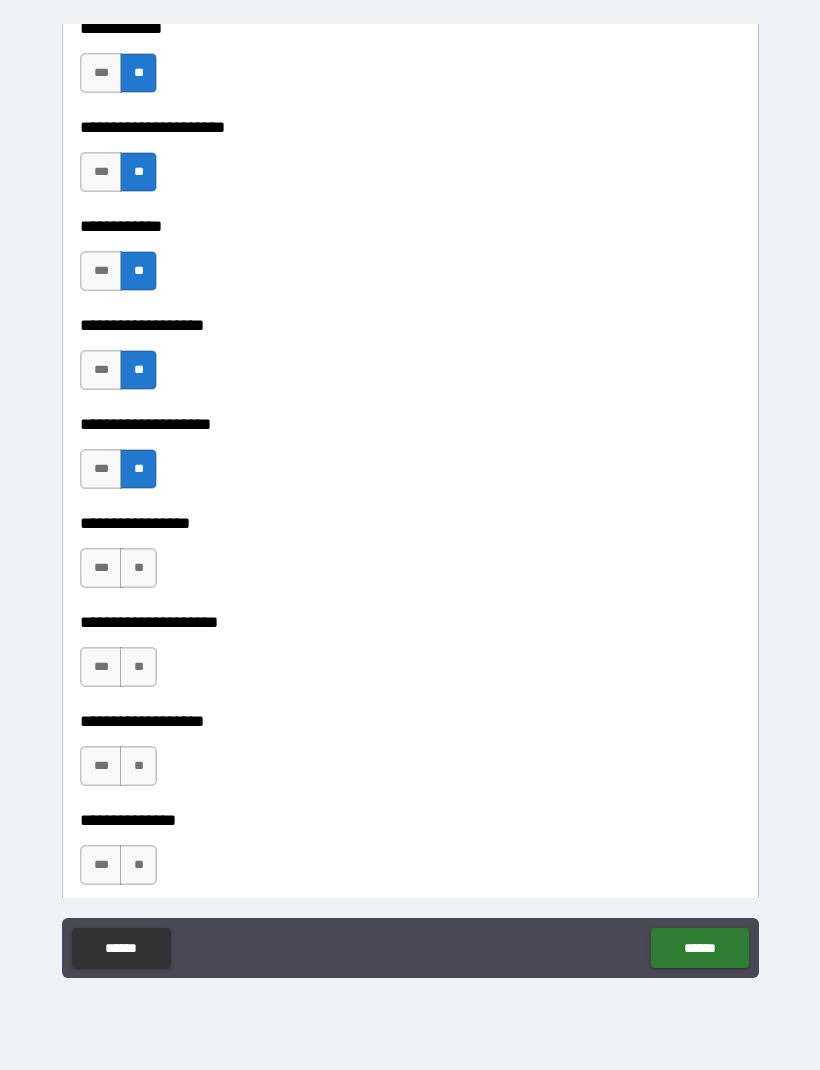 click on "**" at bounding box center [138, 568] 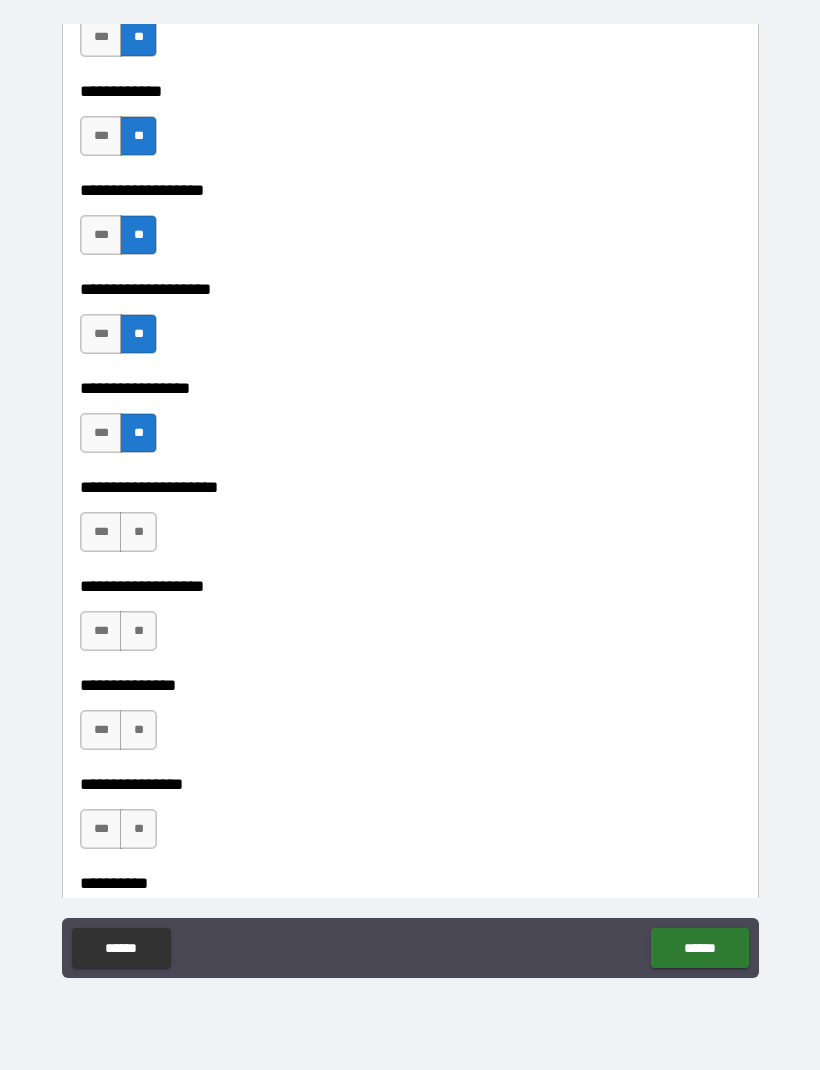 scroll, scrollTop: 7863, scrollLeft: 0, axis: vertical 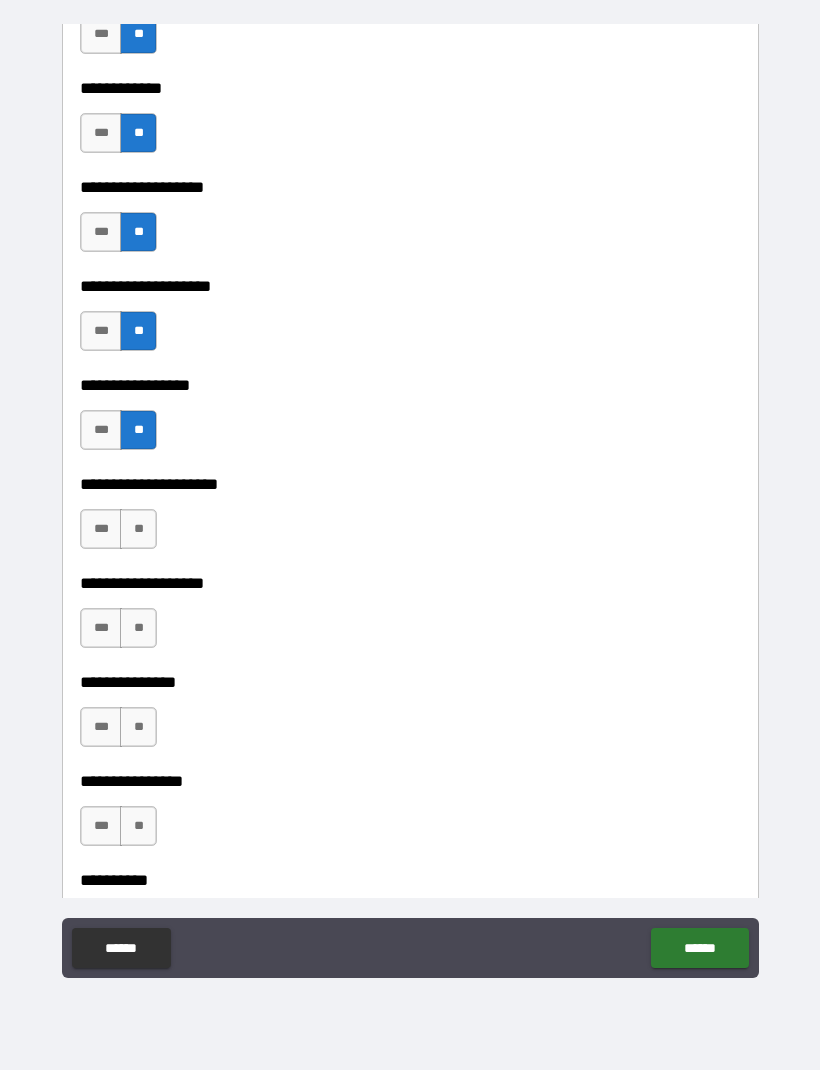 click on "**" at bounding box center (138, 529) 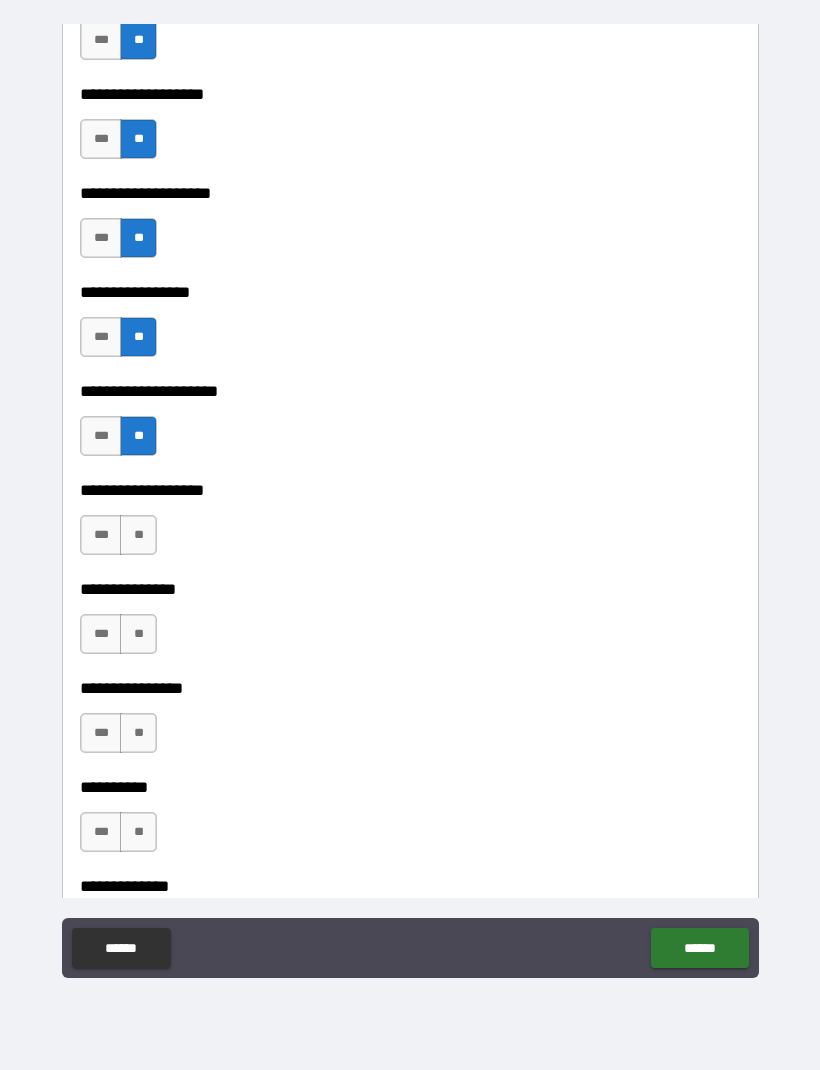 scroll, scrollTop: 8043, scrollLeft: 0, axis: vertical 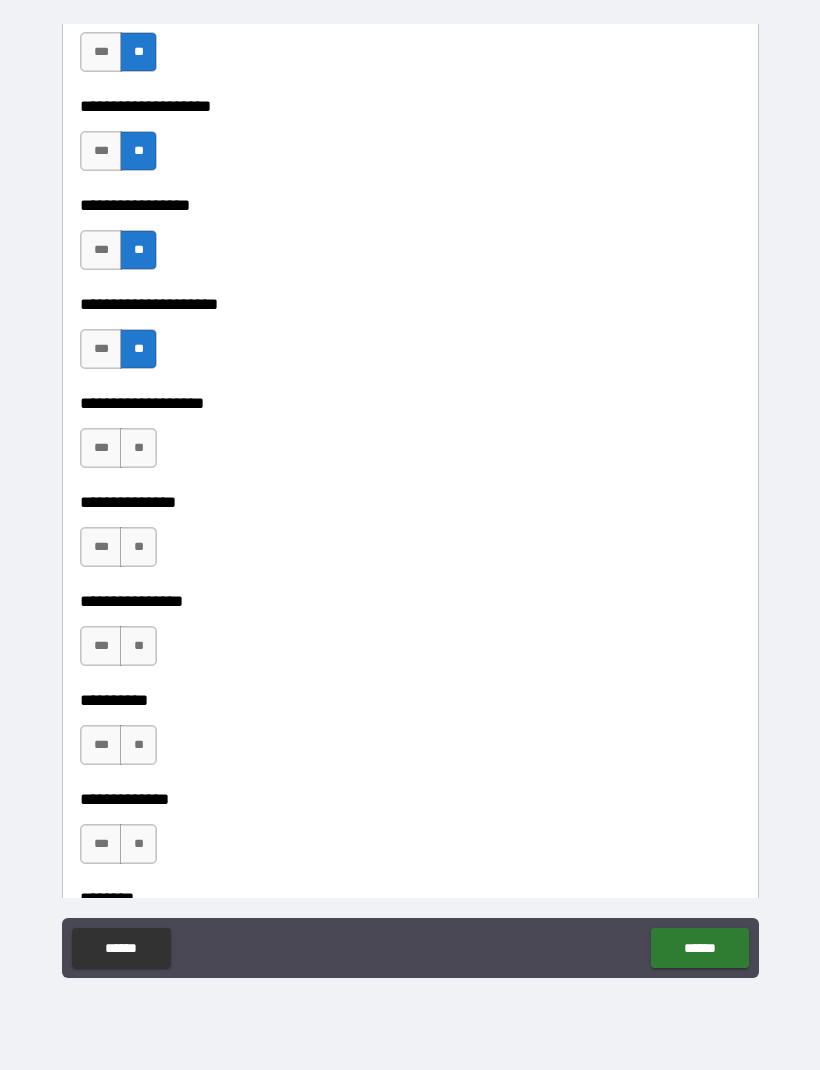 click on "**" at bounding box center [138, 448] 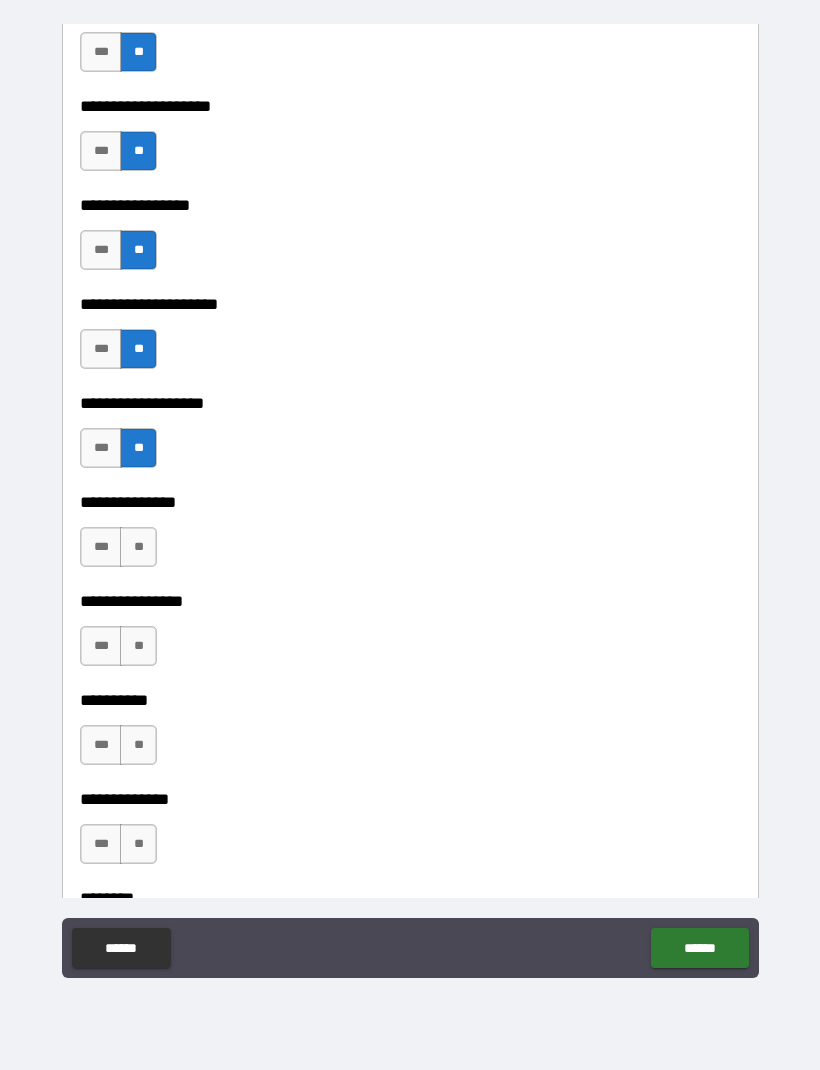 click on "**" at bounding box center (138, 547) 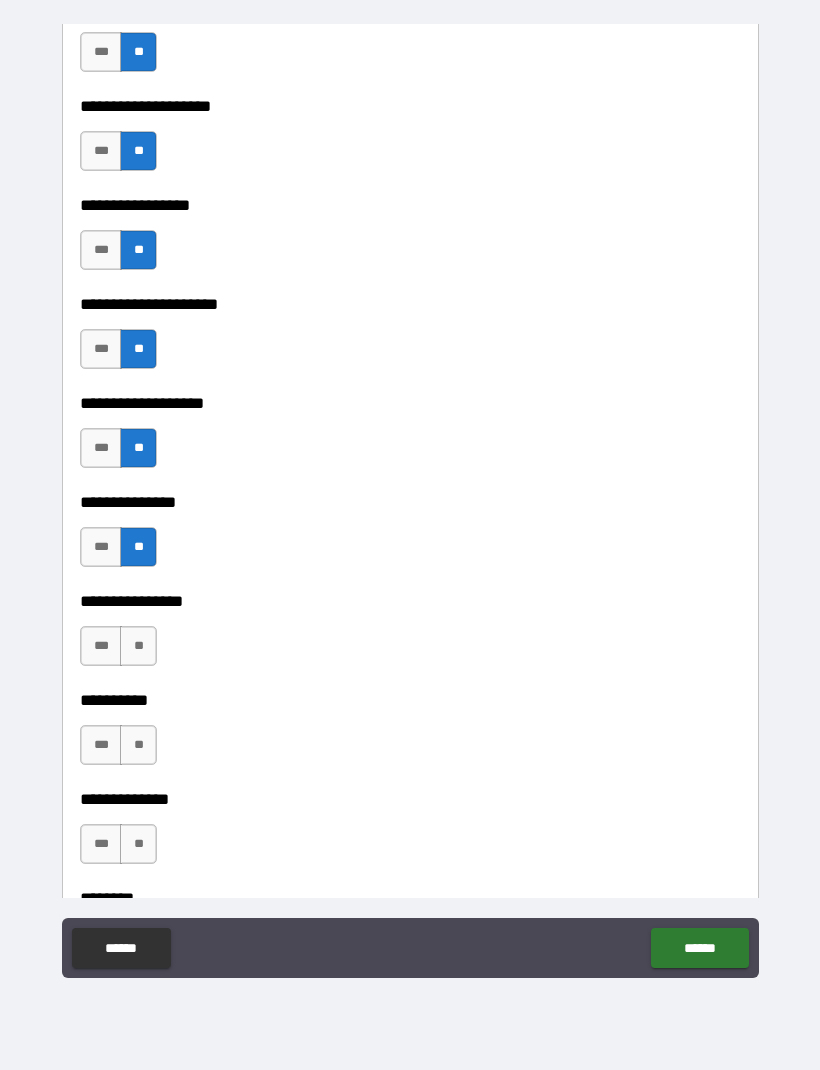 click on "**" at bounding box center (138, 646) 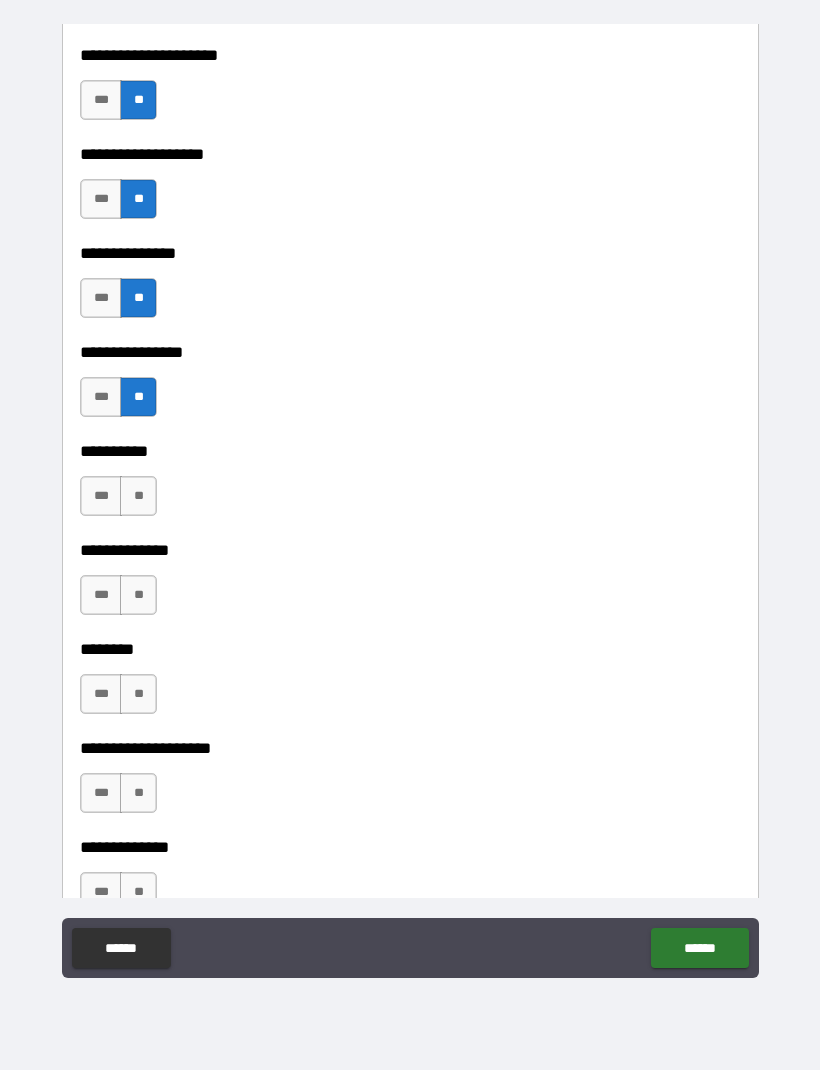 scroll, scrollTop: 8309, scrollLeft: 0, axis: vertical 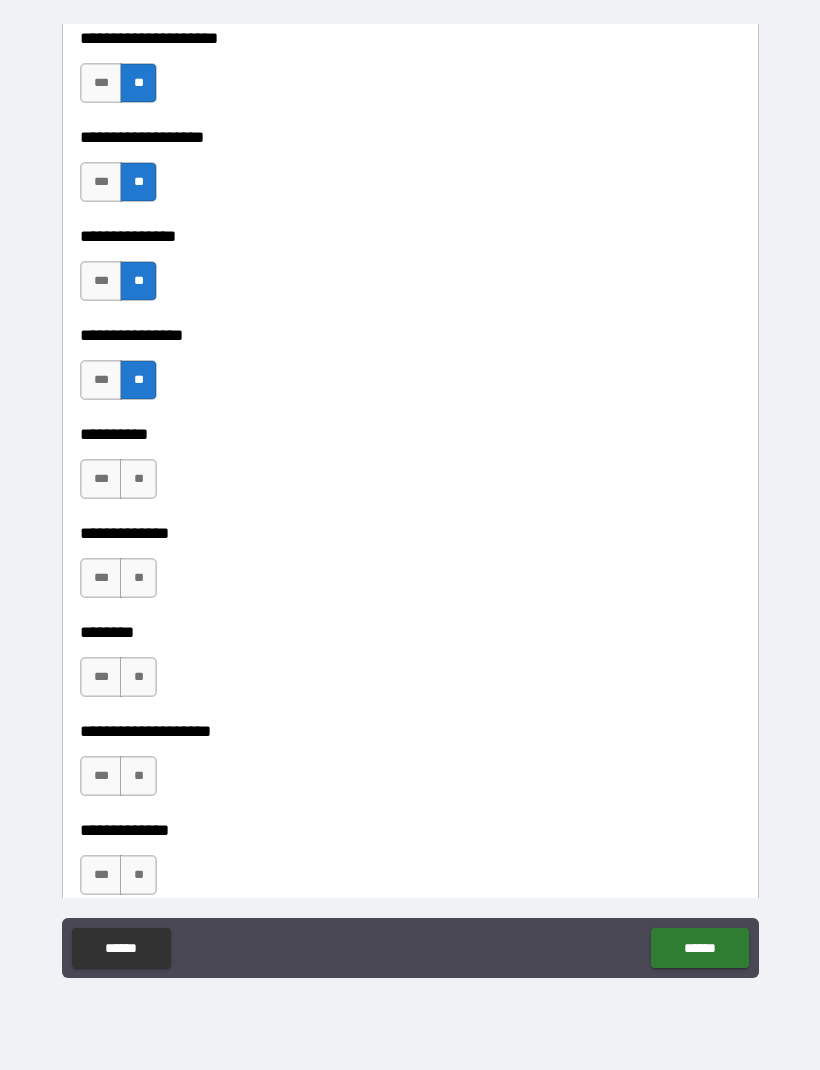 click on "**" at bounding box center [138, 479] 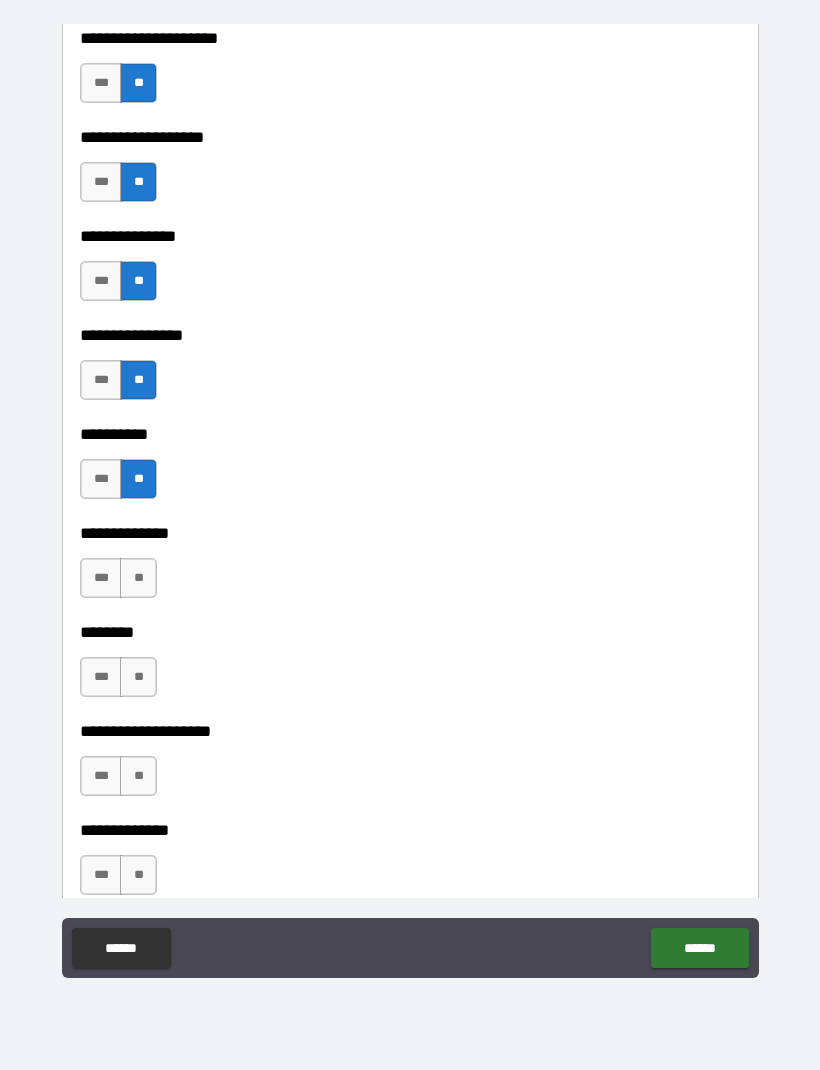 click on "**" at bounding box center (138, 578) 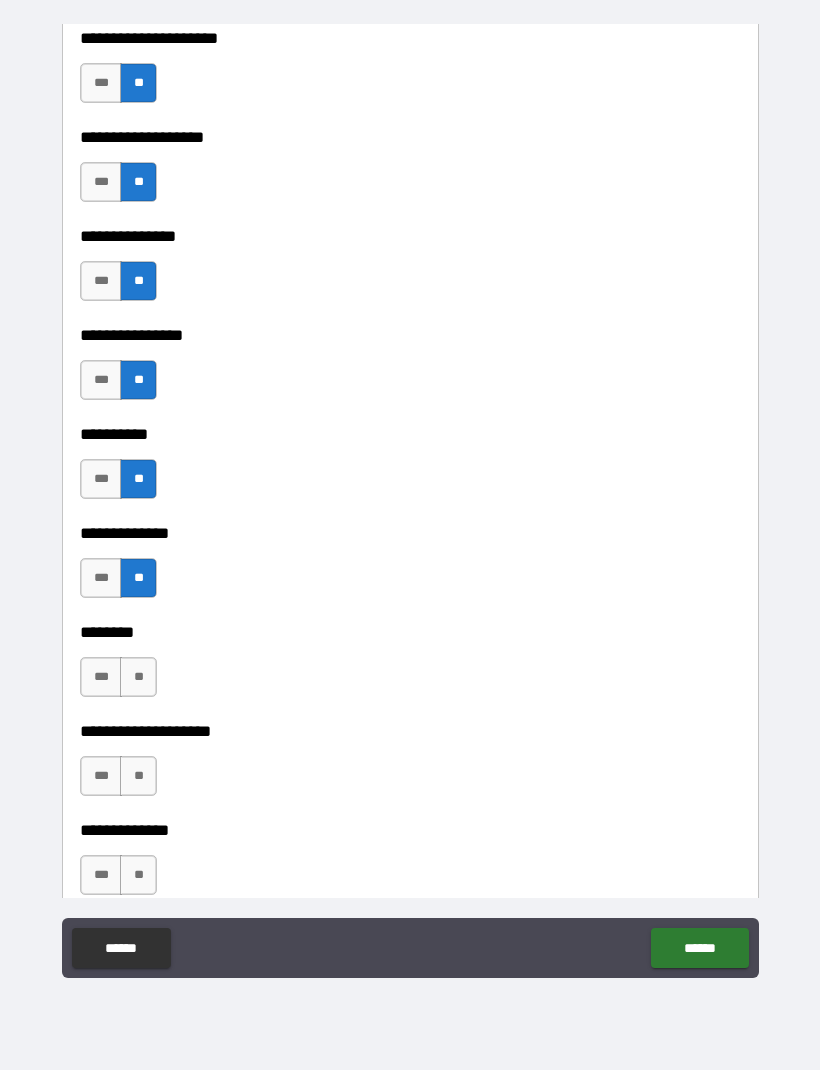 click on "**" at bounding box center [138, 677] 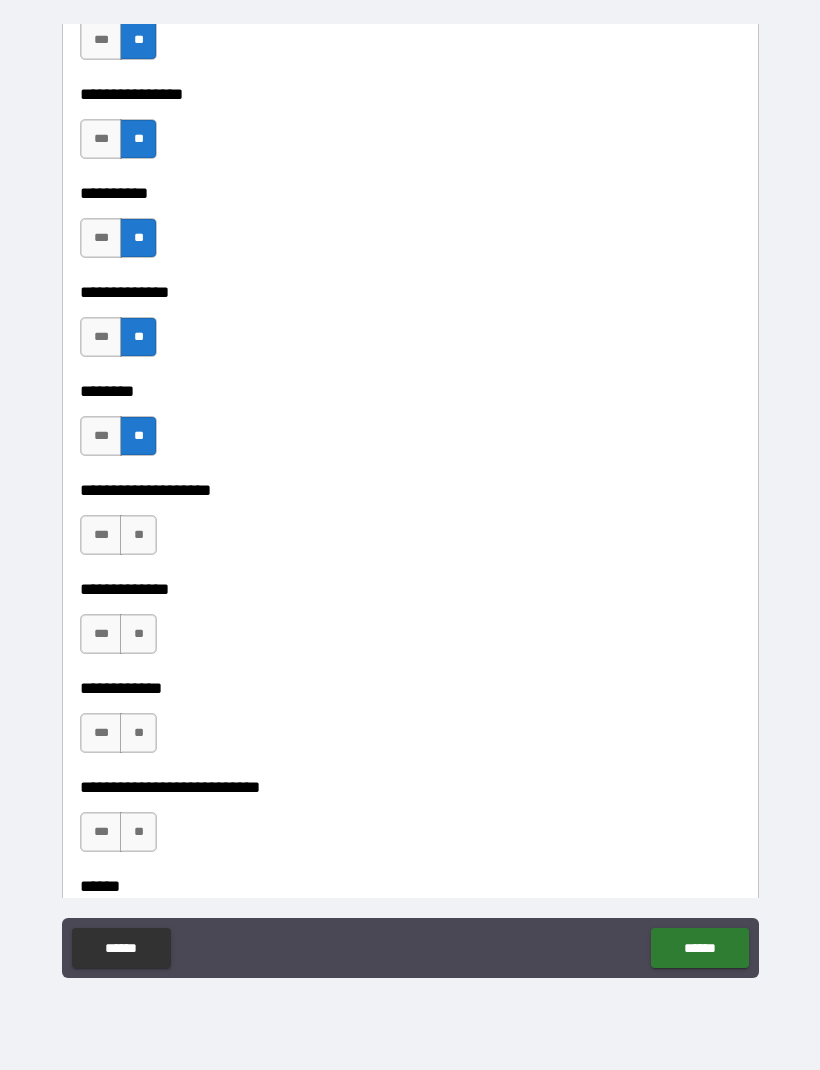 scroll, scrollTop: 8575, scrollLeft: 0, axis: vertical 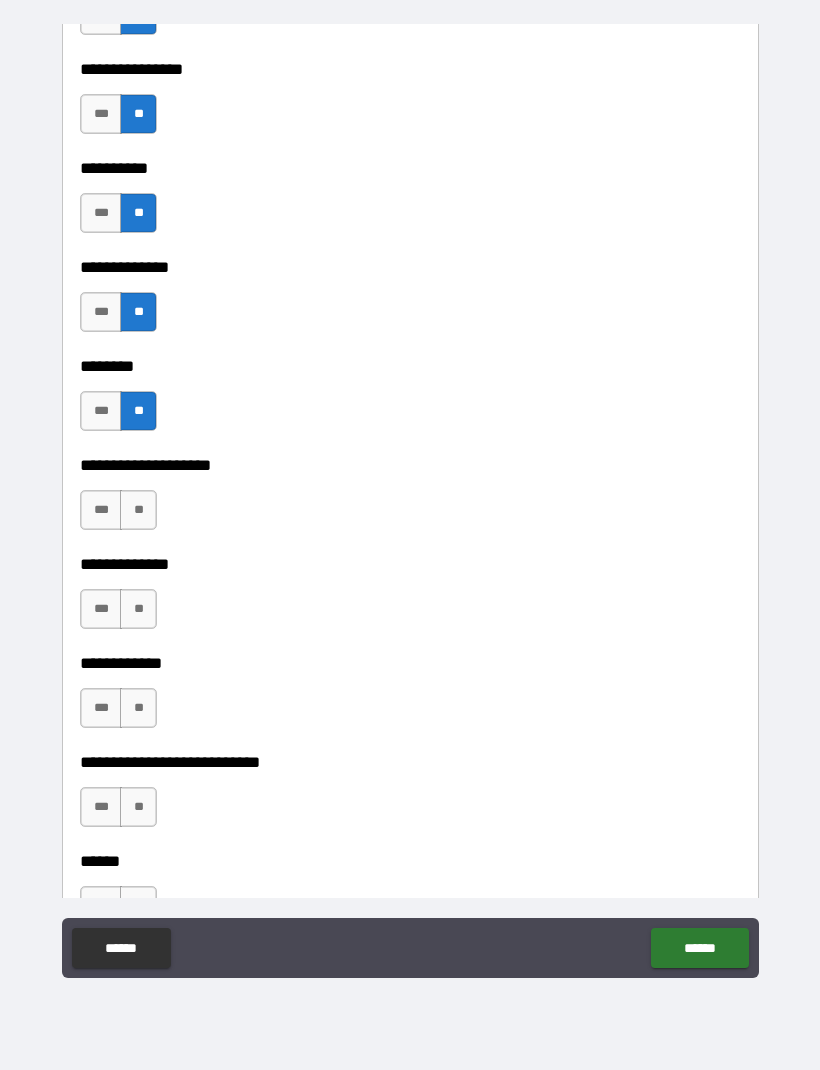 click on "**" at bounding box center [138, 510] 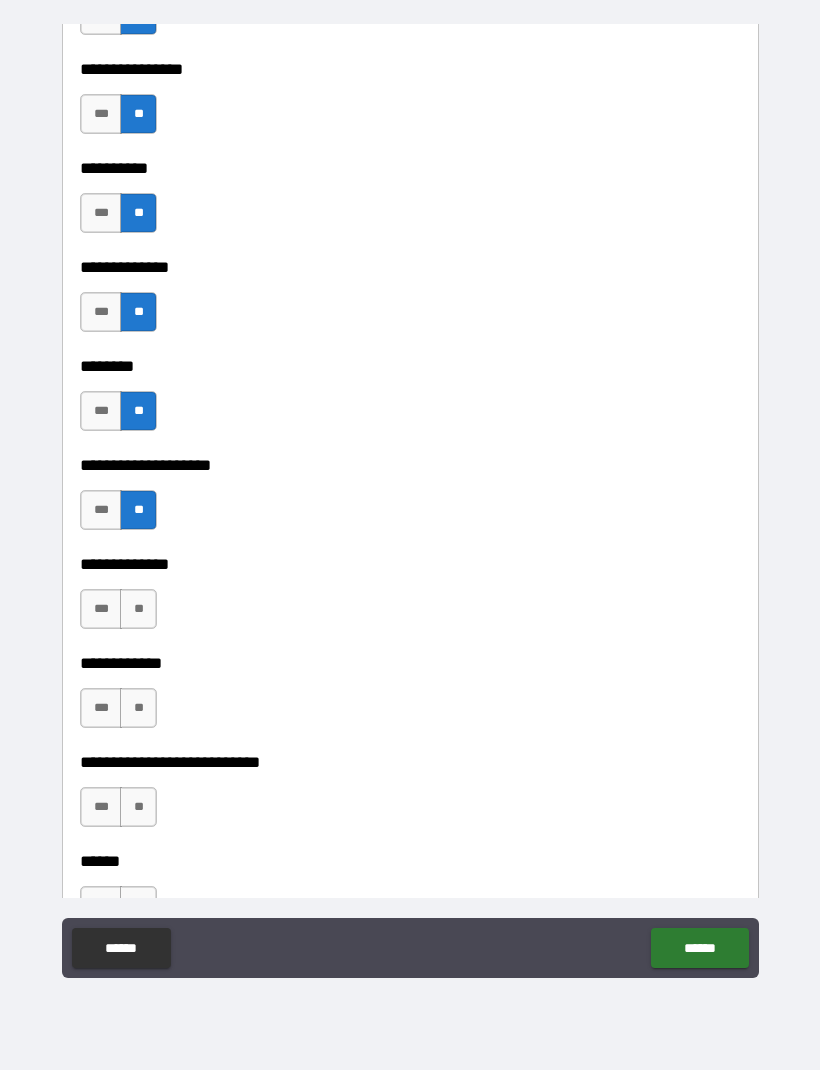 click on "**" at bounding box center [138, 609] 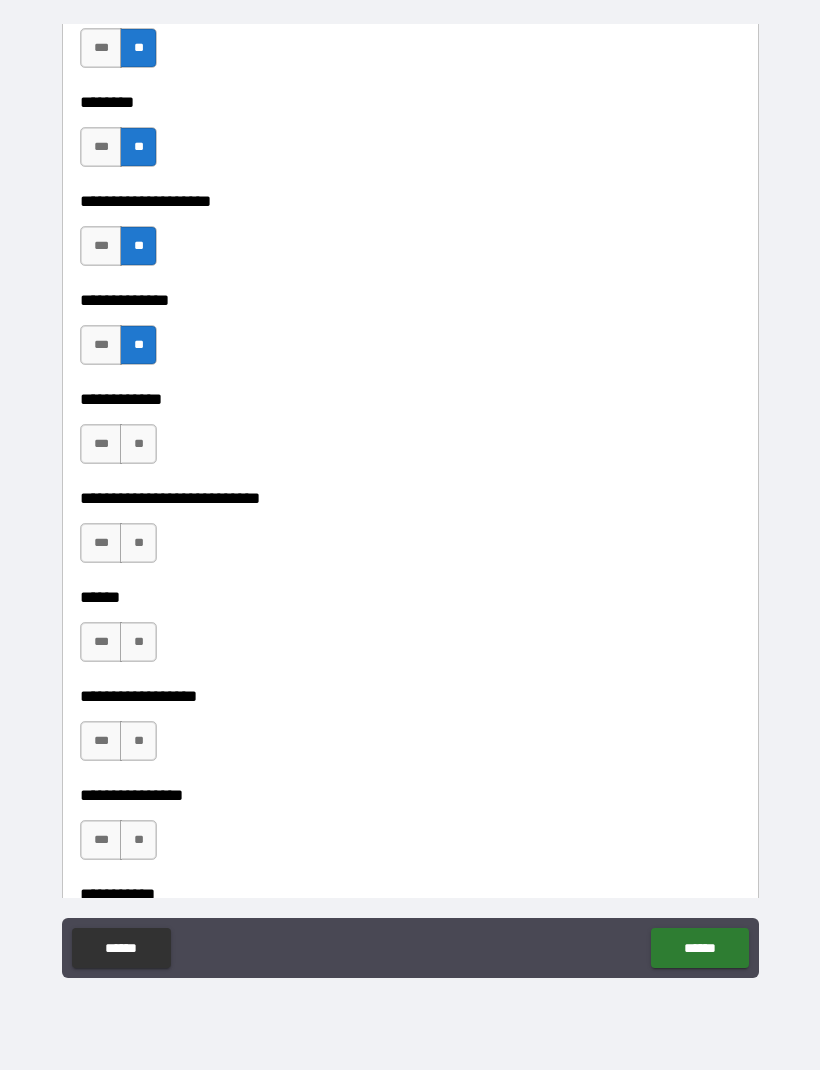 scroll, scrollTop: 8840, scrollLeft: 0, axis: vertical 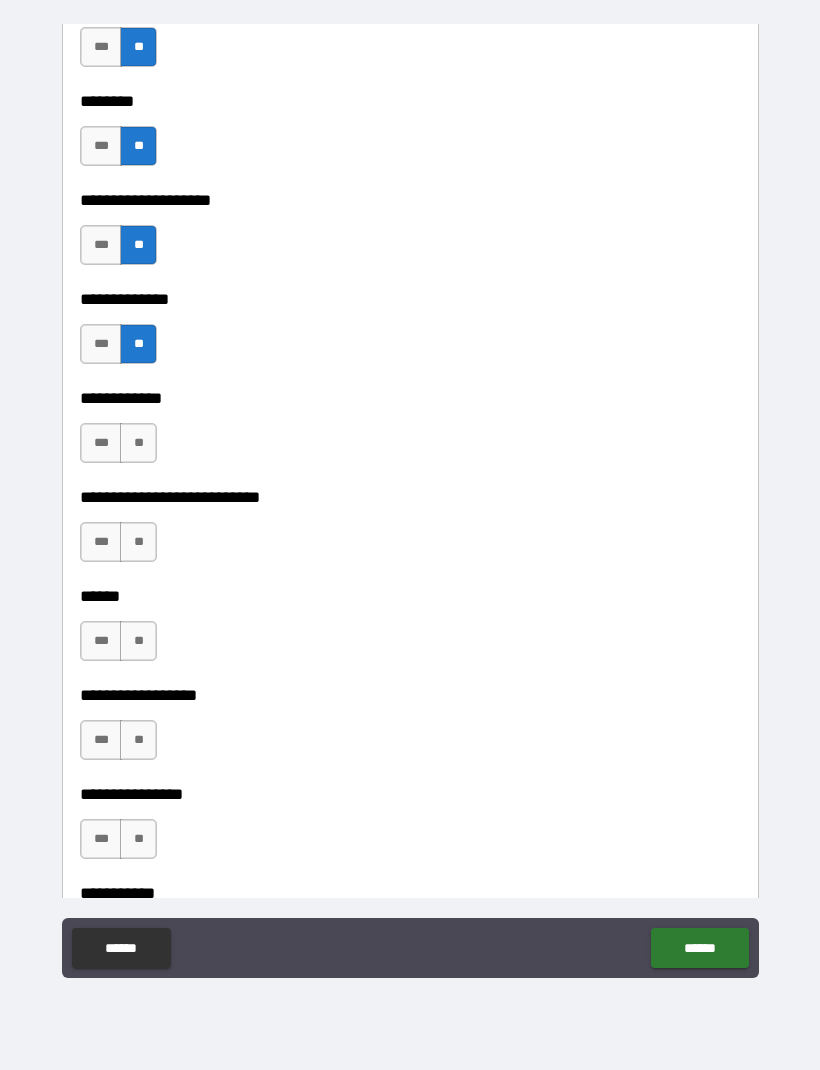 click on "**" at bounding box center [138, 443] 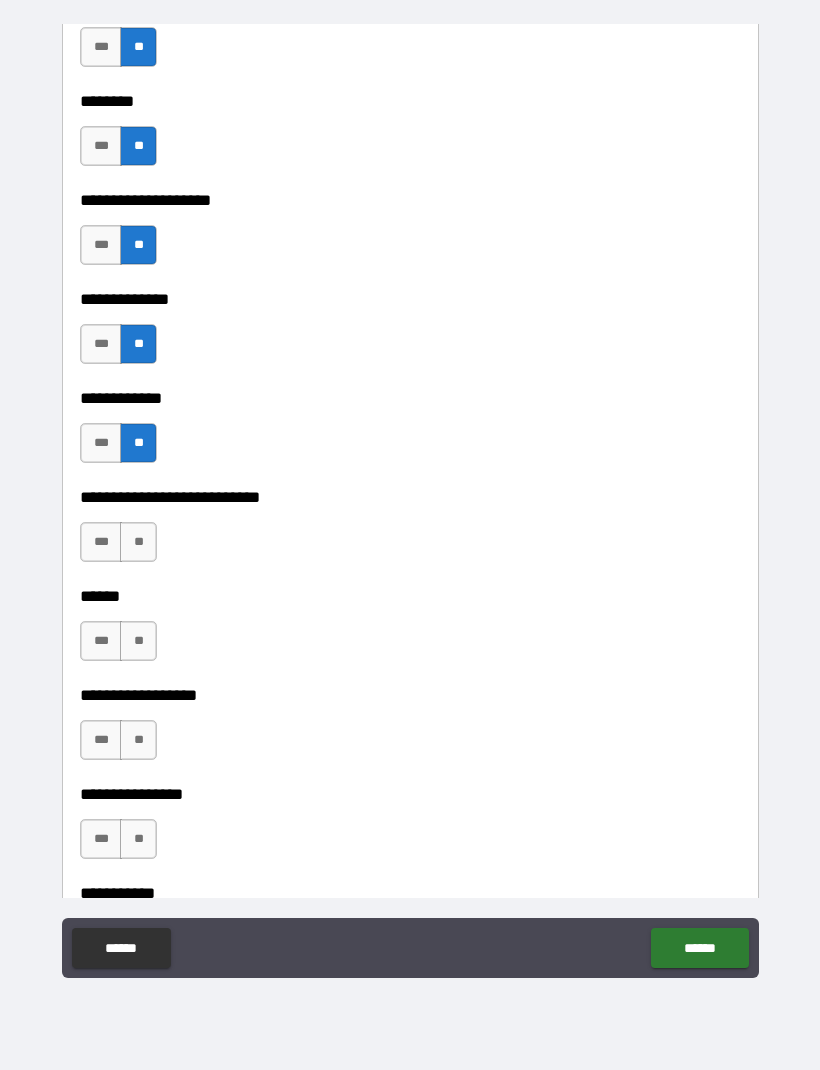 click on "**" at bounding box center (138, 542) 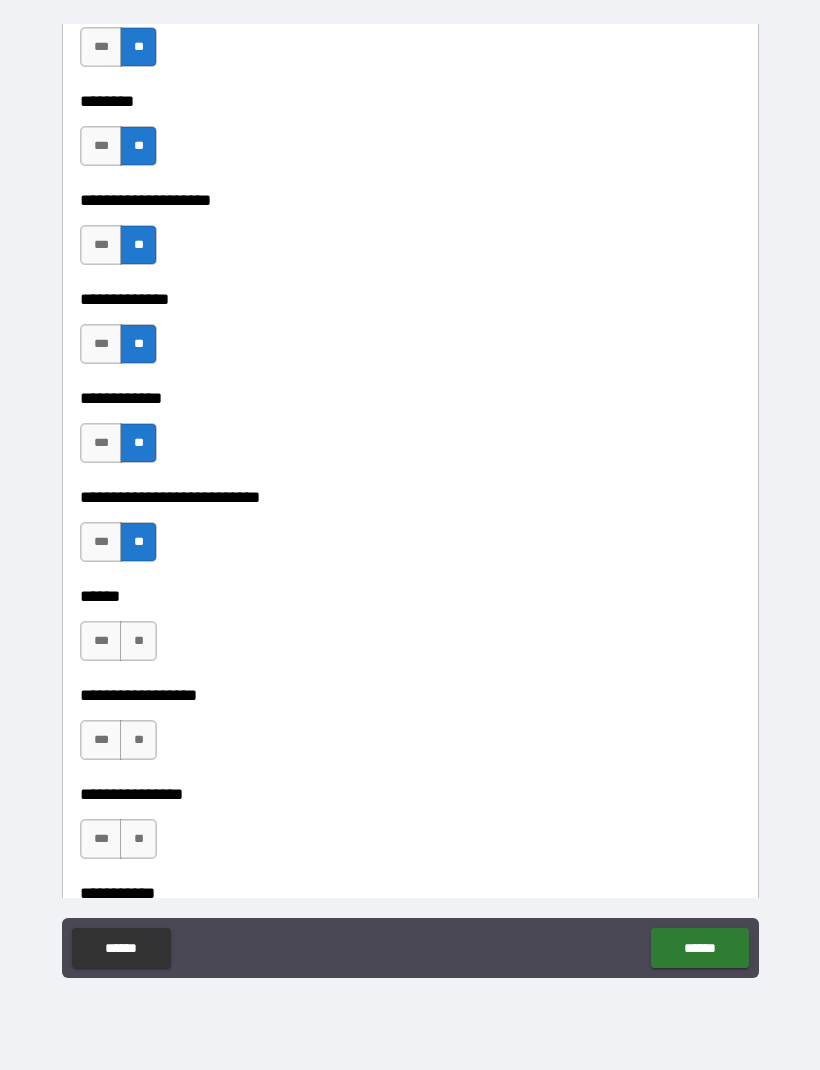 click on "**" at bounding box center (138, 641) 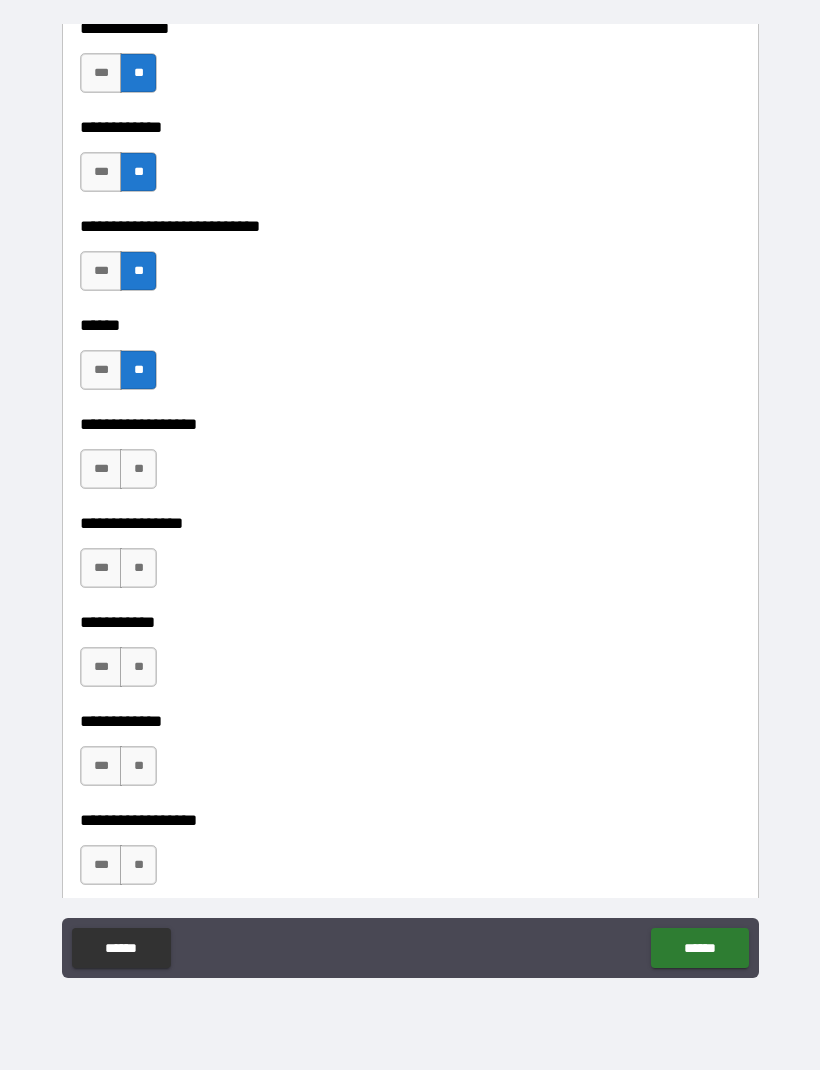 scroll, scrollTop: 9132, scrollLeft: 0, axis: vertical 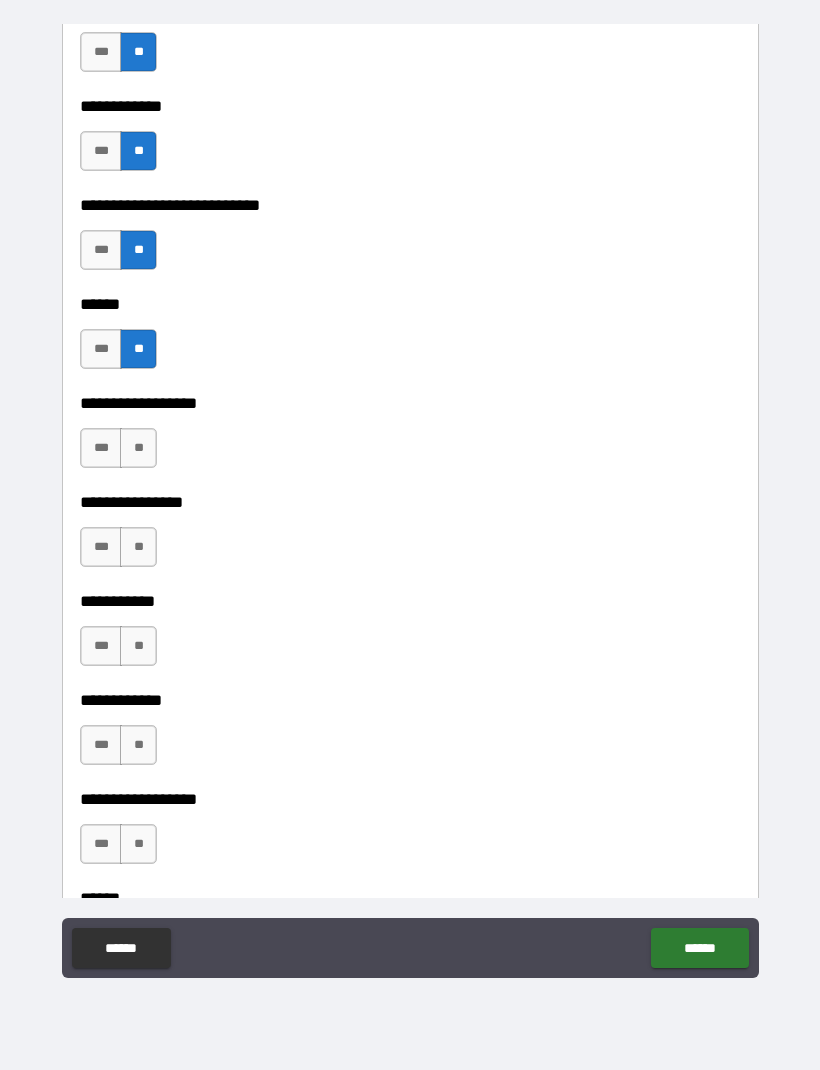 click on "**" at bounding box center [138, 448] 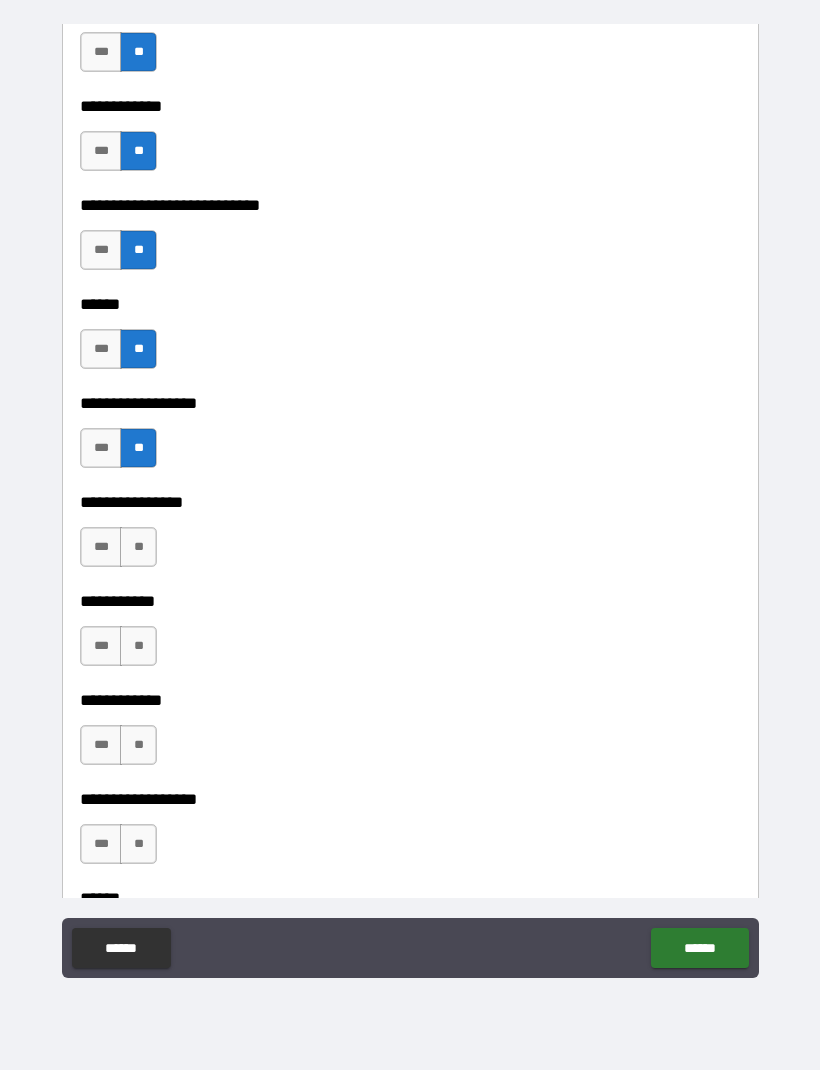 click on "**" at bounding box center [138, 547] 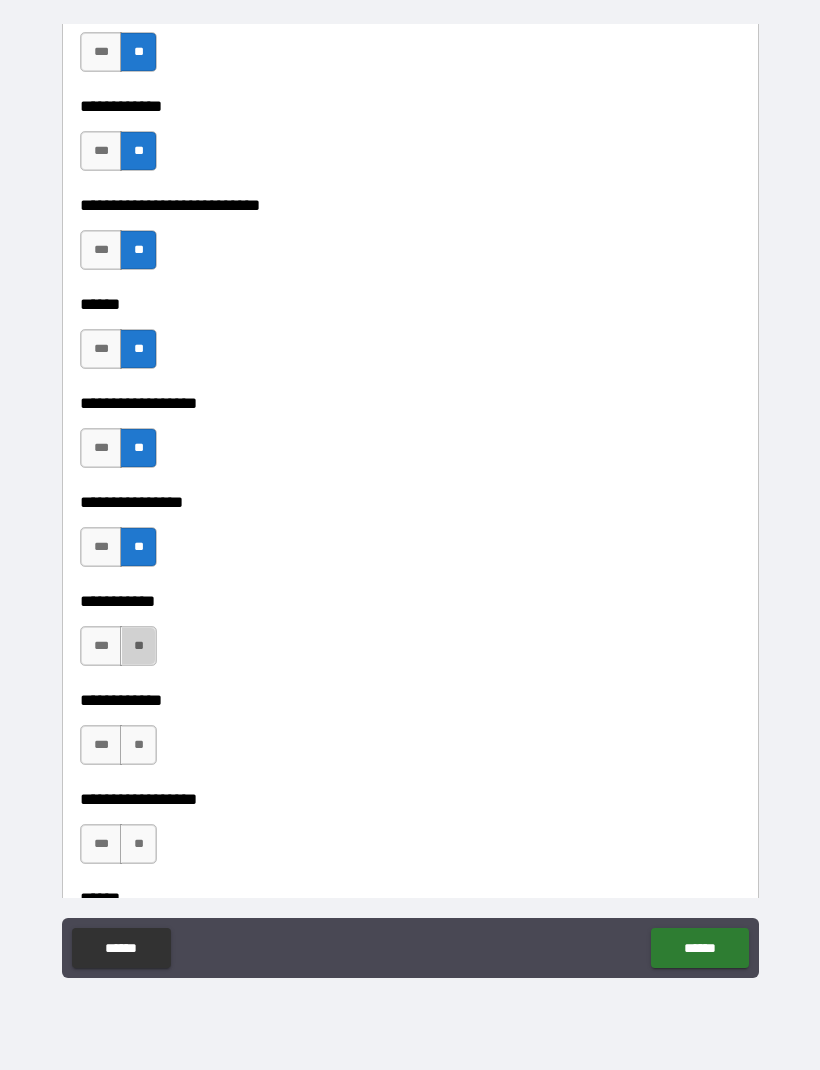 click on "**" at bounding box center (138, 646) 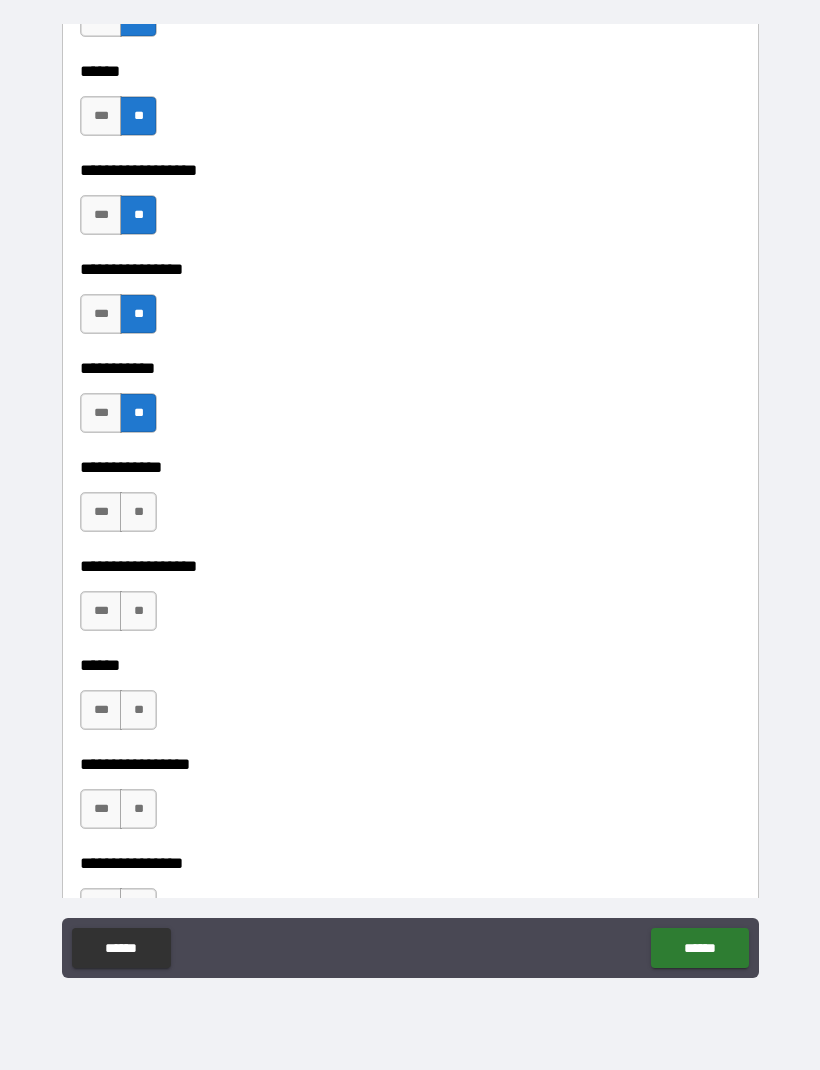 scroll, scrollTop: 9377, scrollLeft: 0, axis: vertical 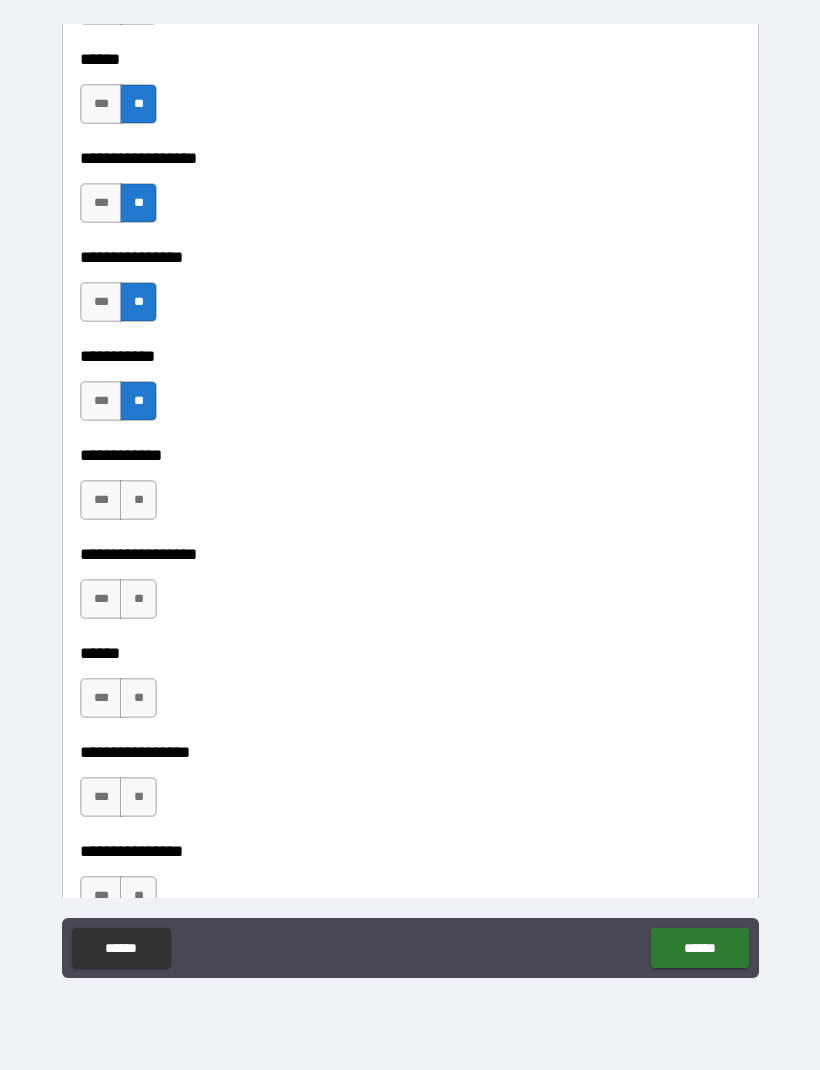 click on "**" at bounding box center (138, 500) 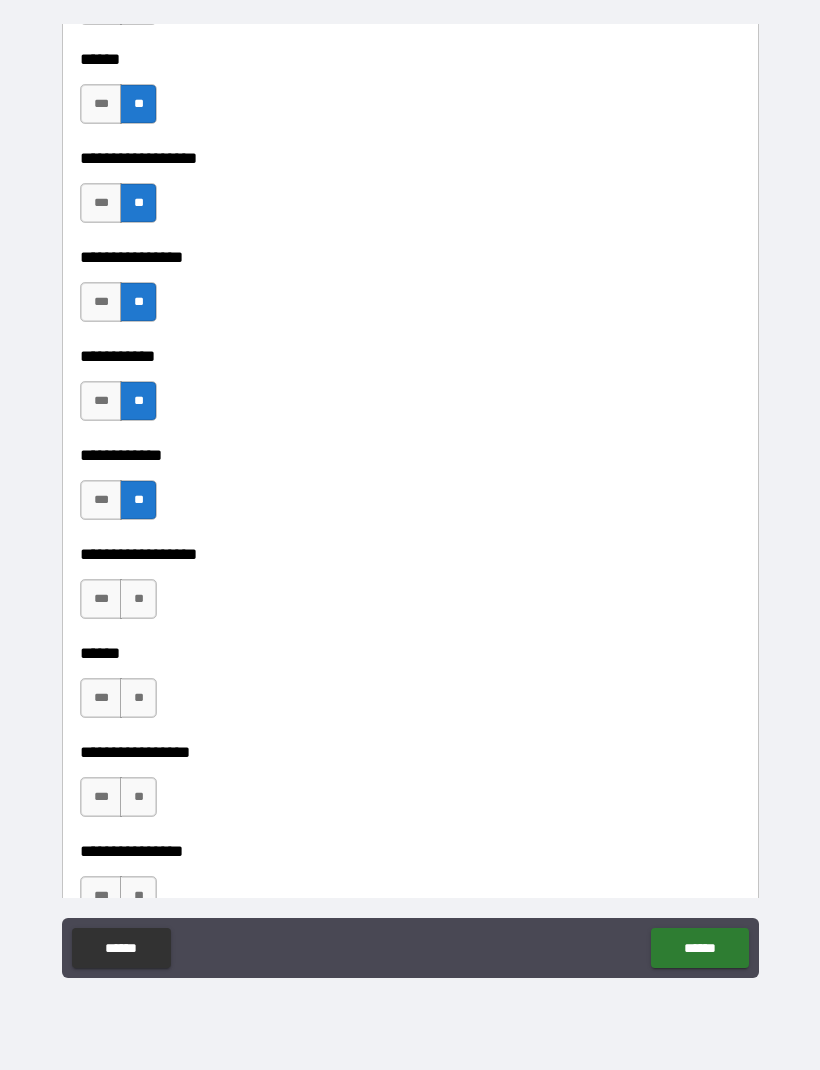 click on "**" at bounding box center (138, 599) 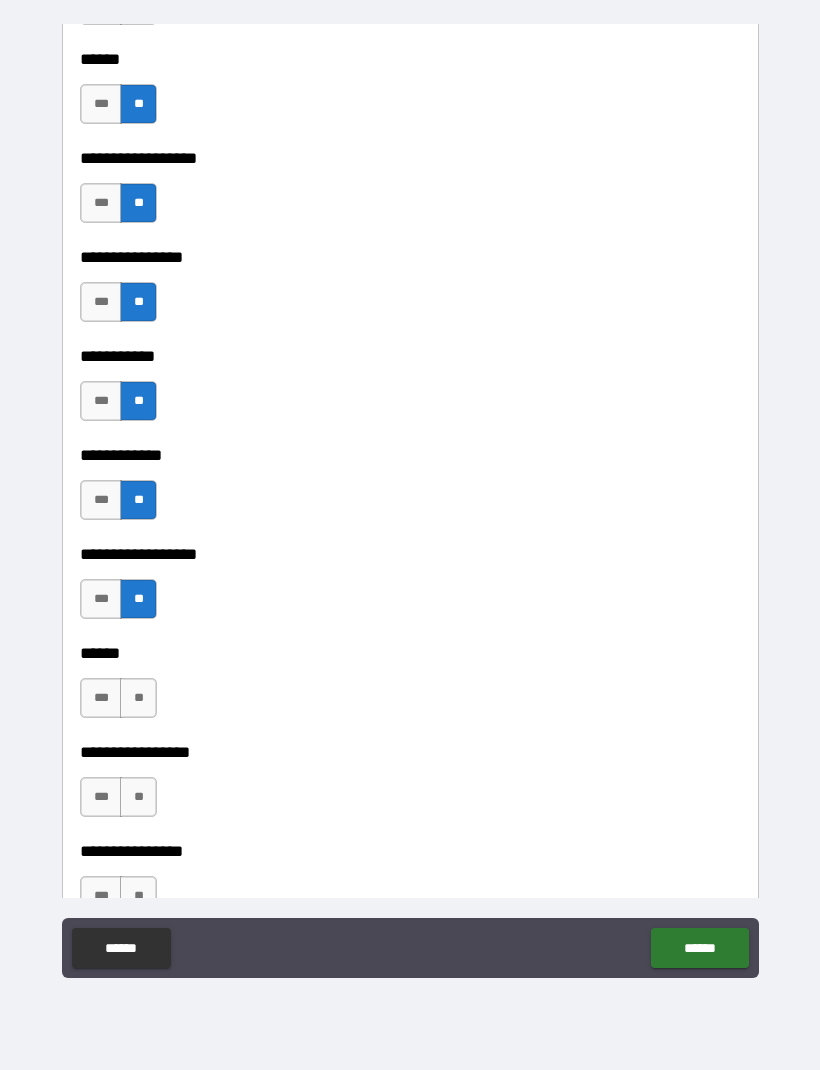 click on "**" at bounding box center [138, 698] 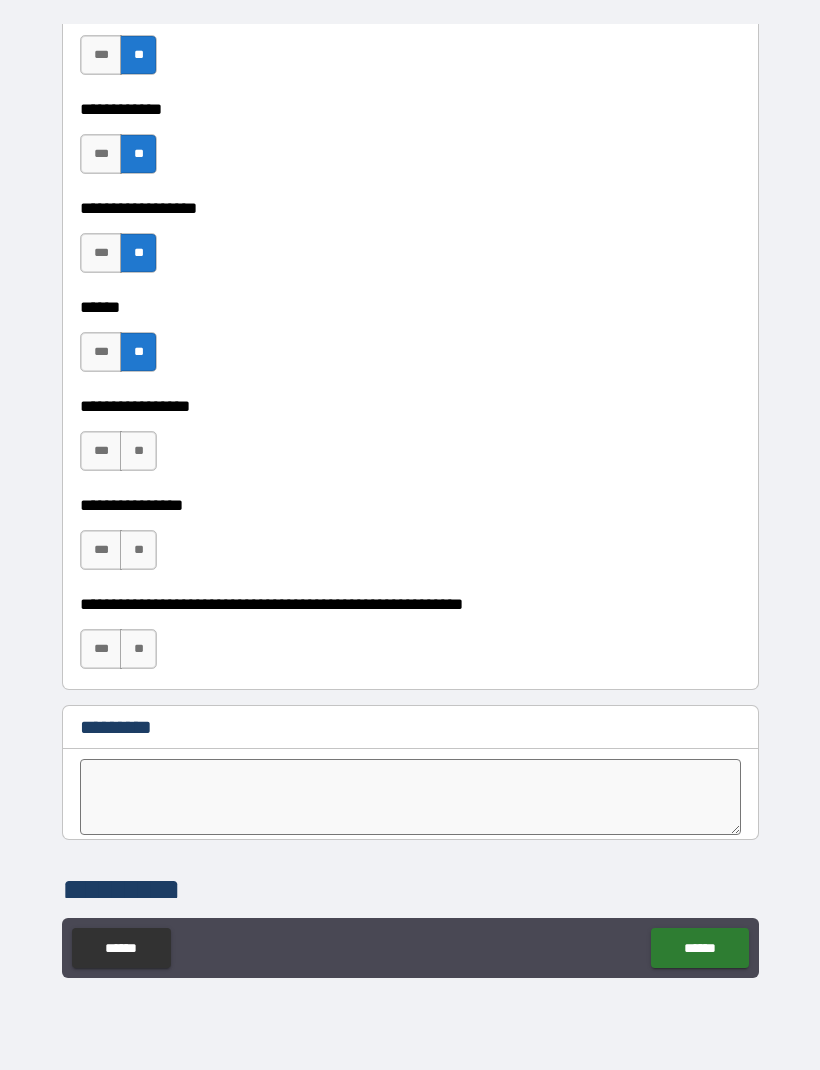 scroll, scrollTop: 9724, scrollLeft: 0, axis: vertical 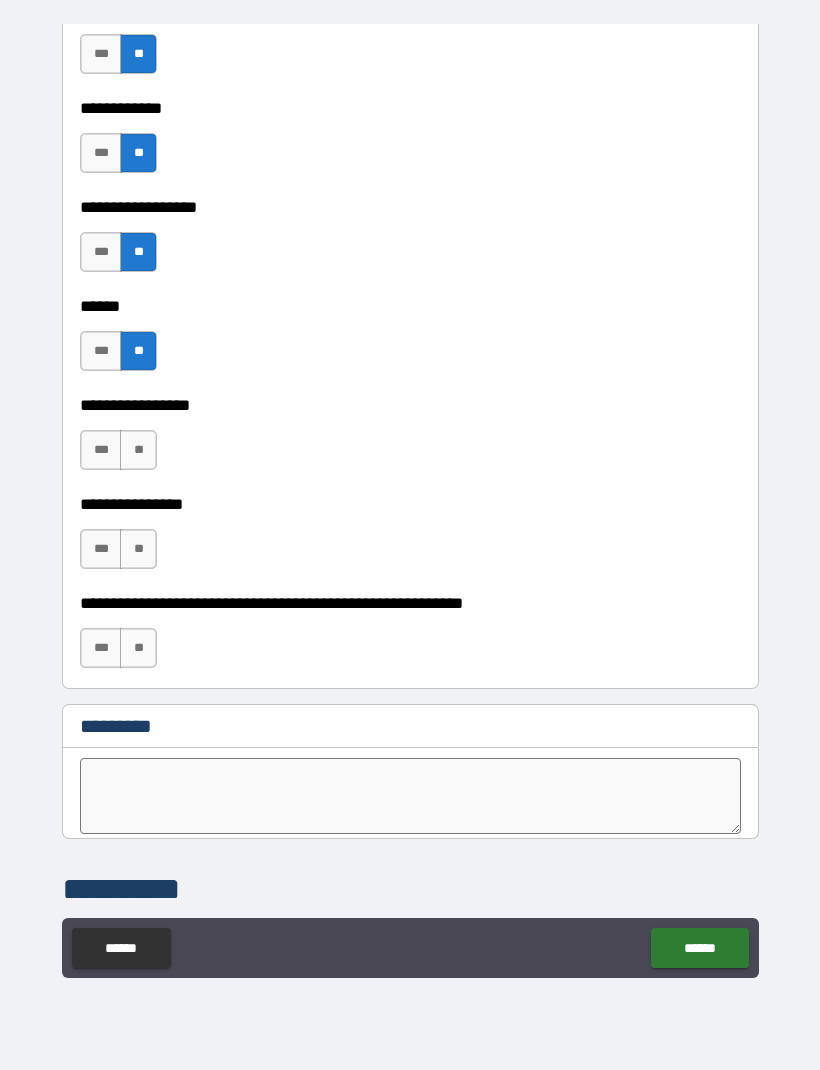 click on "**" at bounding box center (138, 450) 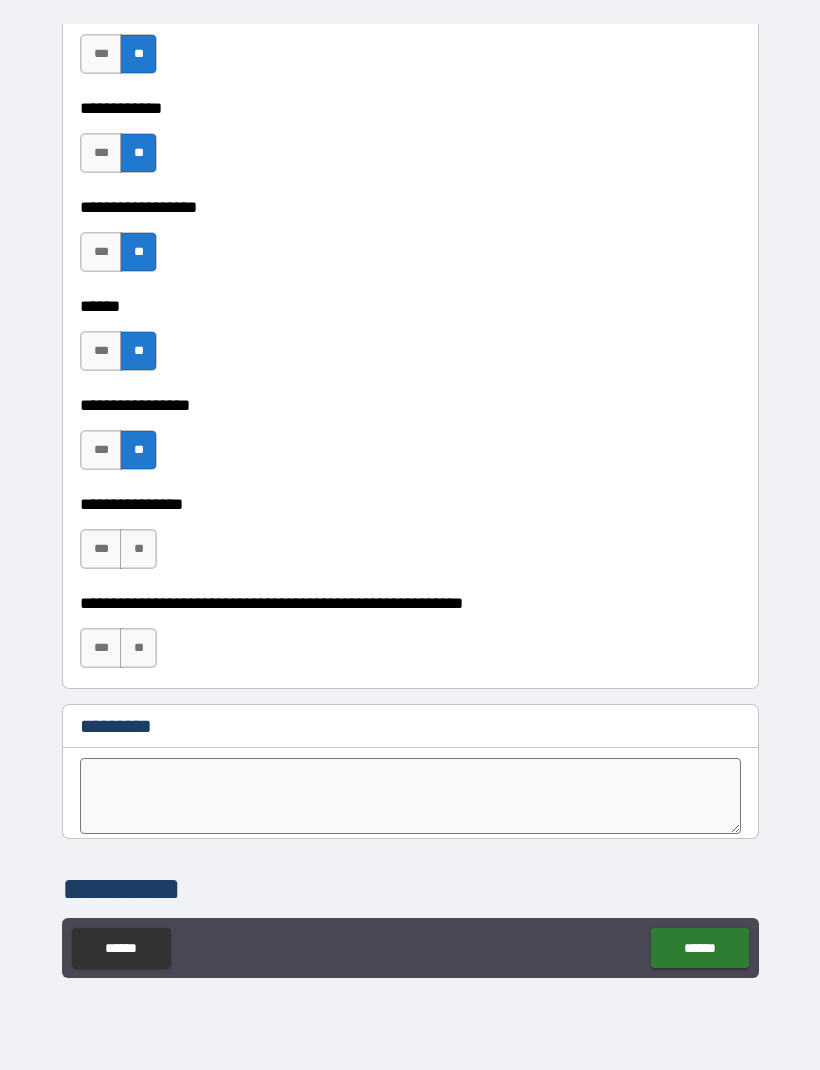 click on "**" at bounding box center (138, 549) 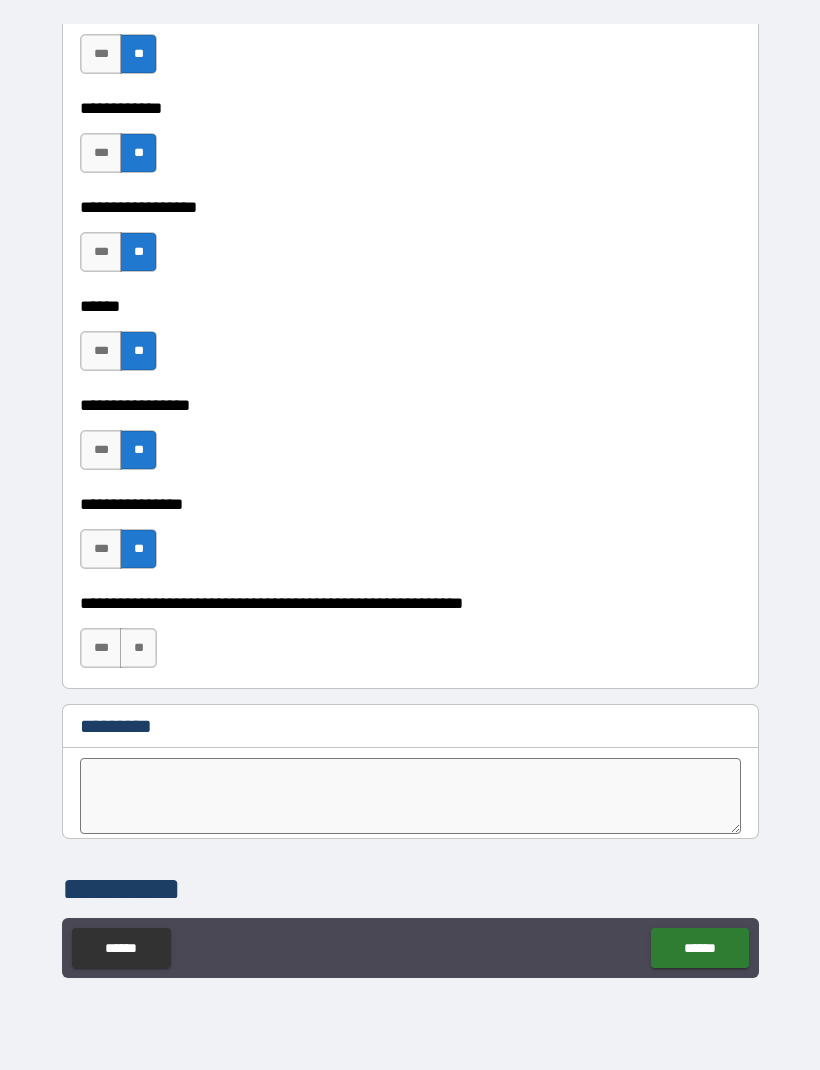 click on "**" at bounding box center (138, 648) 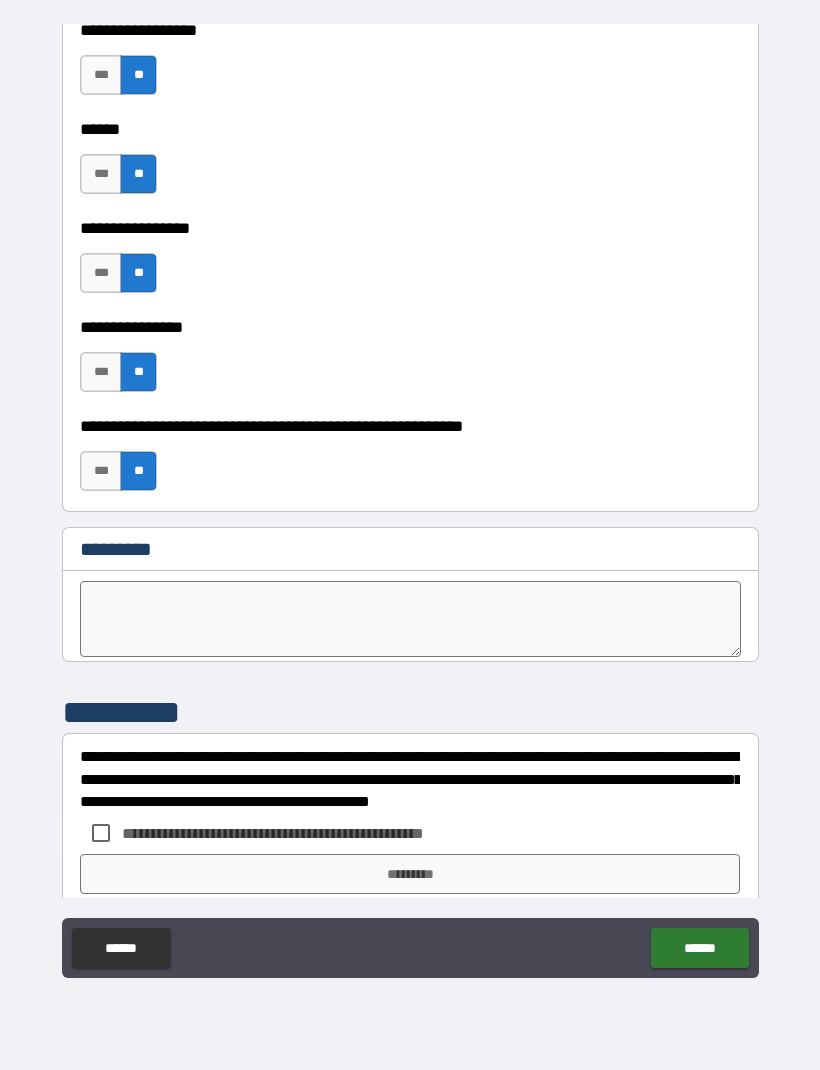 scroll, scrollTop: 9903, scrollLeft: 0, axis: vertical 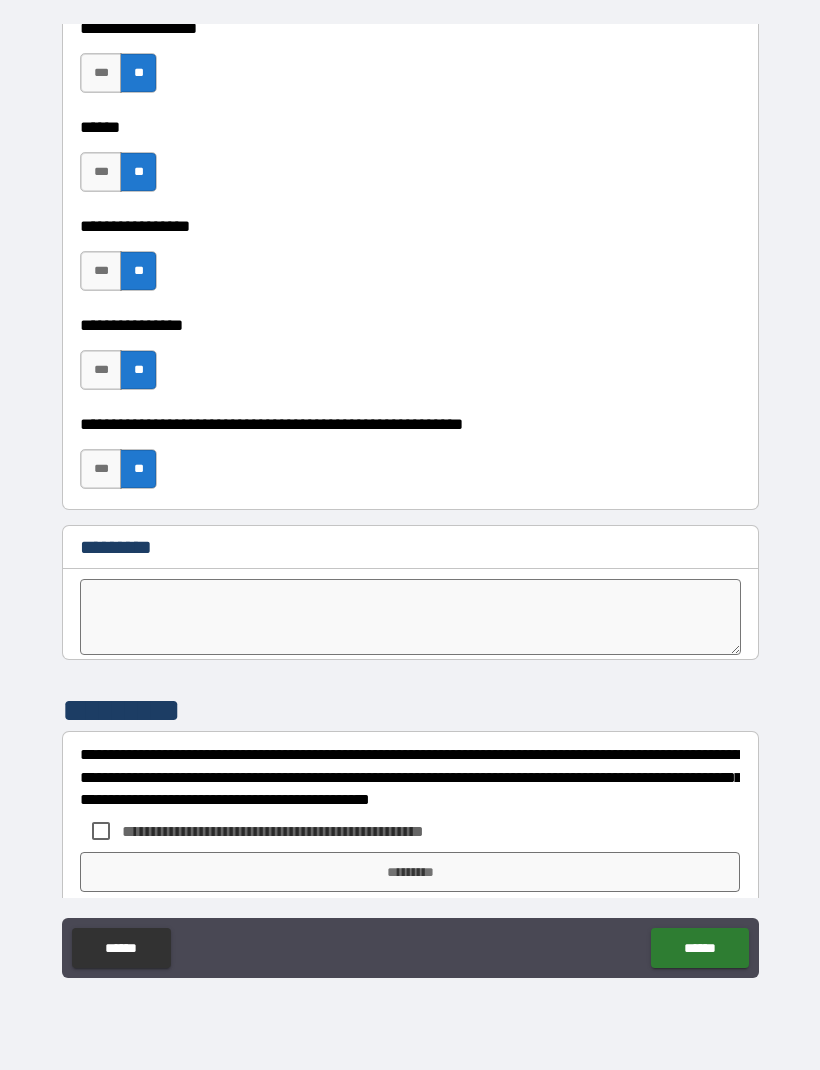 click at bounding box center (410, 617) 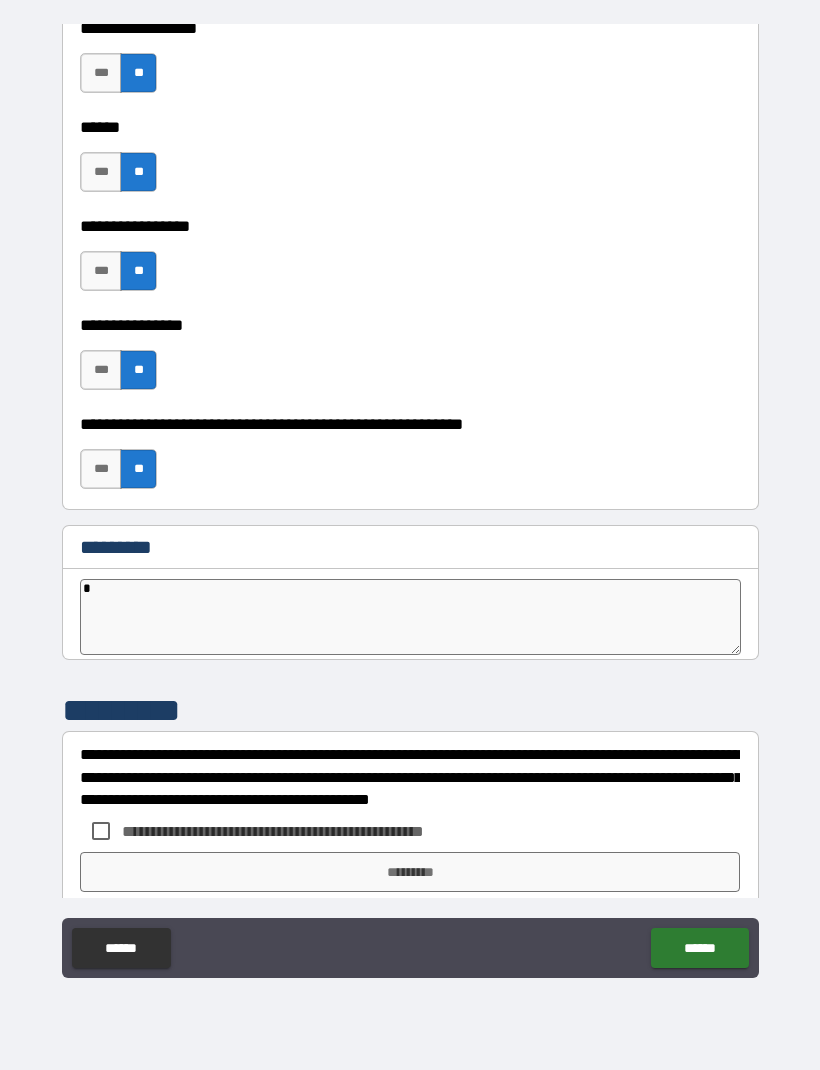 type on "*" 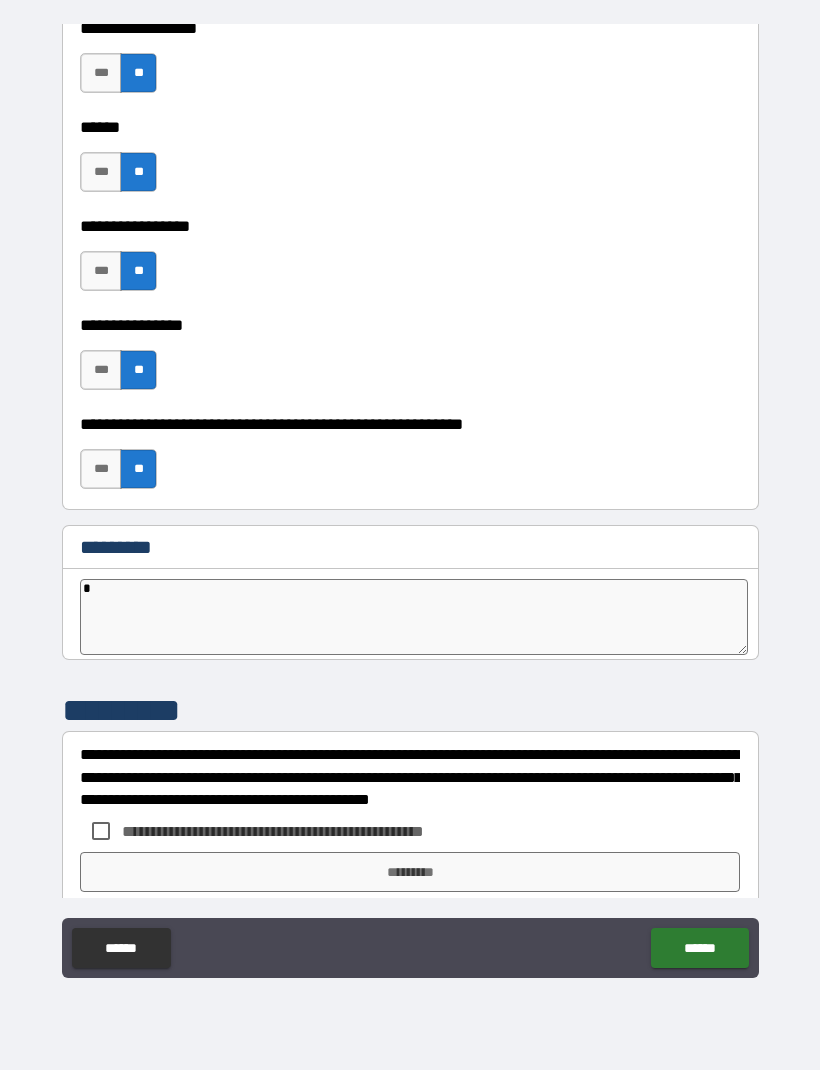 type on "**" 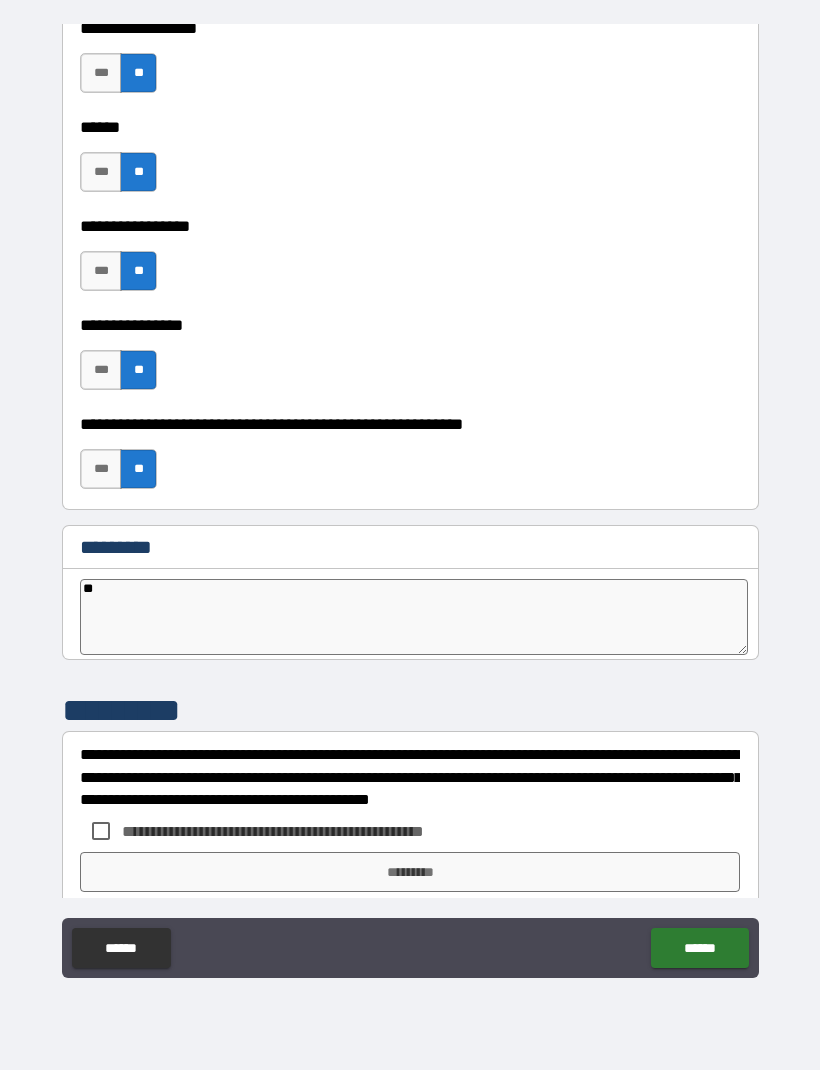 type on "*" 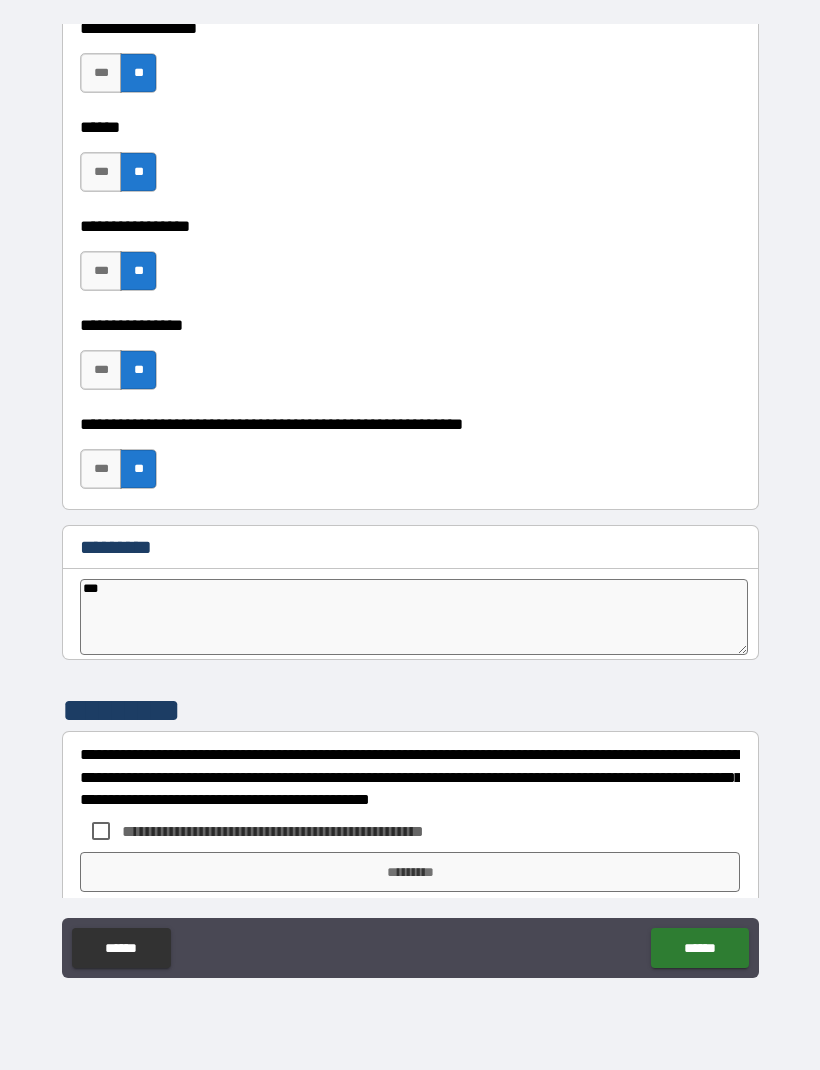 type on "*" 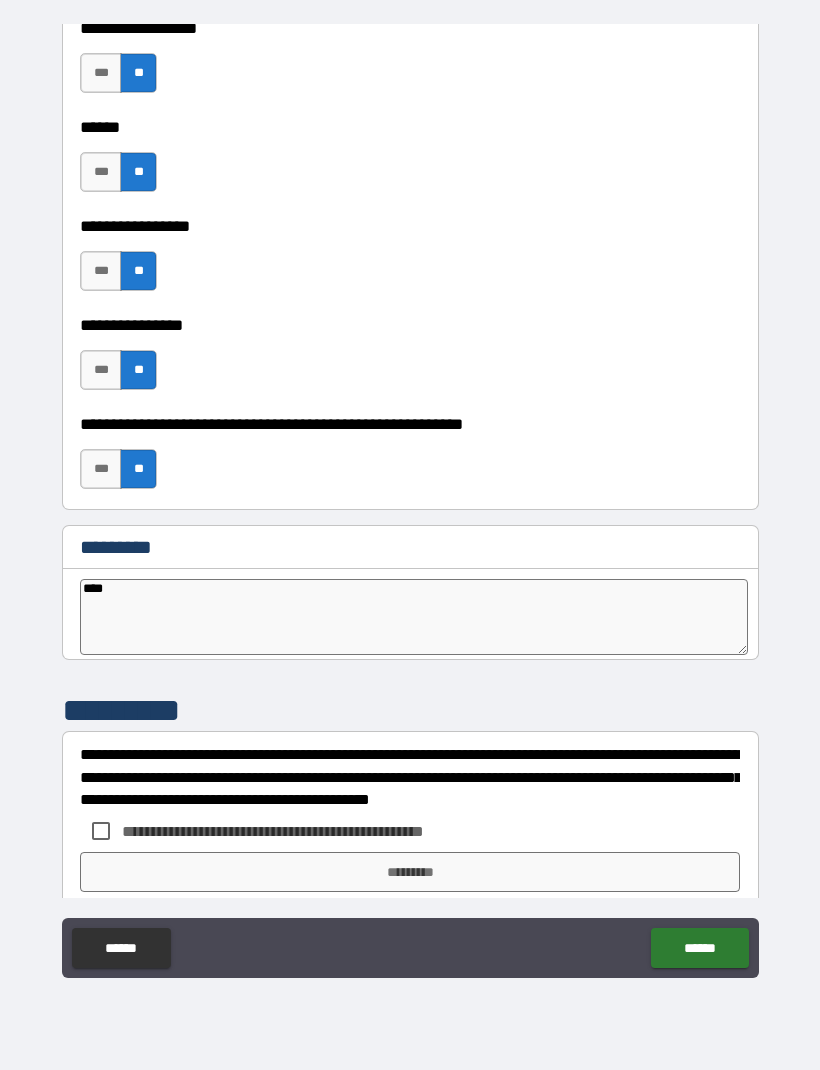type on "*" 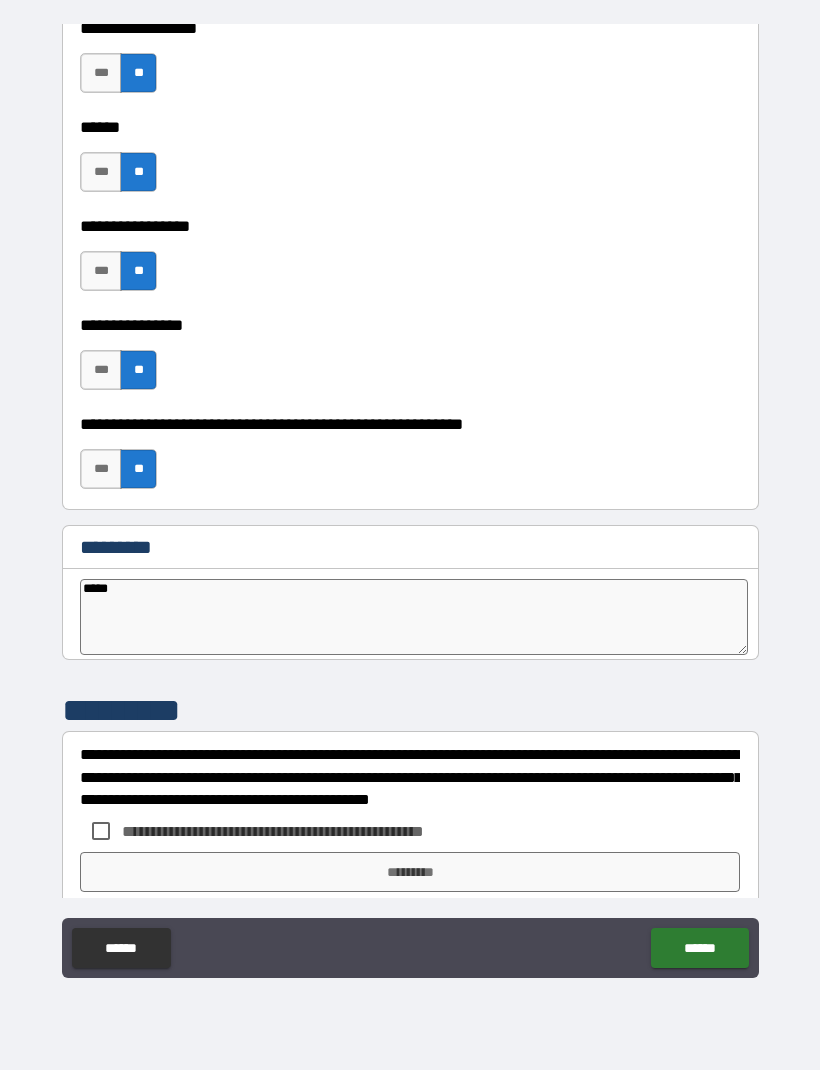 type on "*" 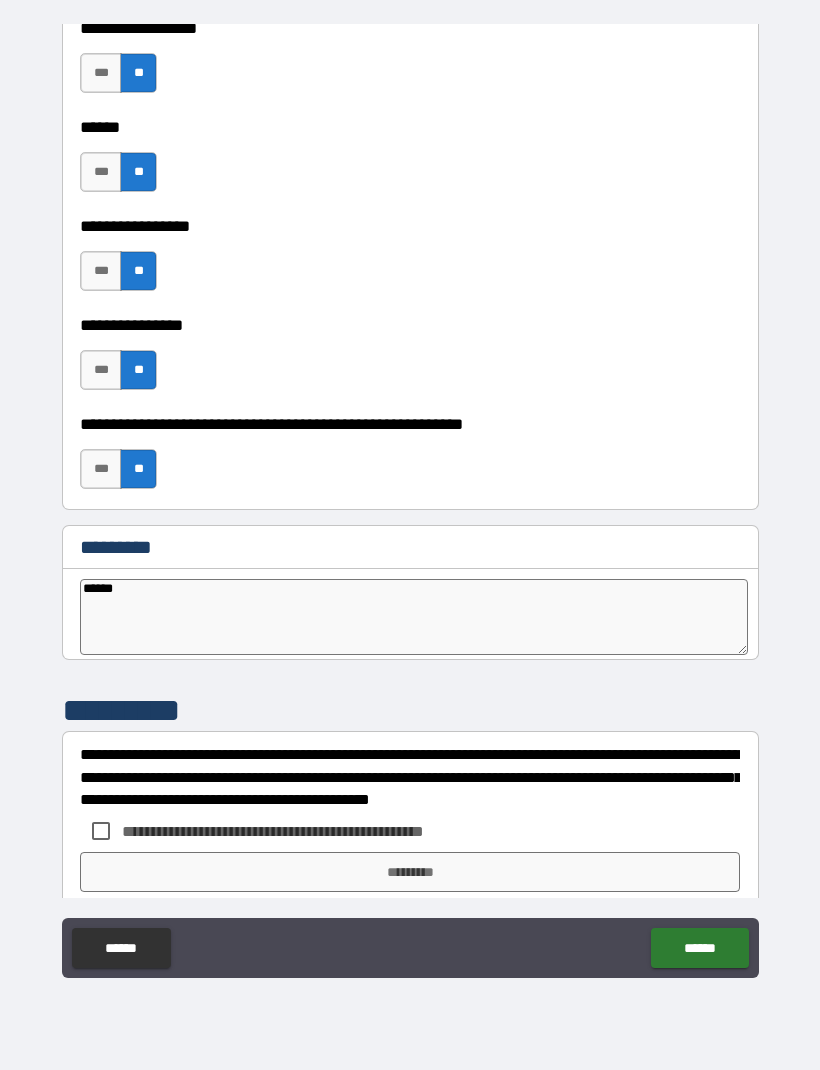 type on "*" 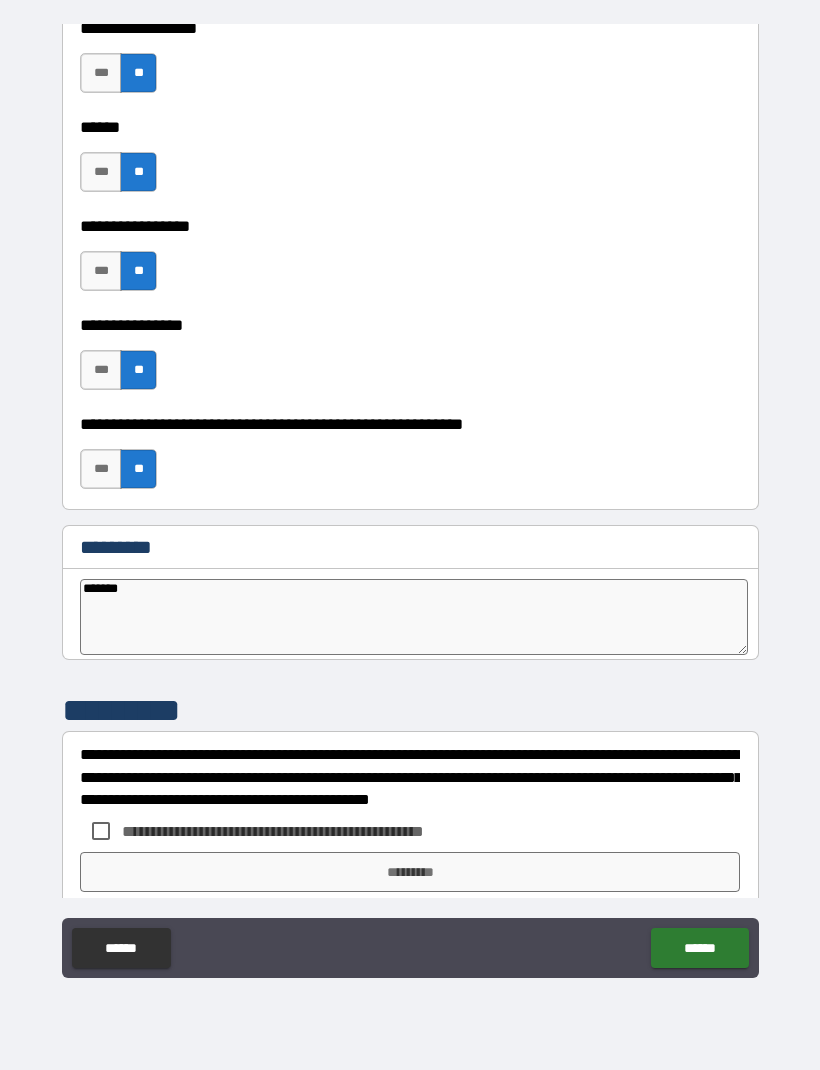 type on "*" 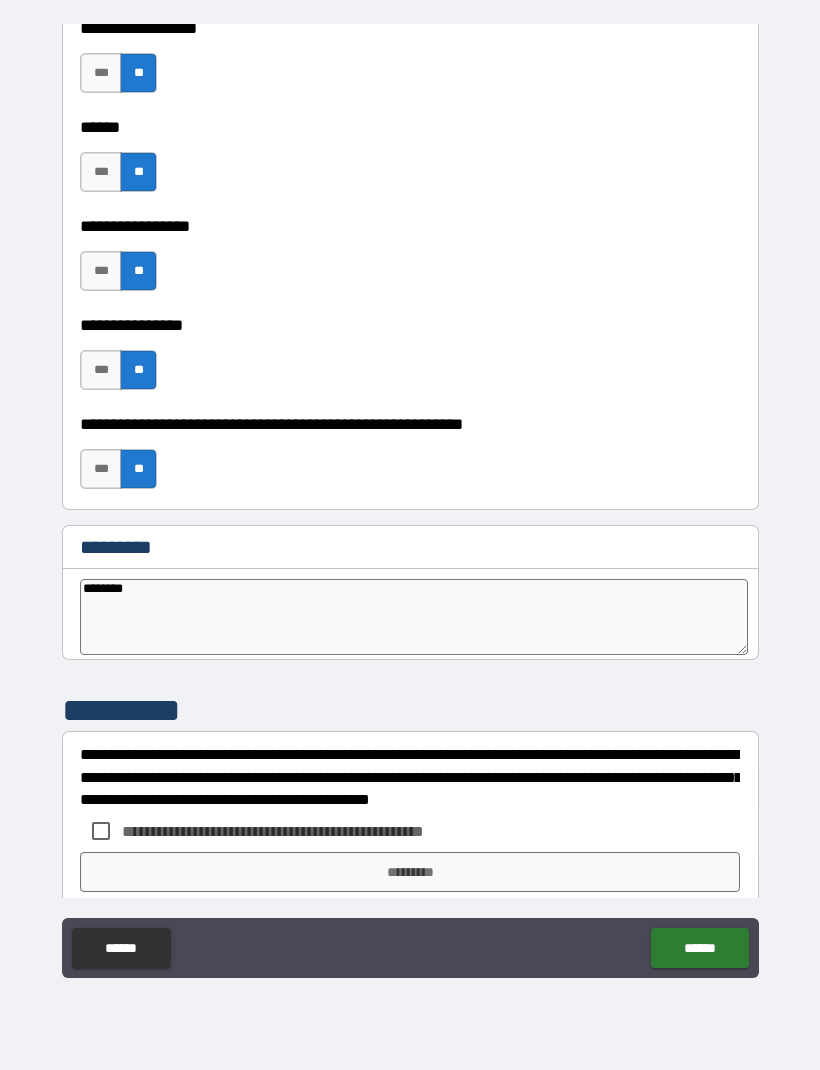 type on "*" 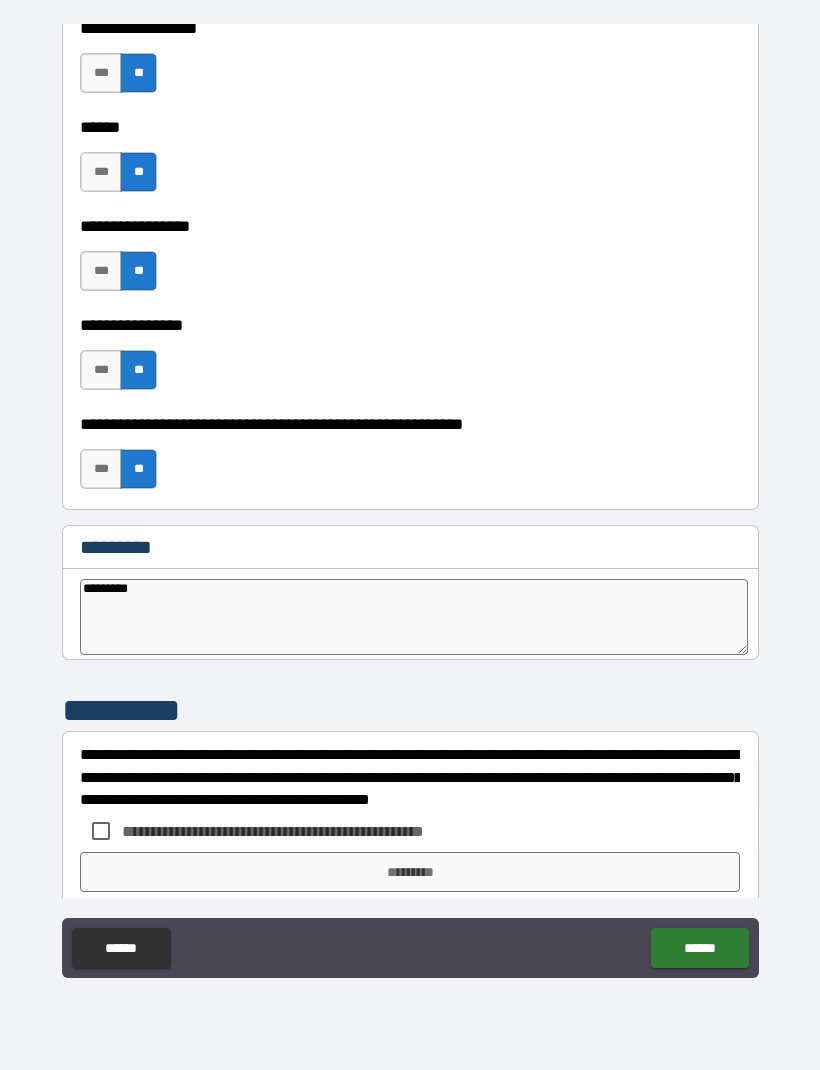 type on "*" 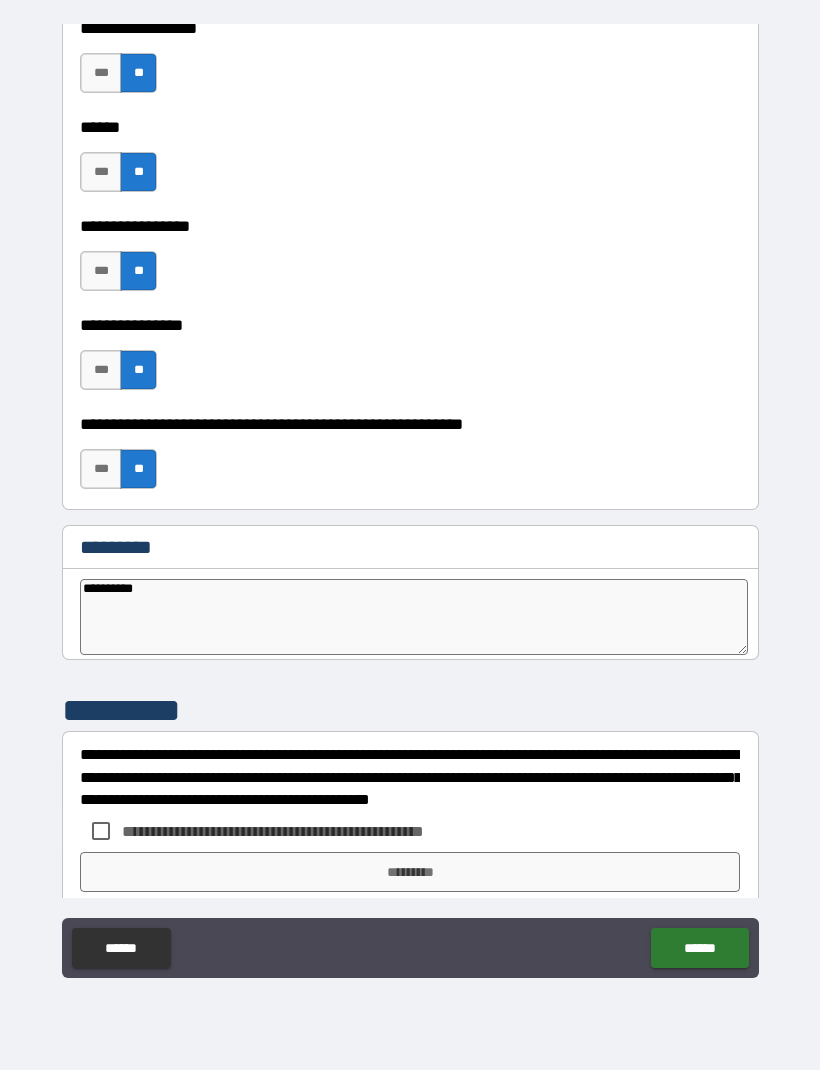 type on "*" 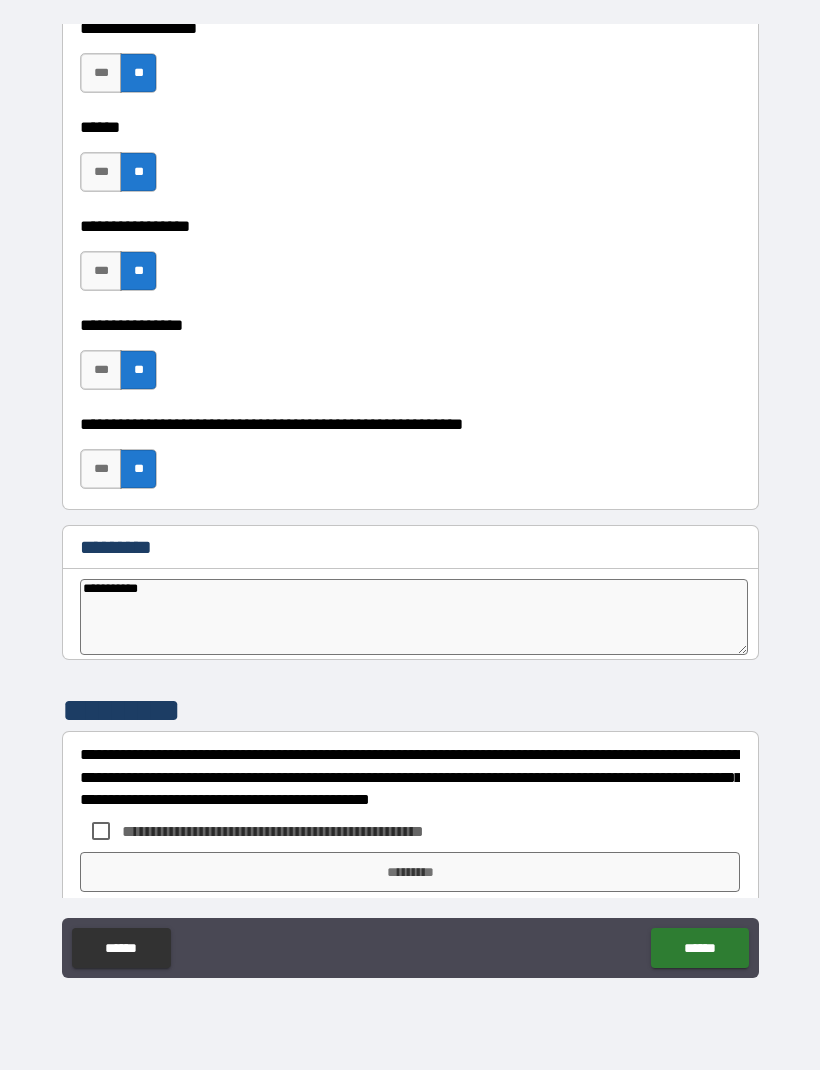 type on "*" 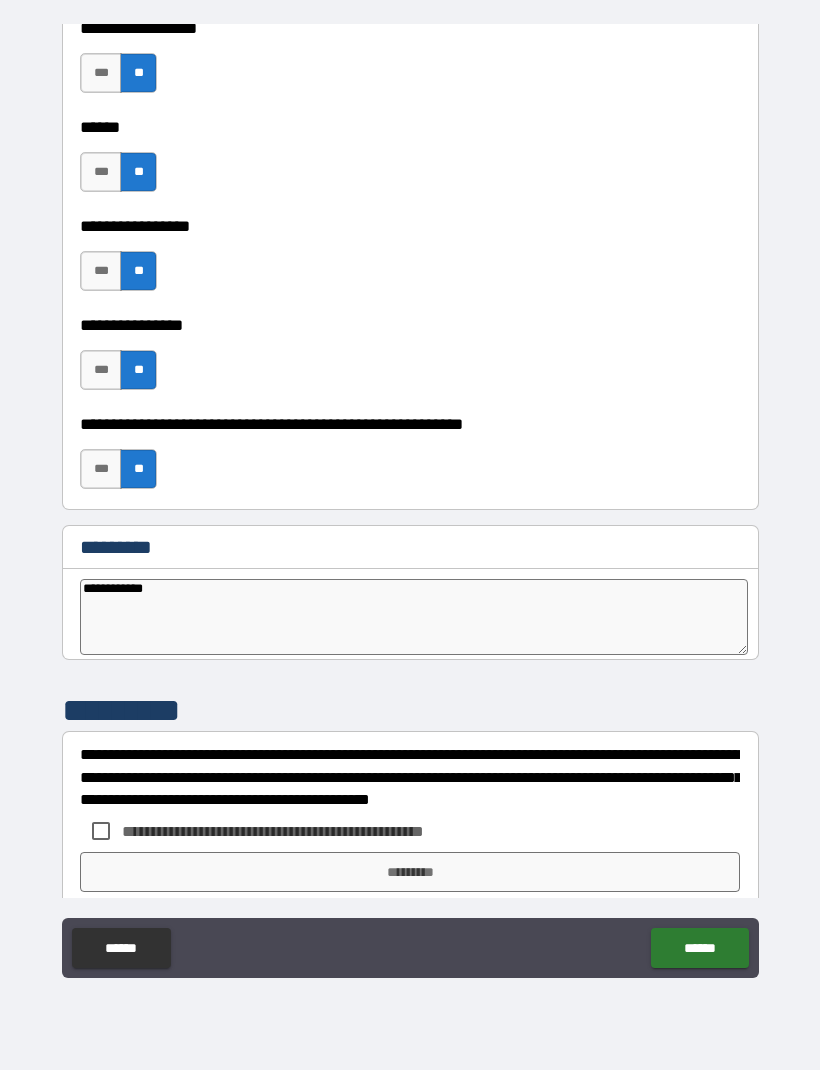 type on "*" 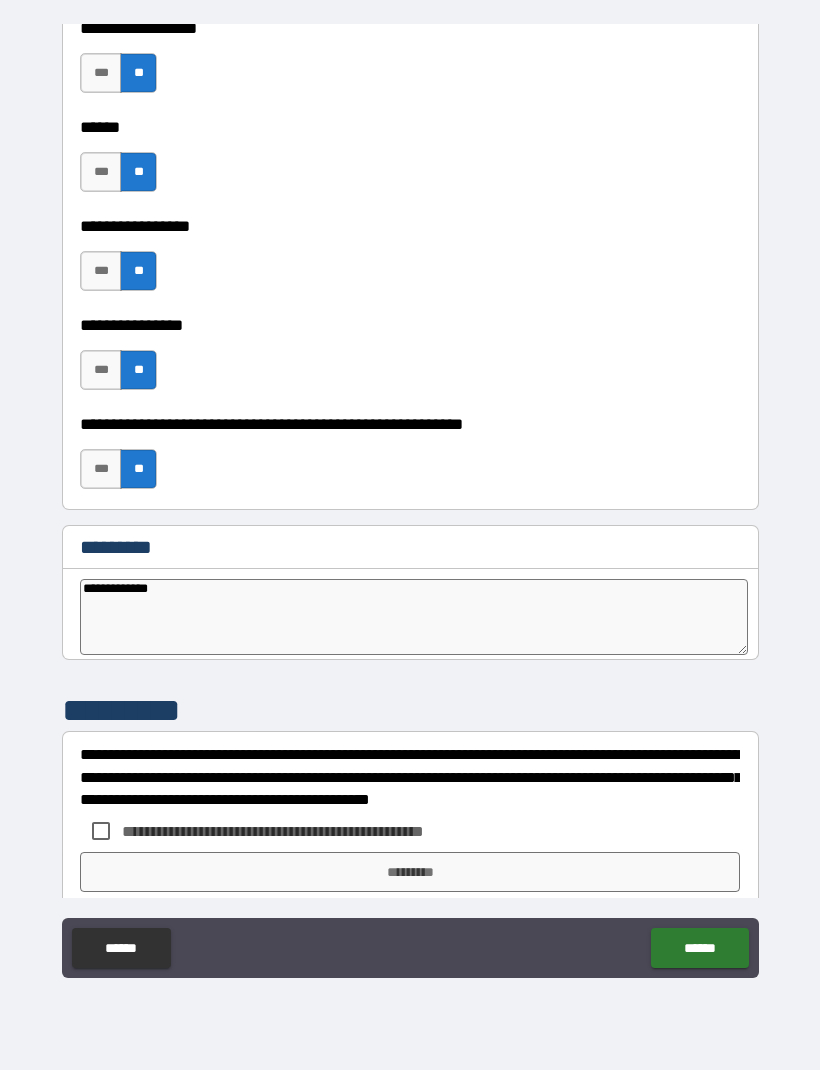 type on "**********" 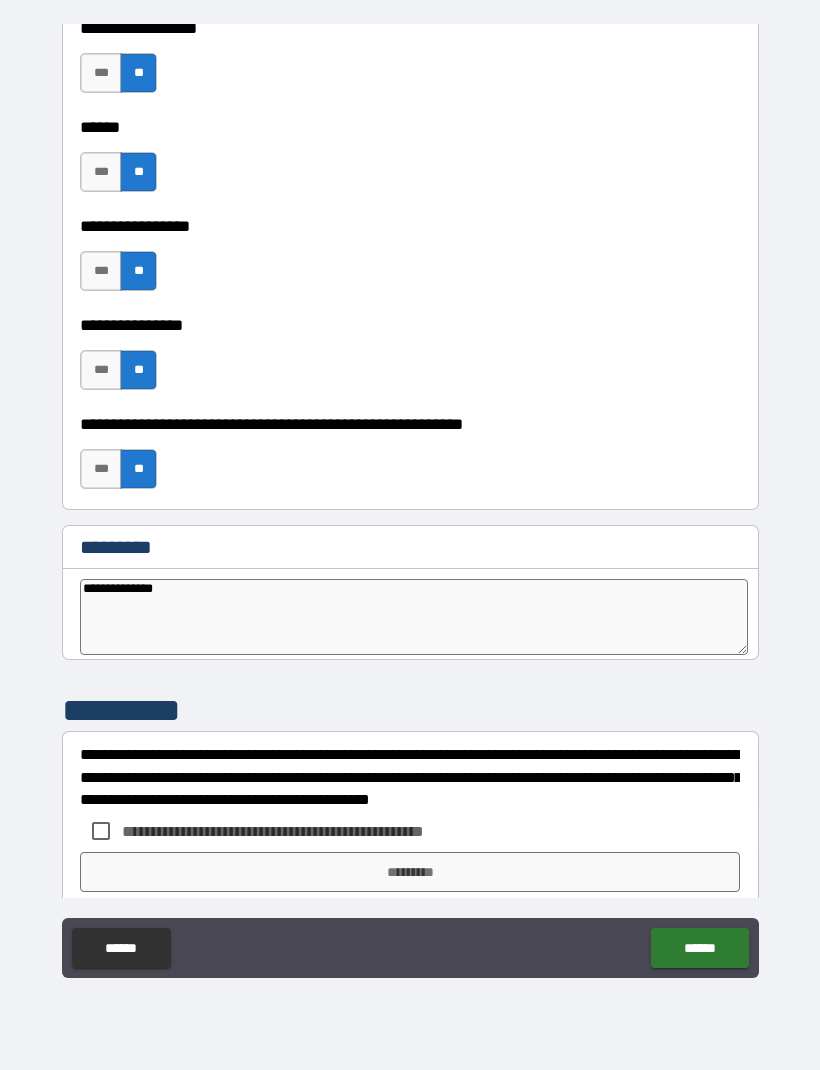 type on "*" 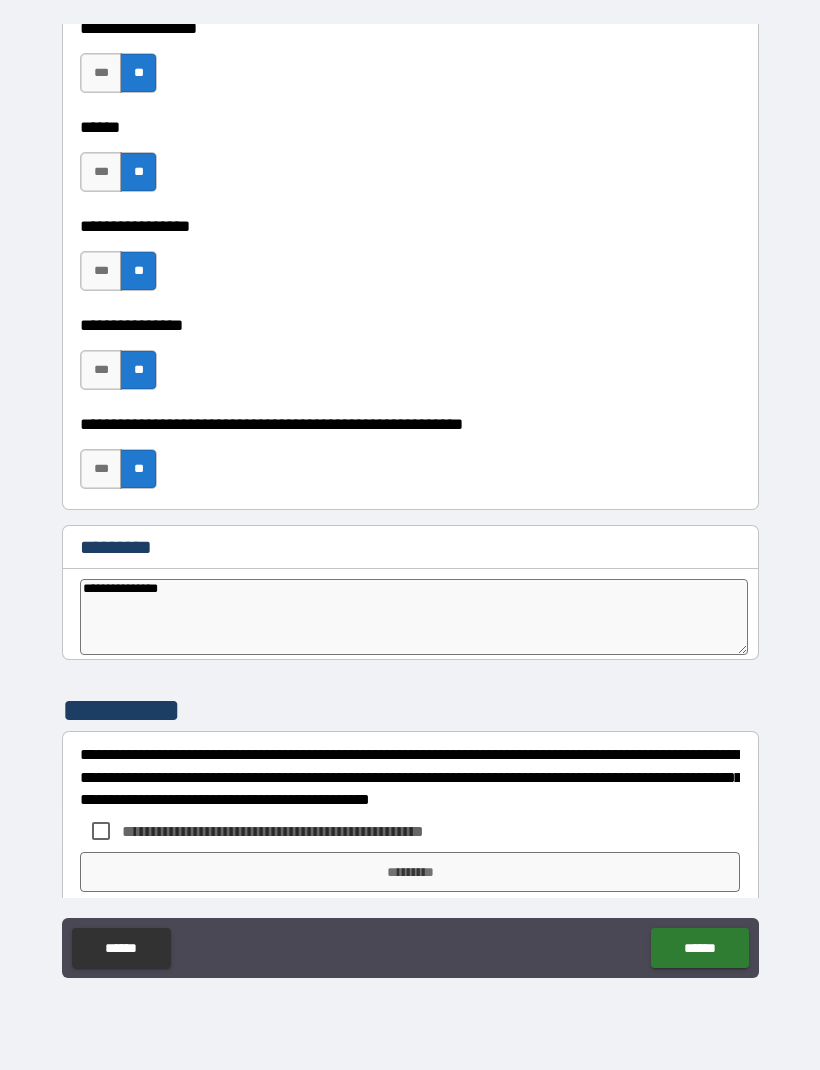 type on "*" 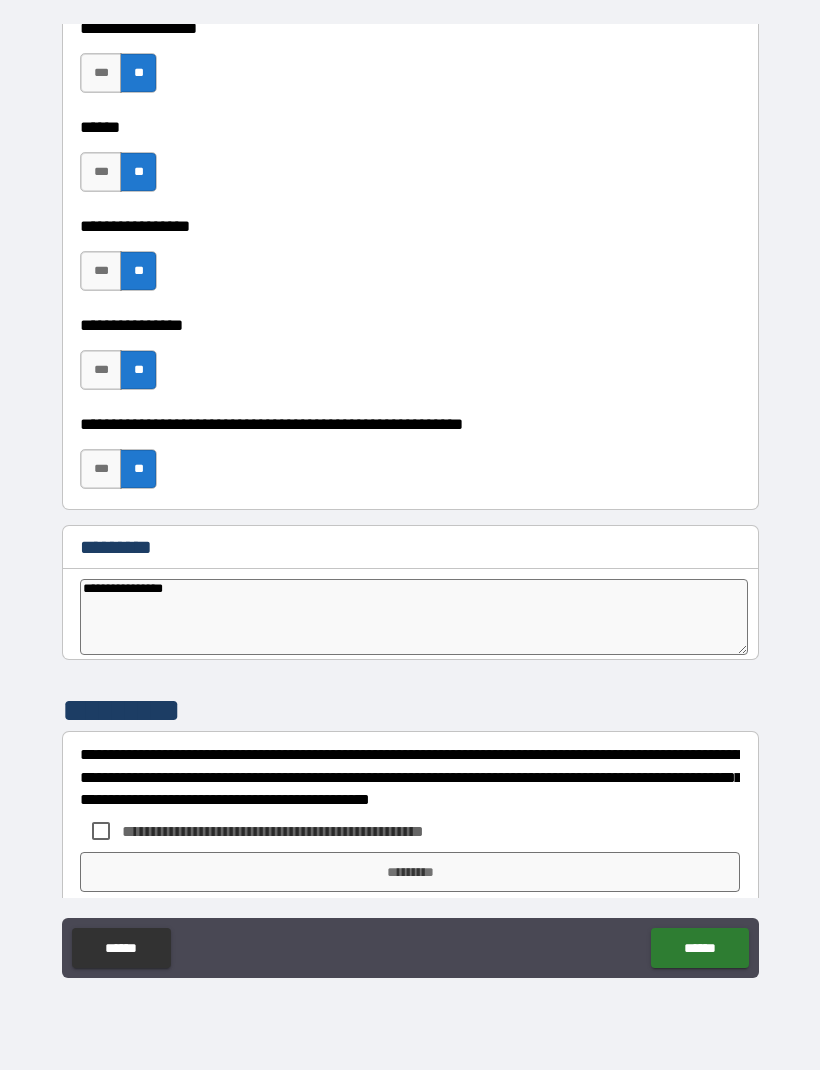 type on "*" 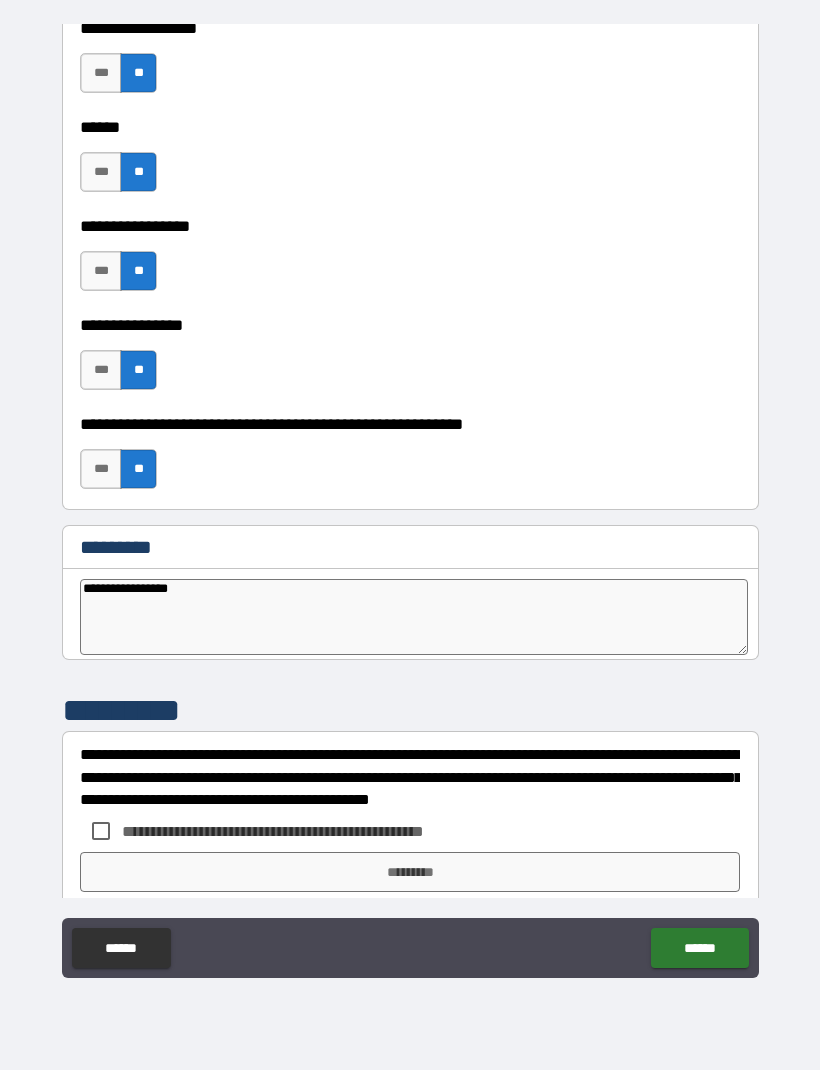type on "*" 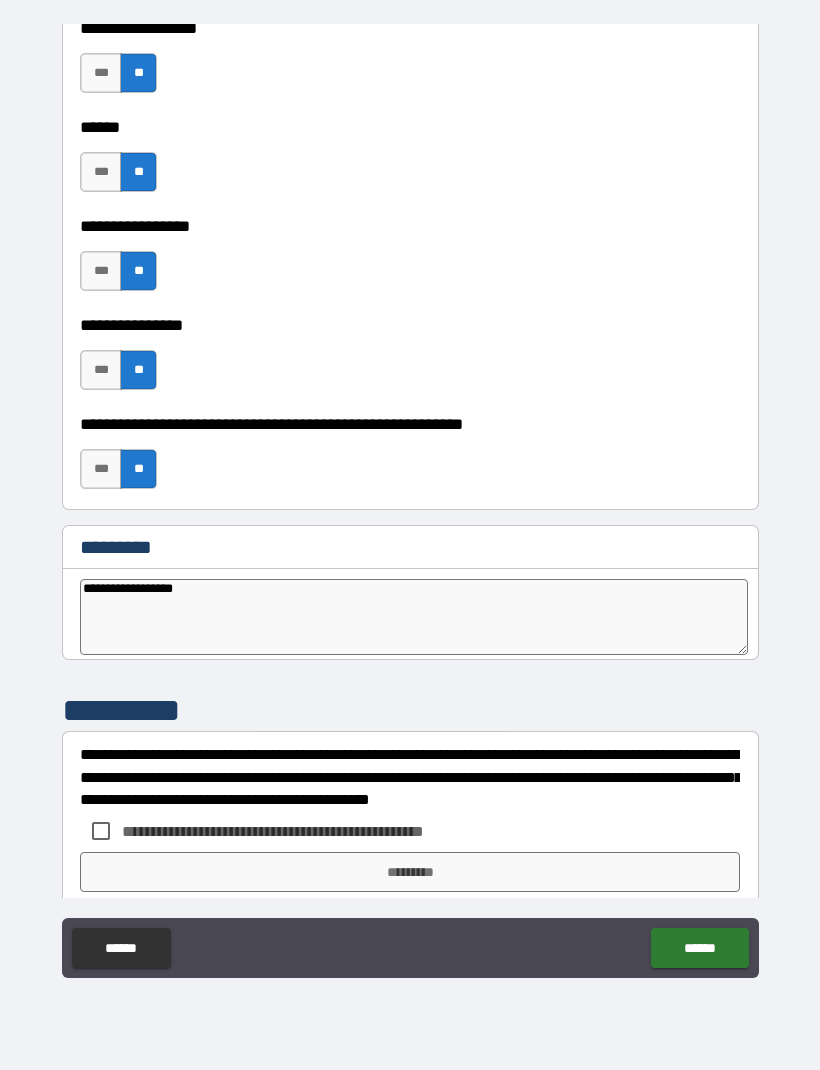 type on "*" 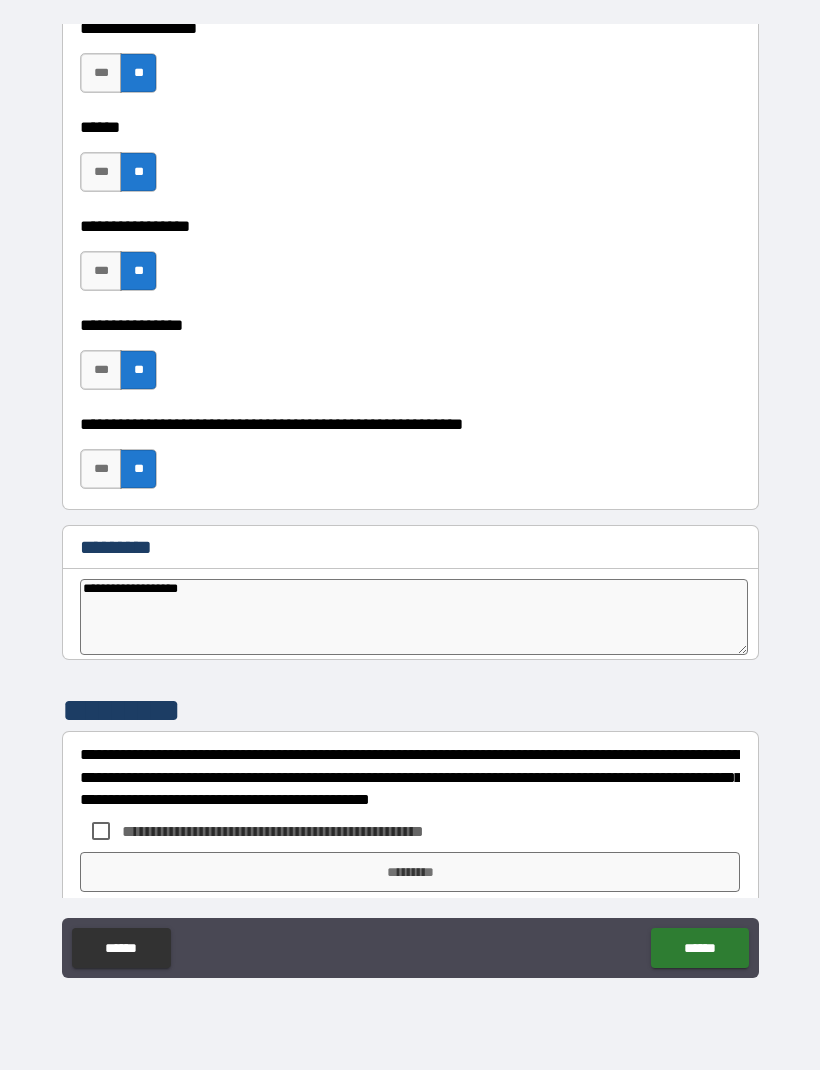 type on "*" 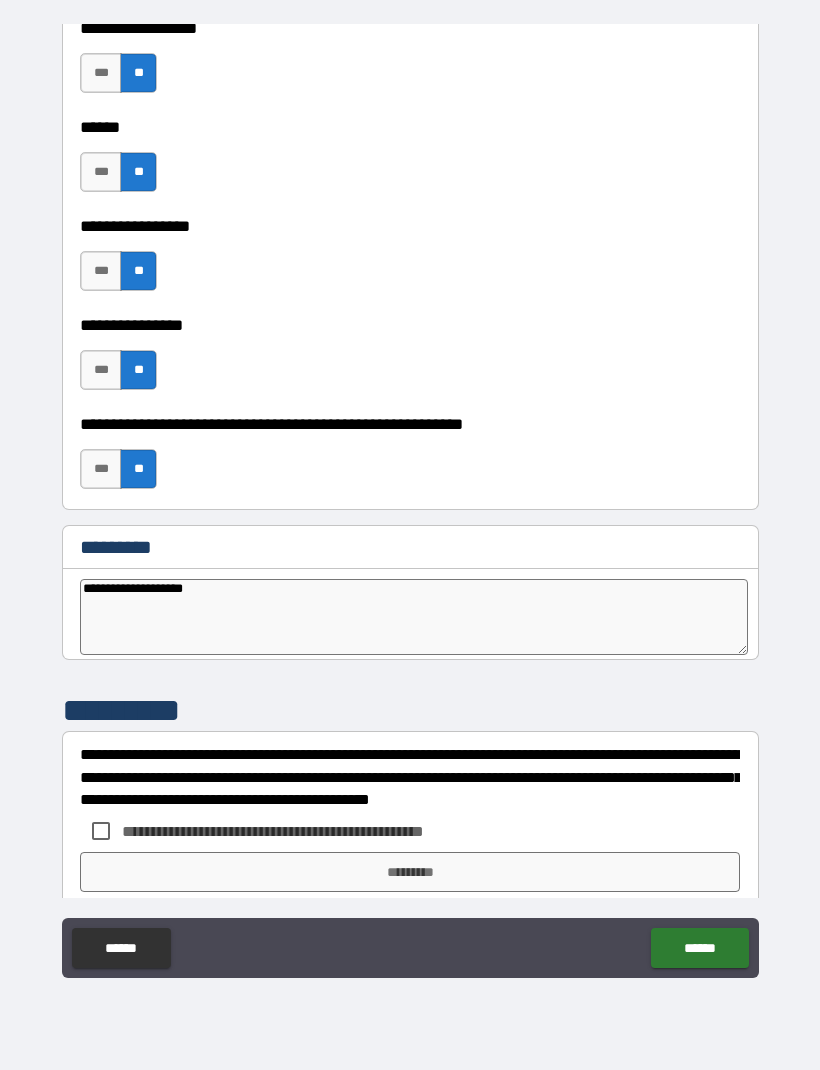 type on "*" 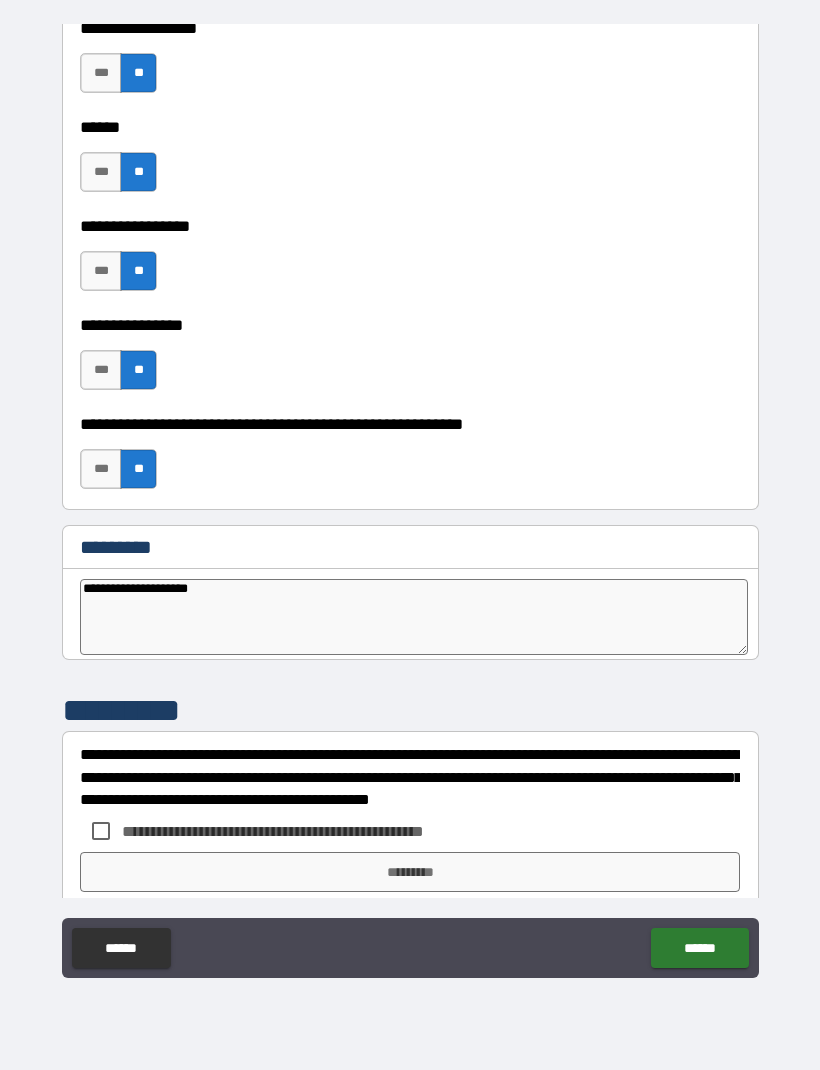 type on "**********" 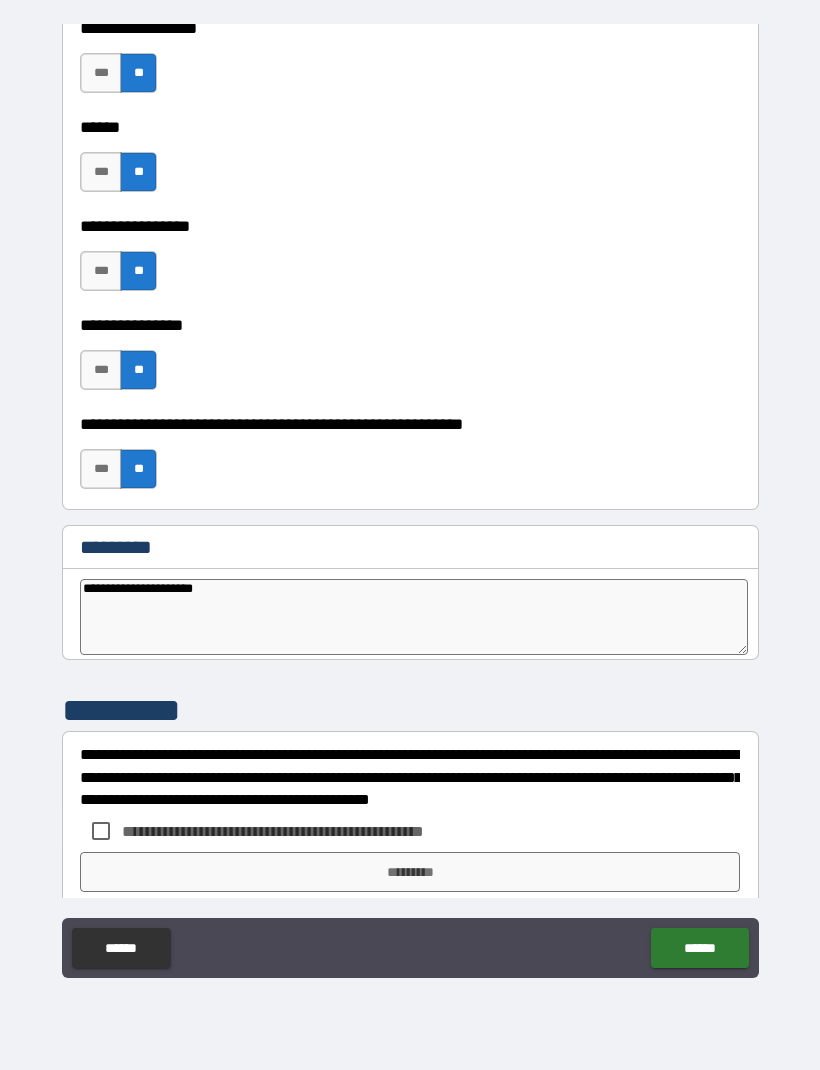 type on "*" 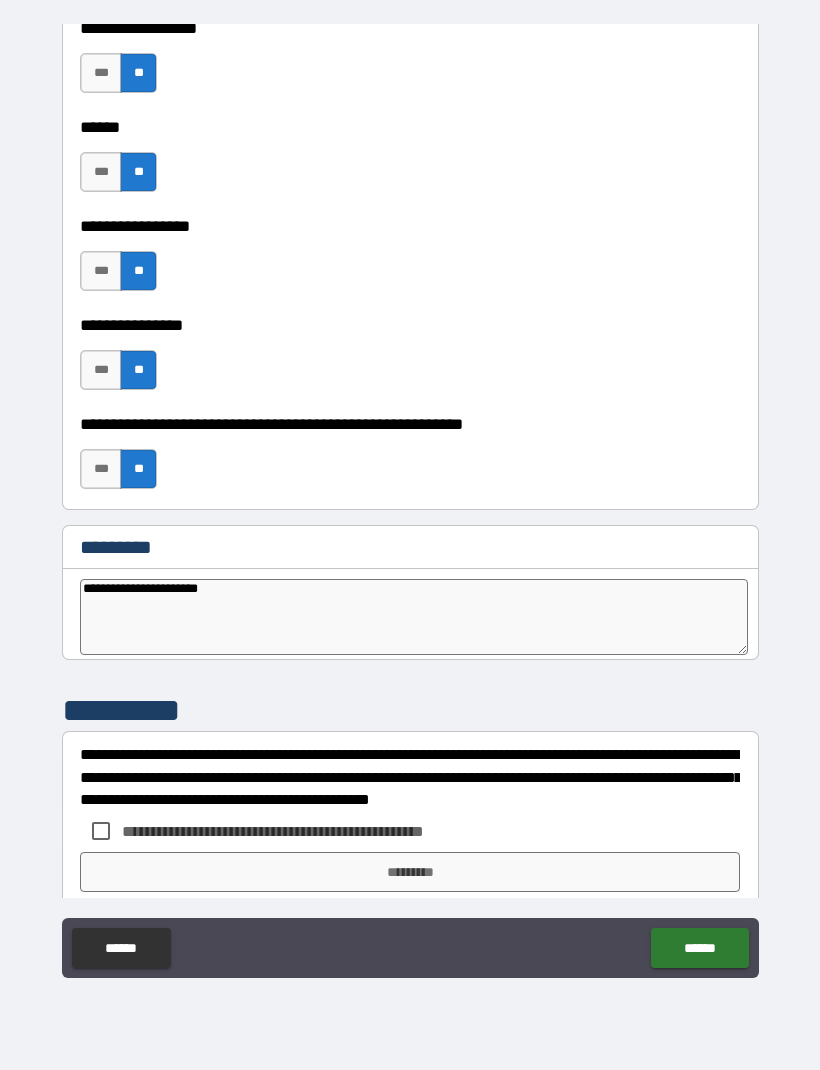 type on "*" 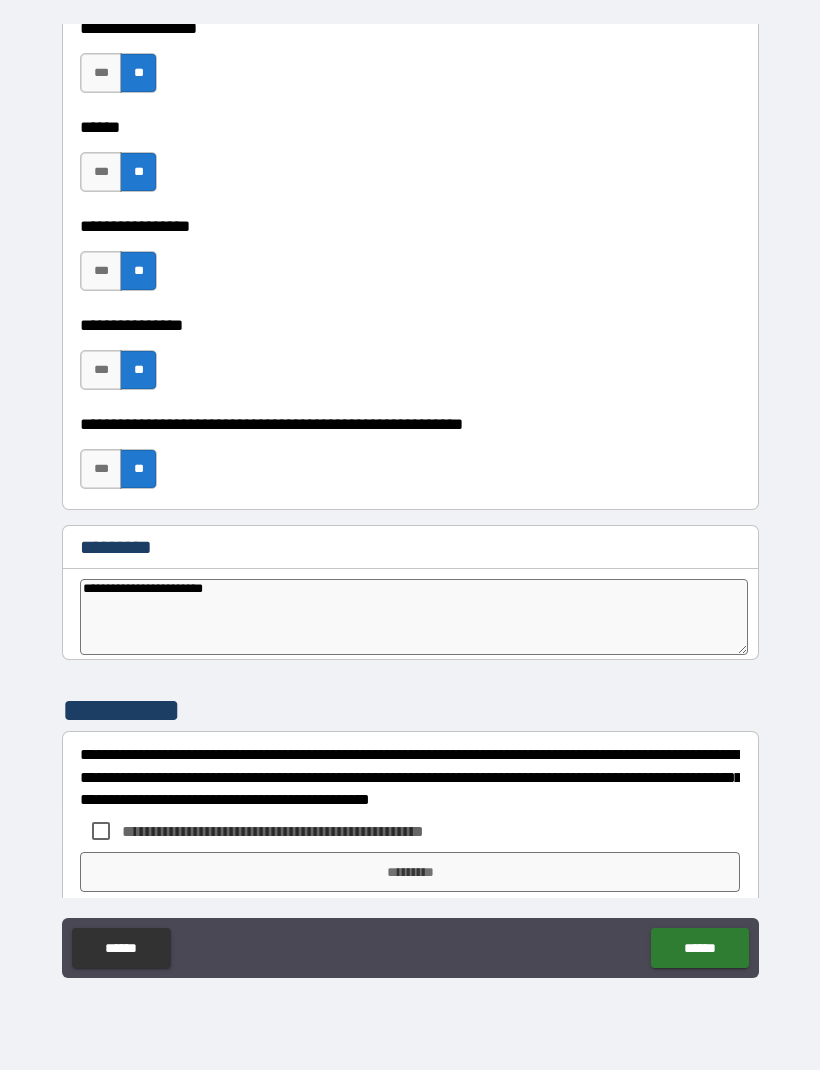 type on "*" 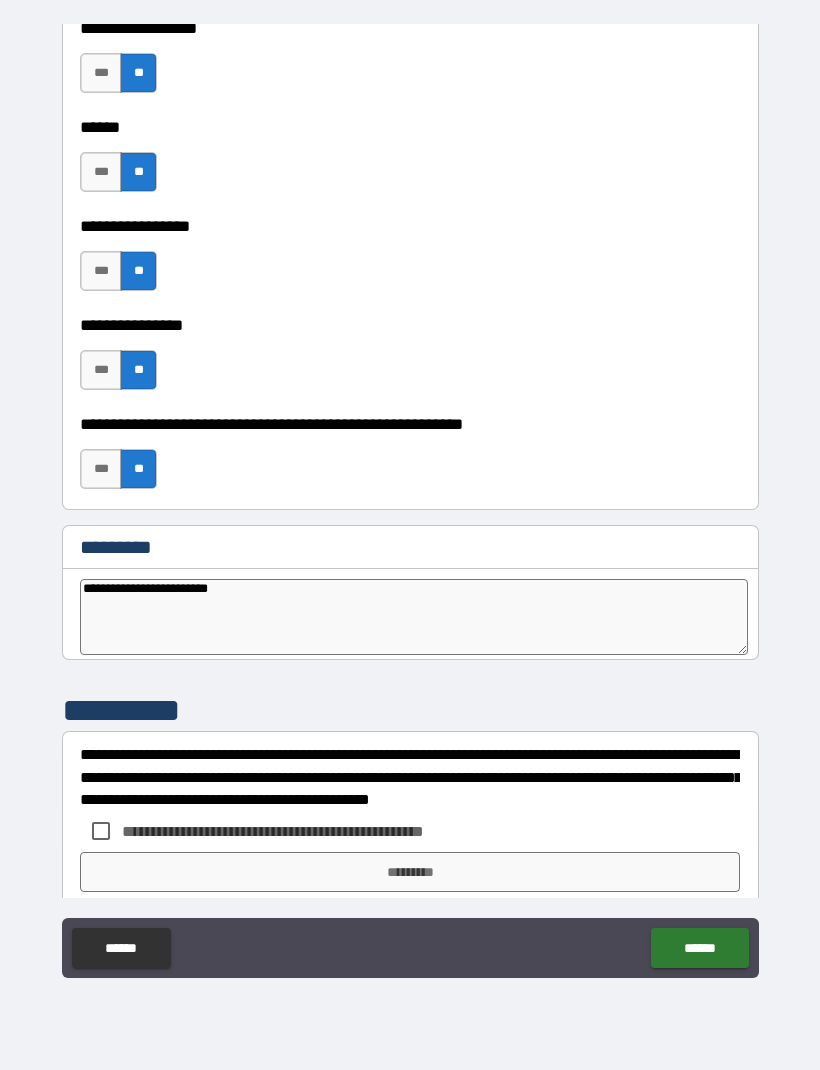 type on "*" 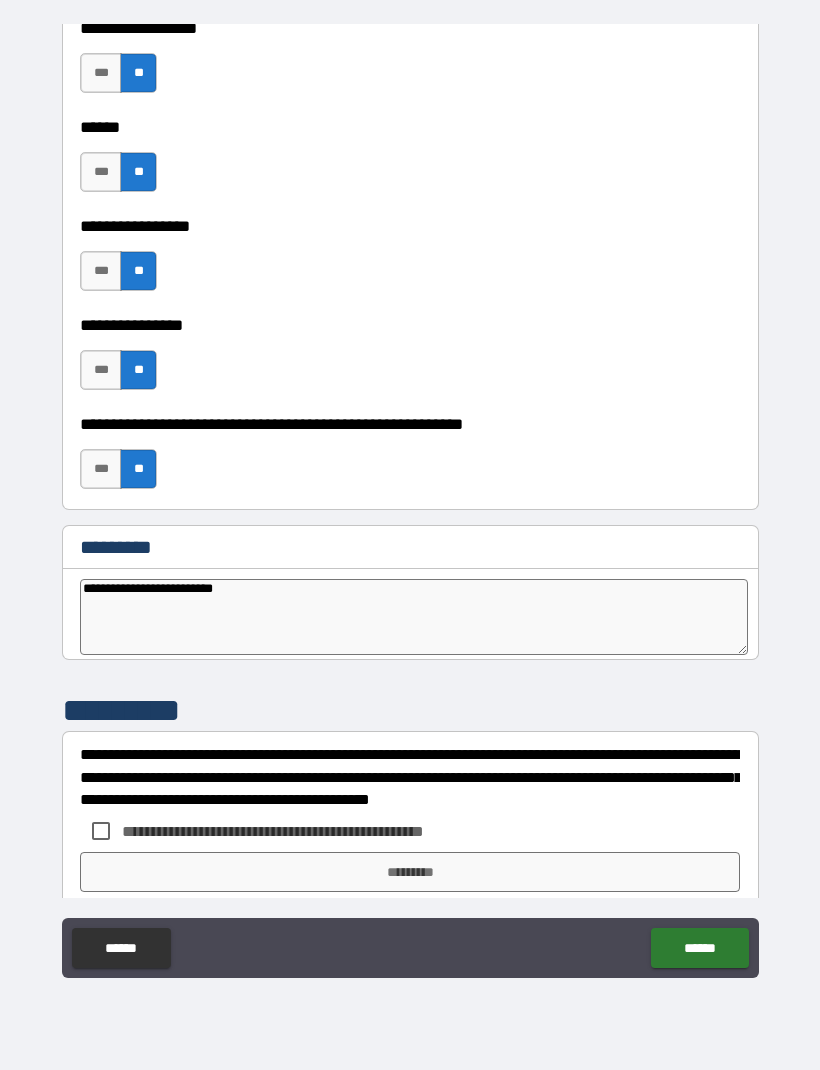 type on "*" 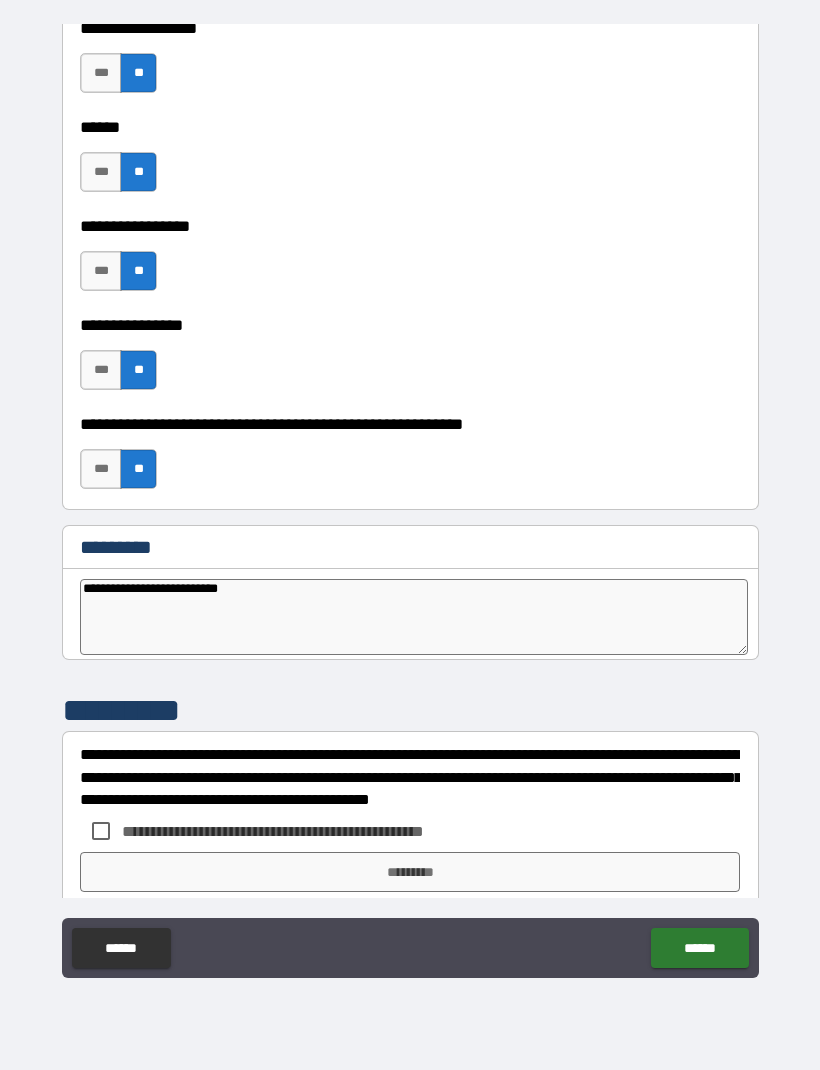 type on "*" 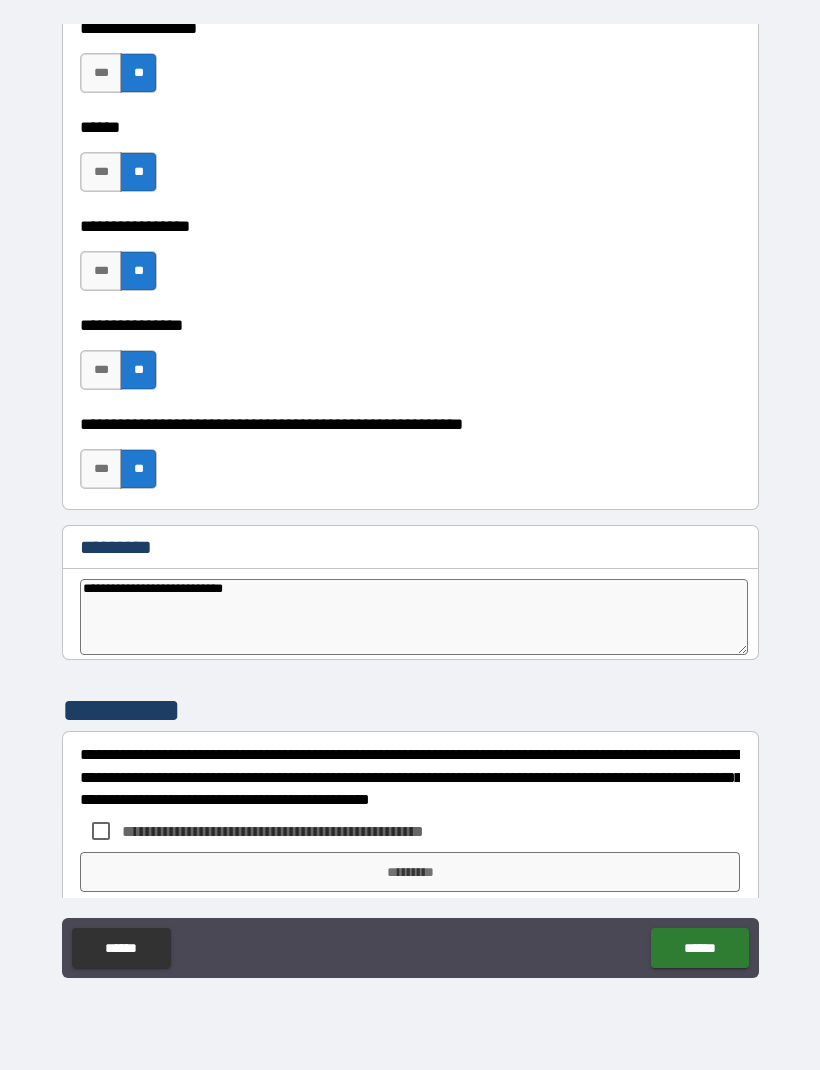 type on "*" 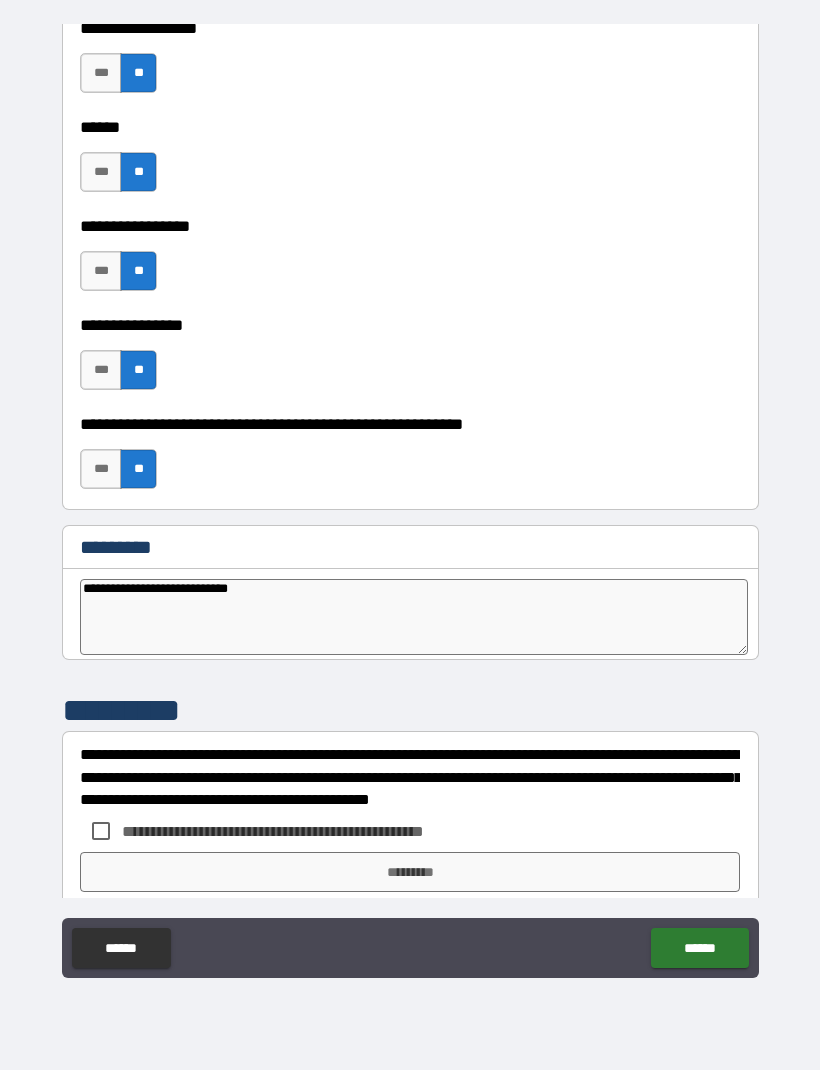 type on "*" 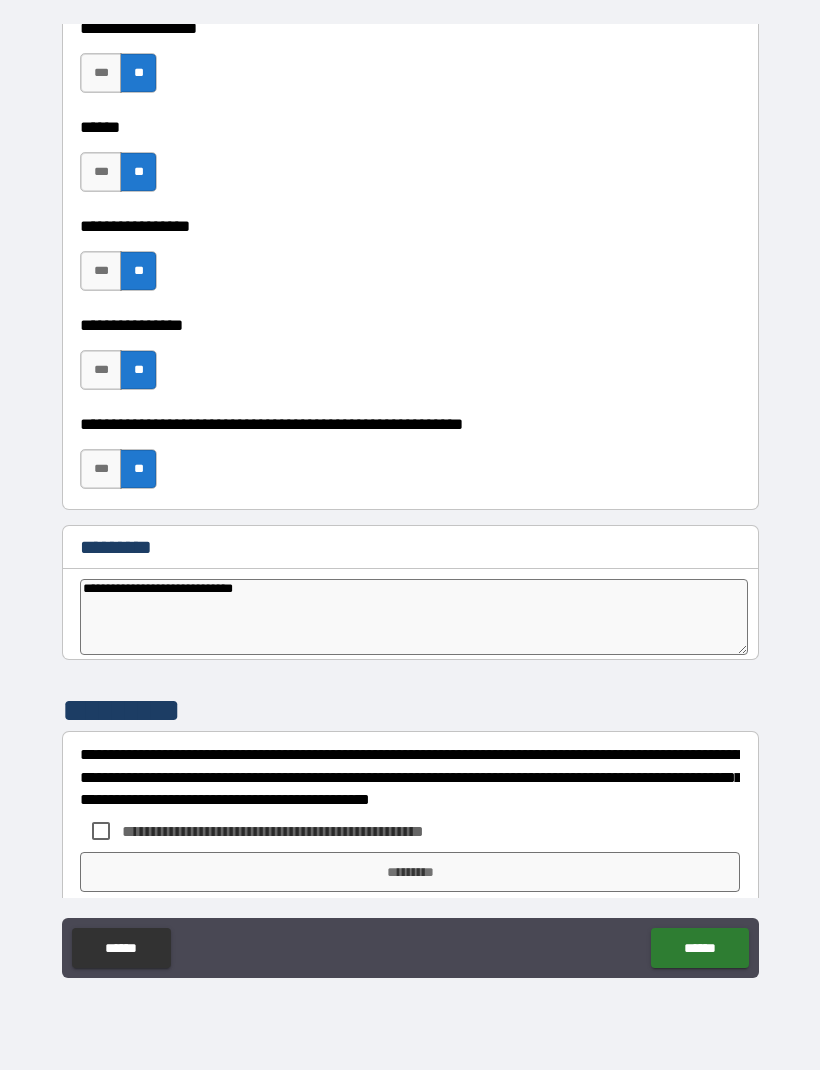type on "*" 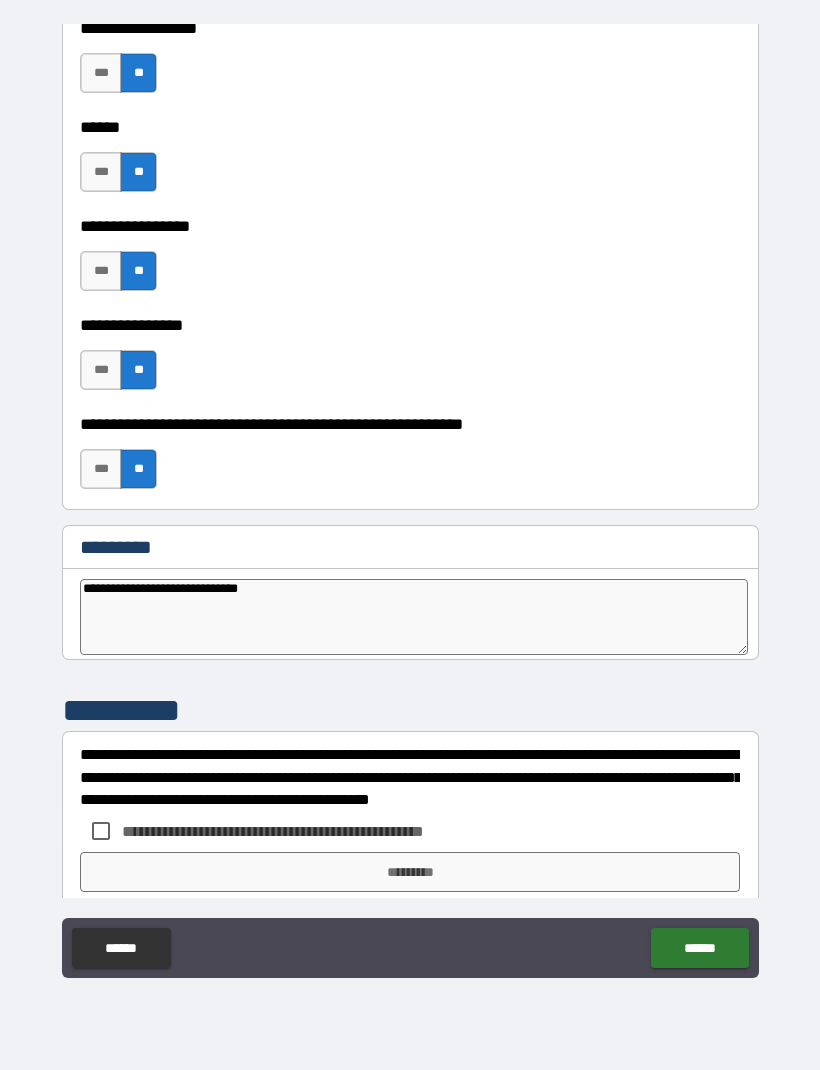 type on "*" 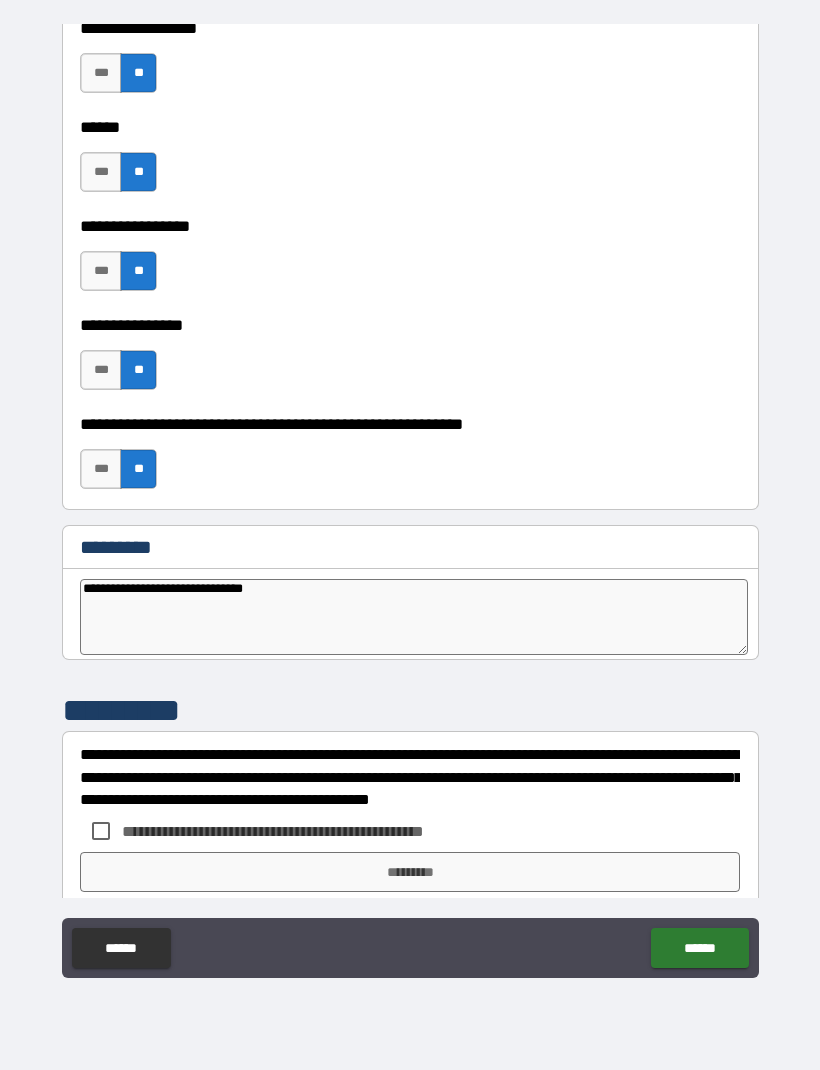type on "*" 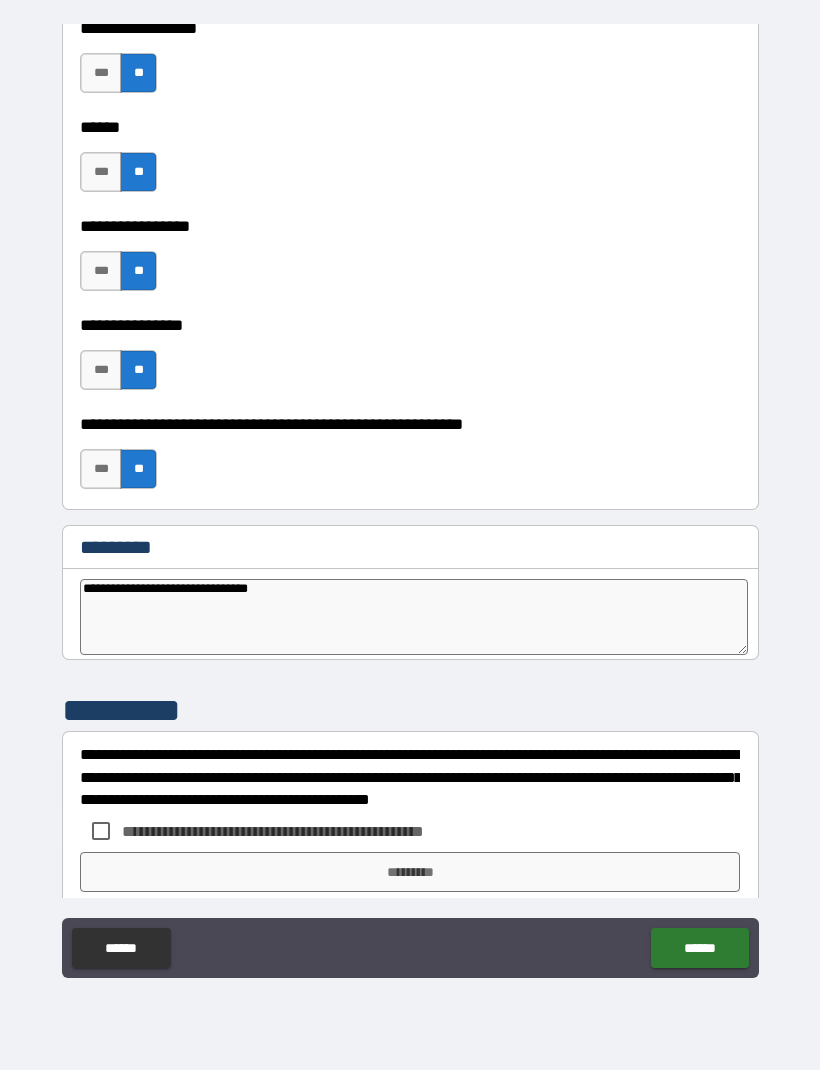 type on "*" 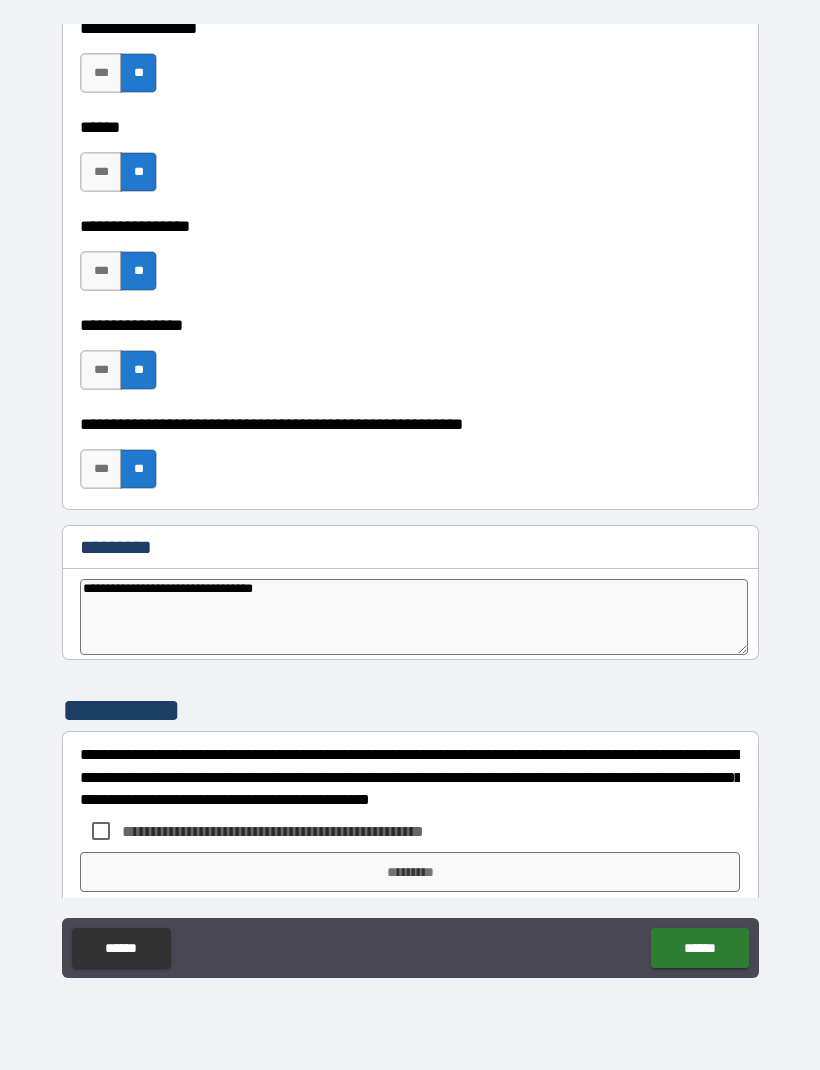 type on "*" 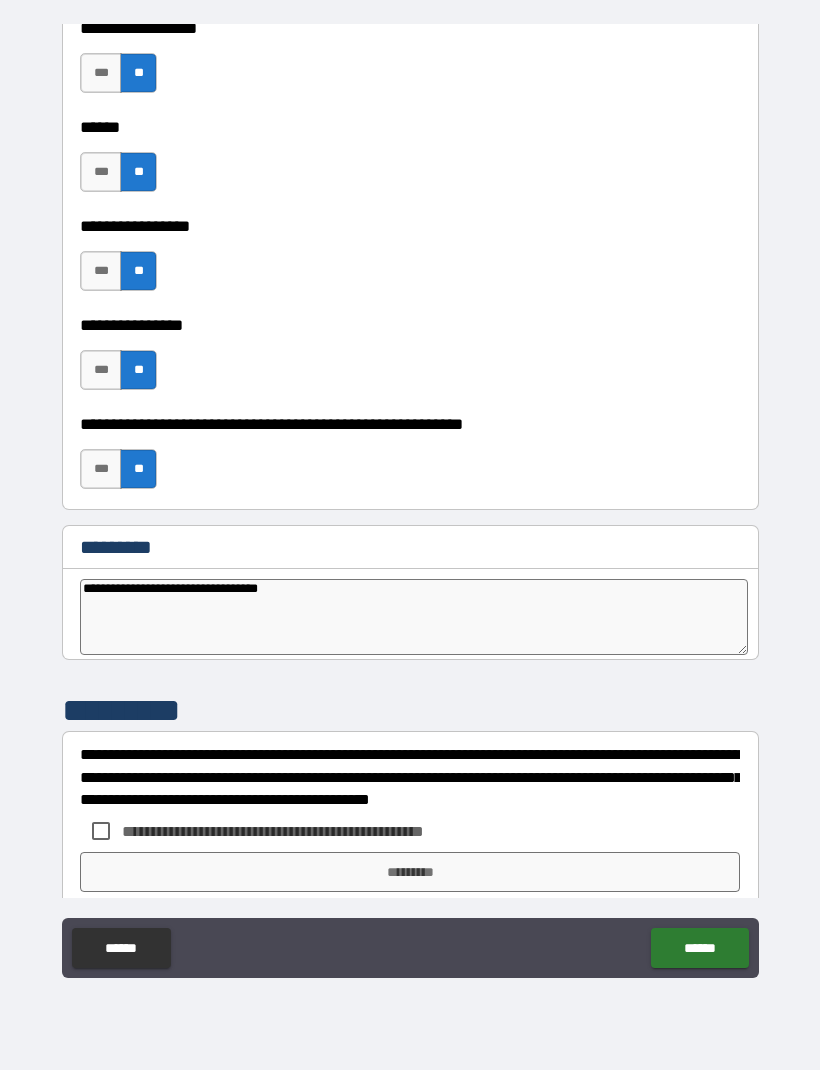 type on "*" 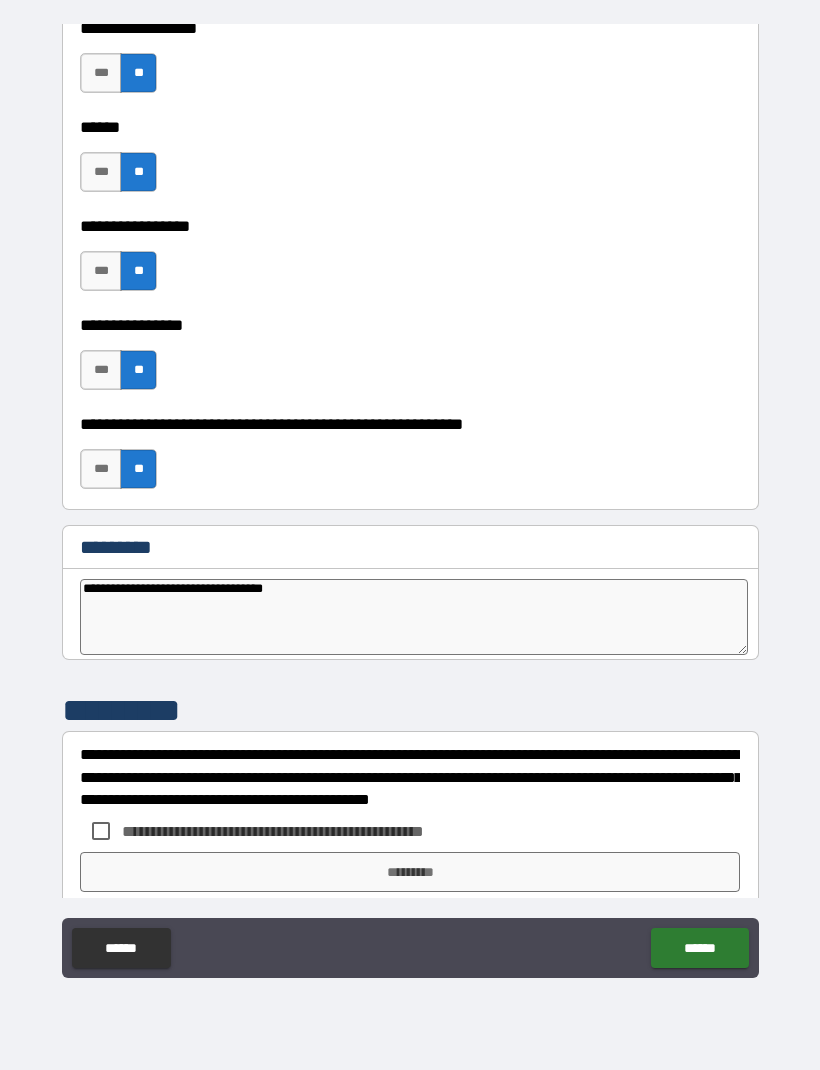 type on "*" 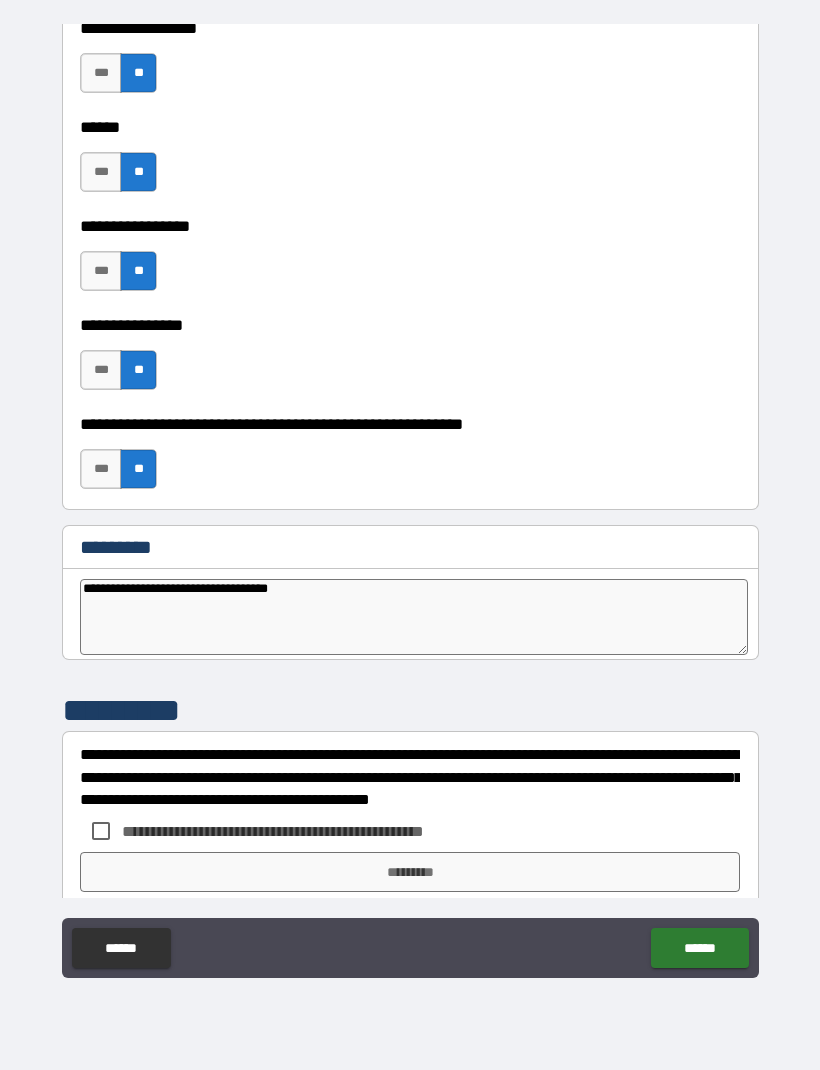 type on "*" 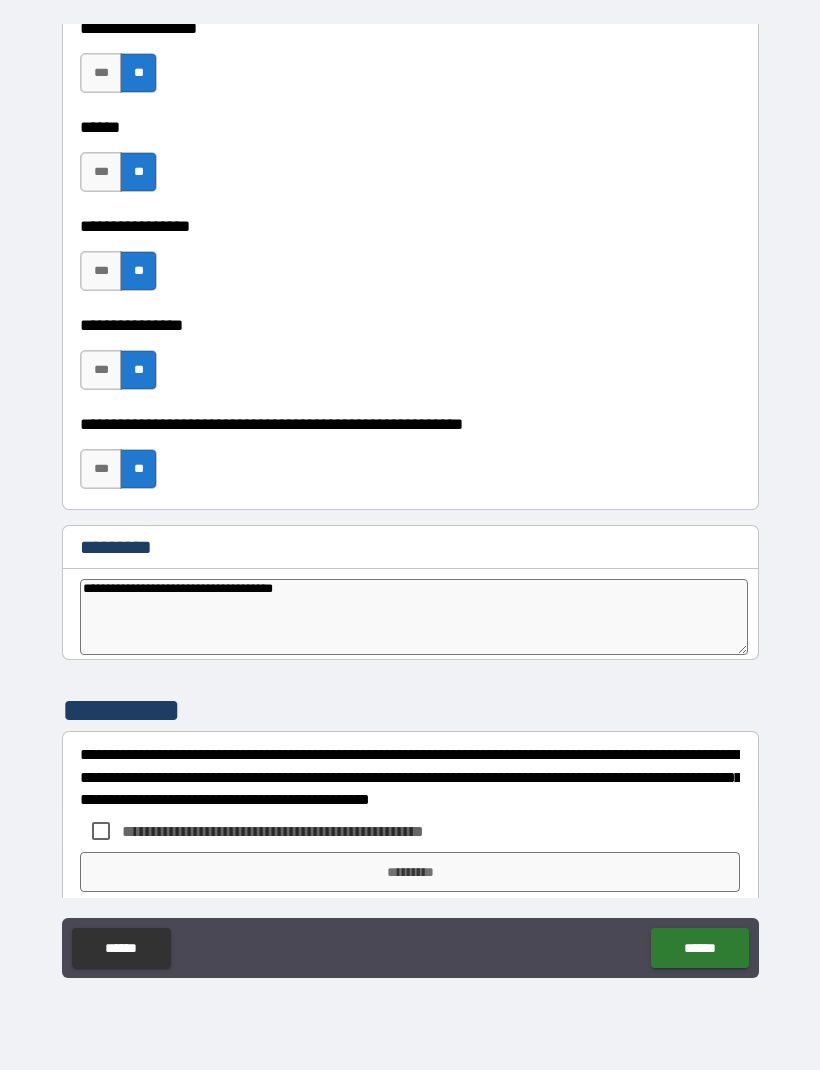 type on "*" 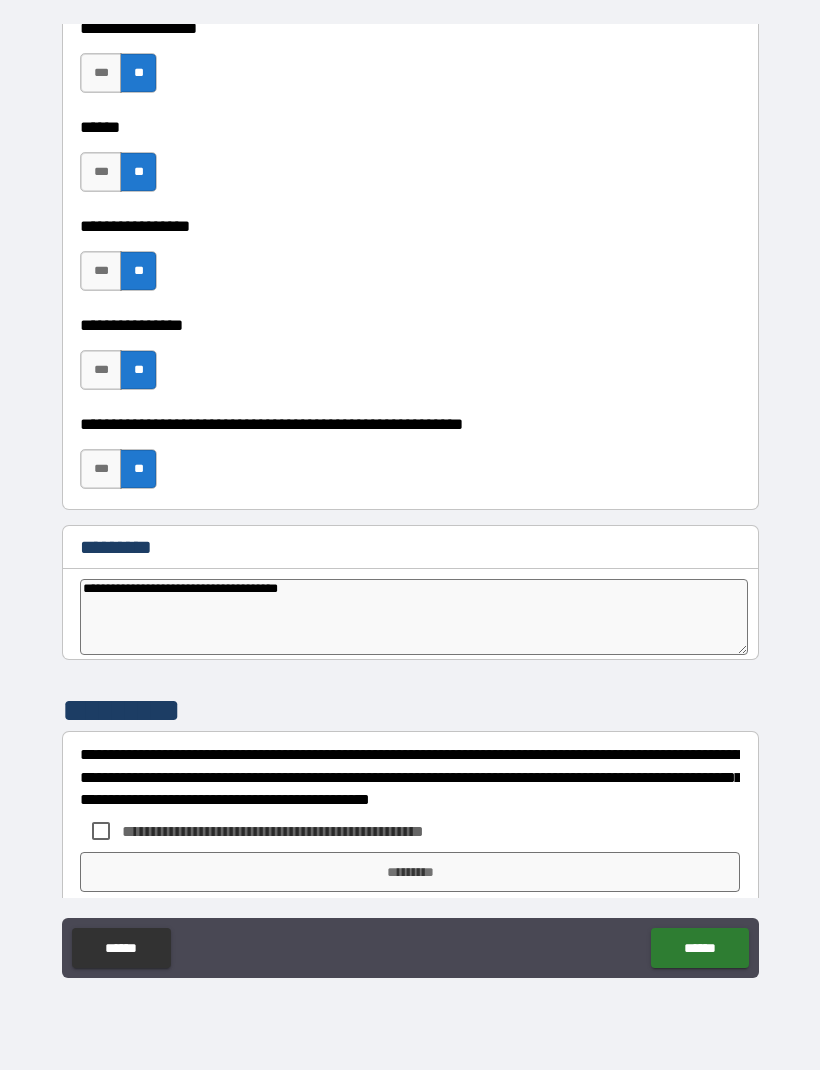 type on "*" 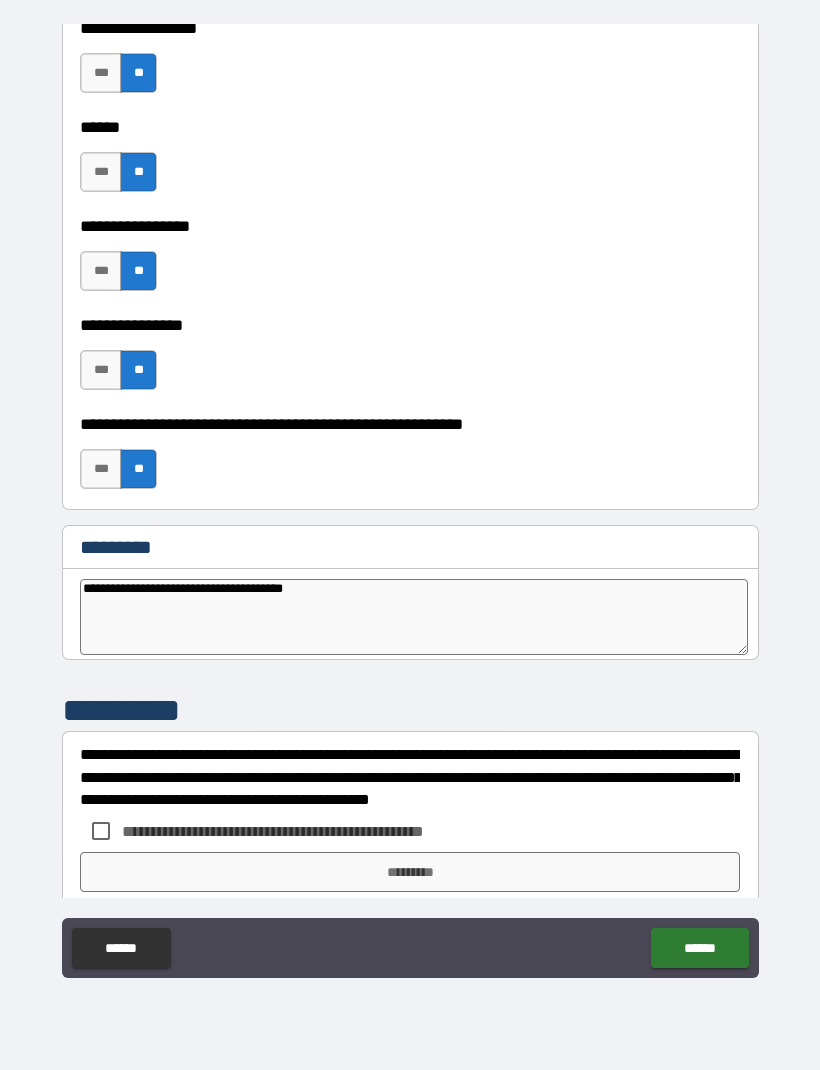 type on "*" 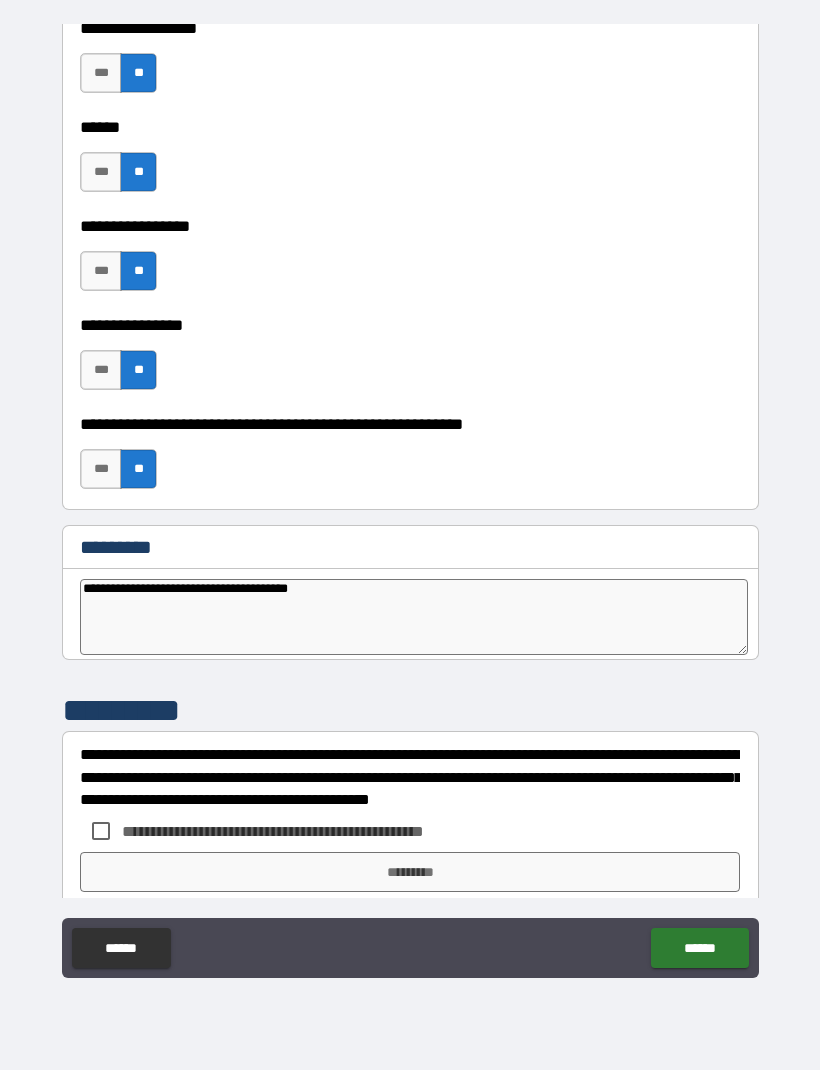 type on "*" 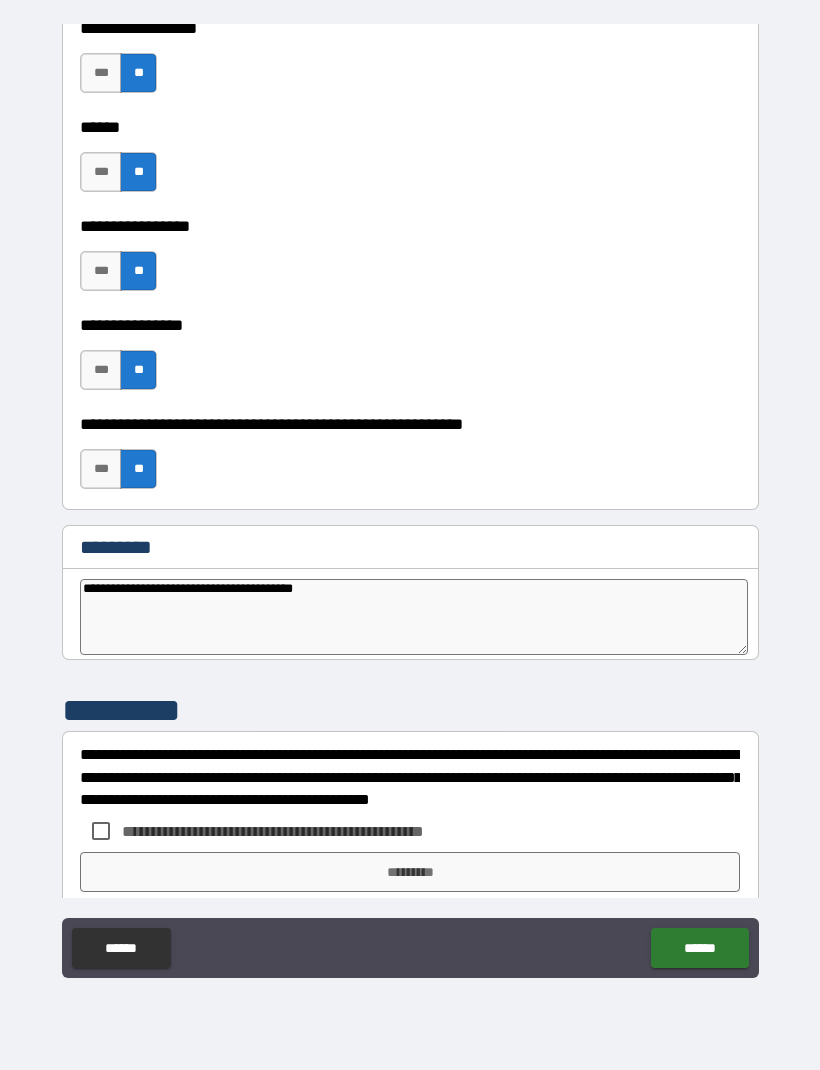 type on "*" 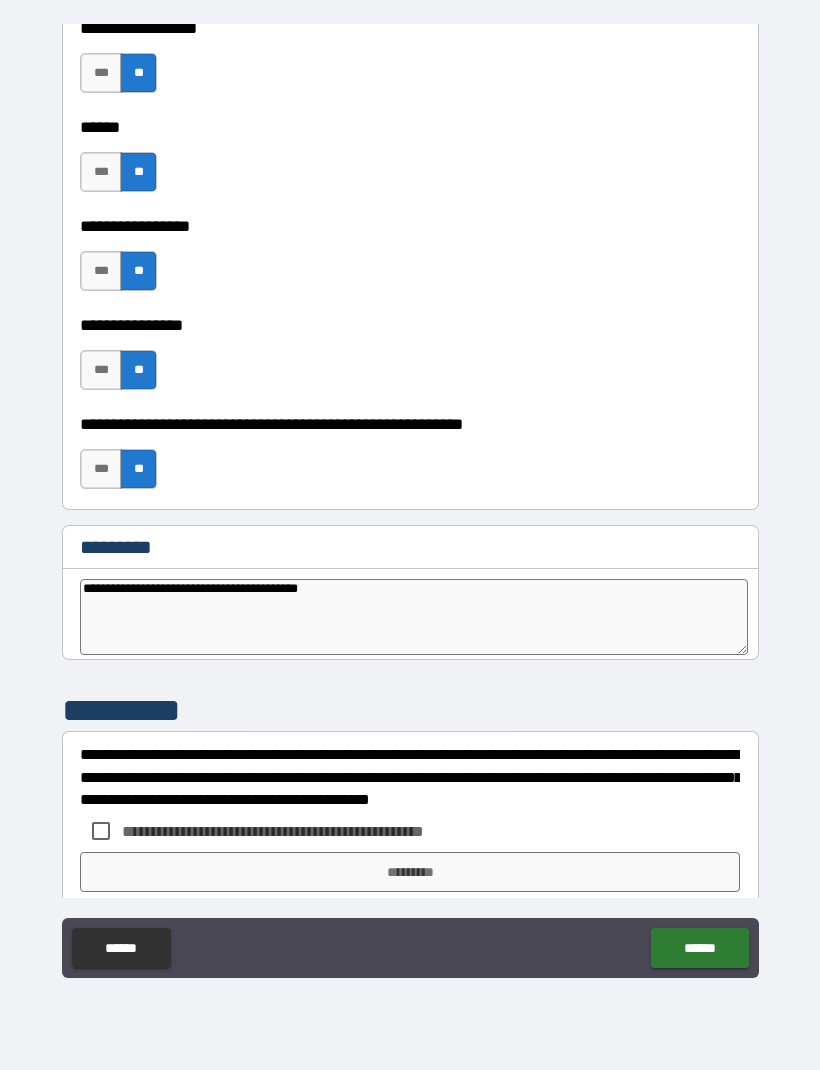type on "*" 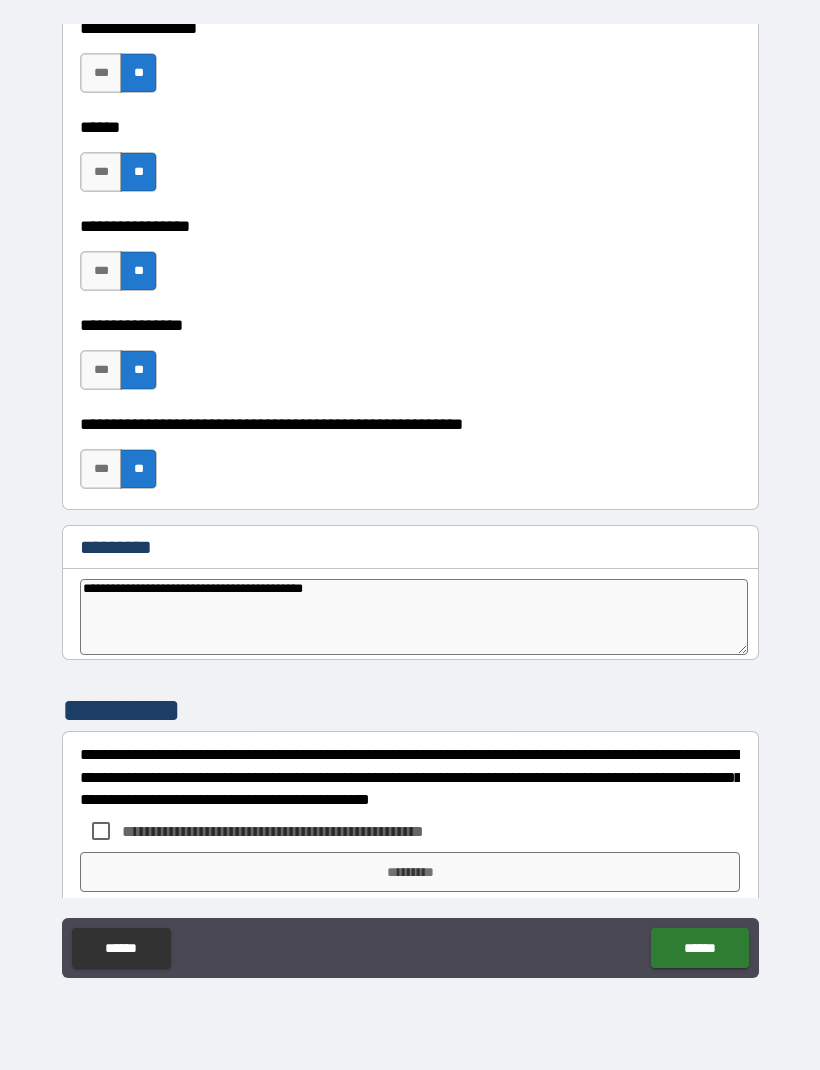 type on "*" 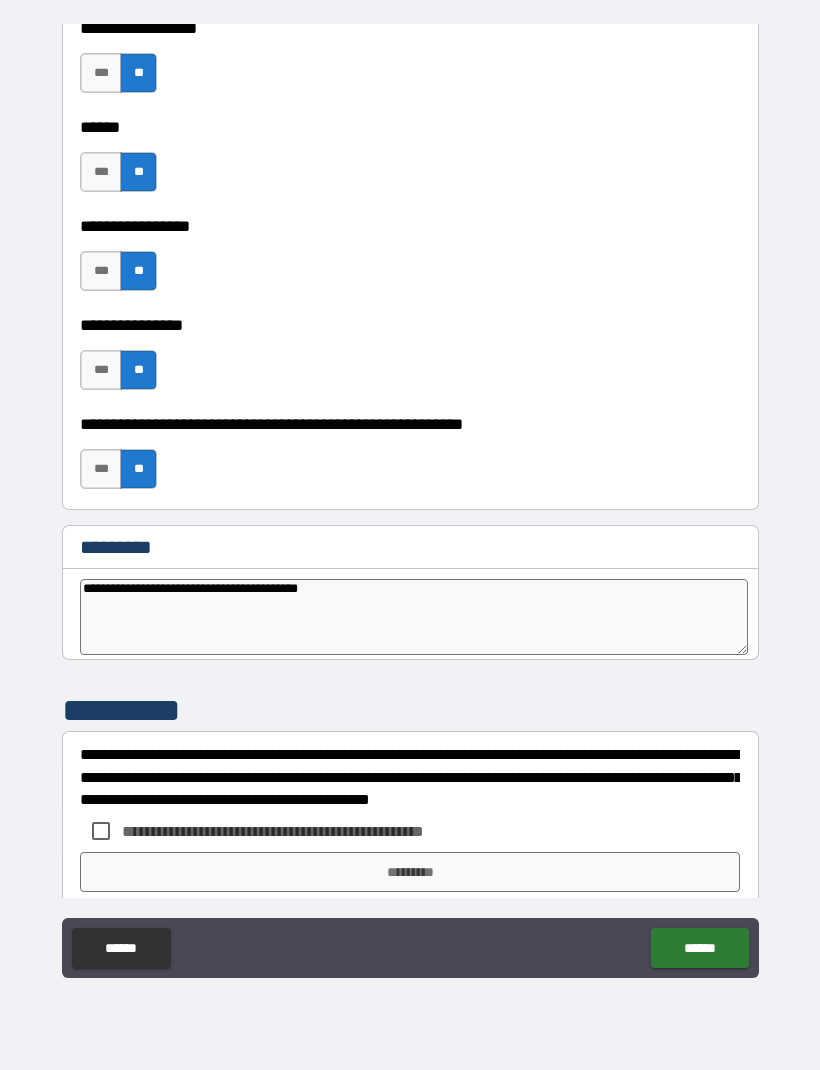 type on "*" 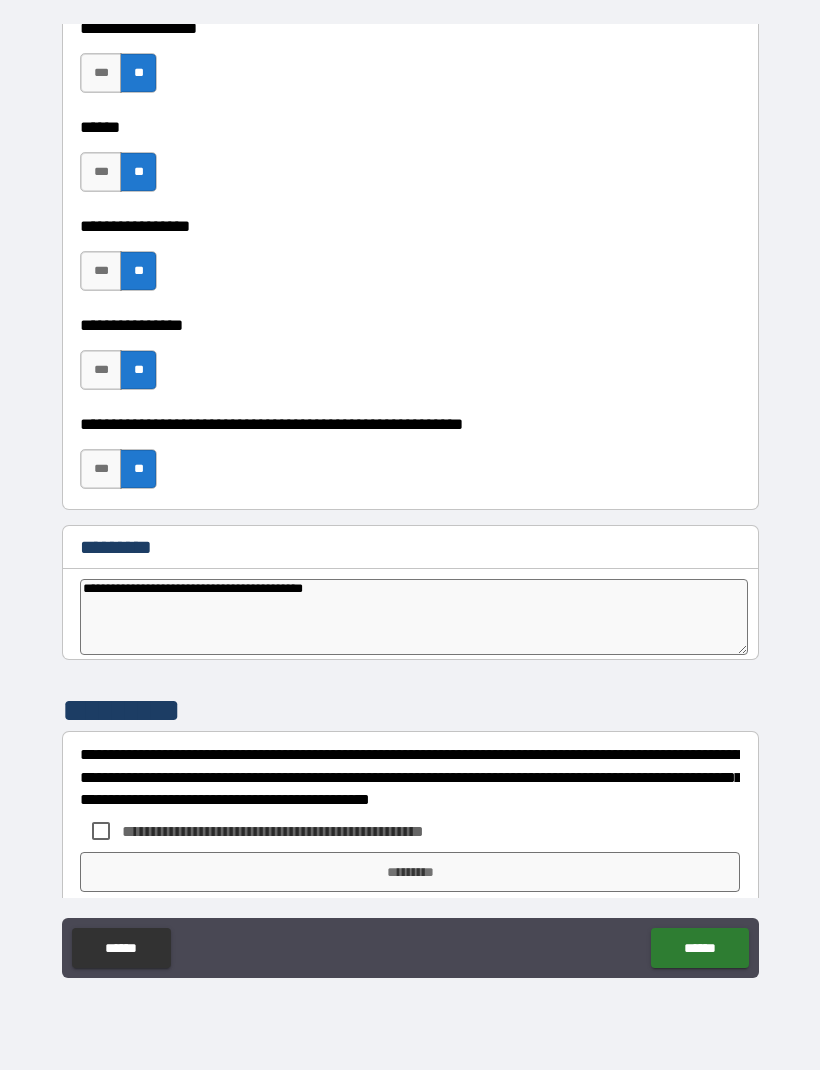 type on "**********" 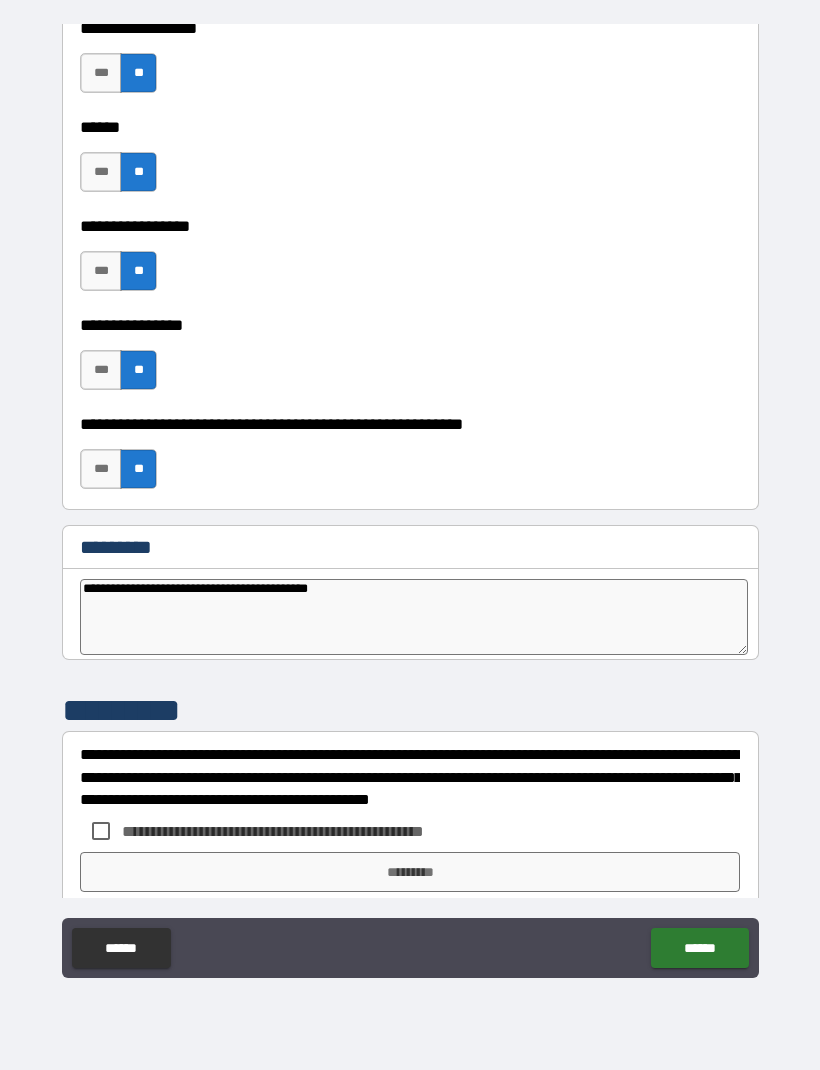 type on "*" 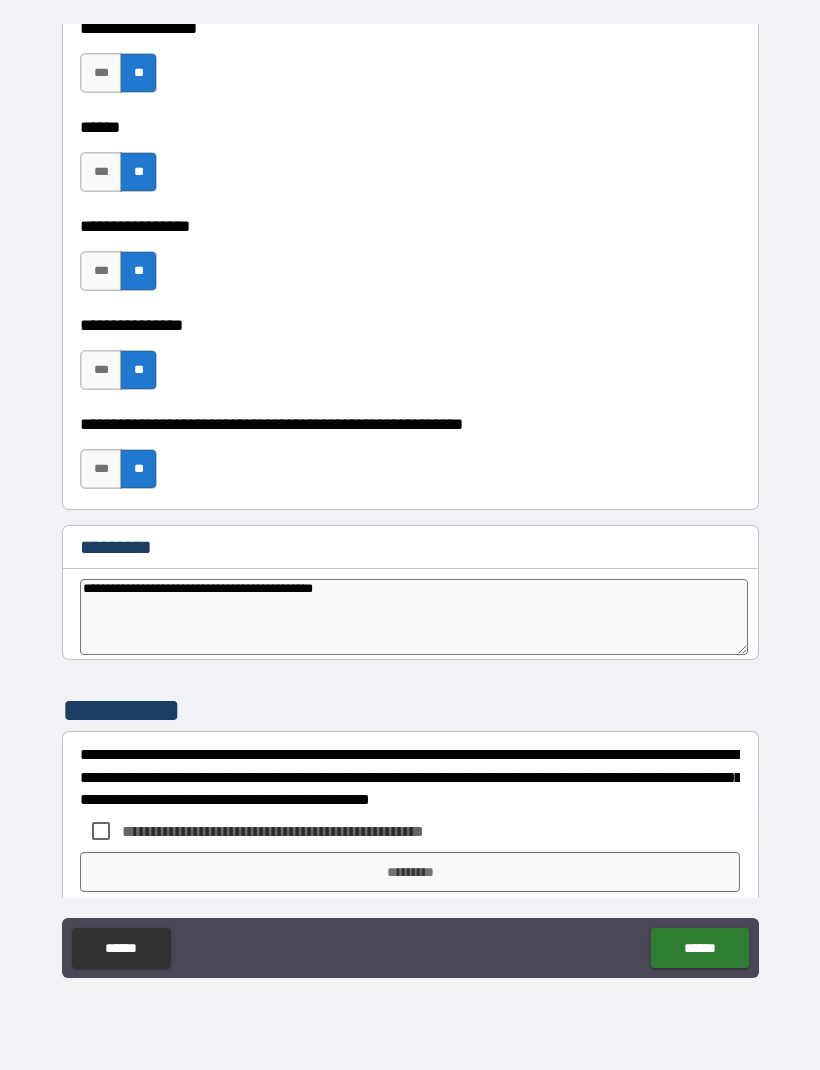 type on "*" 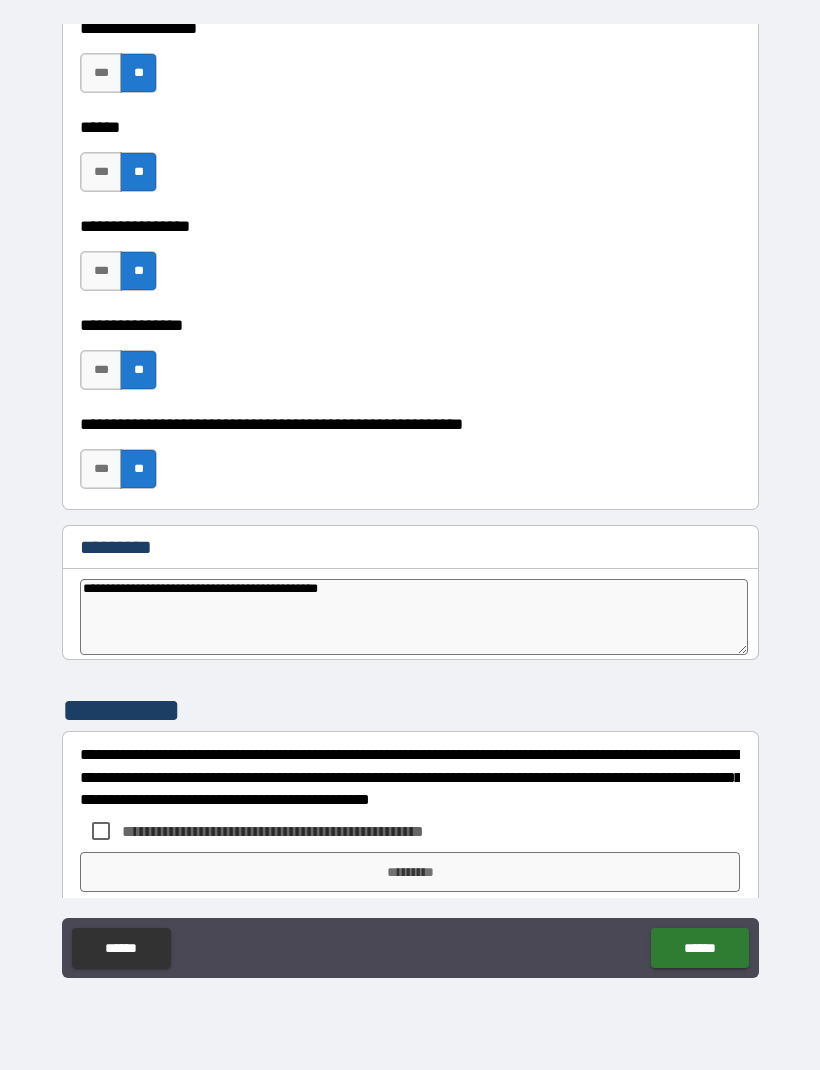 type on "*" 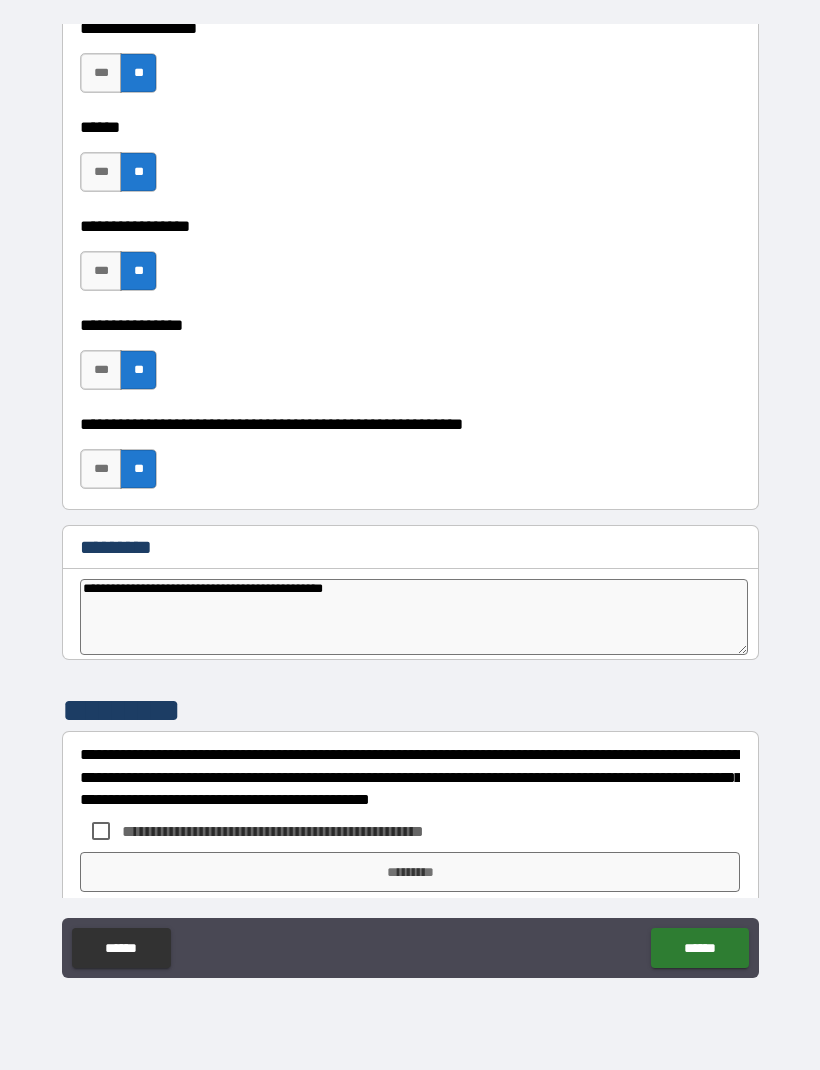 type on "*" 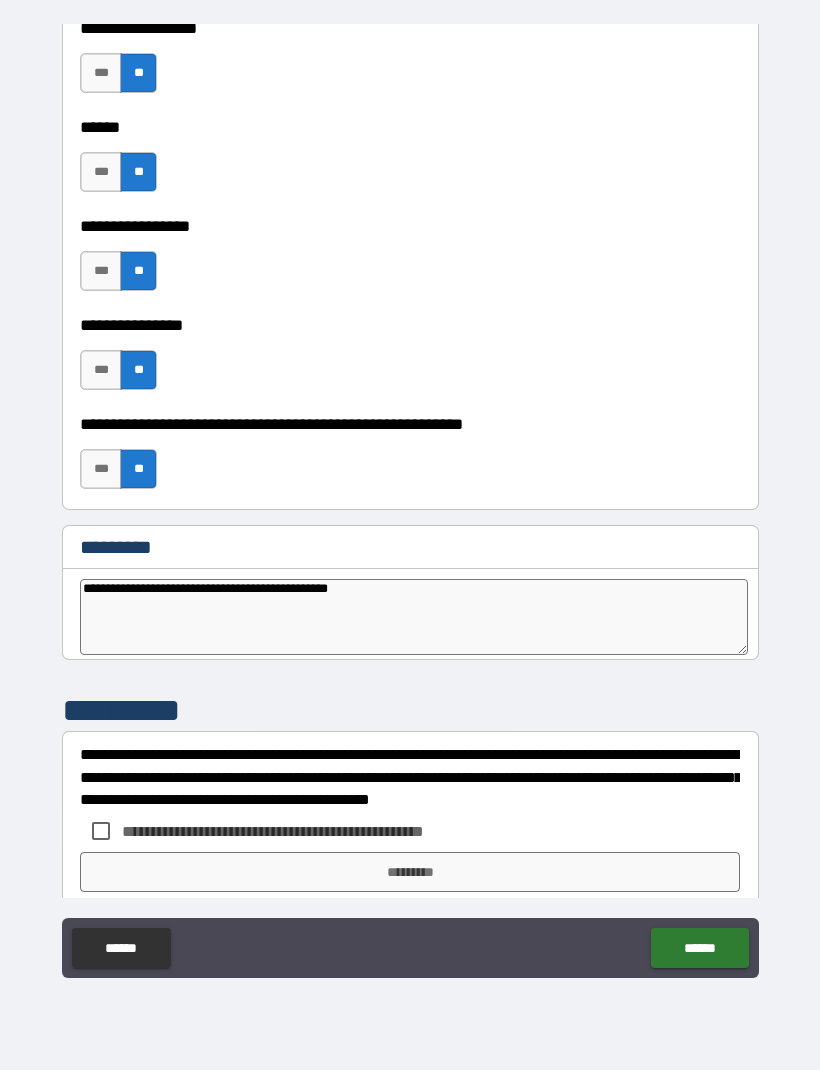 type on "*" 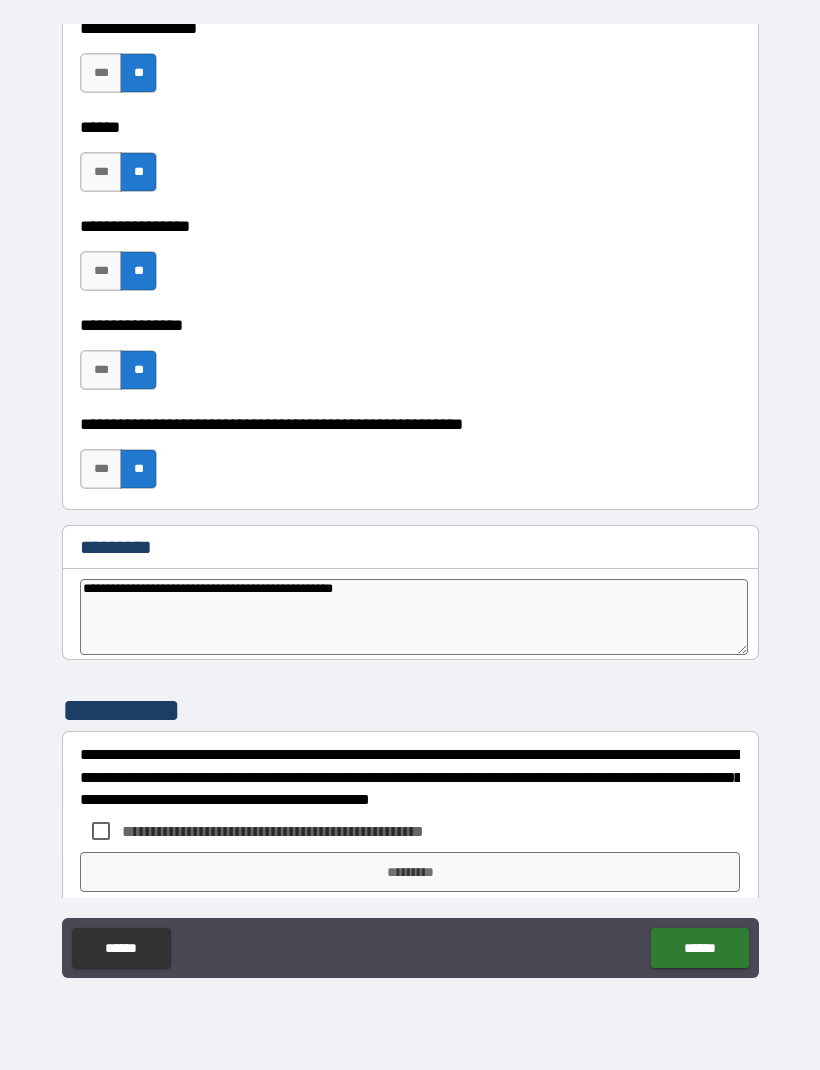 type on "*" 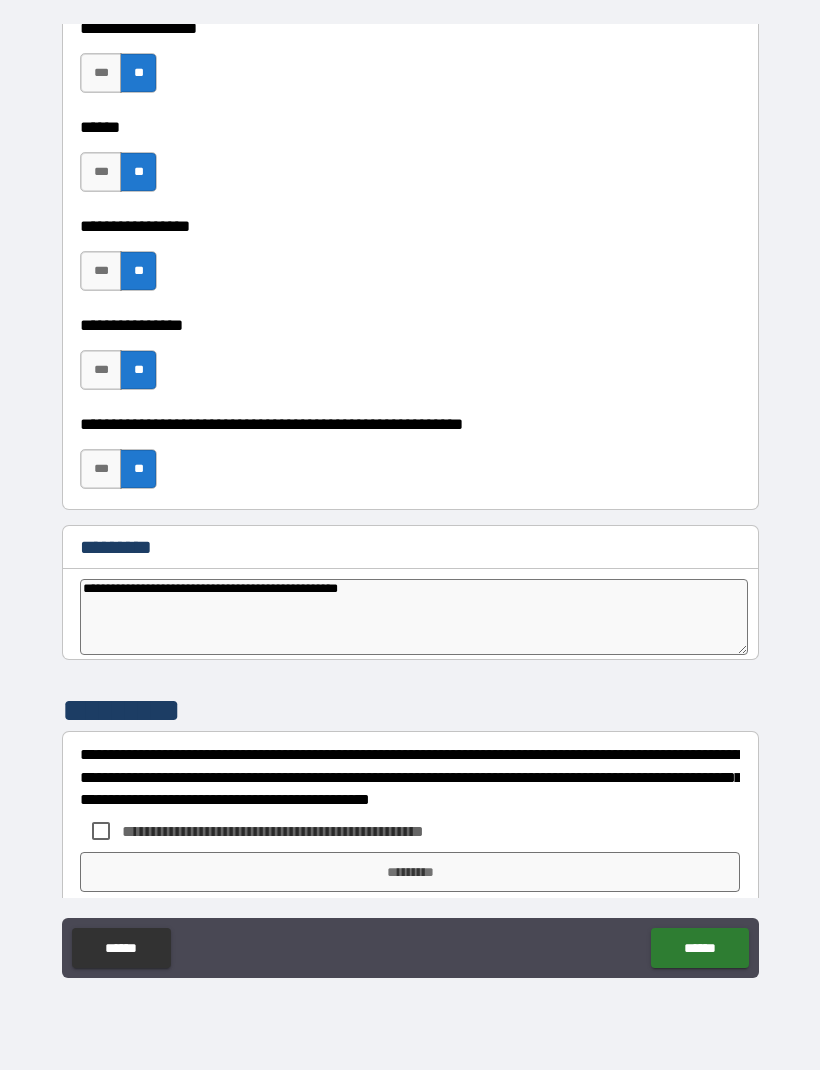 type on "*" 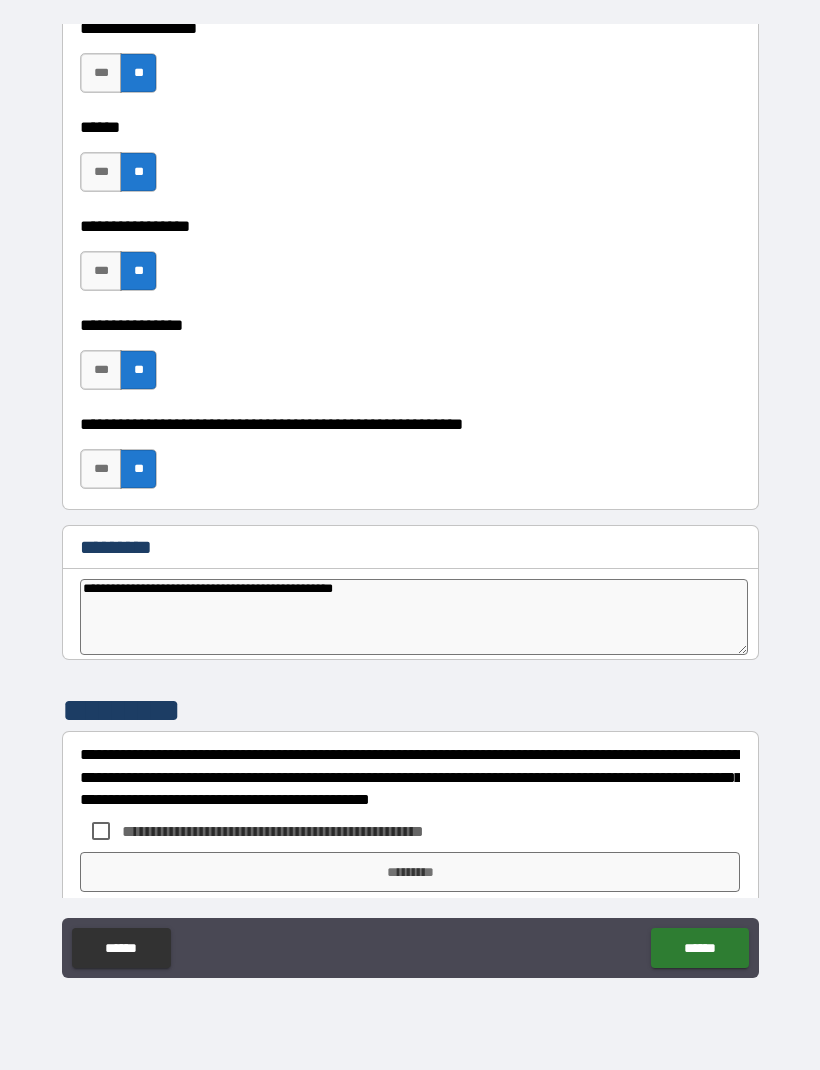 type on "*" 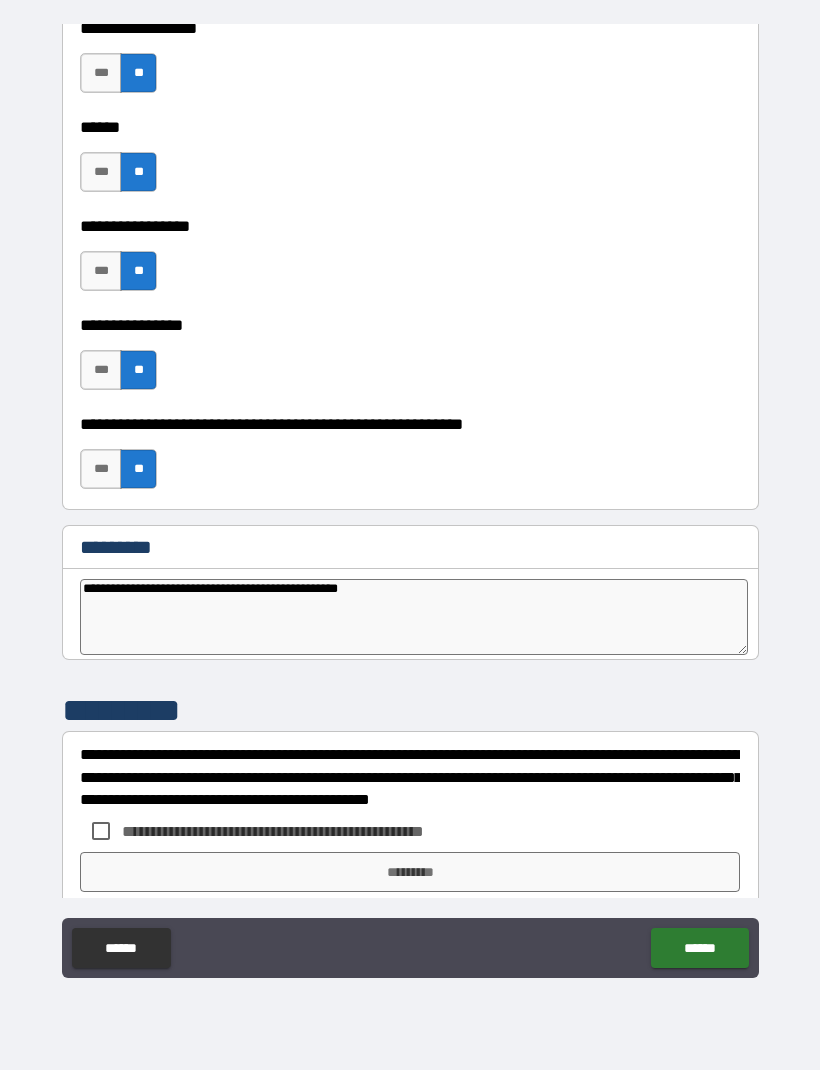 type on "*" 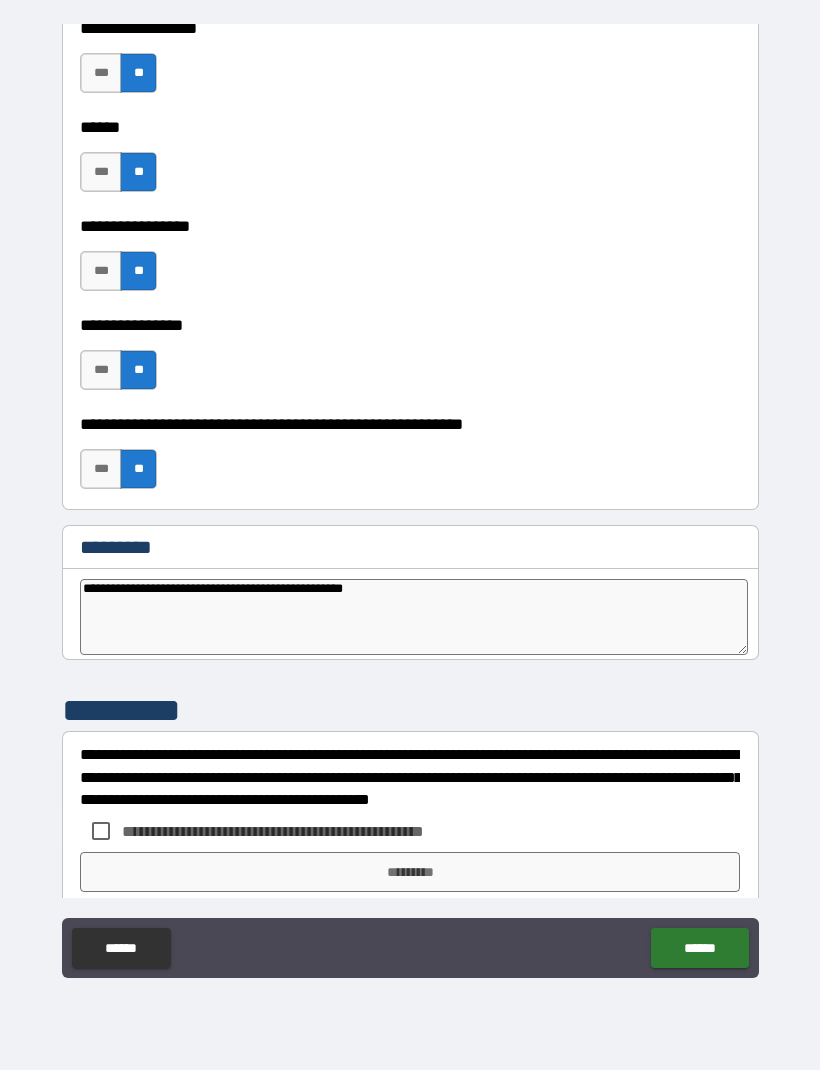 type on "*" 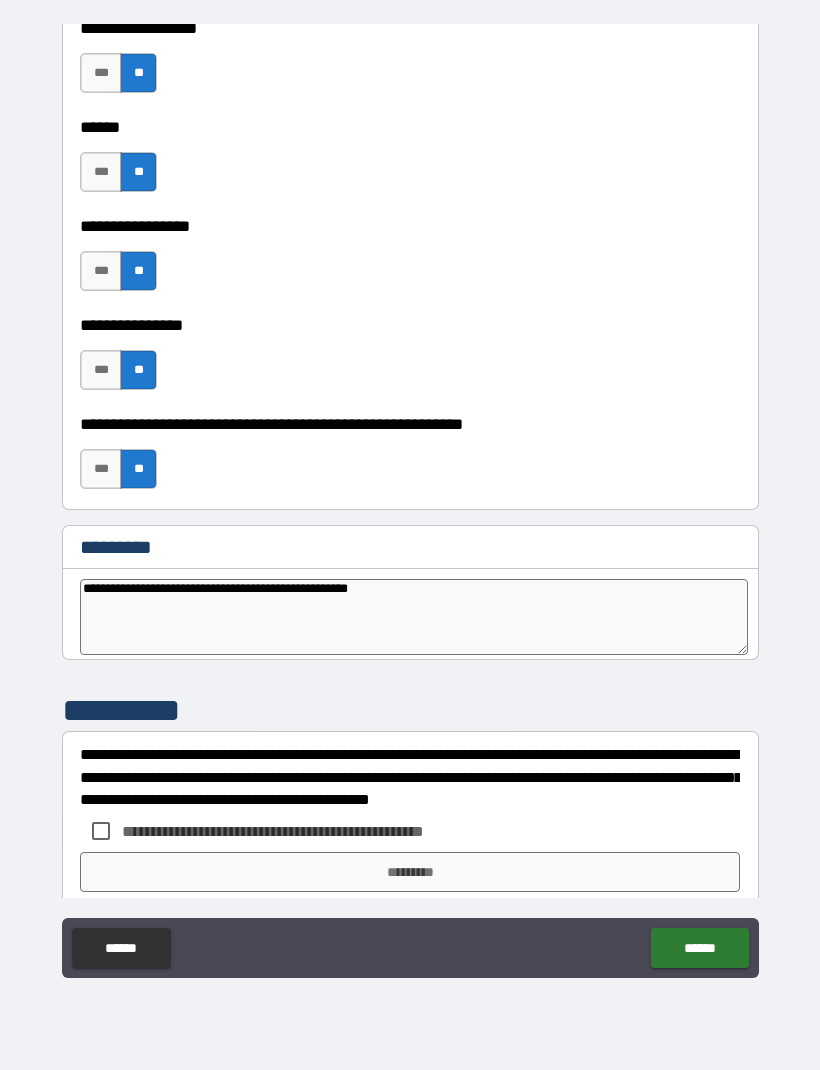 type on "*" 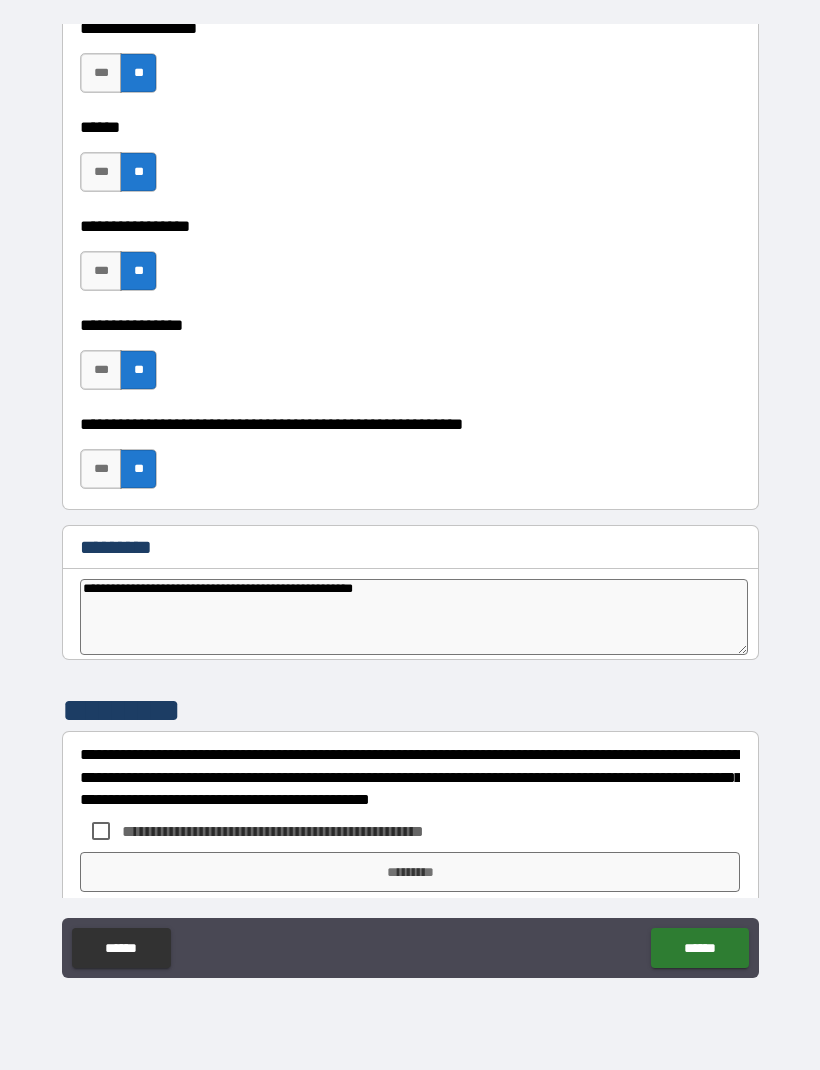 type on "*" 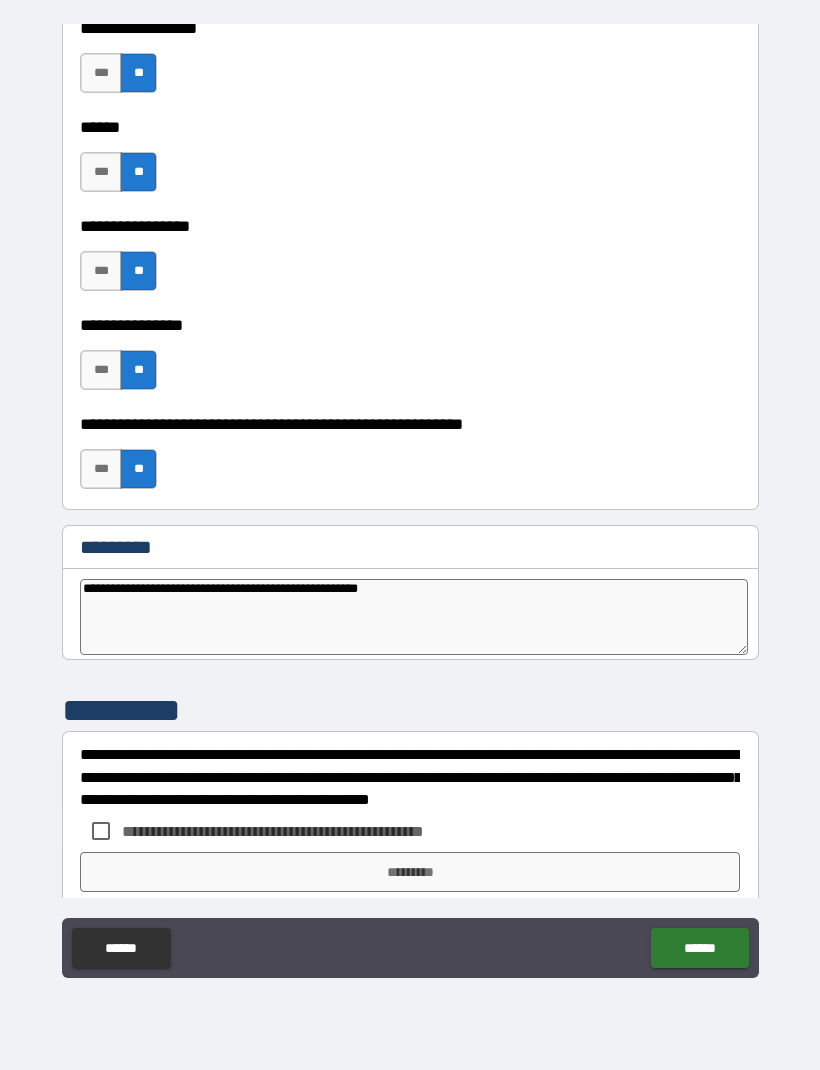 type on "**********" 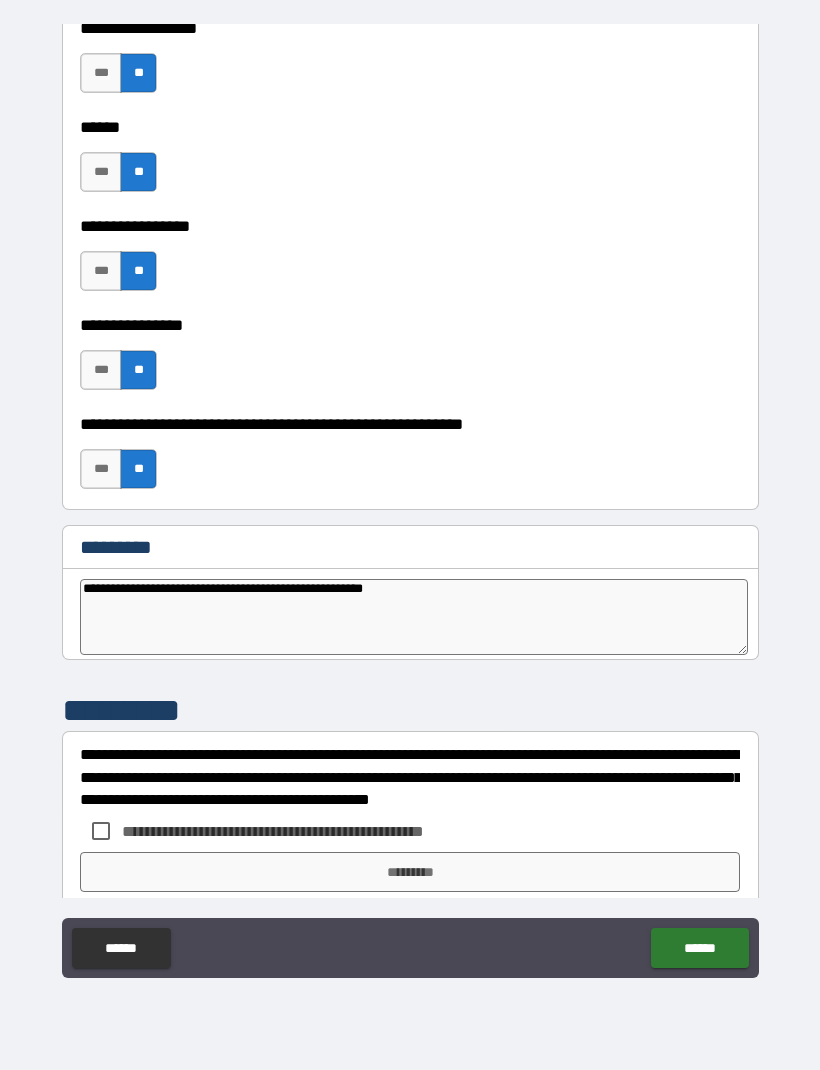 type on "*" 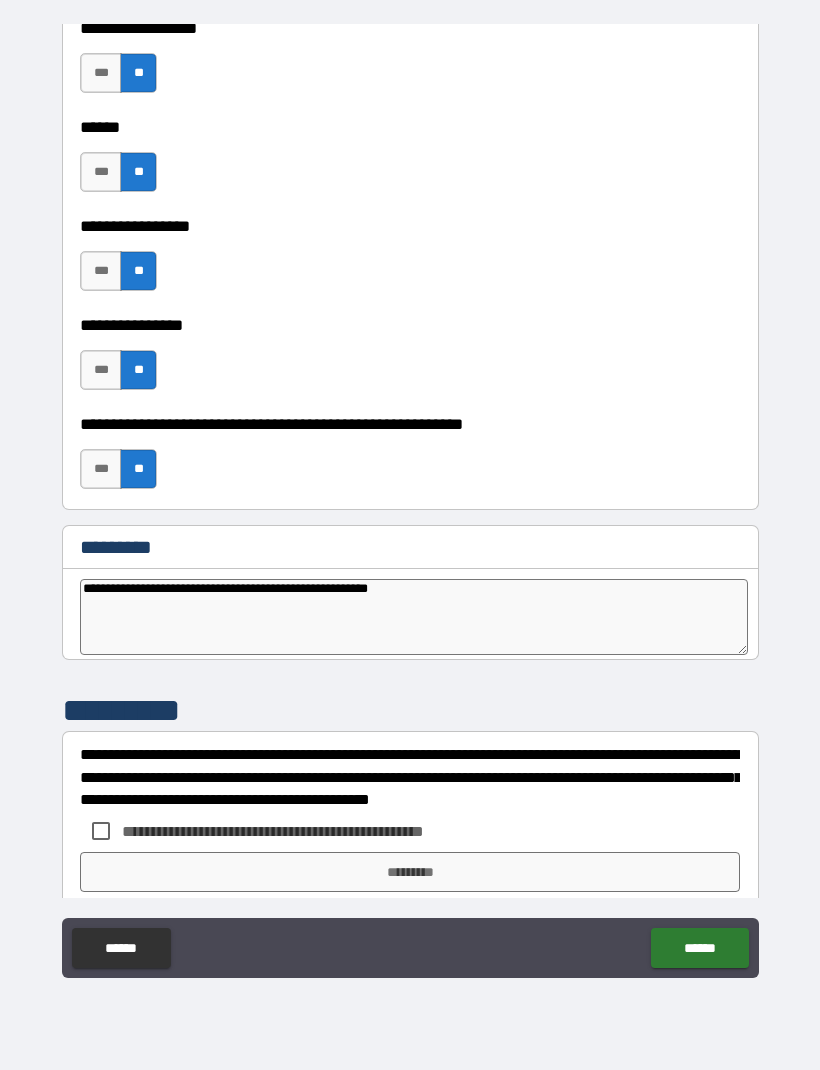 type on "*" 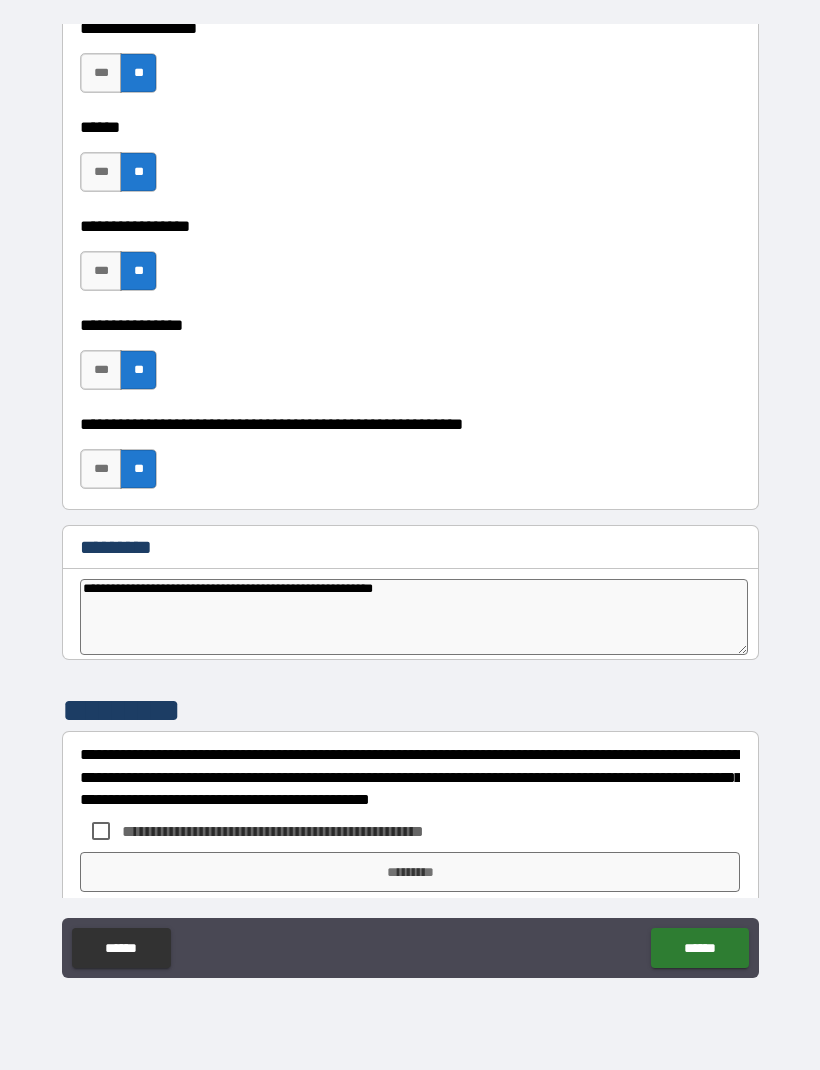 type on "*" 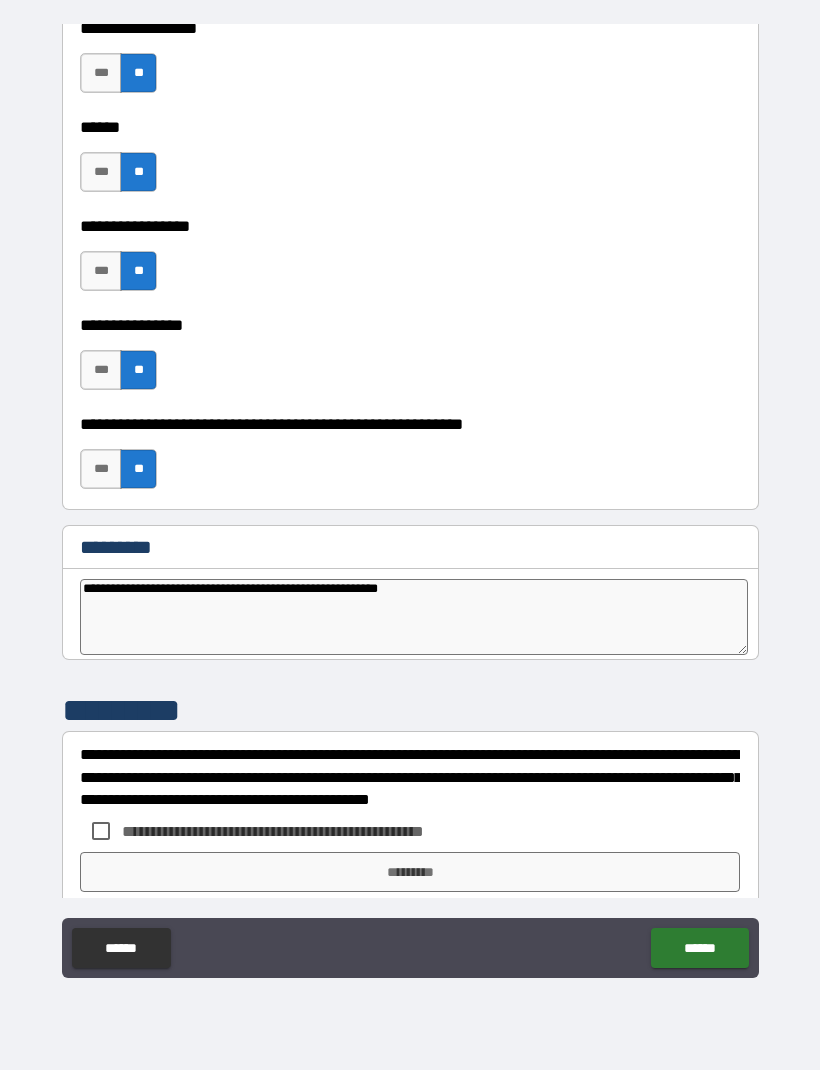 type on "*" 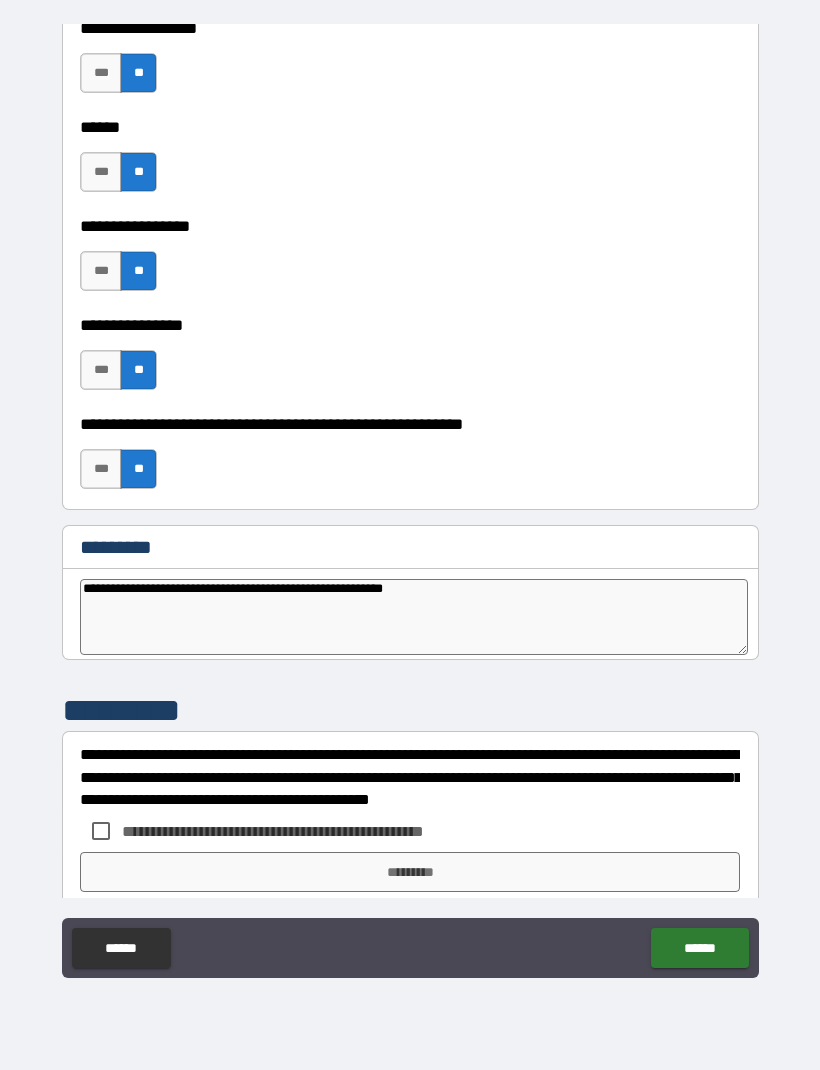 type on "*" 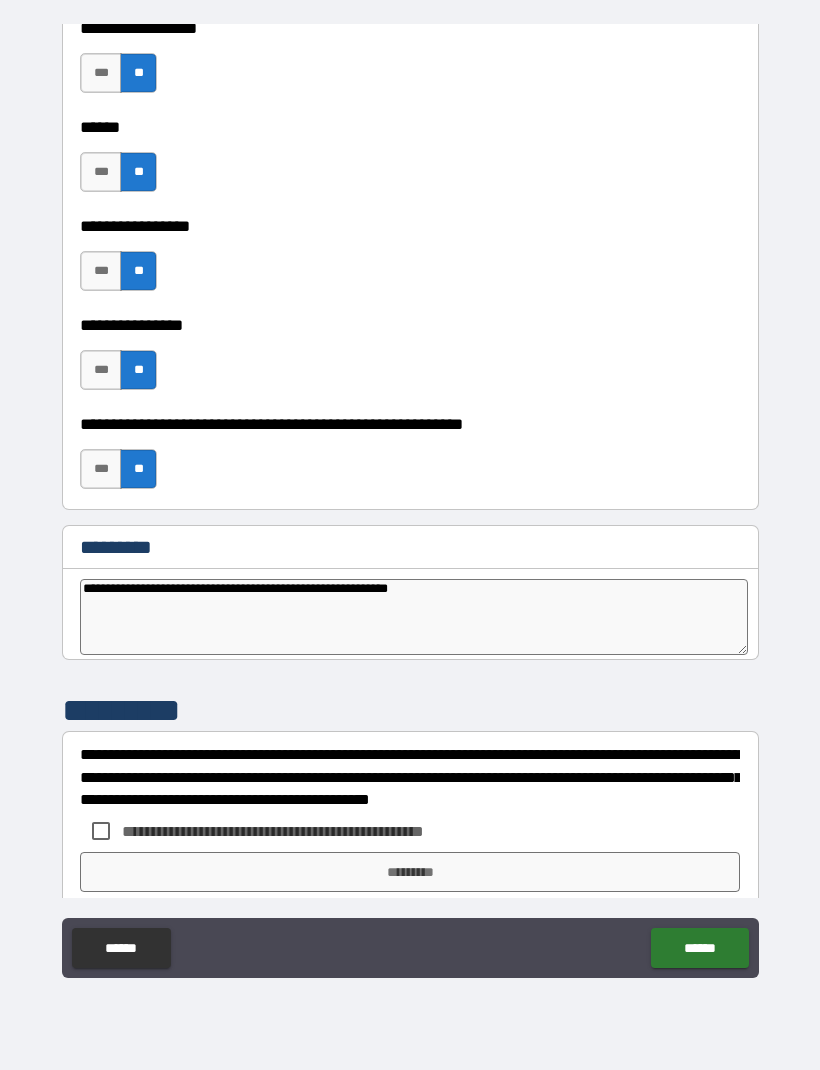 type on "*" 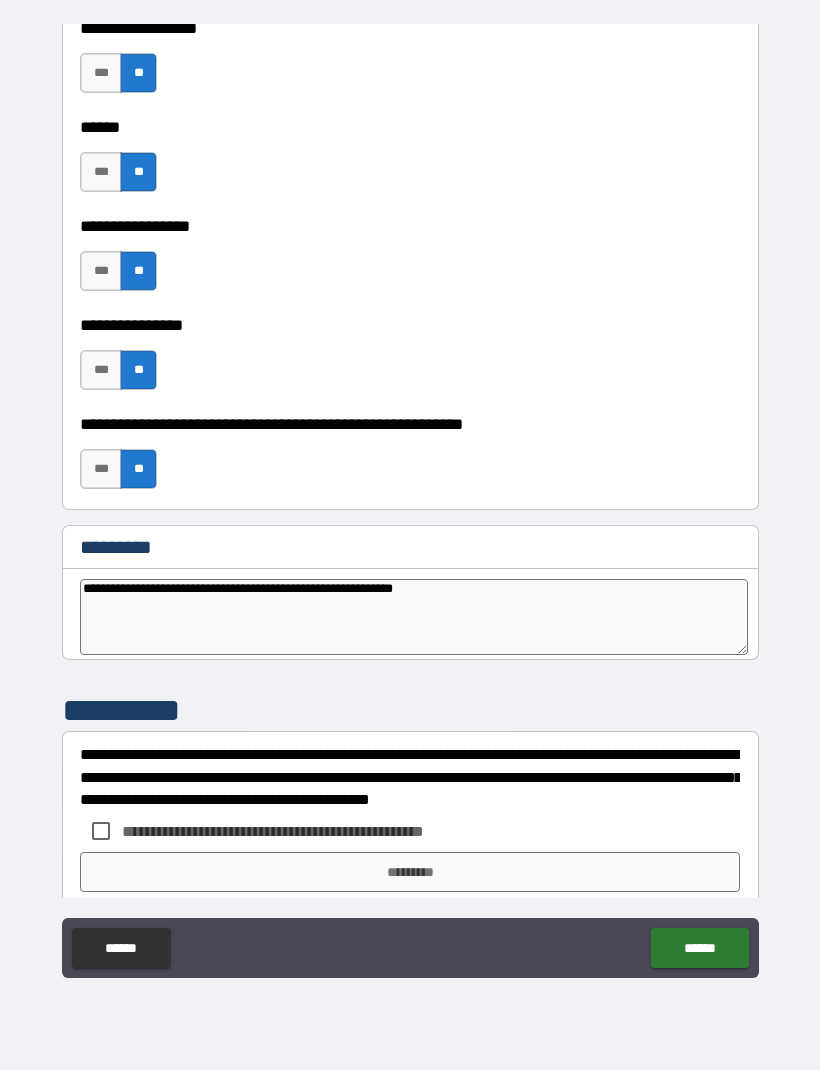 type on "*" 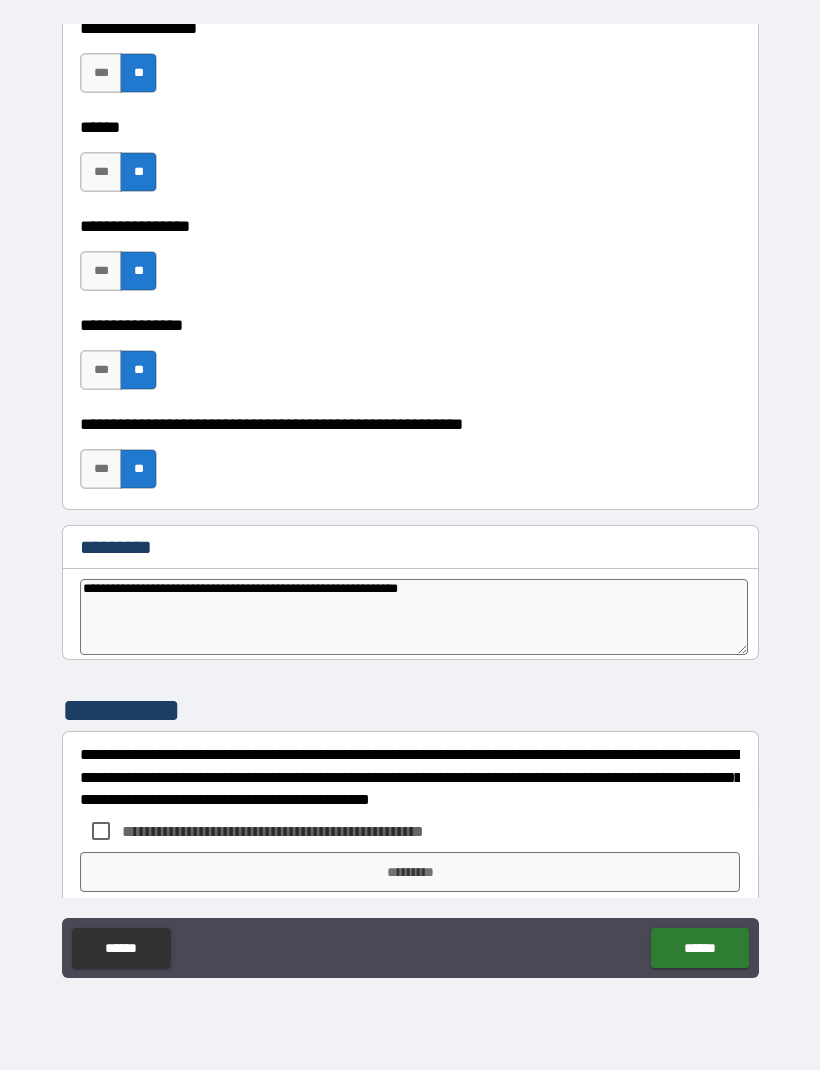 type on "*" 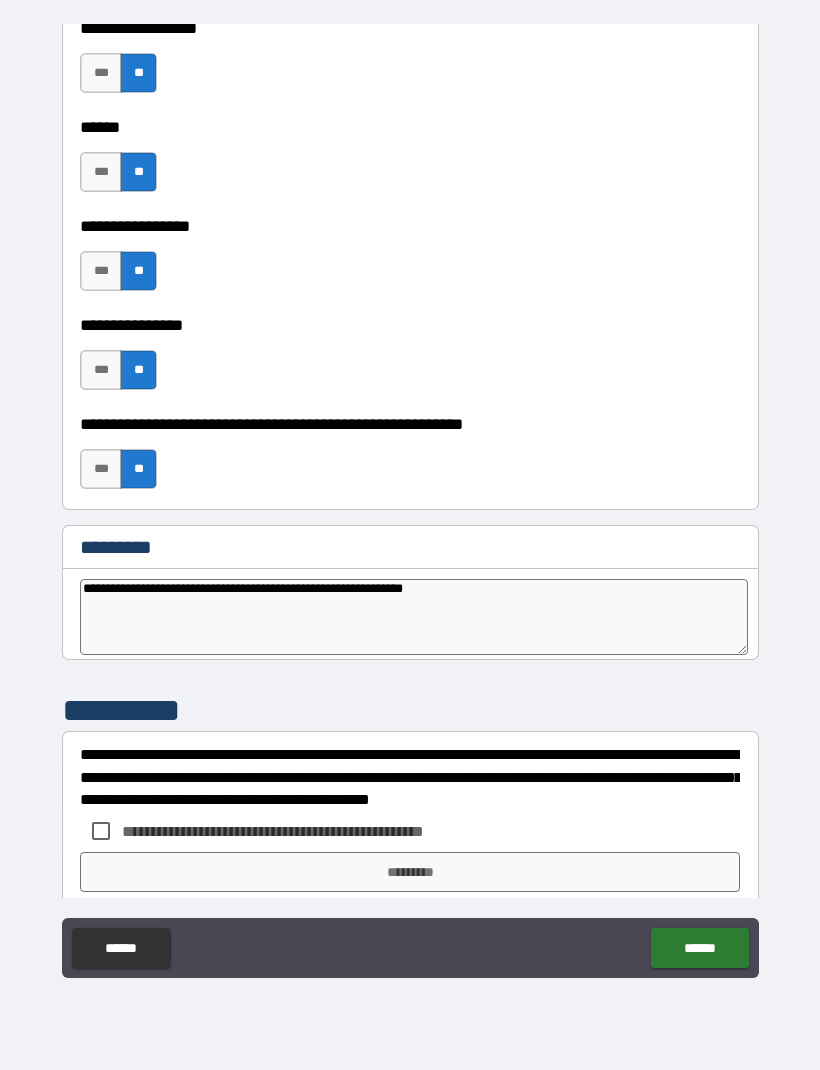 type on "*" 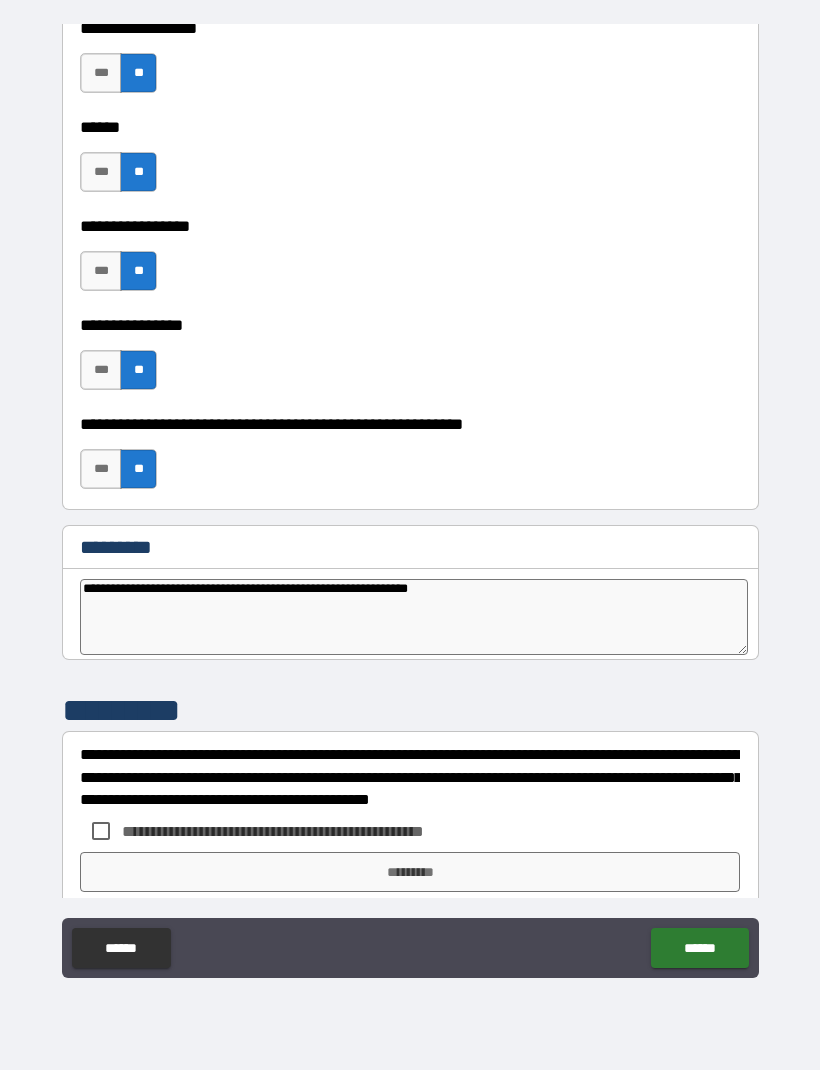 type on "*" 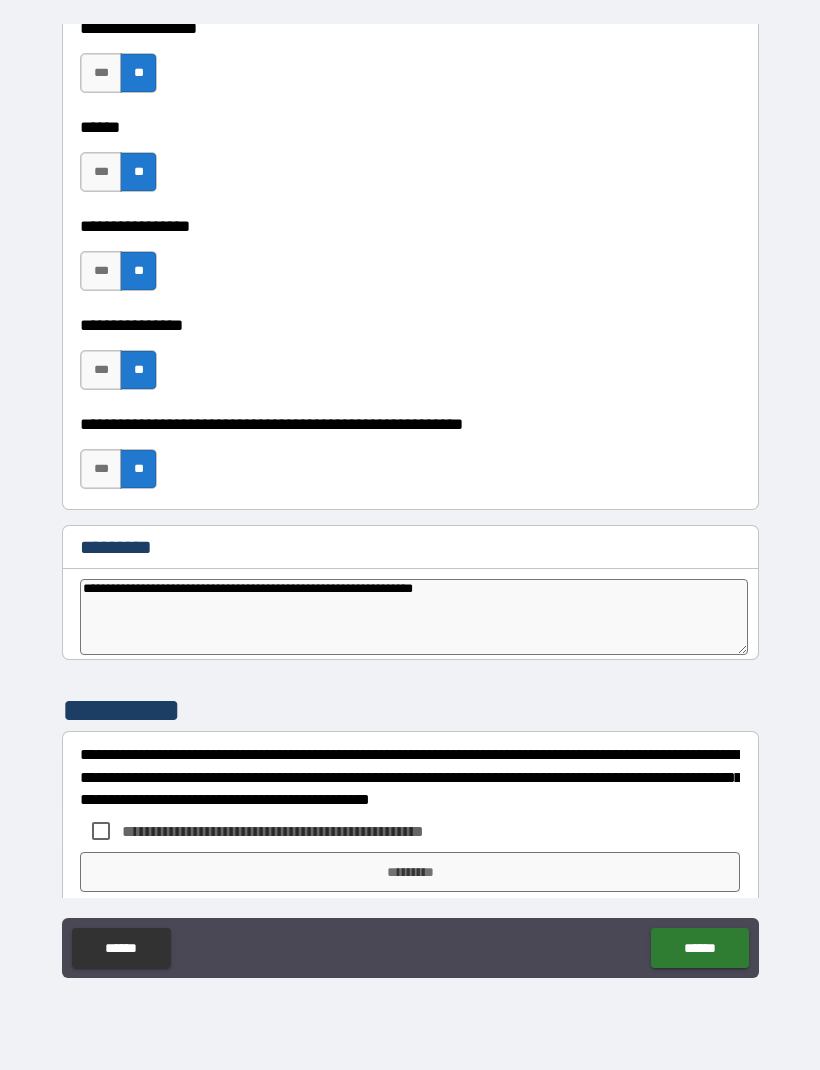 type on "*" 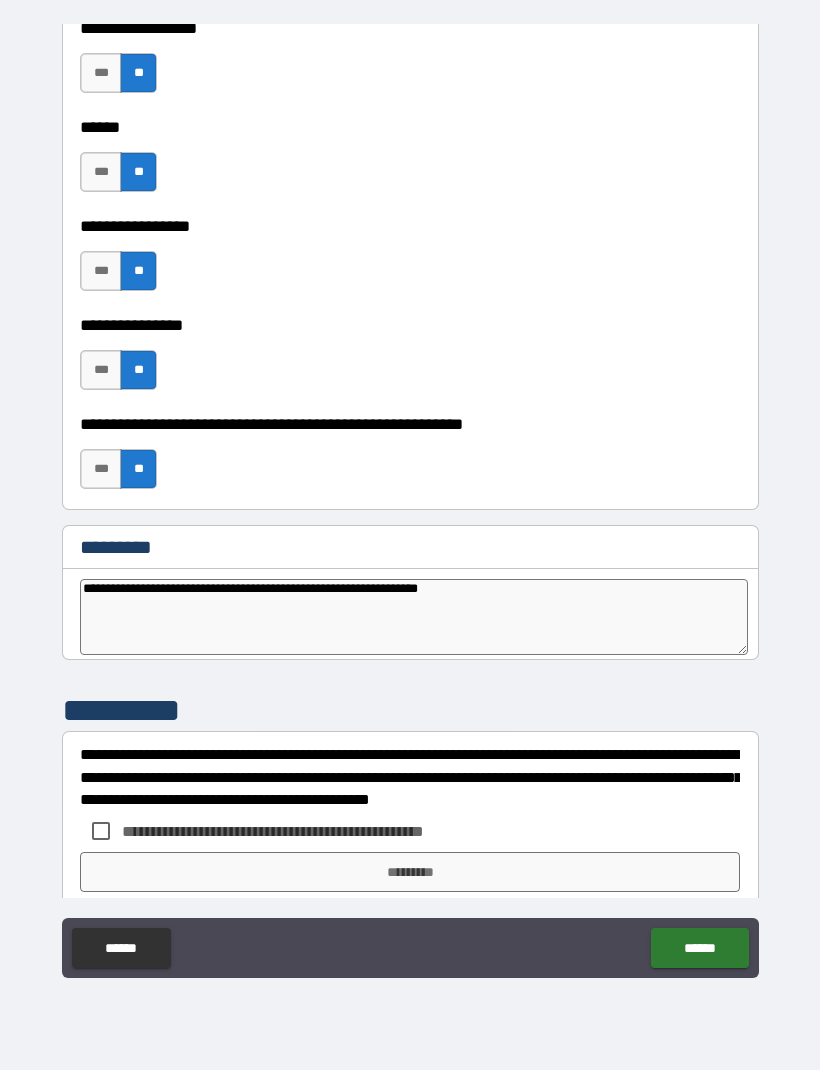 type on "*" 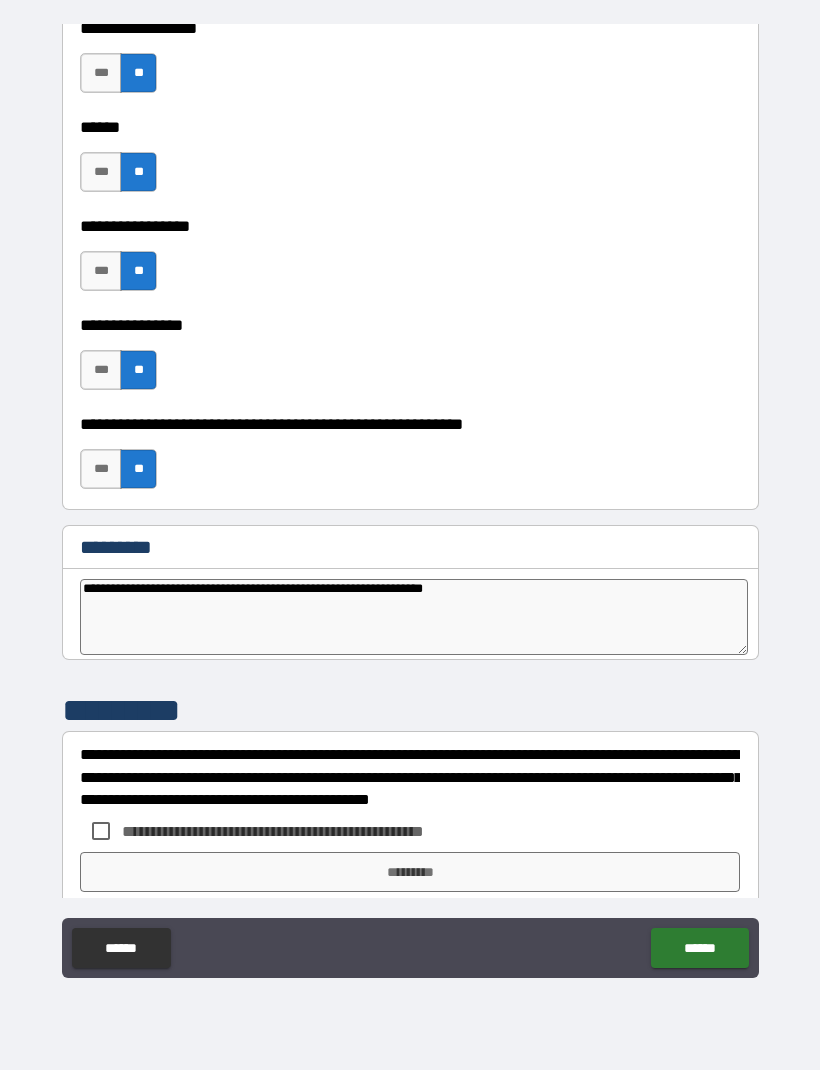 type on "*" 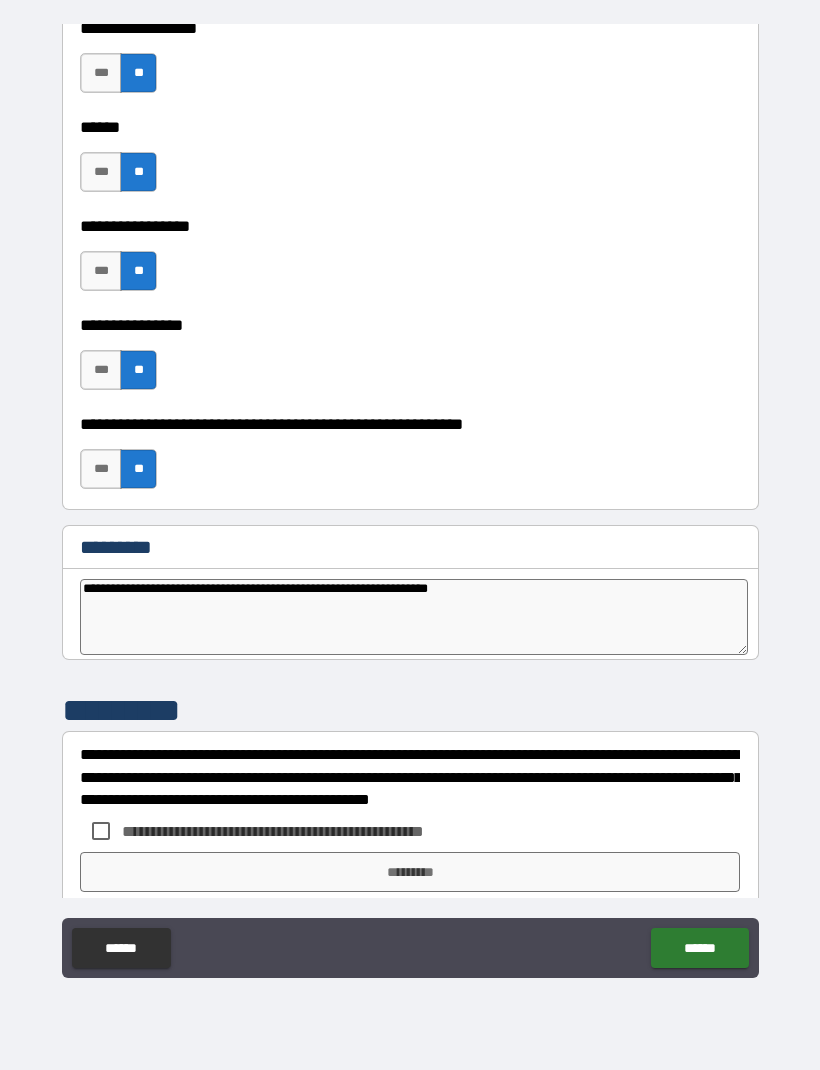 type on "*" 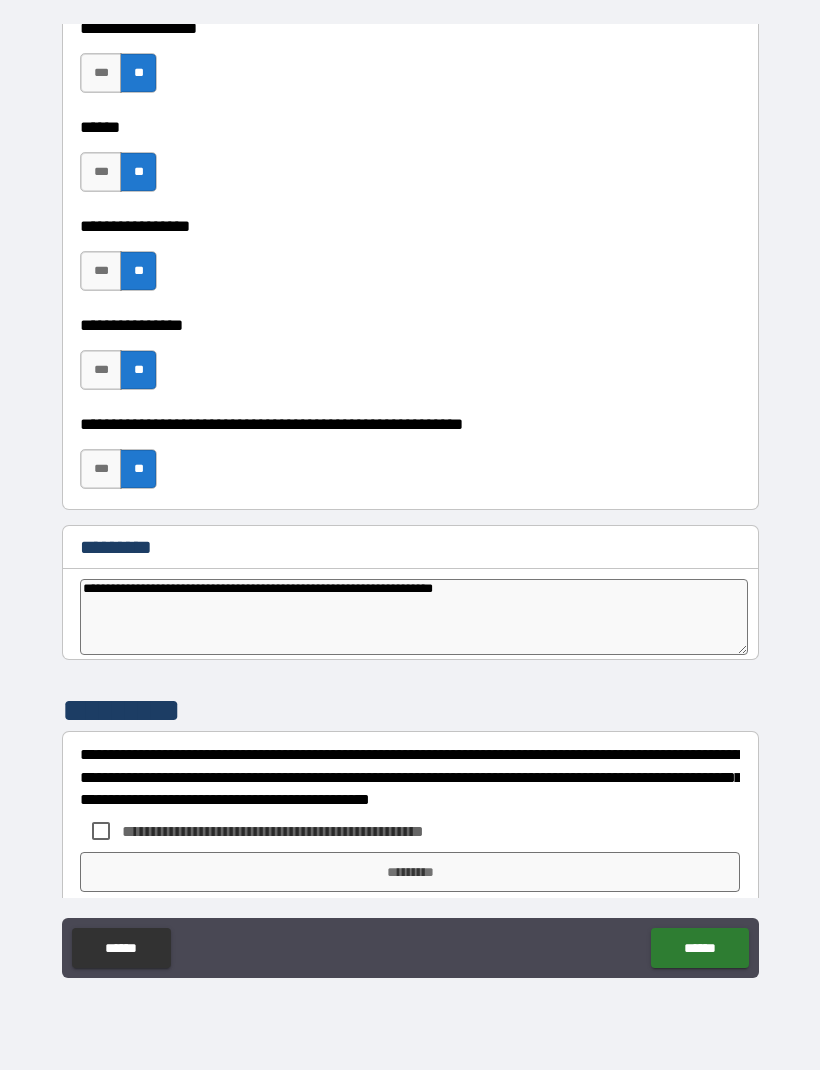 type on "*" 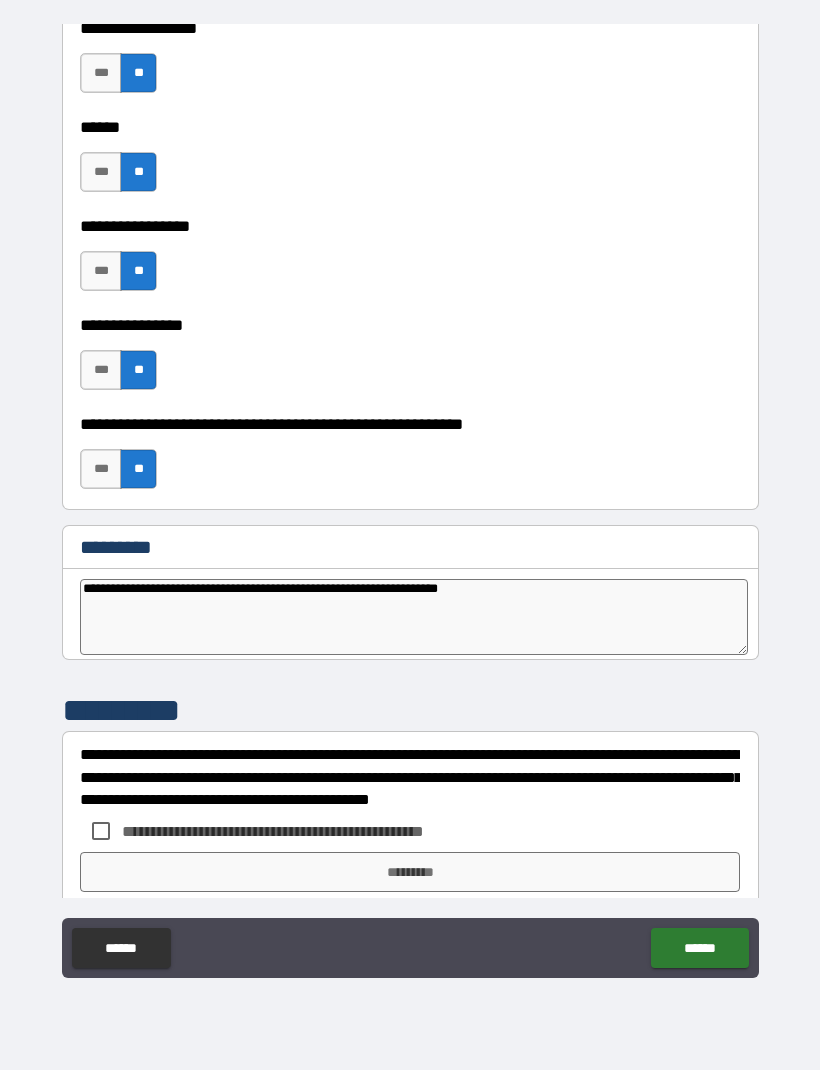 type on "*" 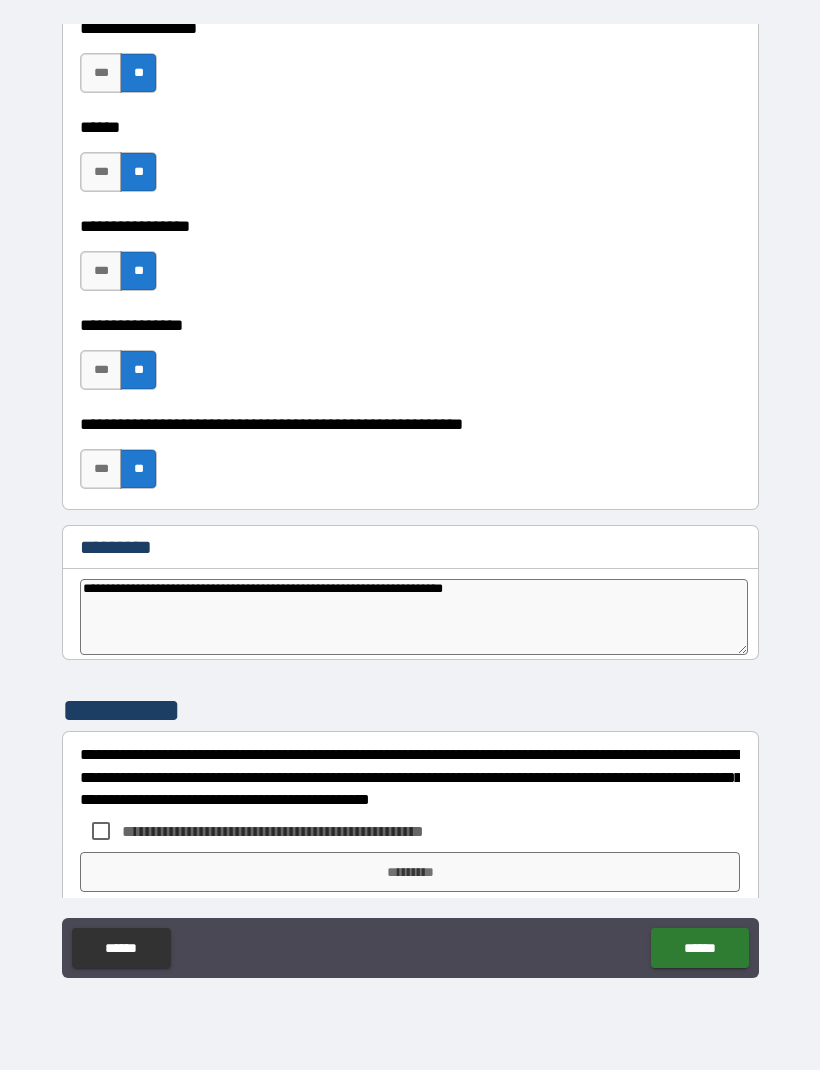 type on "*" 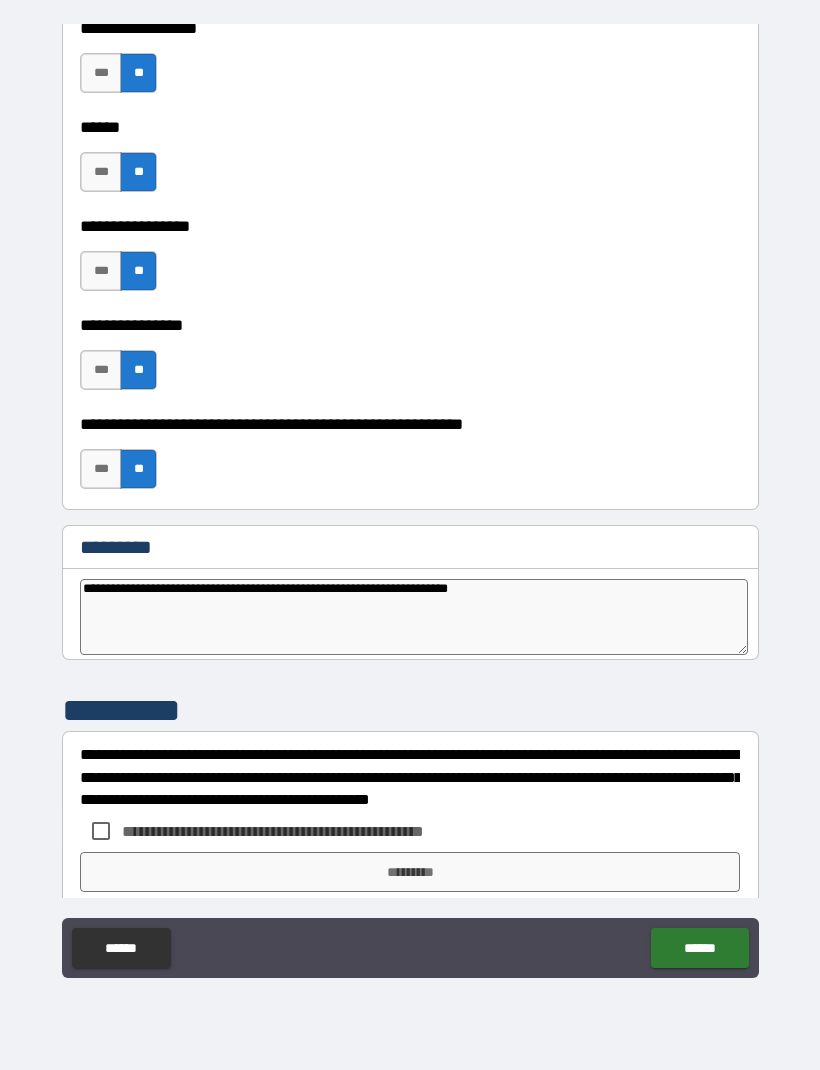 type on "*" 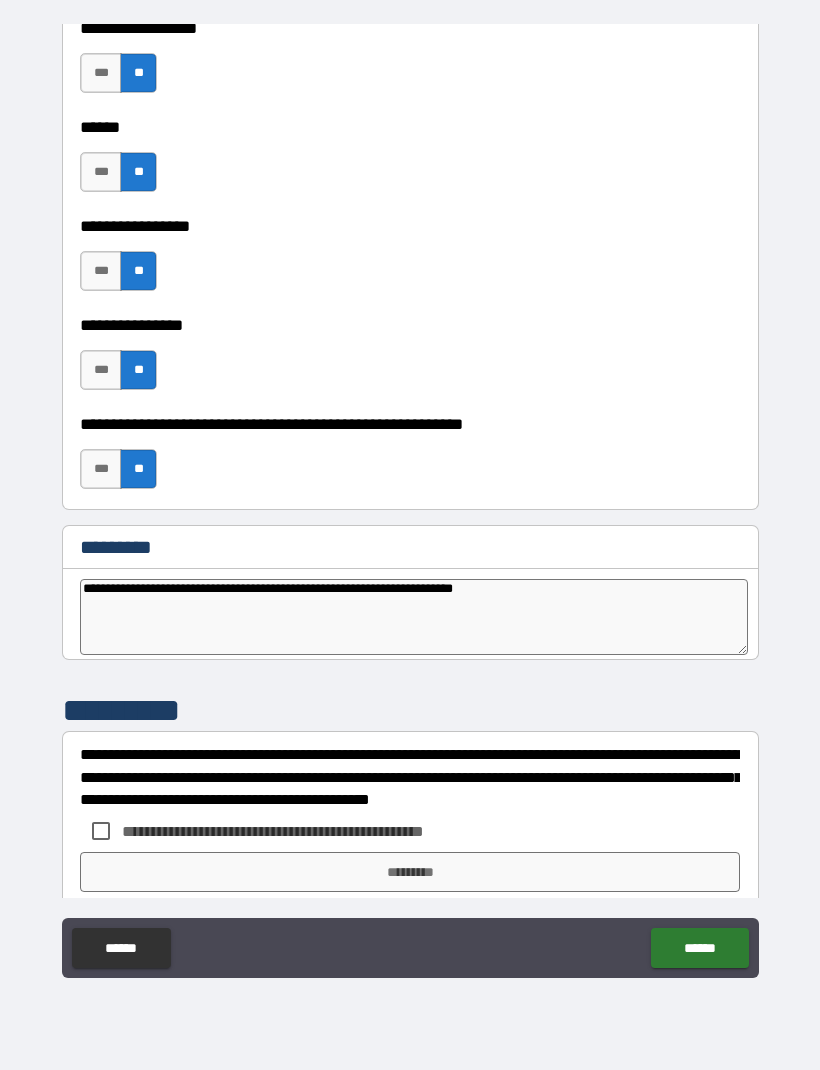 type on "*" 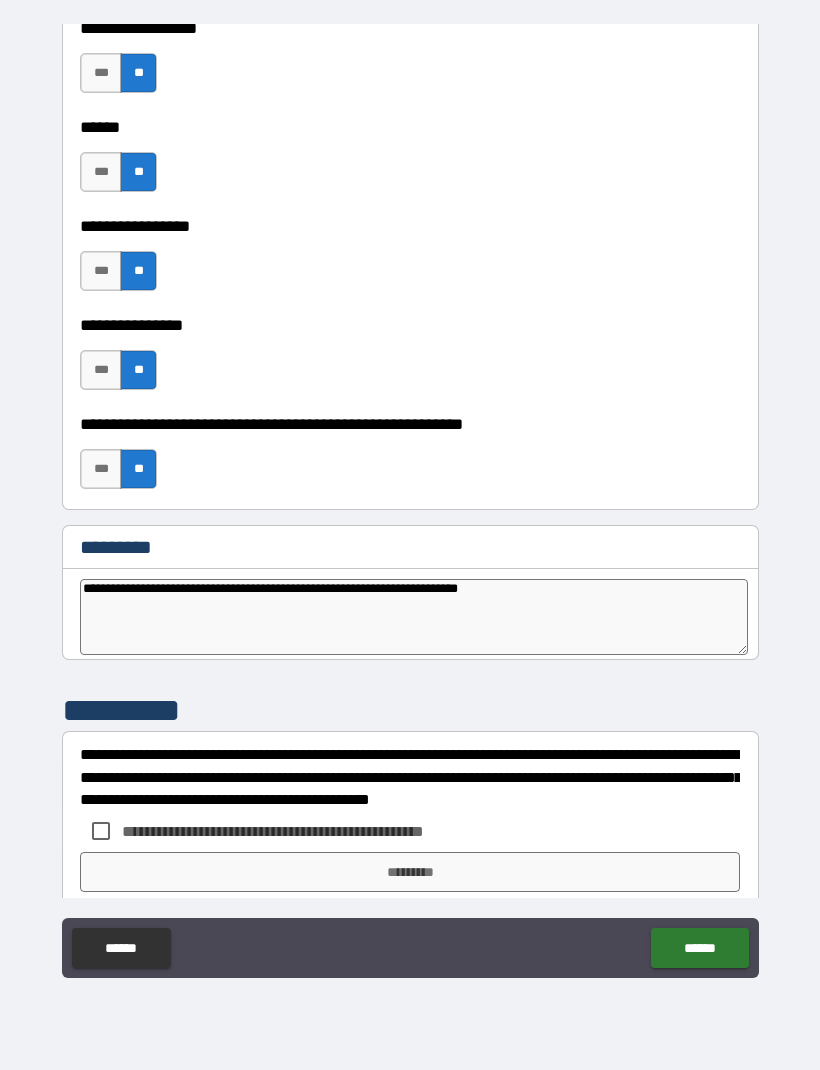 type on "*" 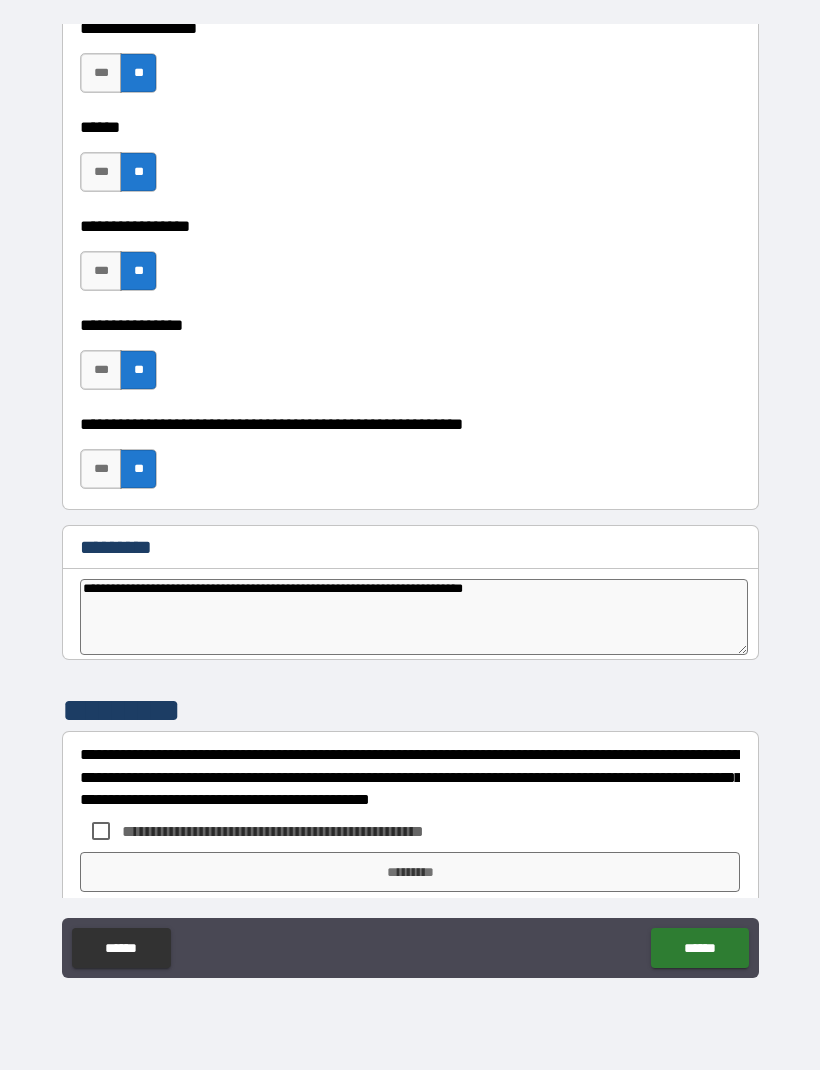 type on "*" 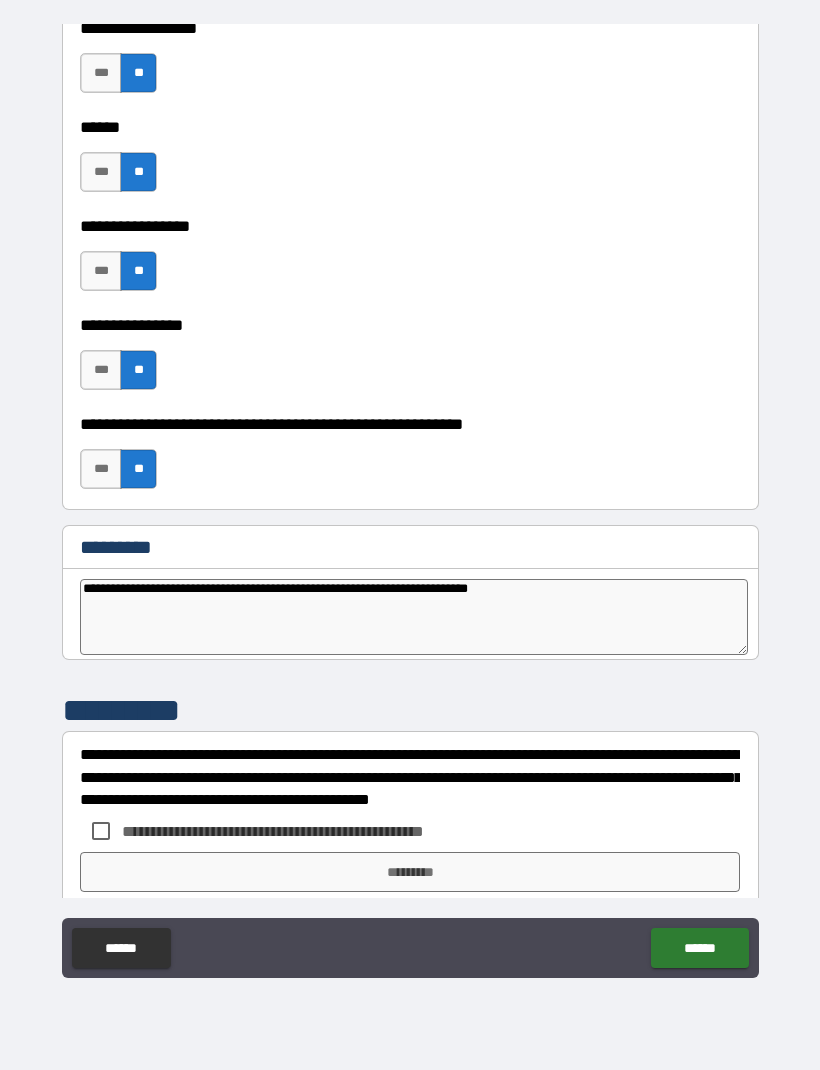 type on "*" 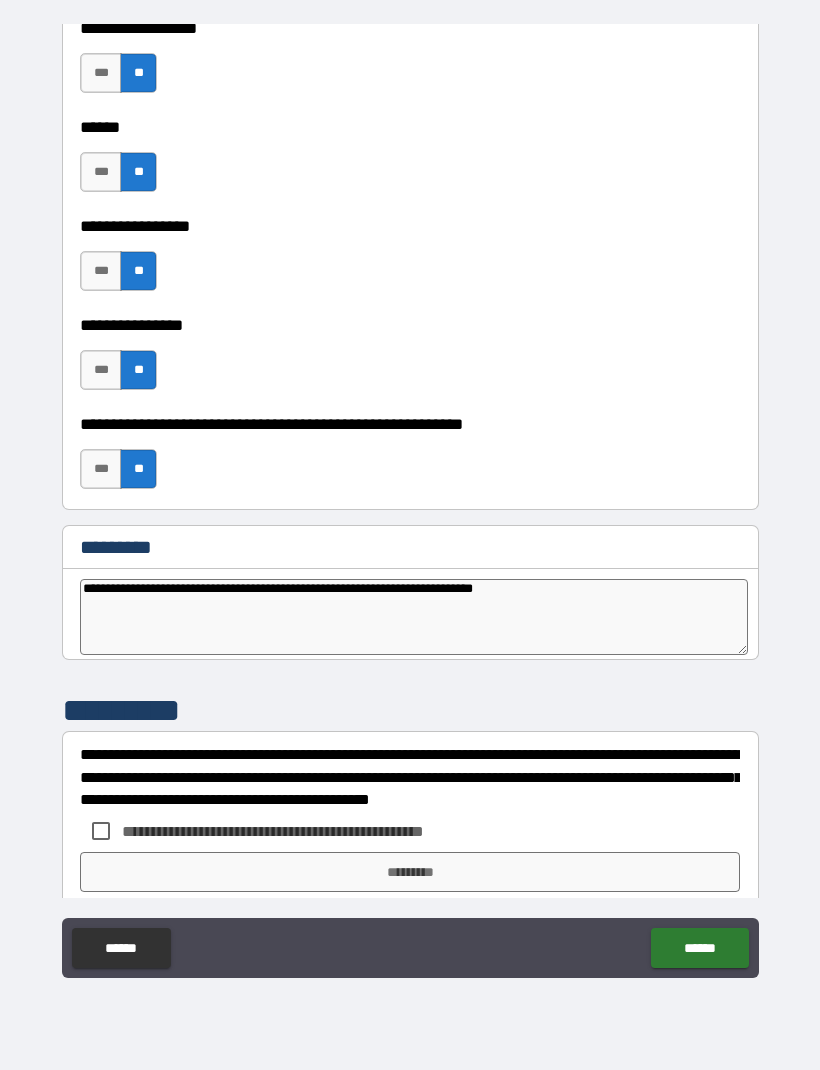 type on "*" 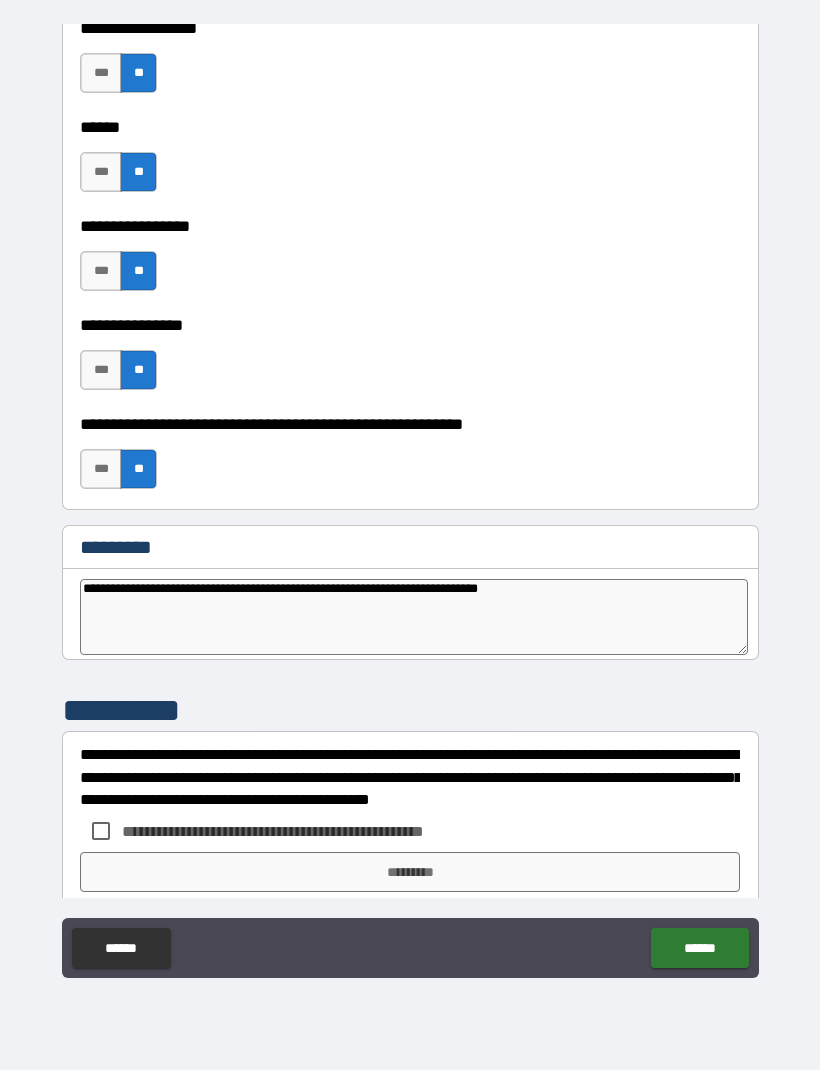 type on "*" 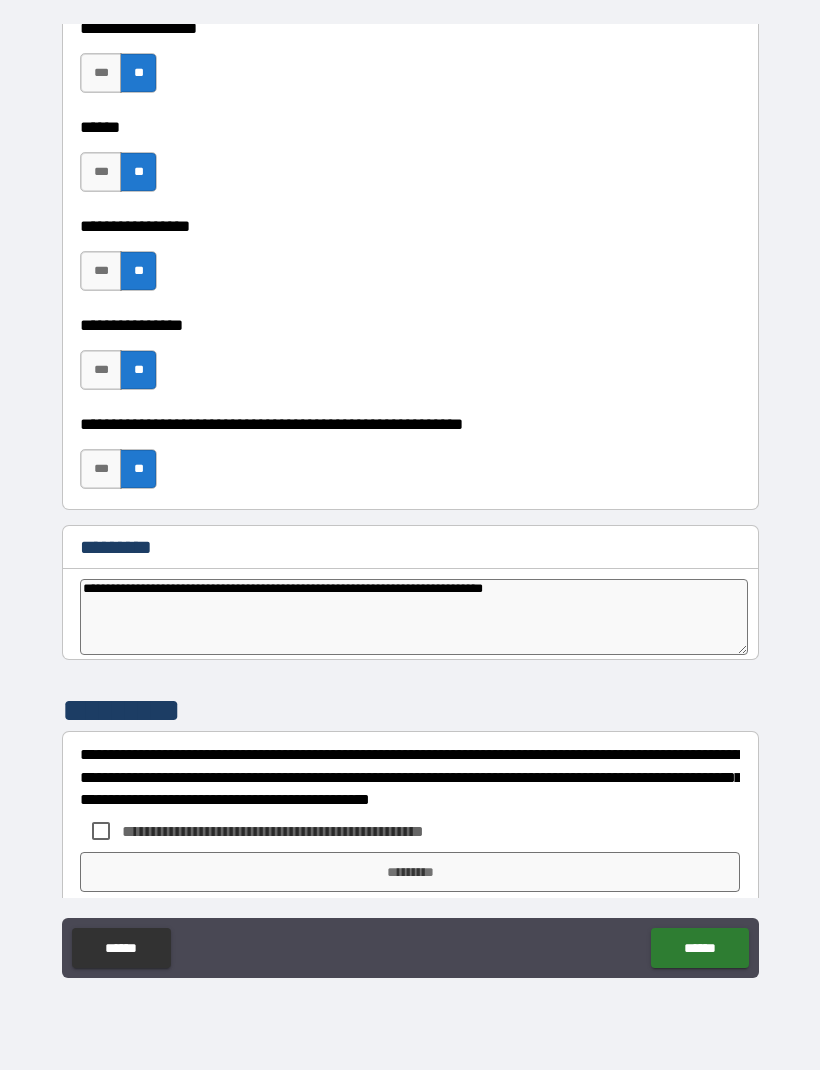 type on "*" 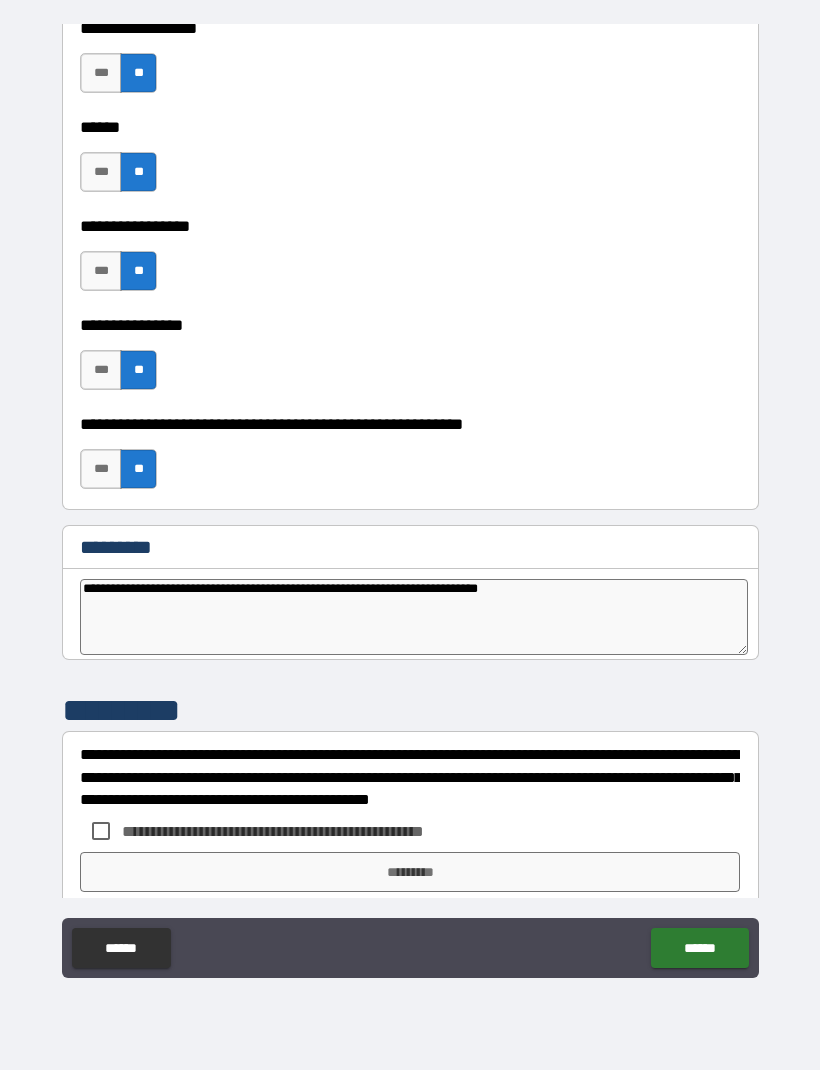 type on "*" 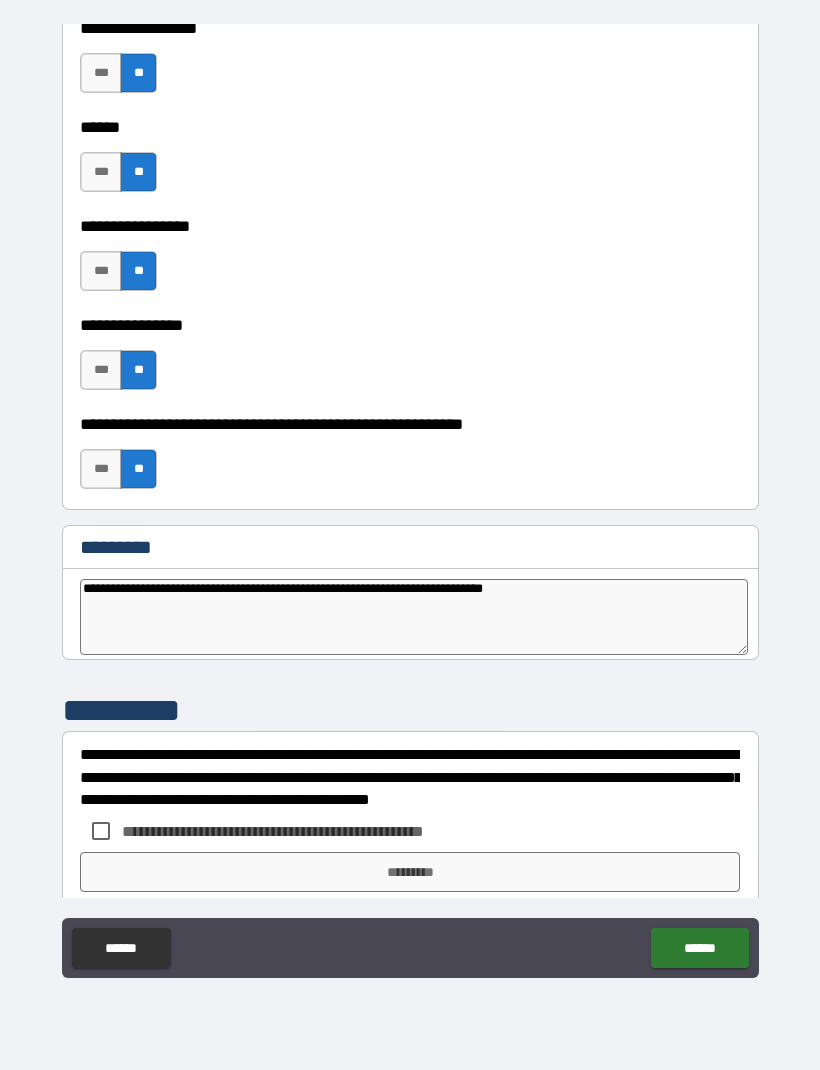 type on "*" 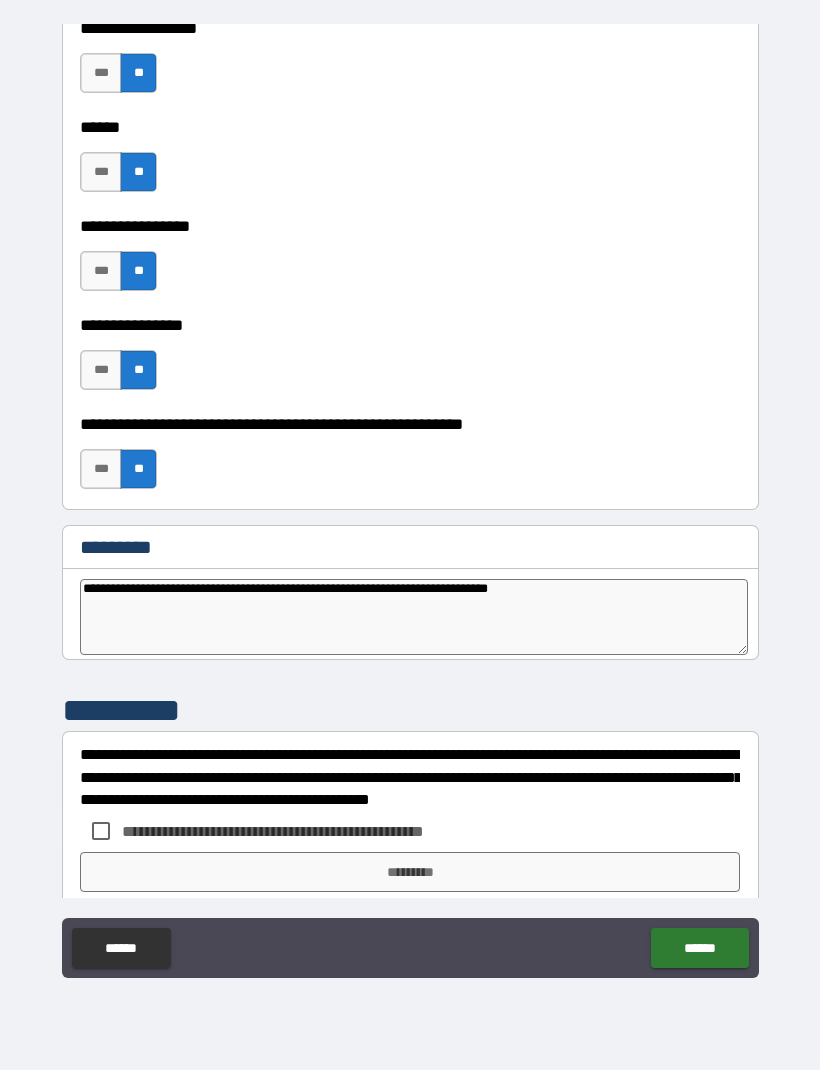 type on "*" 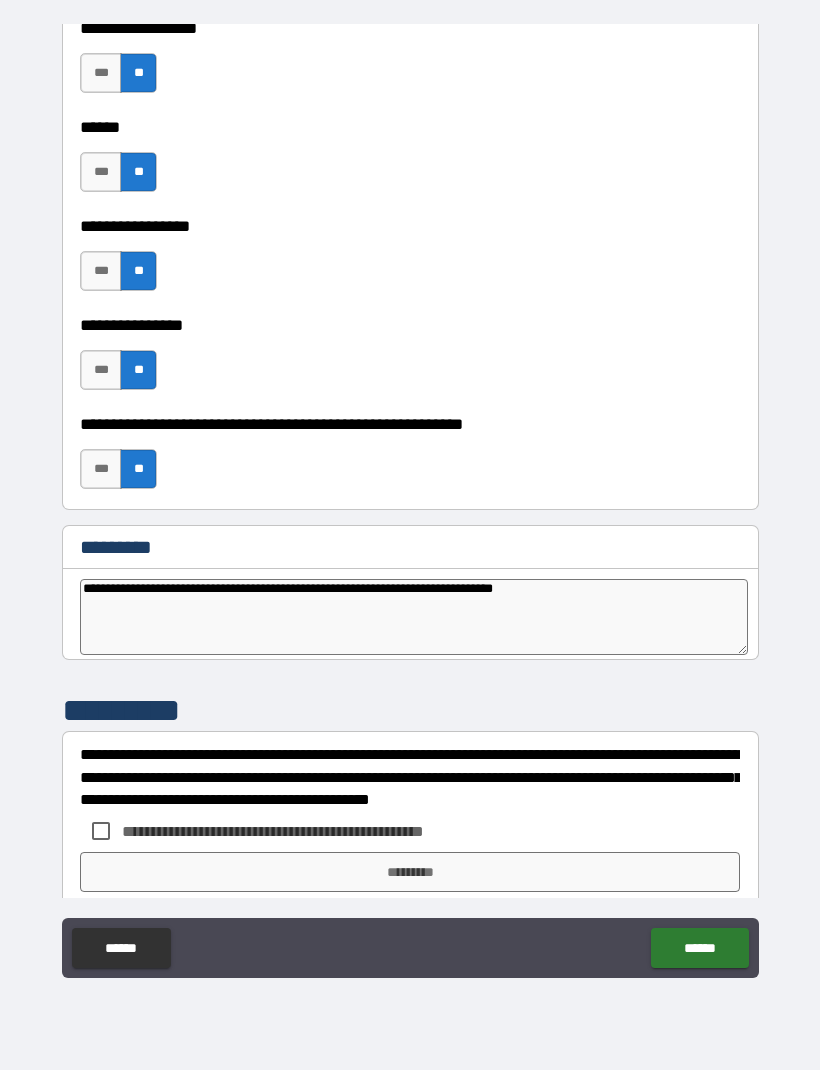 type 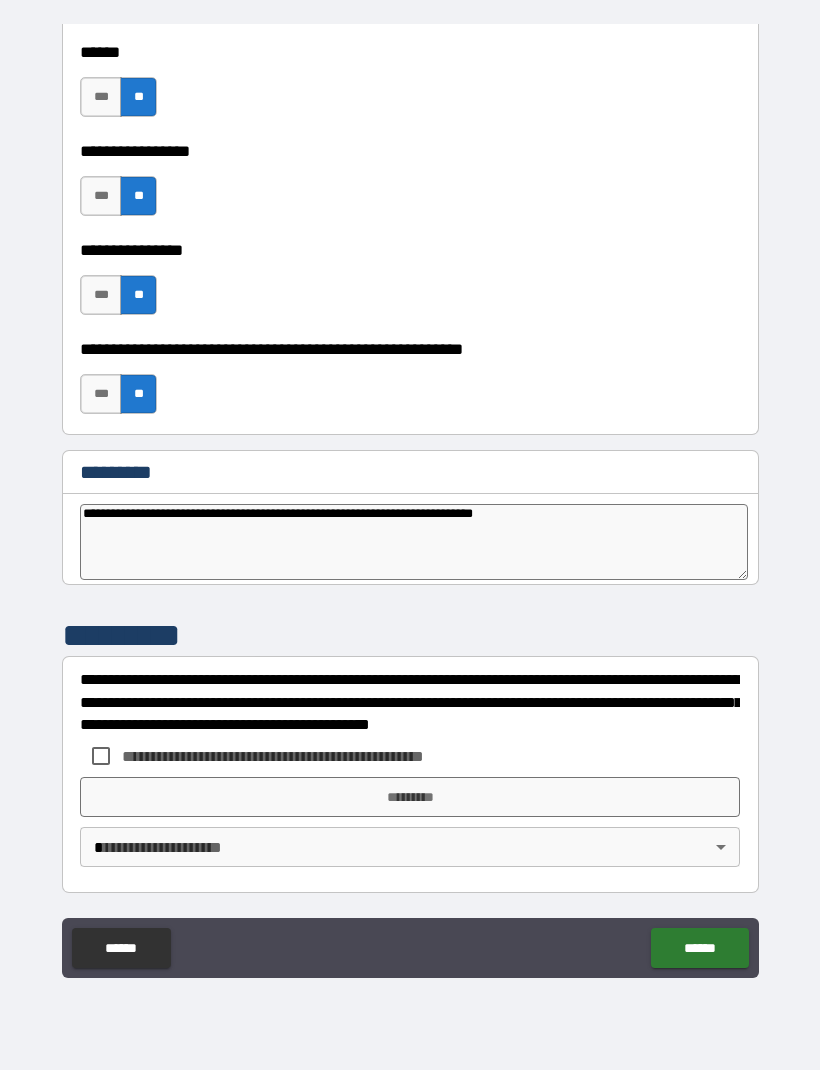 scroll, scrollTop: 9978, scrollLeft: 0, axis: vertical 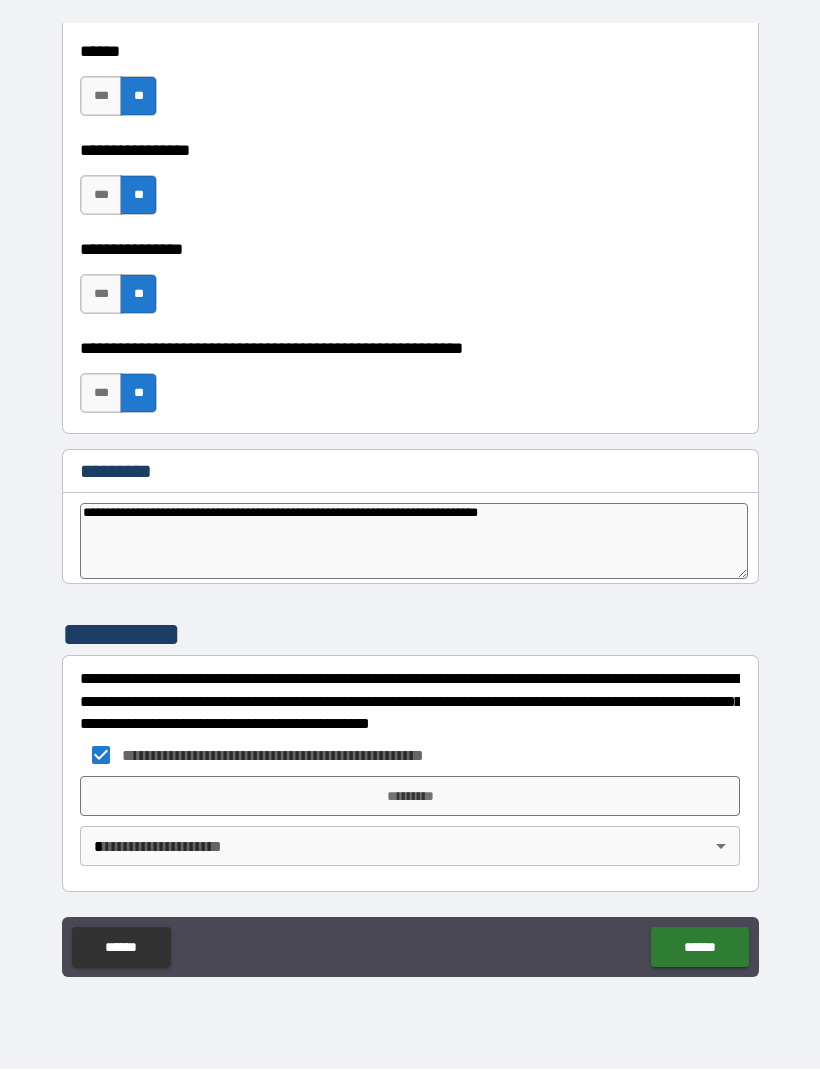 click on "*********" at bounding box center (410, 797) 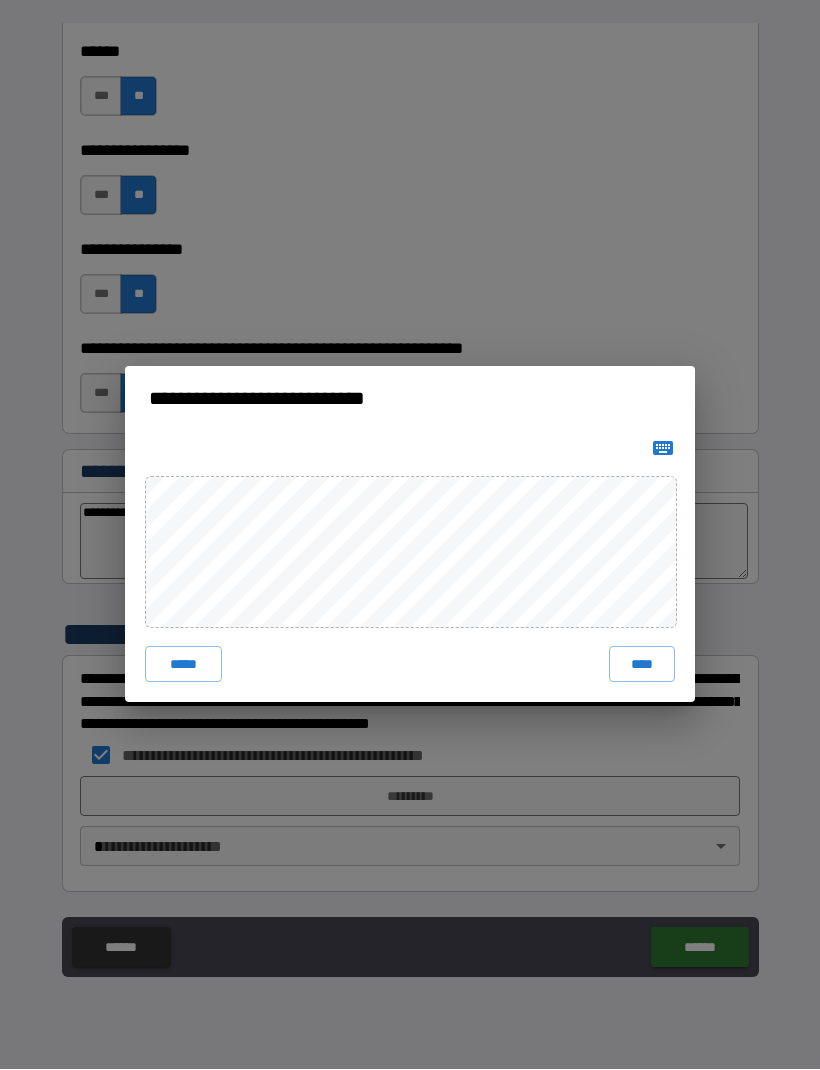 click on "****" at bounding box center (642, 665) 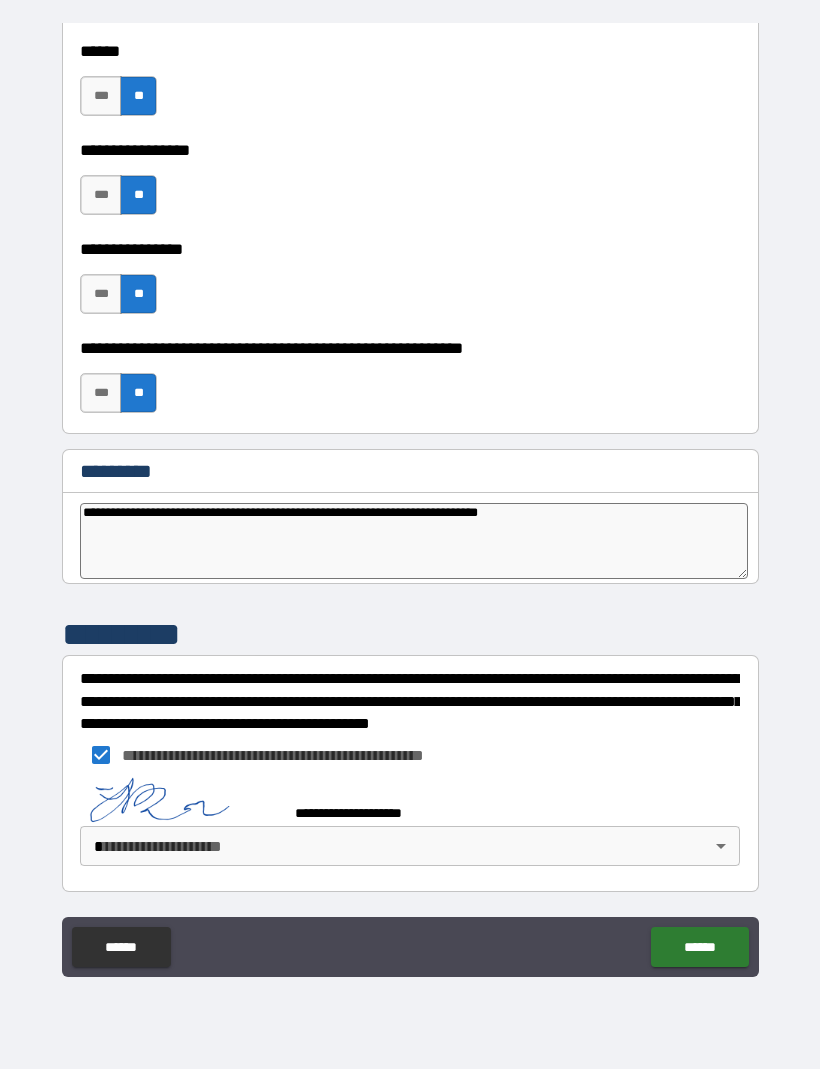 scroll, scrollTop: 9968, scrollLeft: 0, axis: vertical 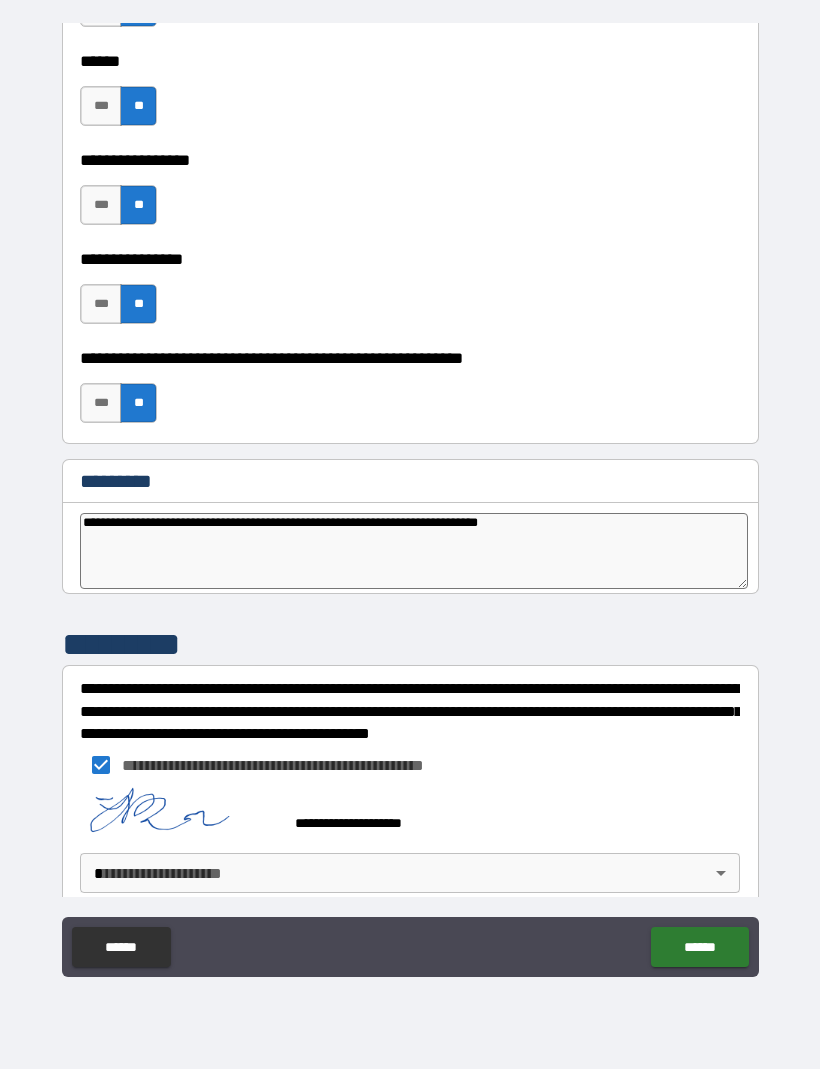 click on "**********" at bounding box center (410, 504) 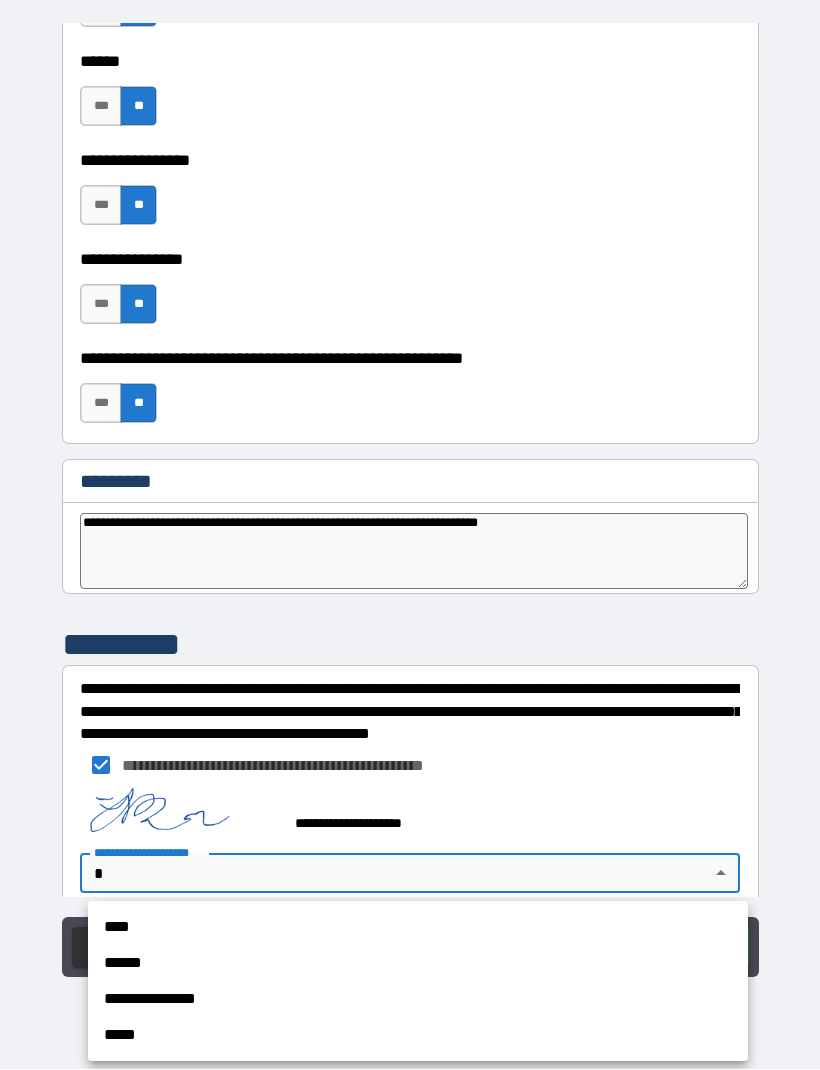 click on "****" at bounding box center [418, 928] 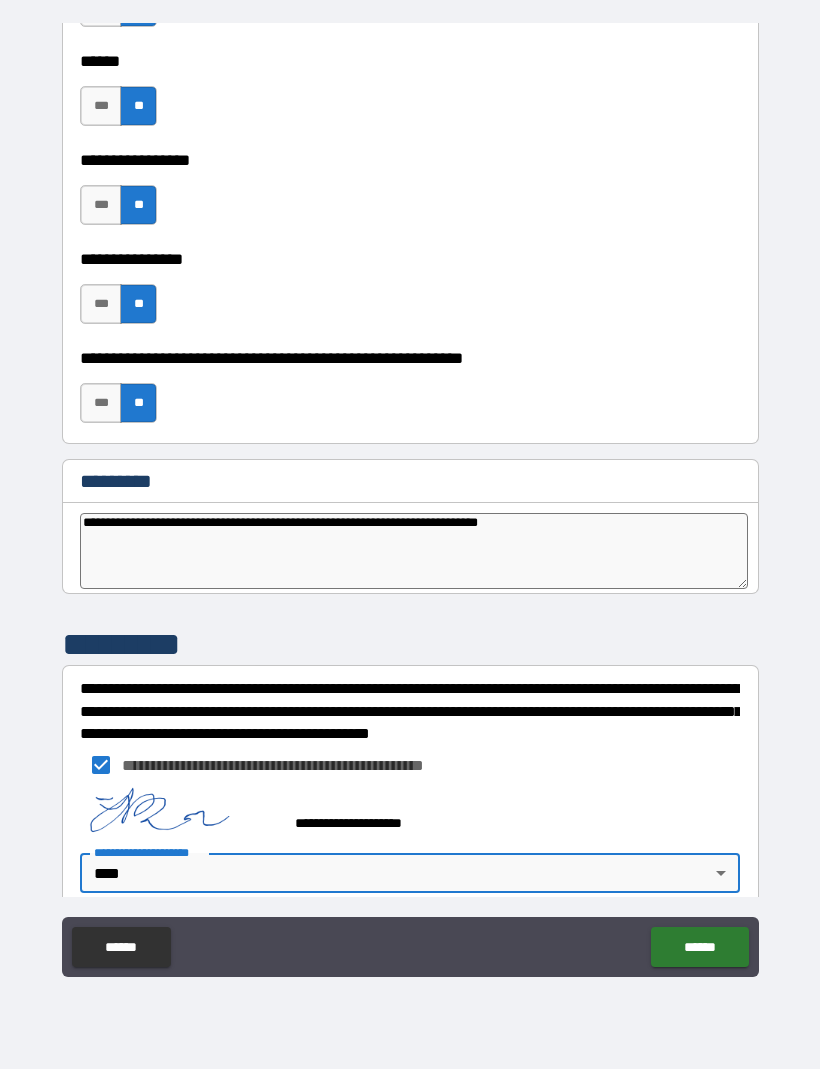 click on "******" at bounding box center [699, 948] 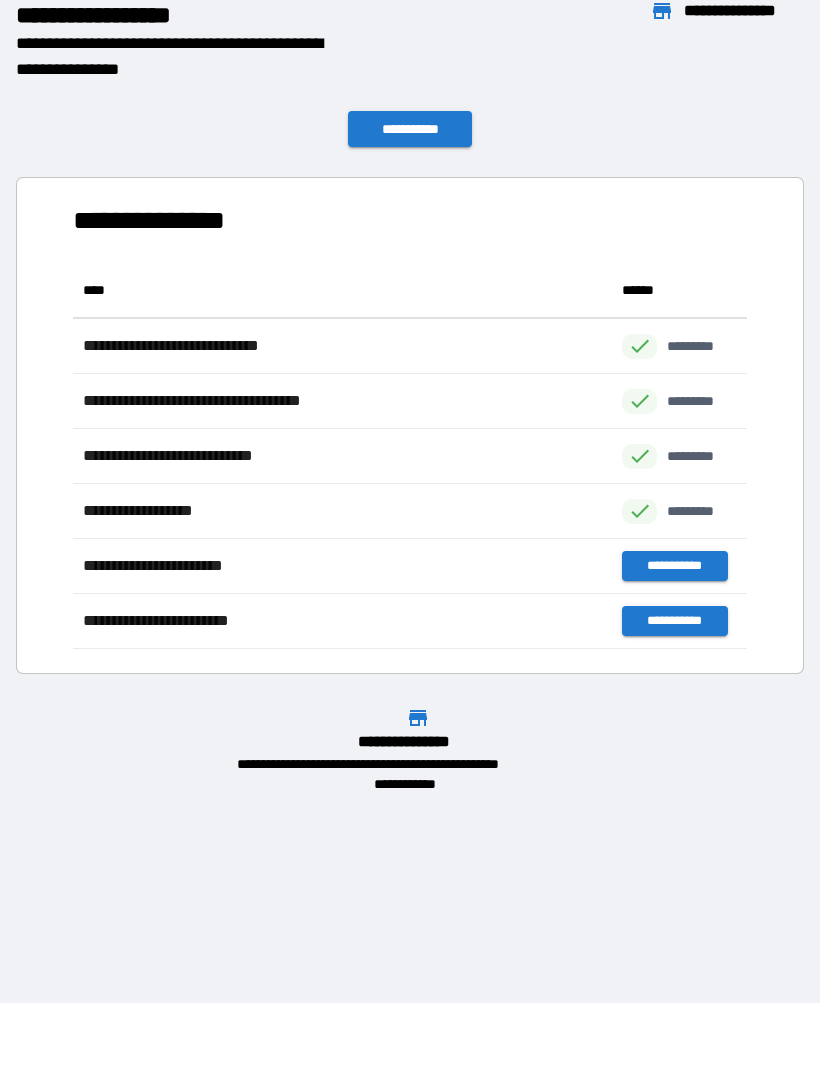 scroll, scrollTop: 1, scrollLeft: 1, axis: both 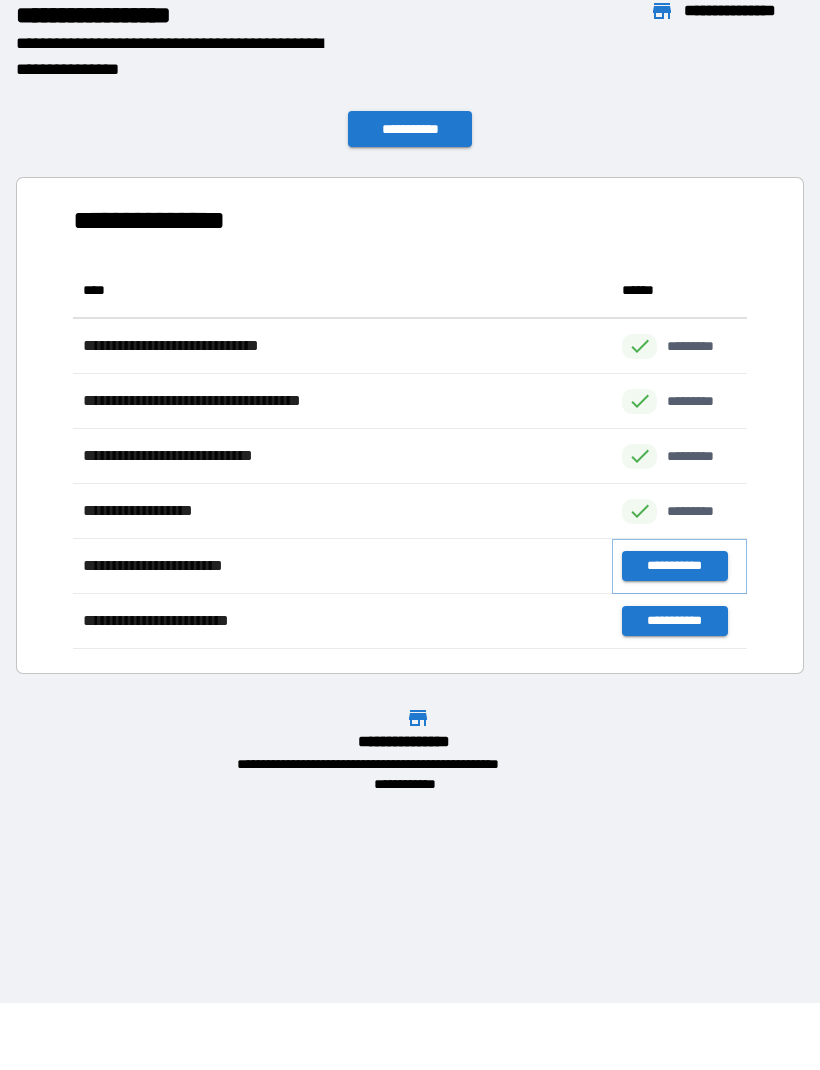 click on "**********" at bounding box center [674, 567] 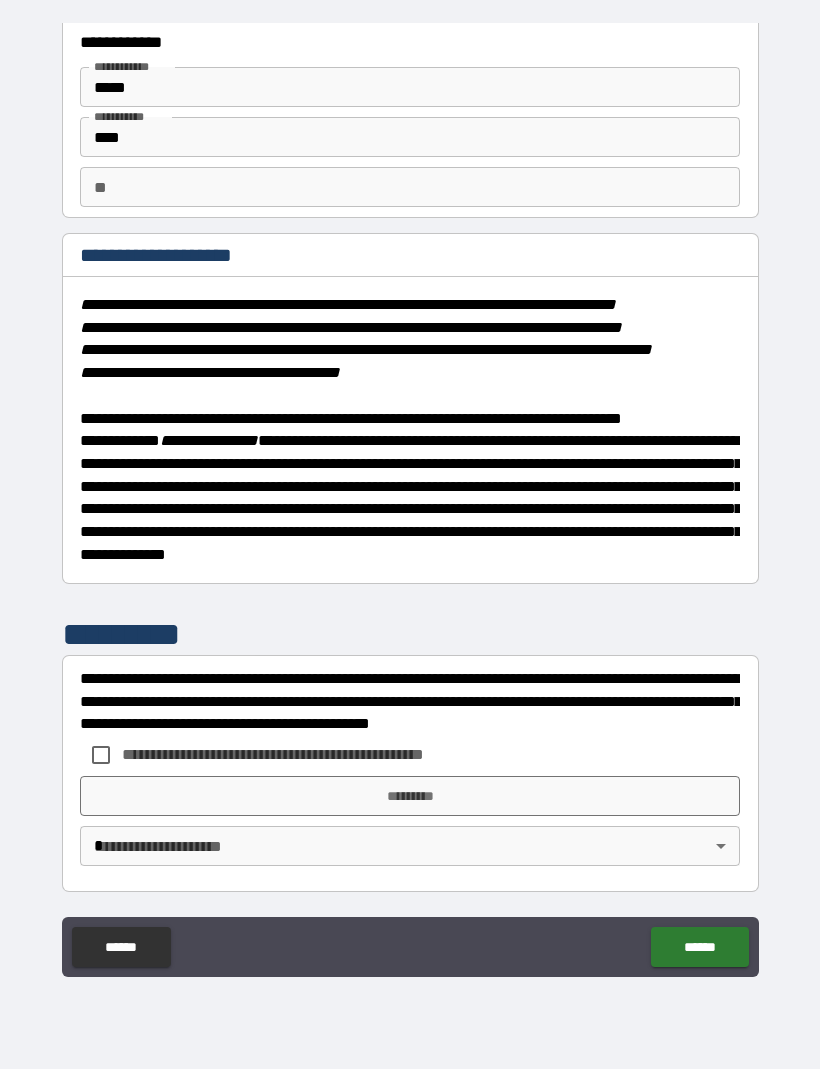 scroll, scrollTop: 68, scrollLeft: 0, axis: vertical 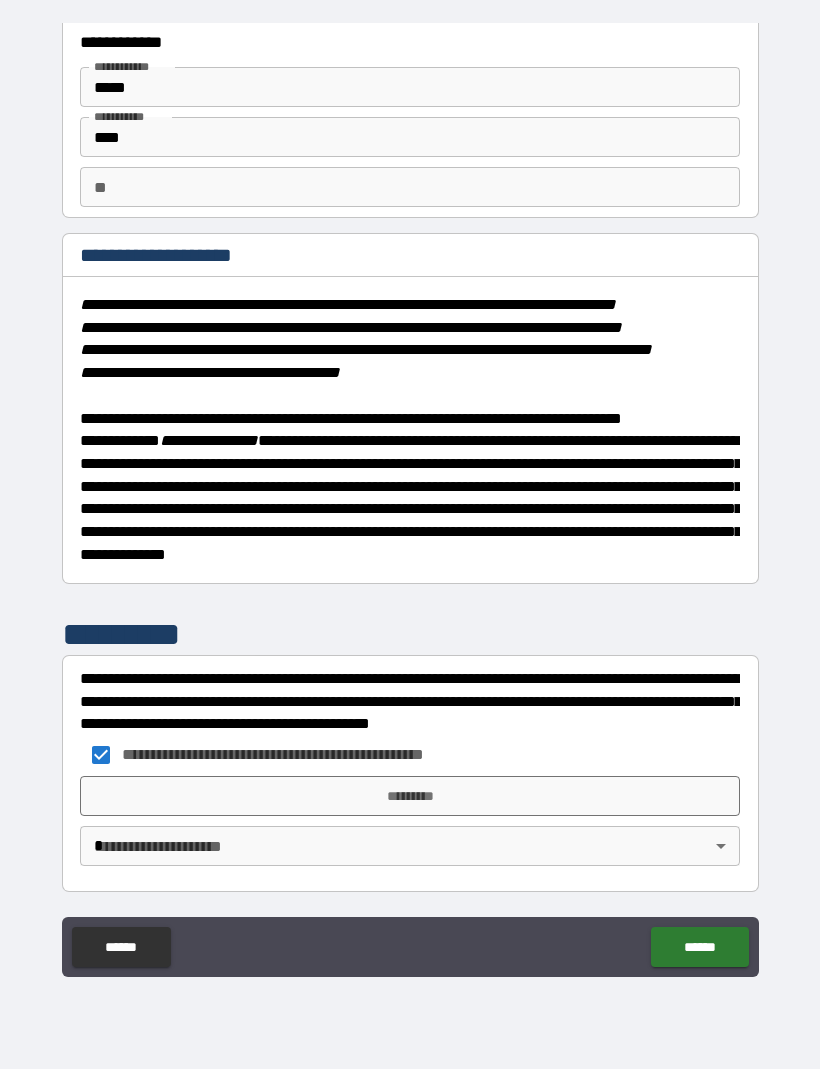 click on "*********" at bounding box center (410, 797) 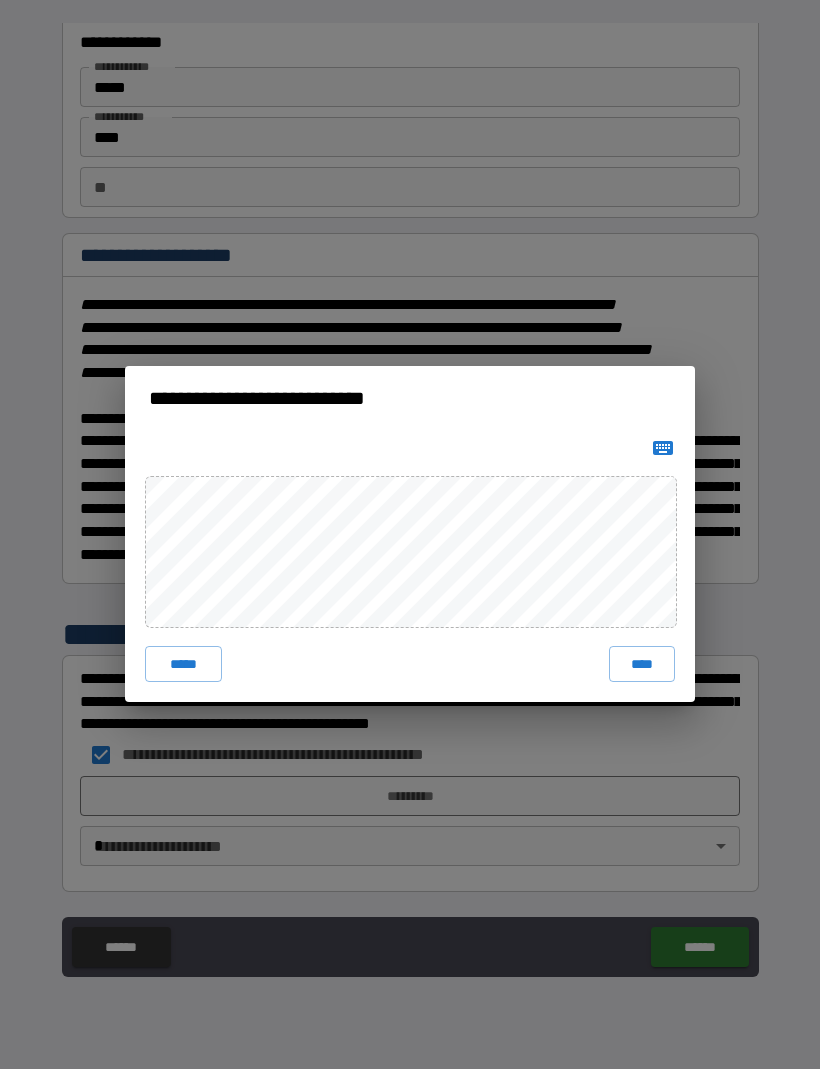click on "****" at bounding box center (642, 665) 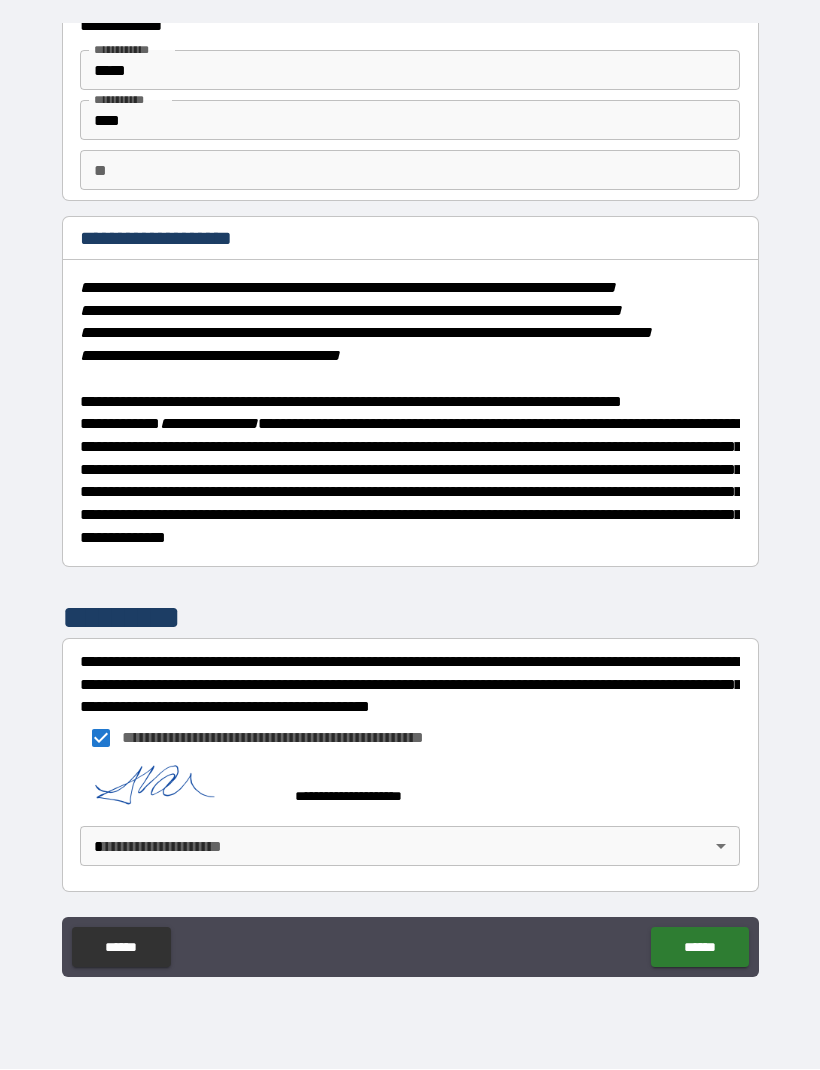 scroll, scrollTop: 58, scrollLeft: 0, axis: vertical 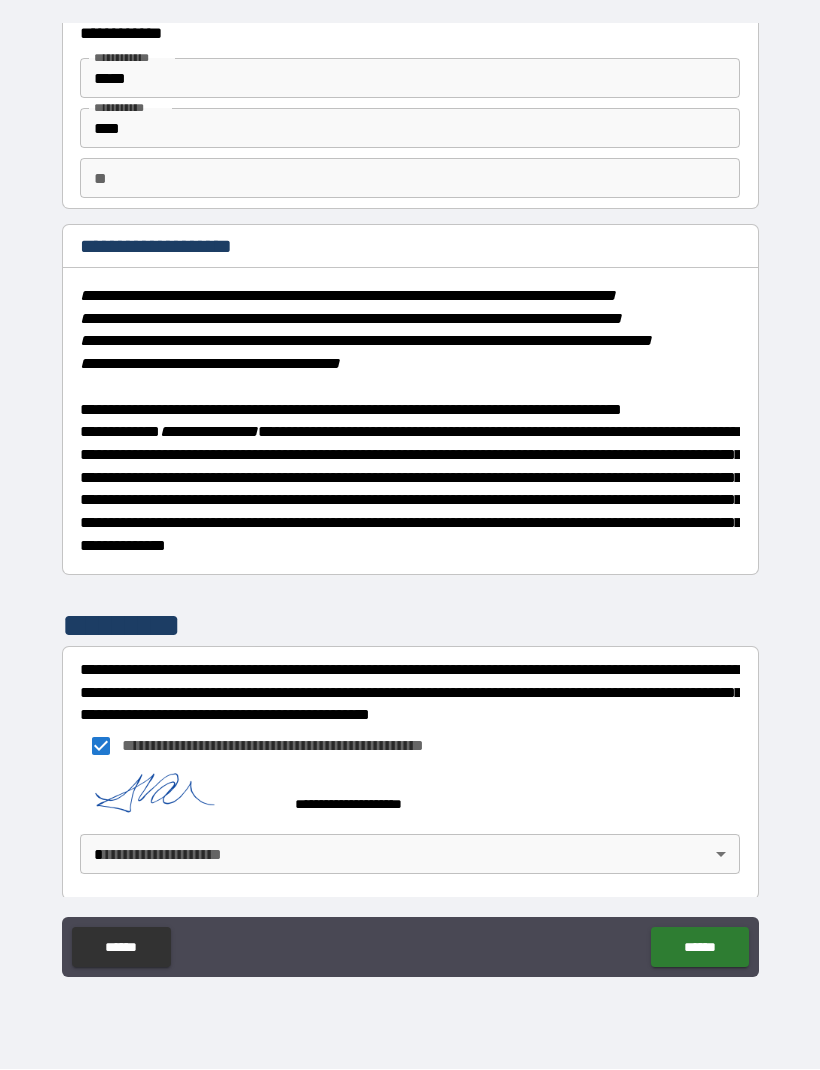 click on "**********" at bounding box center (410, 502) 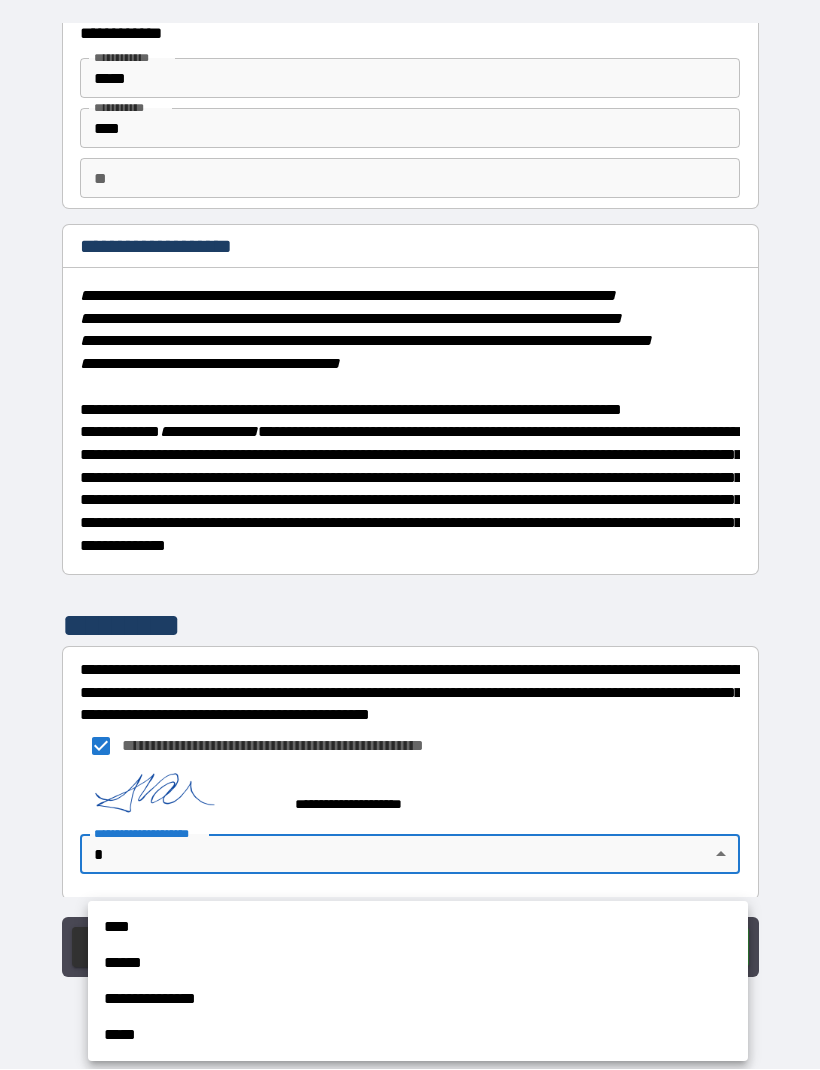 click on "****" at bounding box center (418, 928) 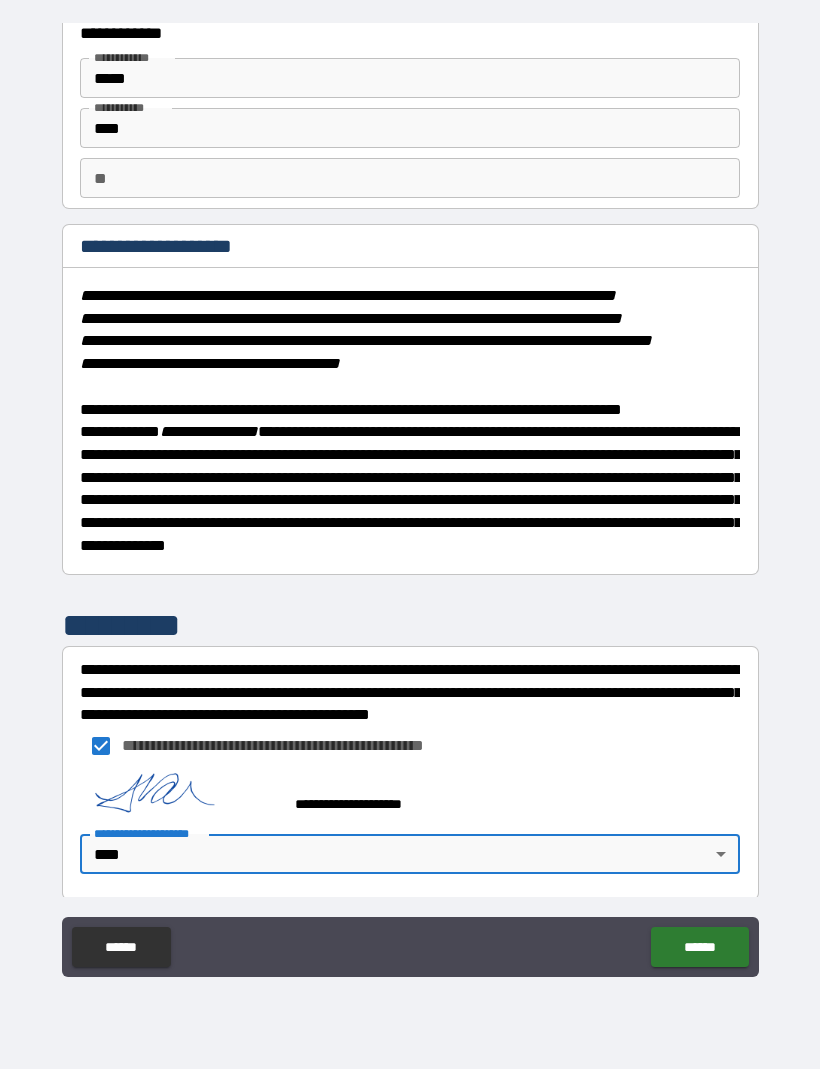 click on "******" at bounding box center [699, 948] 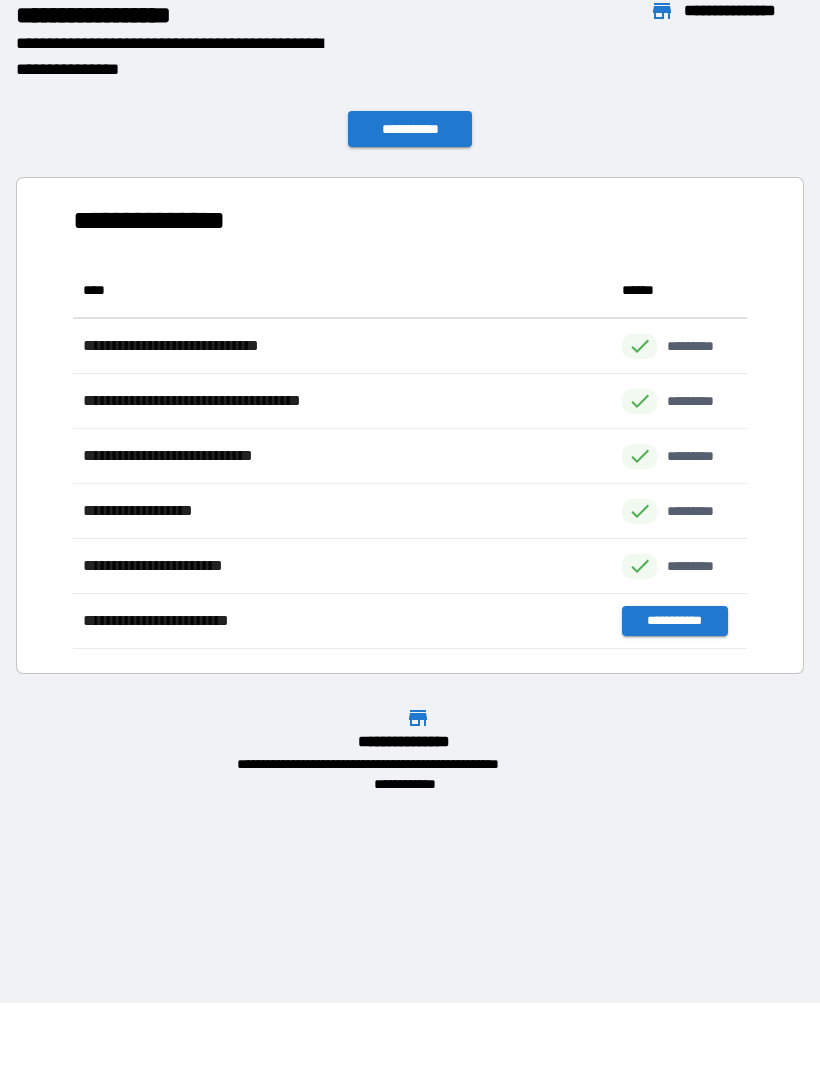 scroll, scrollTop: 1, scrollLeft: 1, axis: both 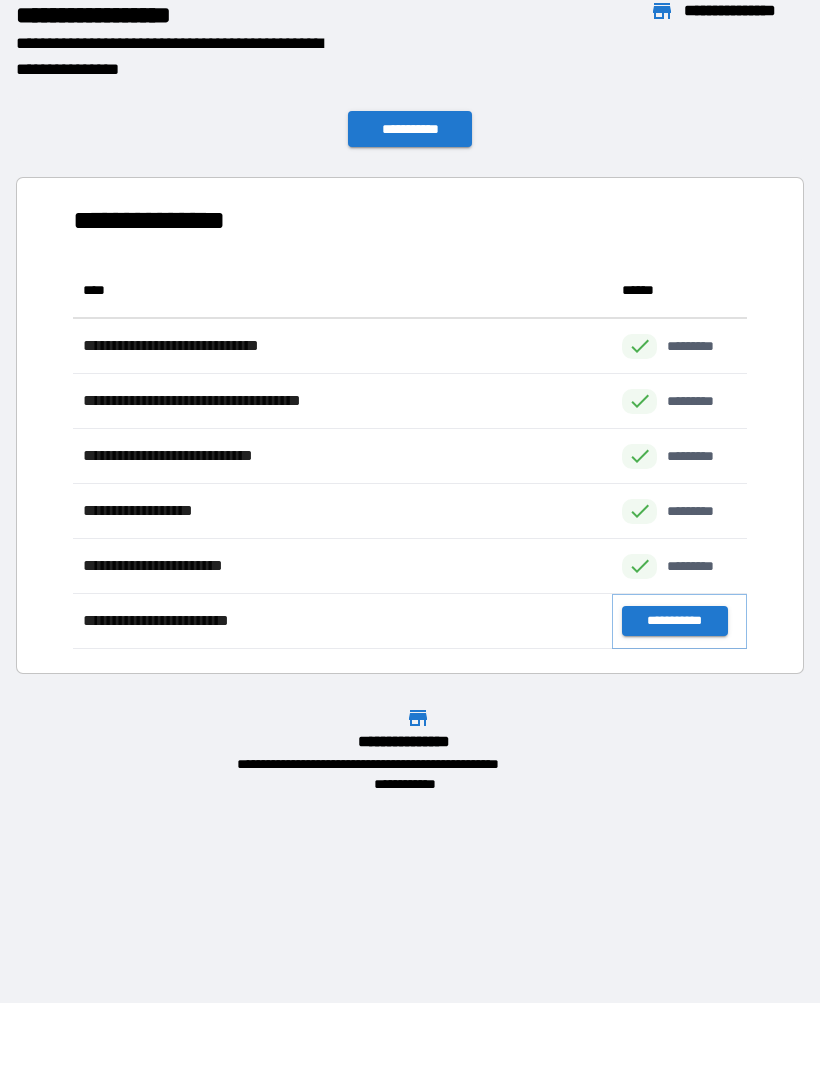 click on "**********" at bounding box center [674, 622] 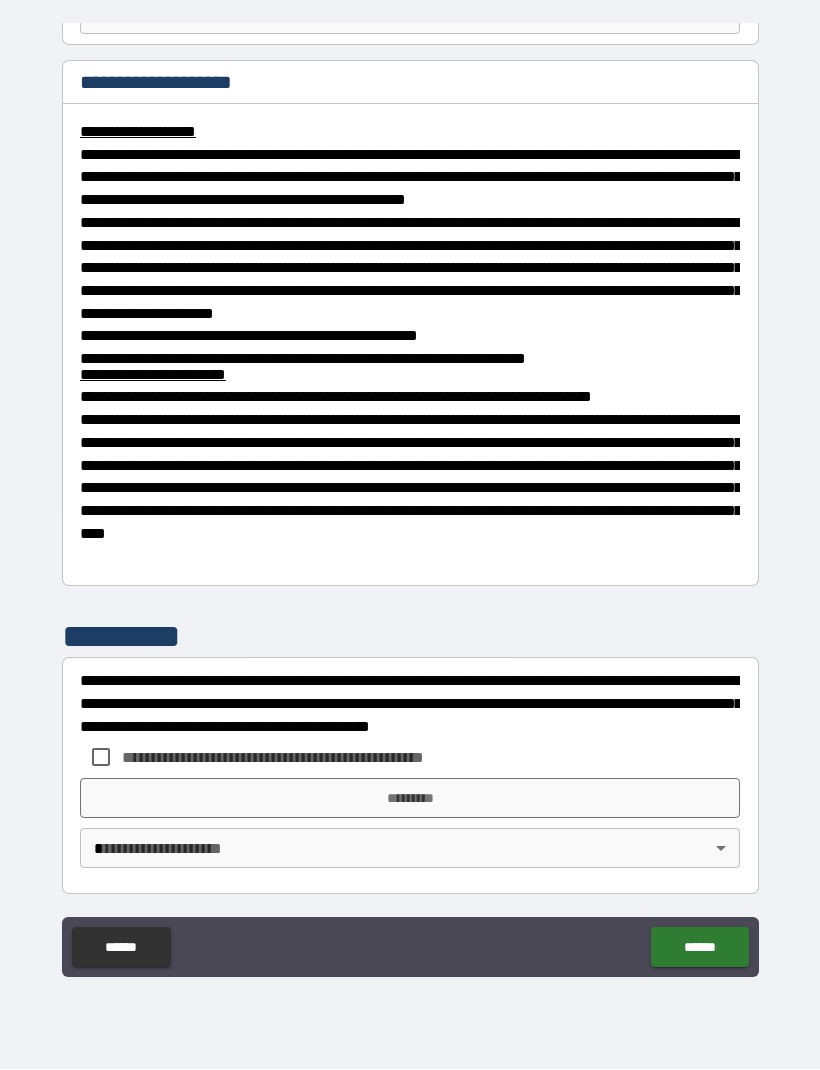 scroll, scrollTop: 222, scrollLeft: 0, axis: vertical 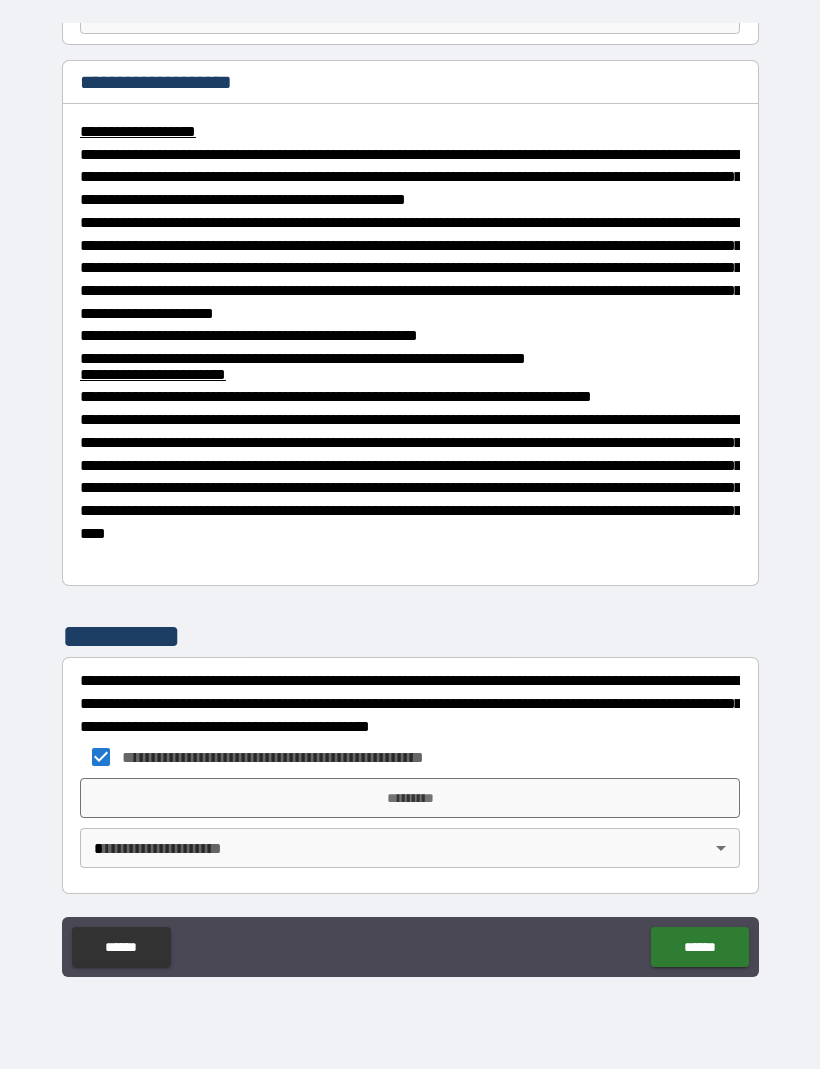 click on "*********" at bounding box center [410, 799] 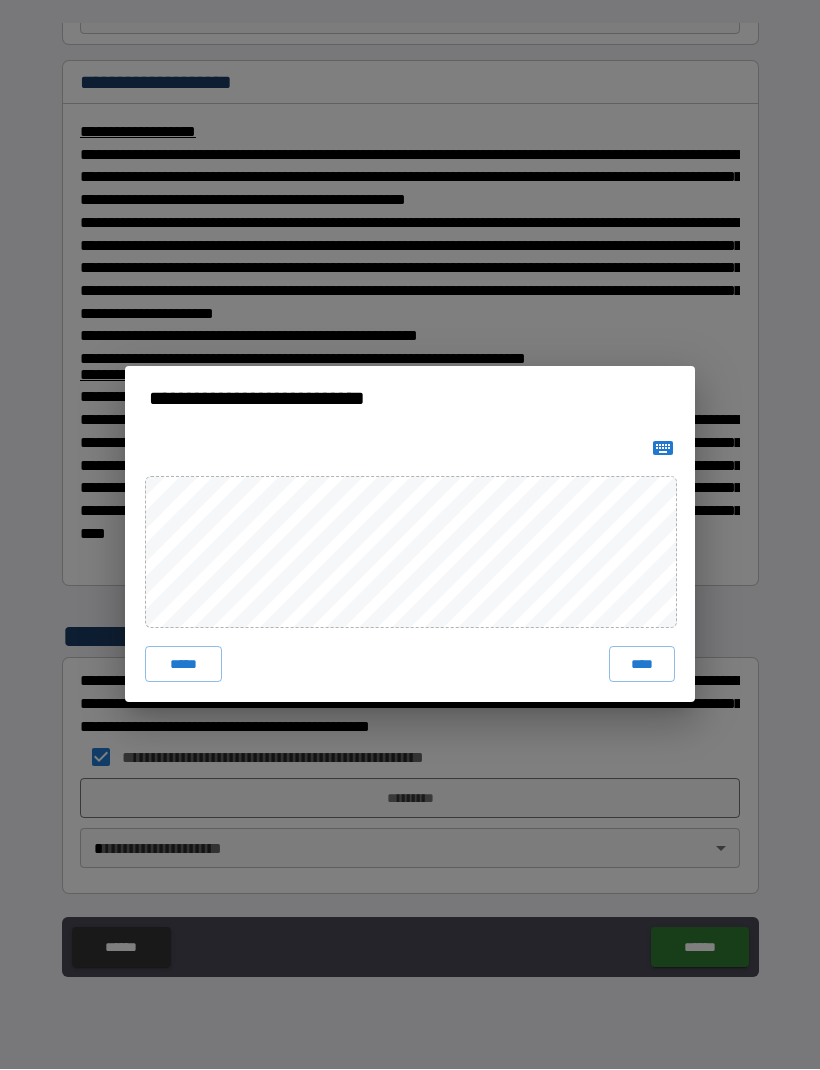 click on "****" at bounding box center [642, 665] 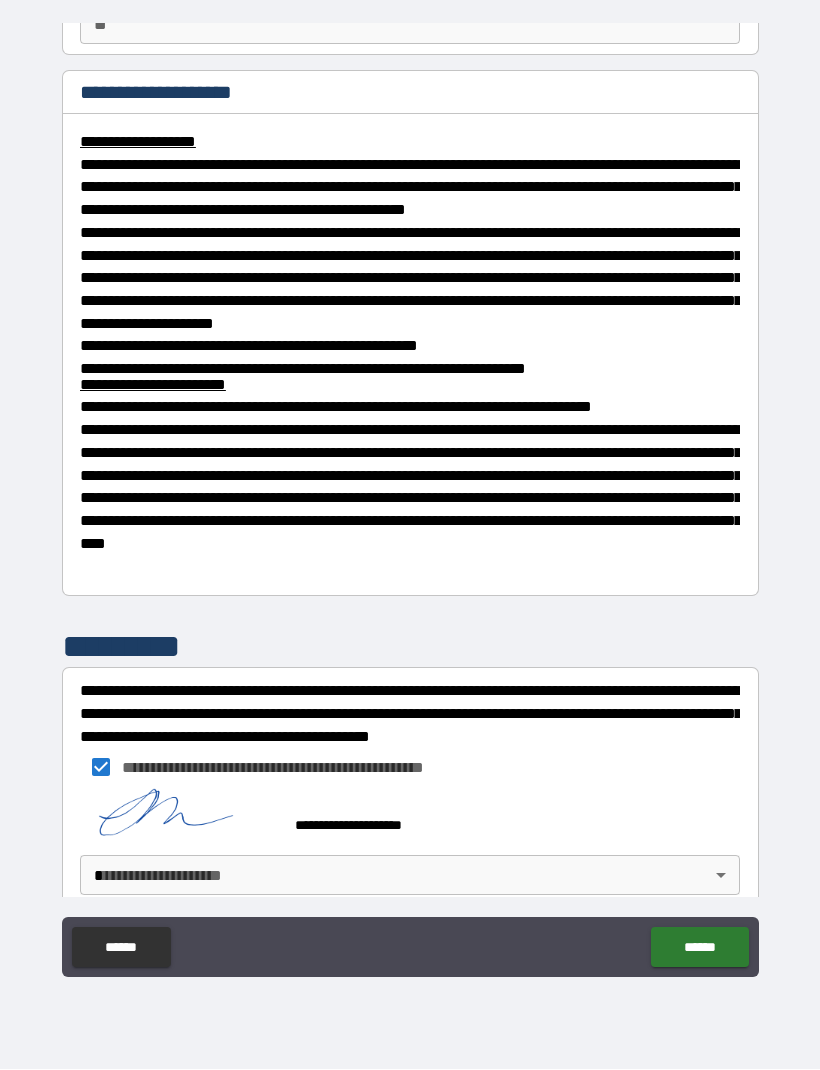 click on "**********" at bounding box center [410, 502] 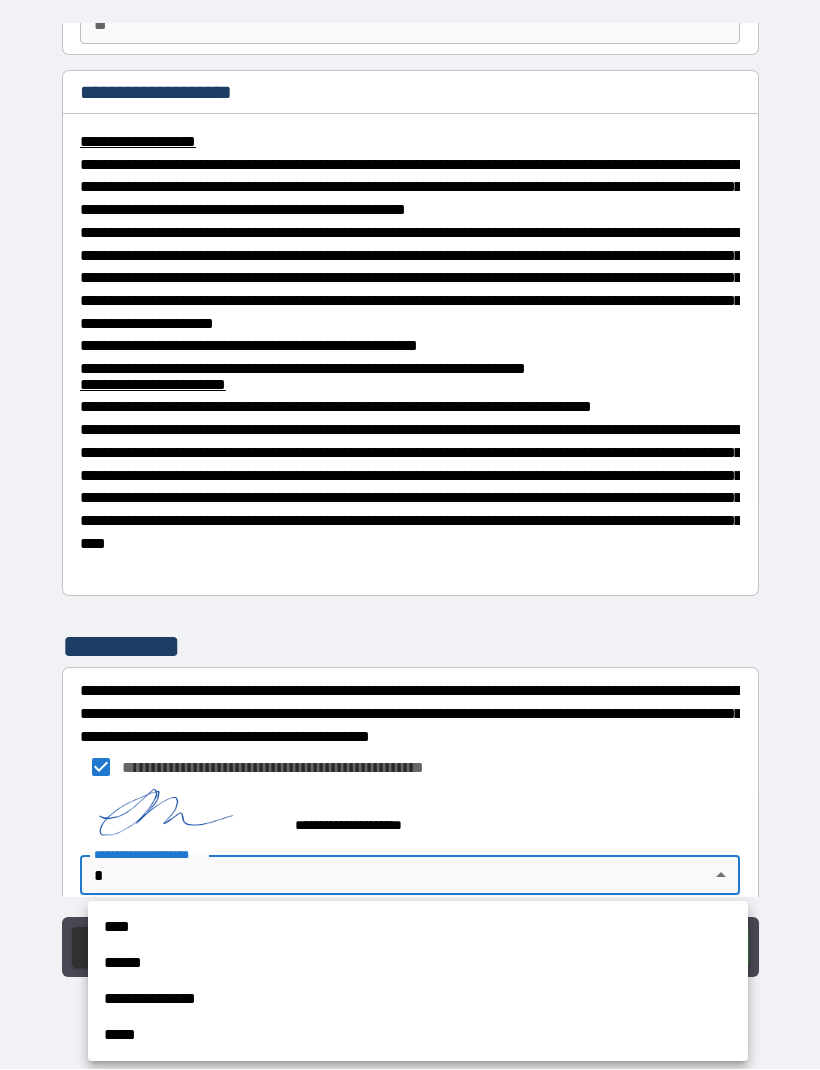 click on "****" at bounding box center (418, 928) 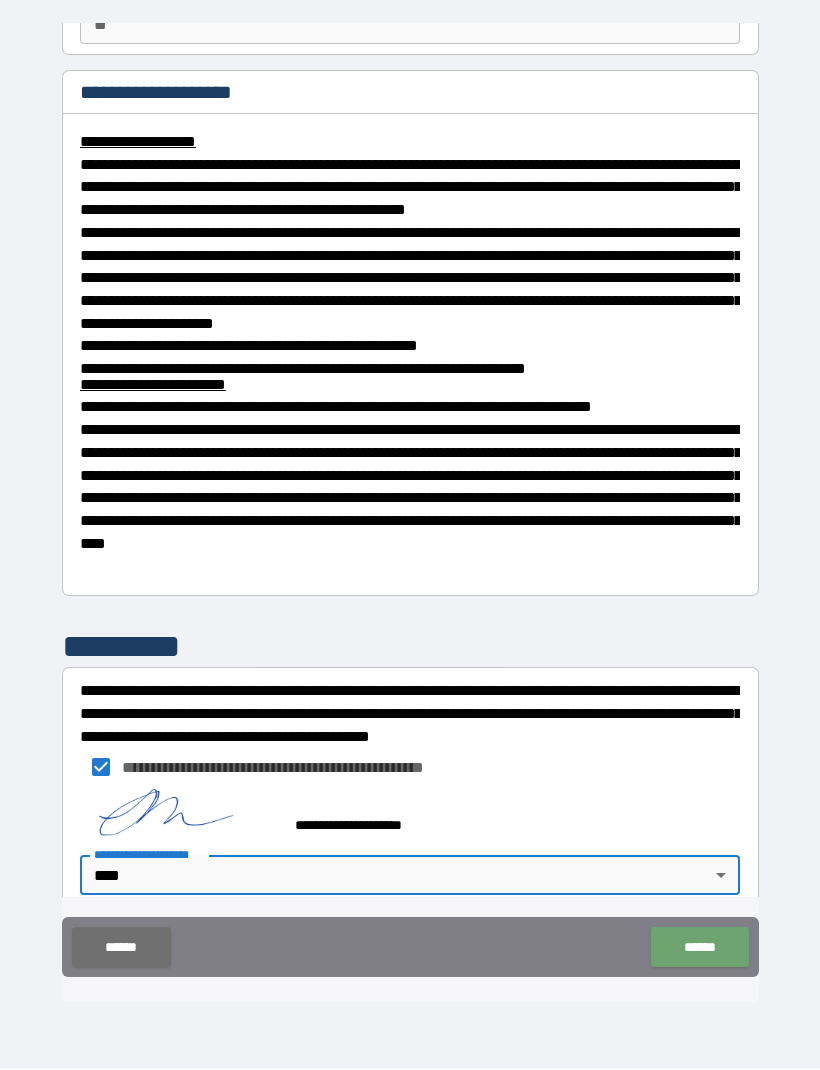 click on "******" at bounding box center (699, 948) 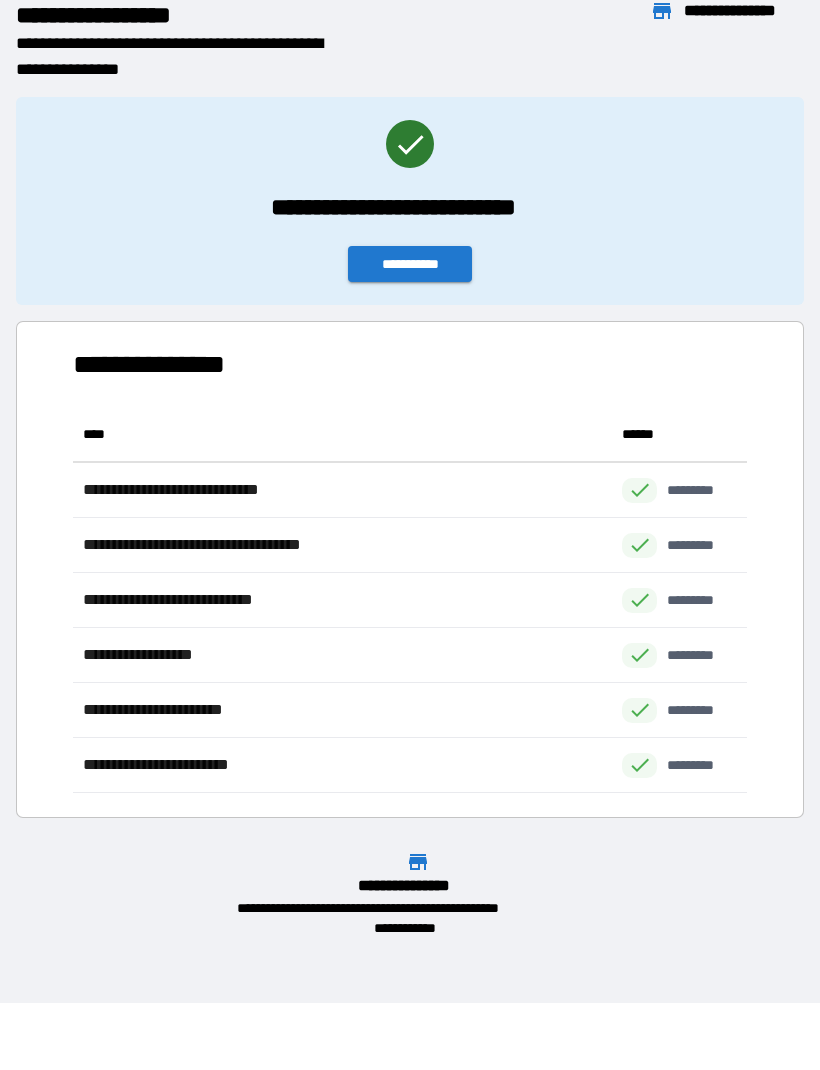 scroll, scrollTop: 386, scrollLeft: 674, axis: both 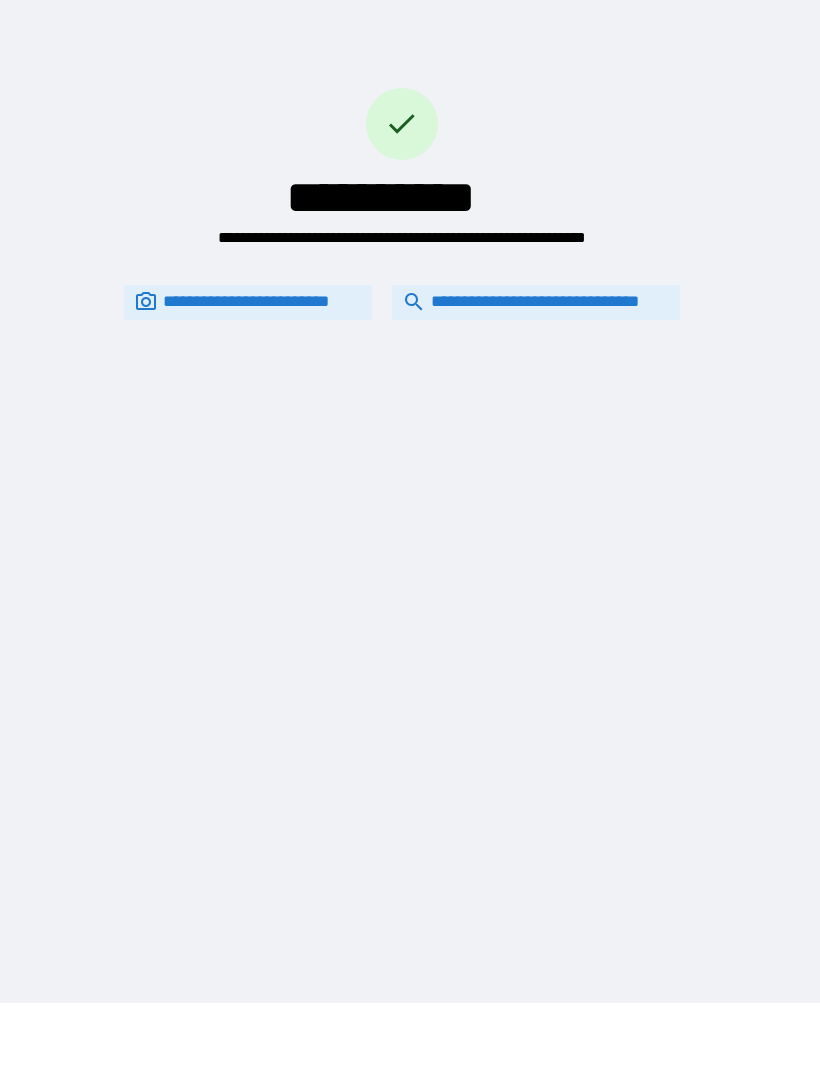 click on "**********" at bounding box center [536, 303] 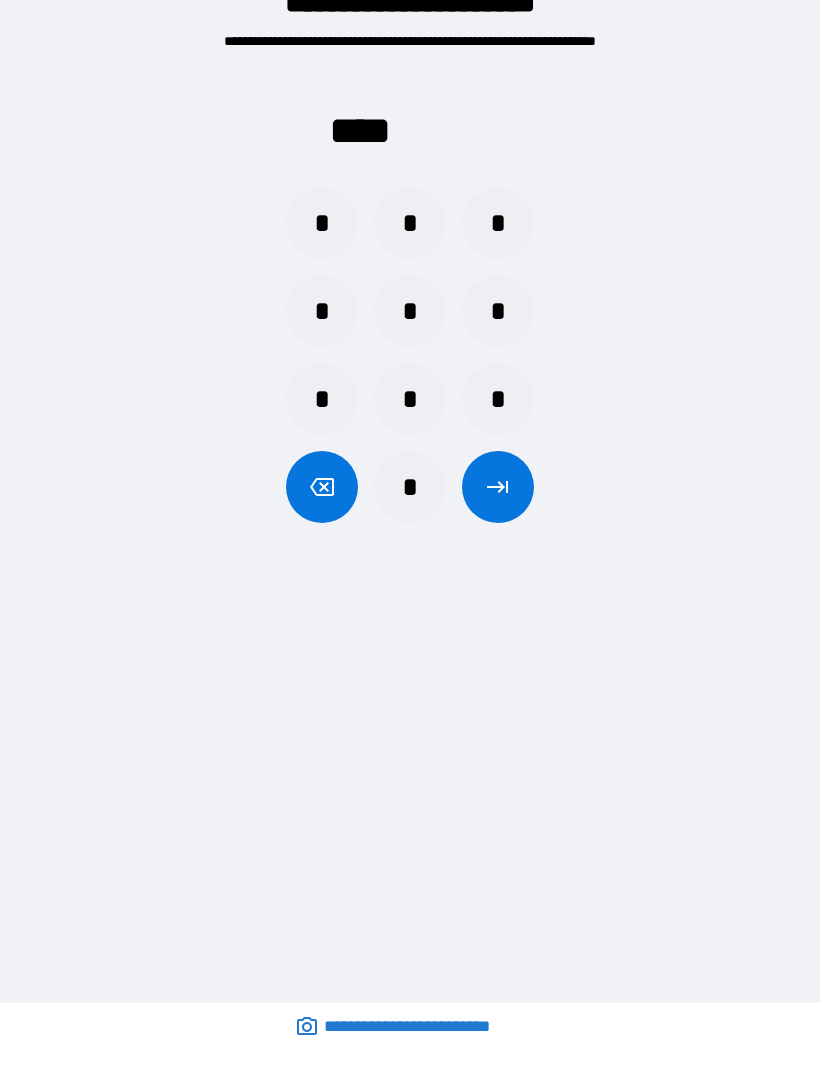 click on "*" at bounding box center (410, 224) 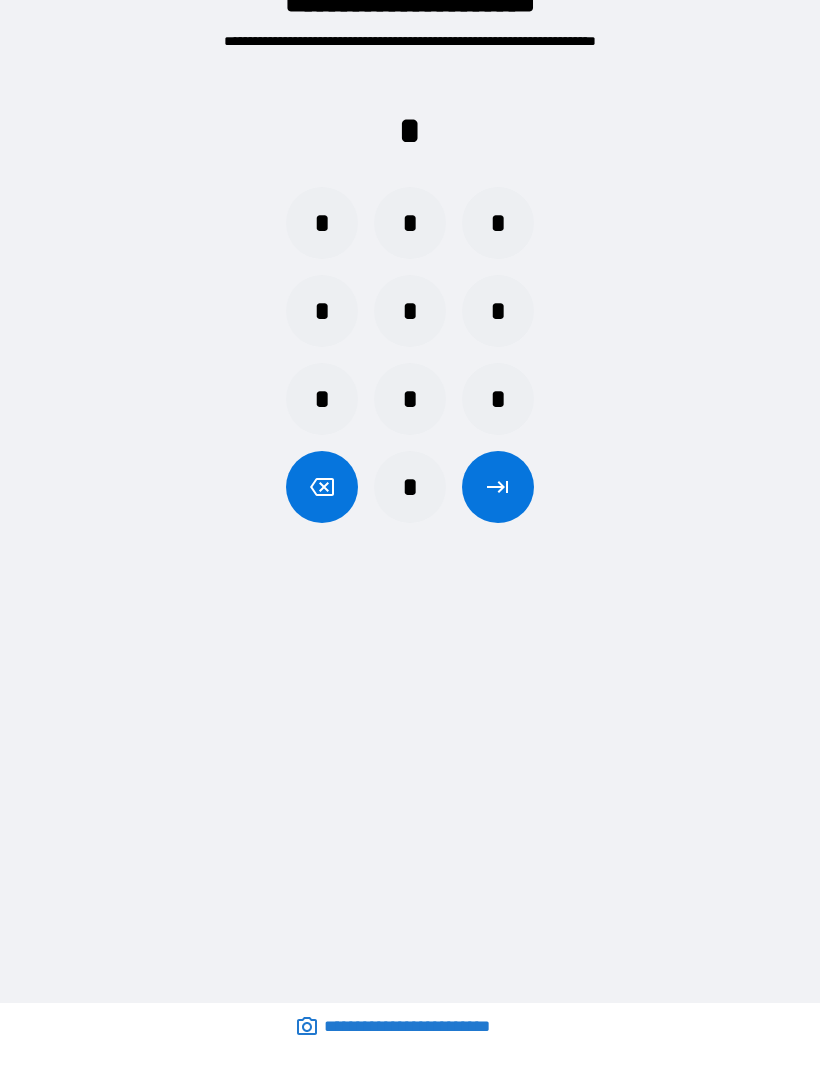 click on "*" at bounding box center (322, 224) 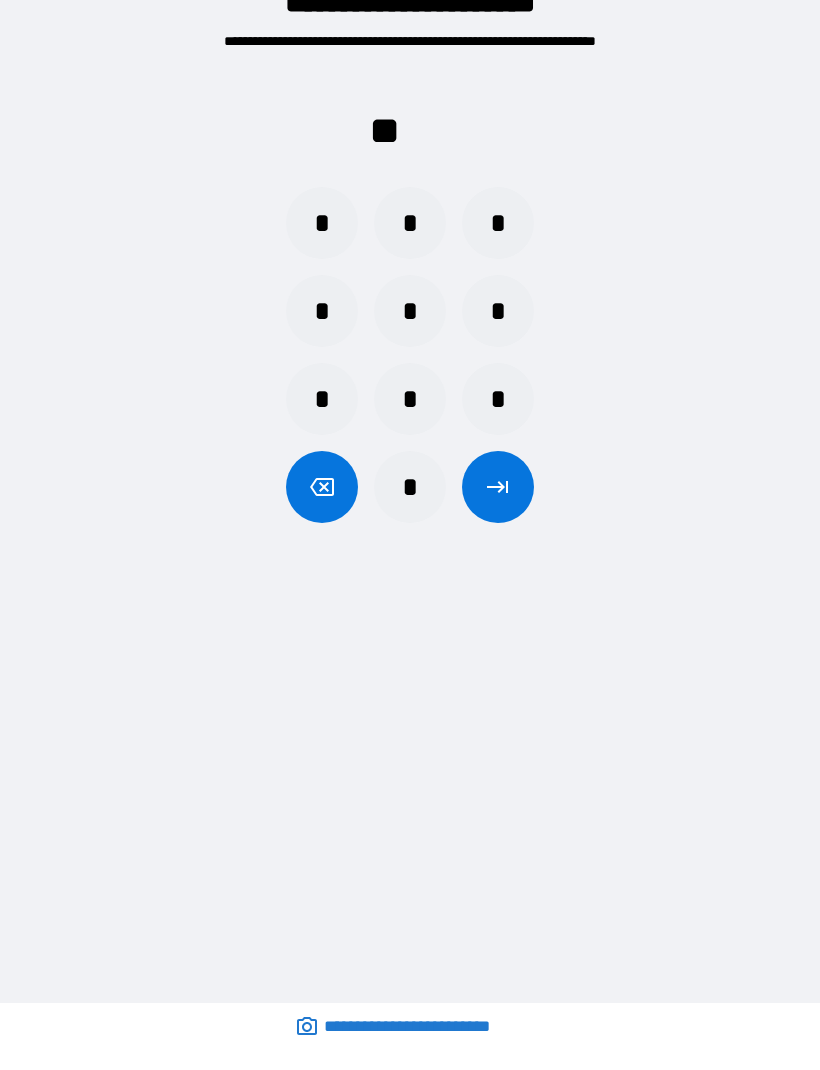 click on "*" at bounding box center [410, 224] 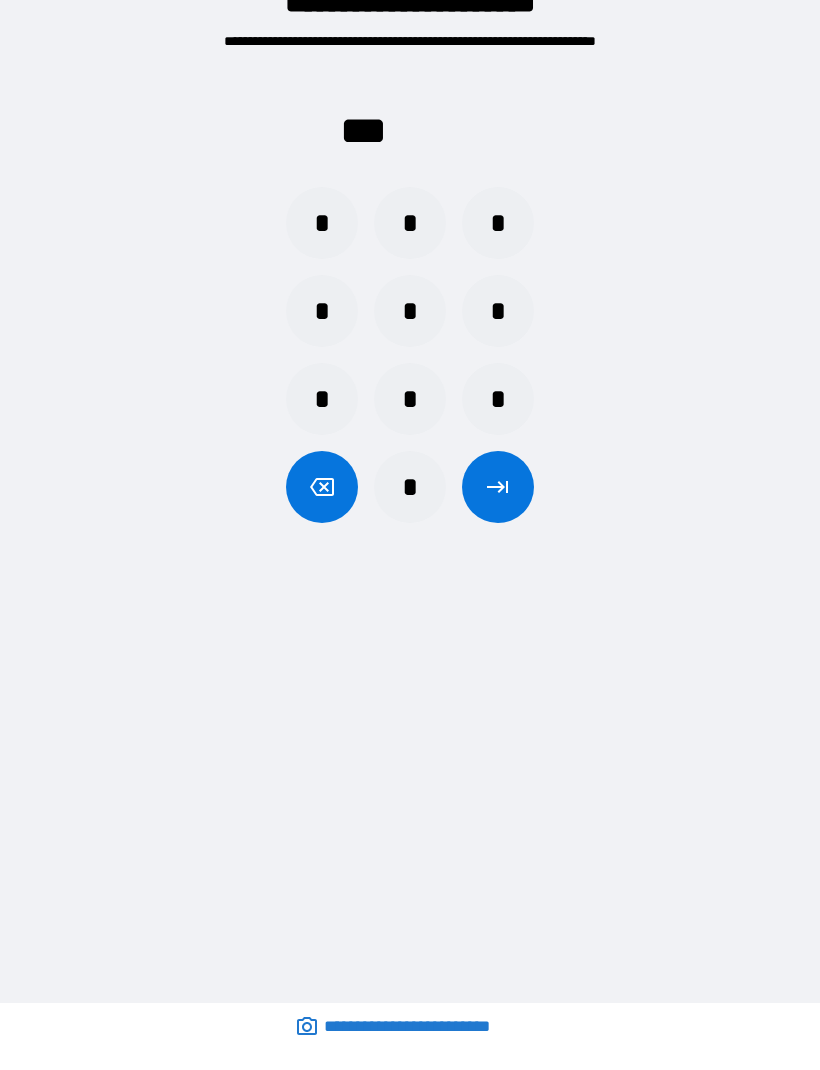 click on "*" at bounding box center (410, 224) 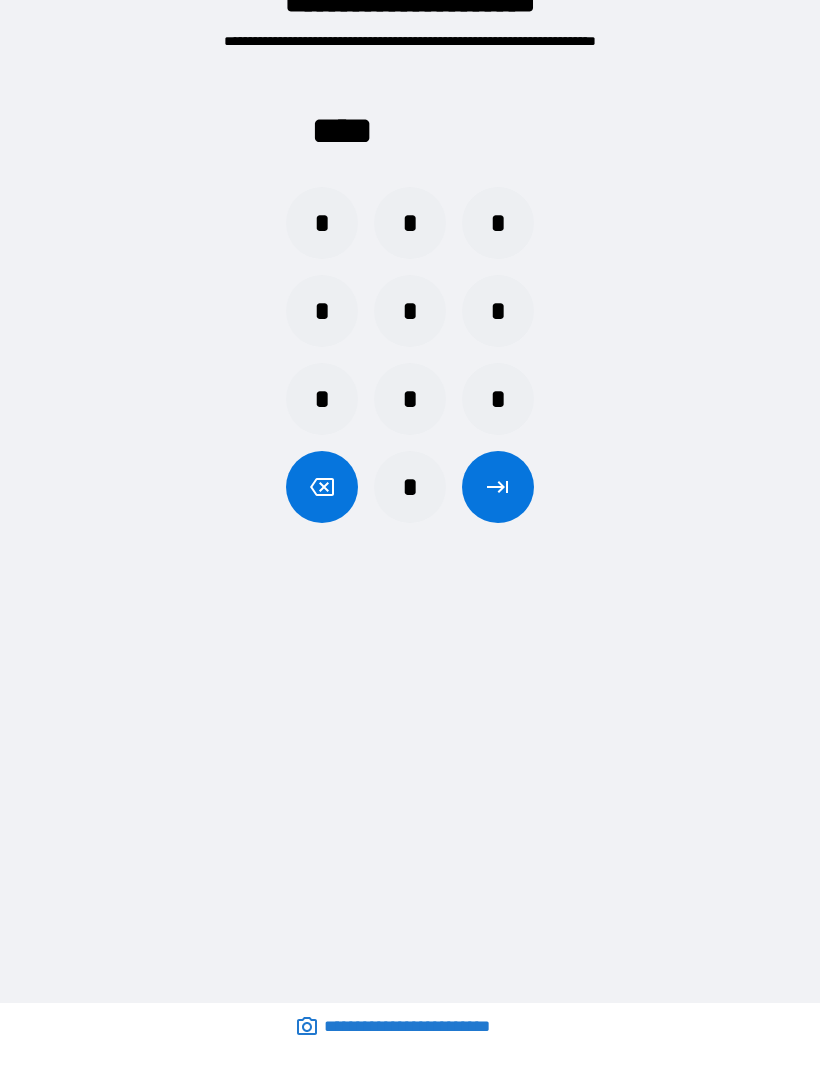 click 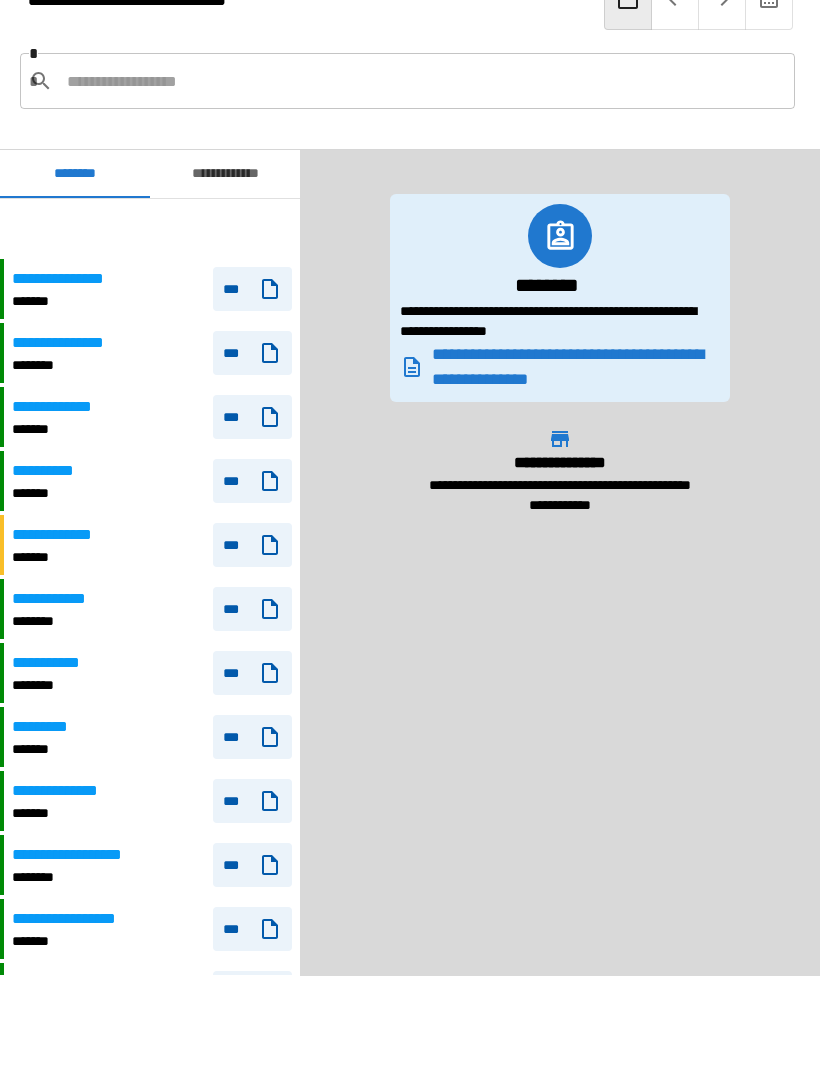 scroll, scrollTop: 60, scrollLeft: 0, axis: vertical 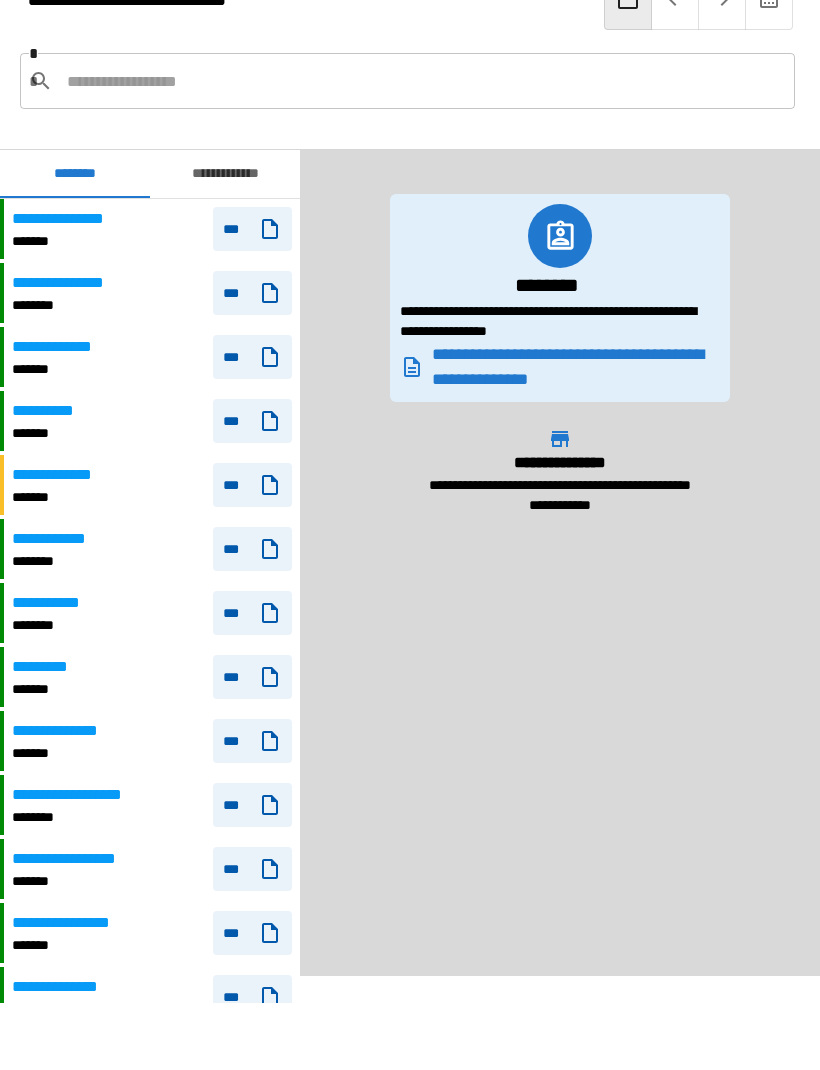 click on "**********" at bounding box center [225, 175] 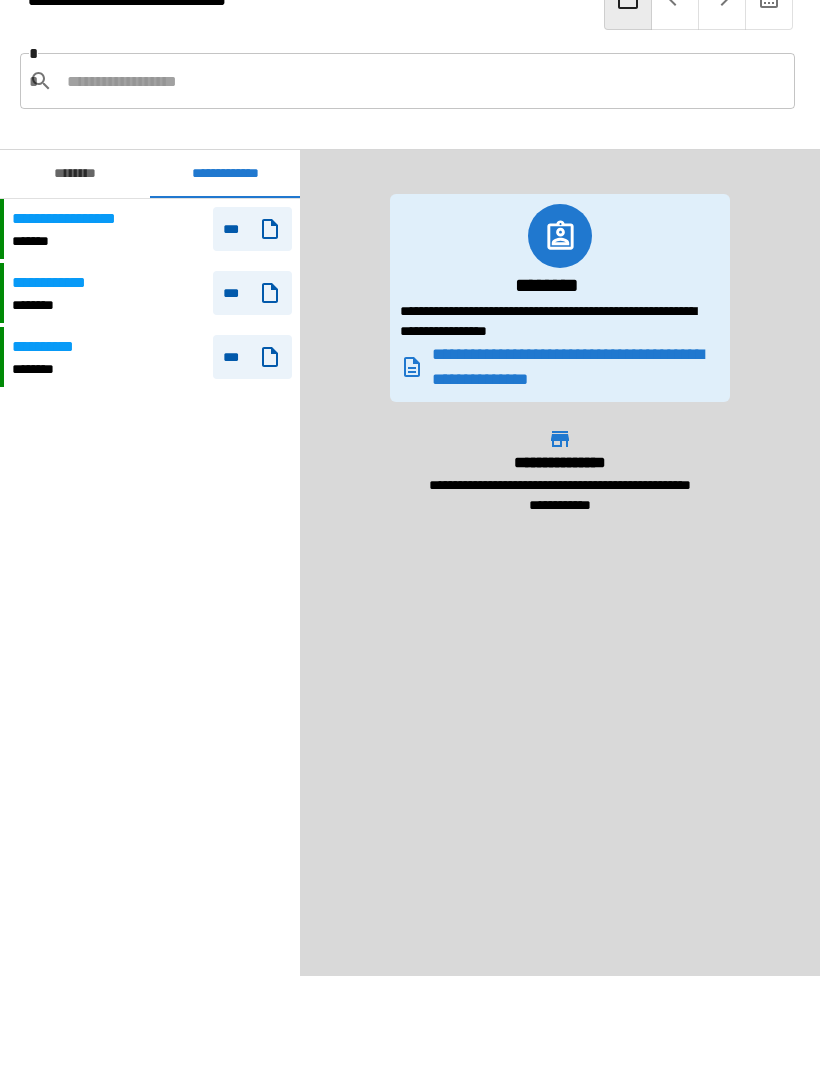 scroll, scrollTop: 0, scrollLeft: 0, axis: both 